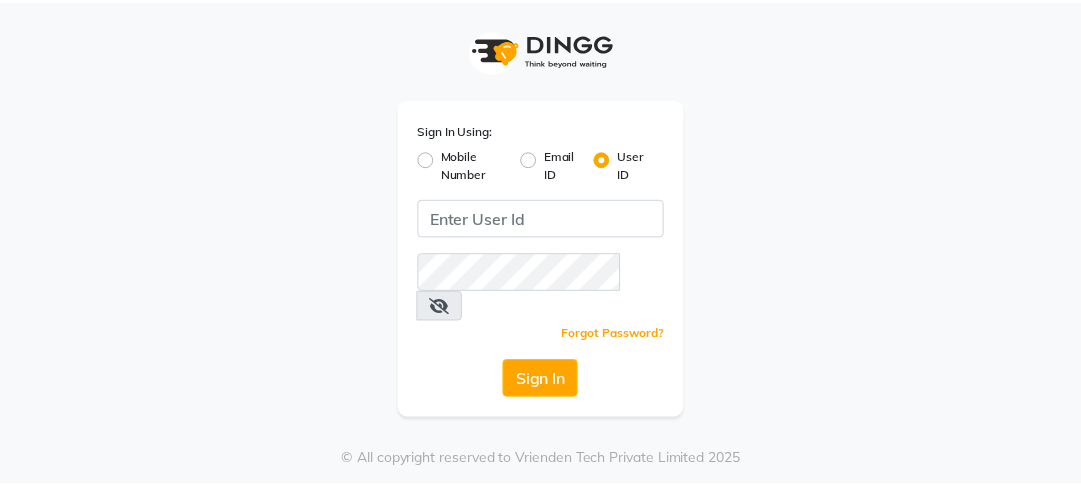 scroll, scrollTop: 0, scrollLeft: 0, axis: both 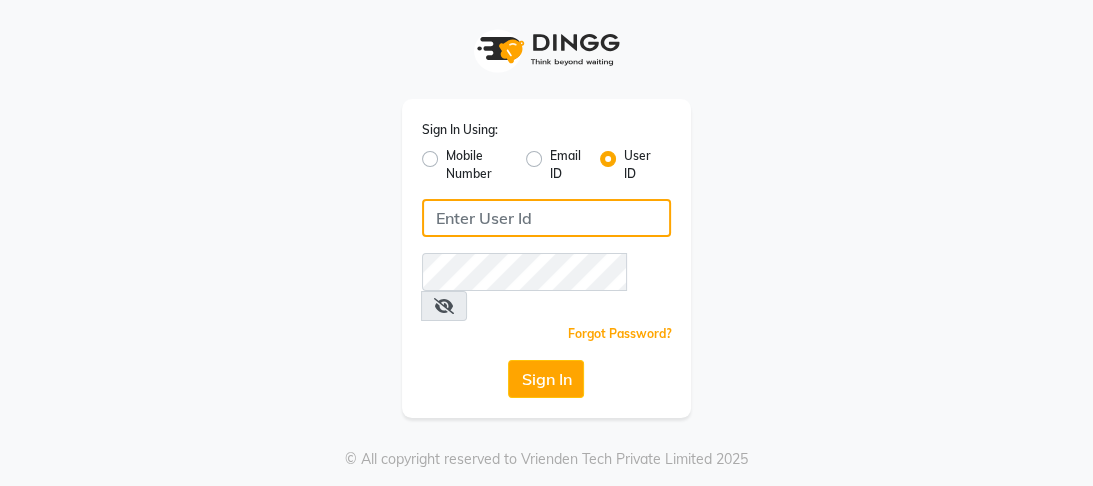 click 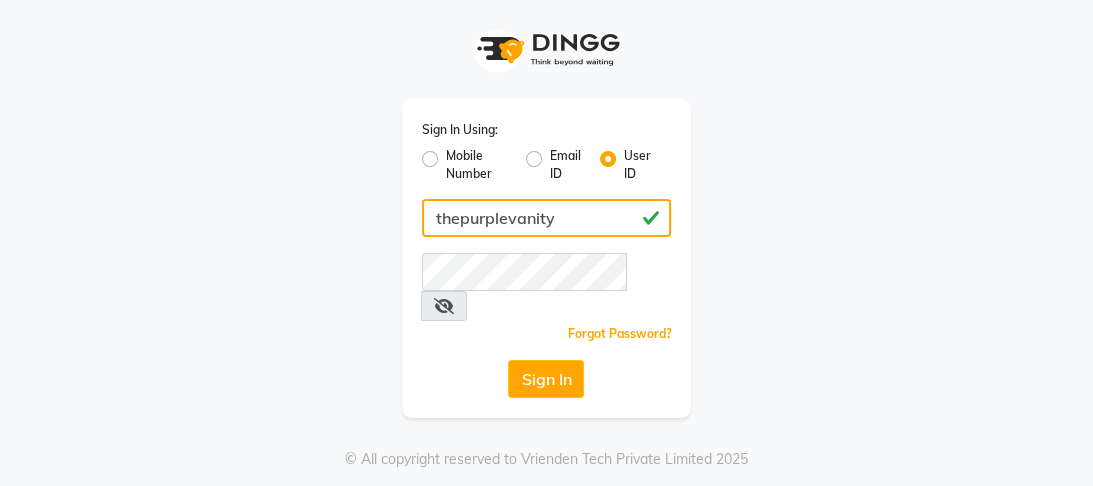 type on "thepurplevanity" 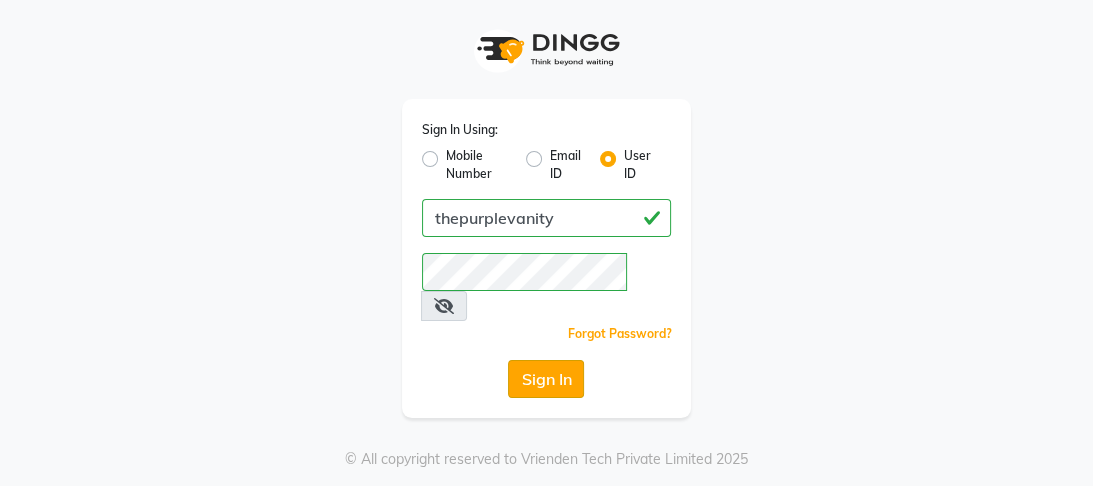 click on "Sign In" 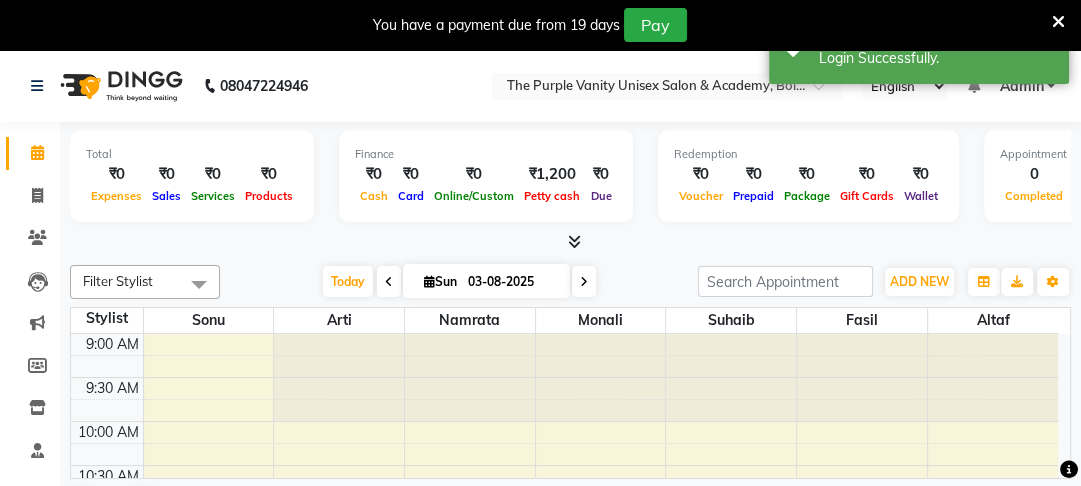 scroll, scrollTop: 0, scrollLeft: 0, axis: both 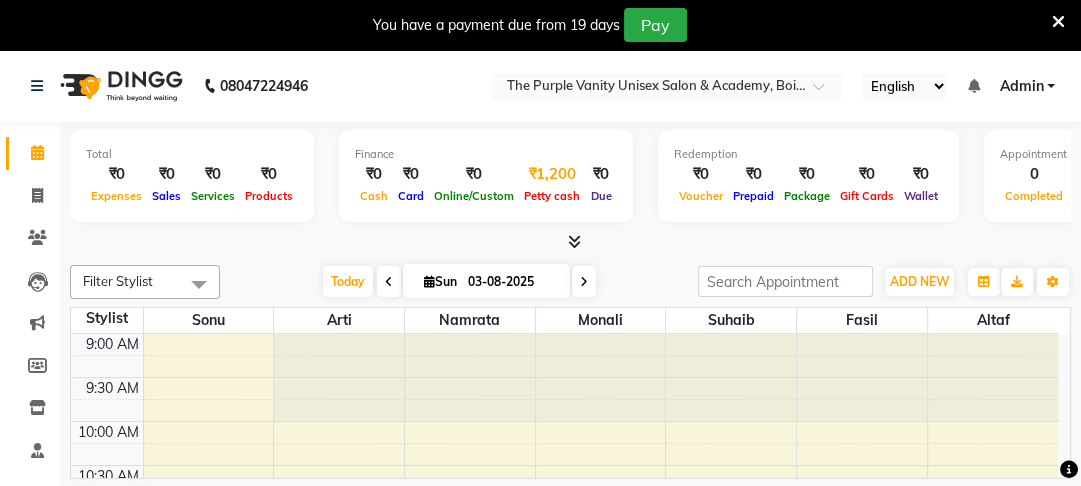 click on "Petty cash" at bounding box center (552, 196) 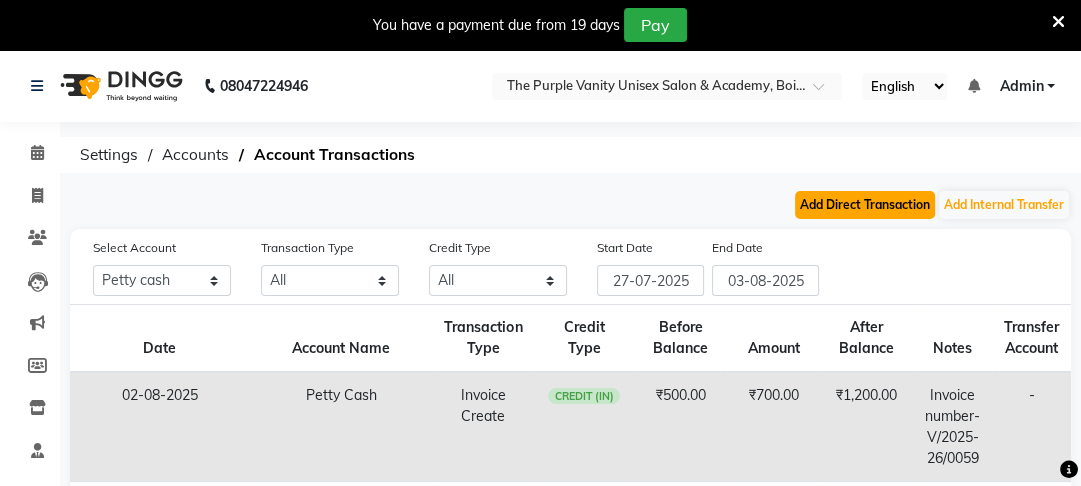 click on "Add Direct Transaction" 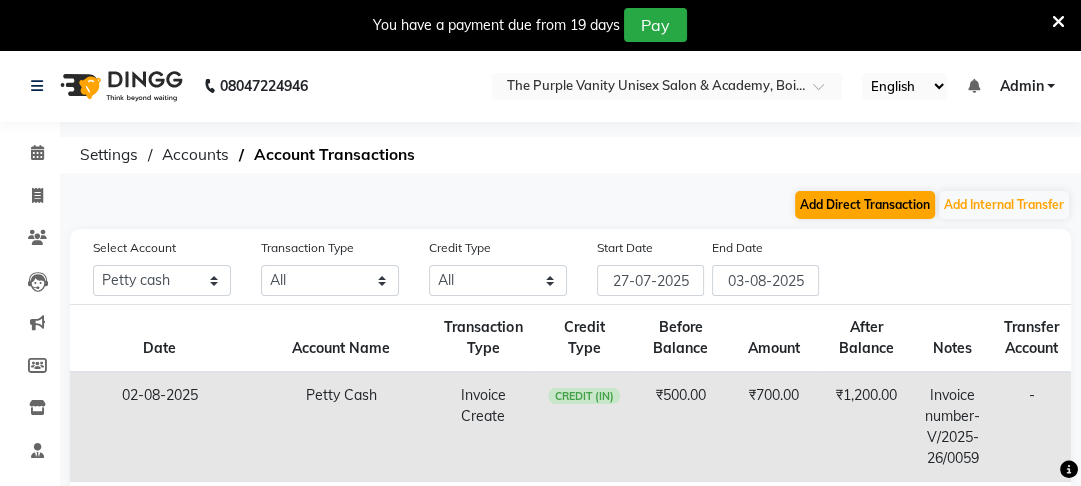 select on "direct" 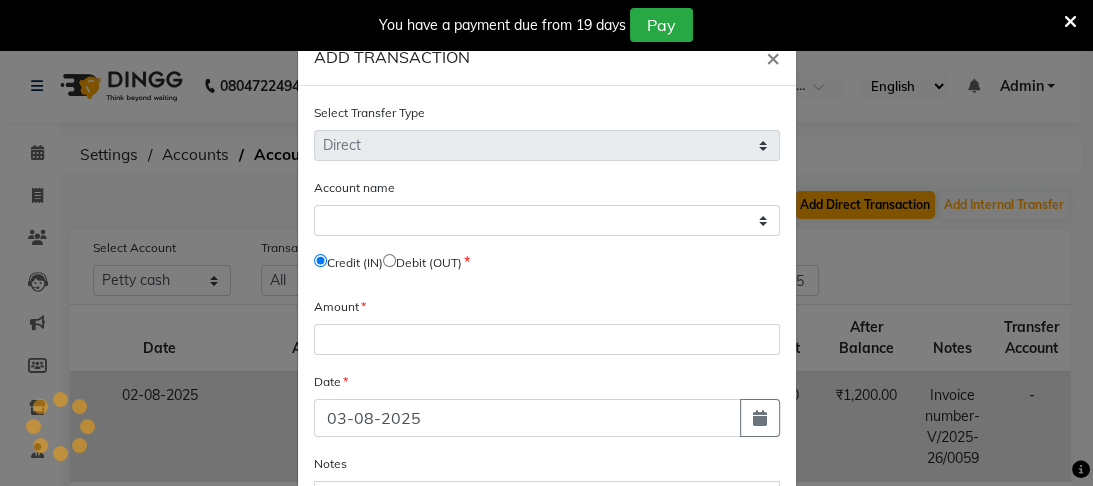 select on "7095" 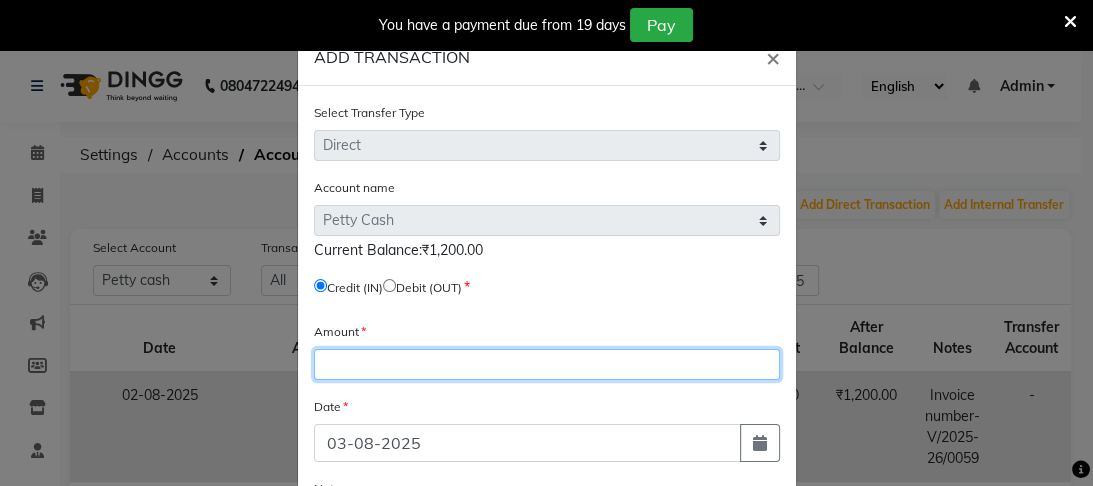 click 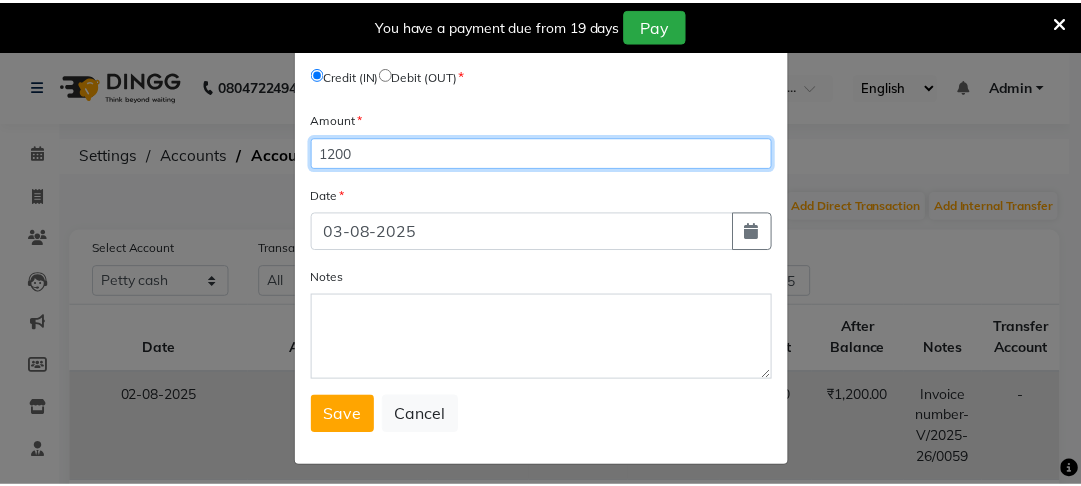 scroll, scrollTop: 227, scrollLeft: 0, axis: vertical 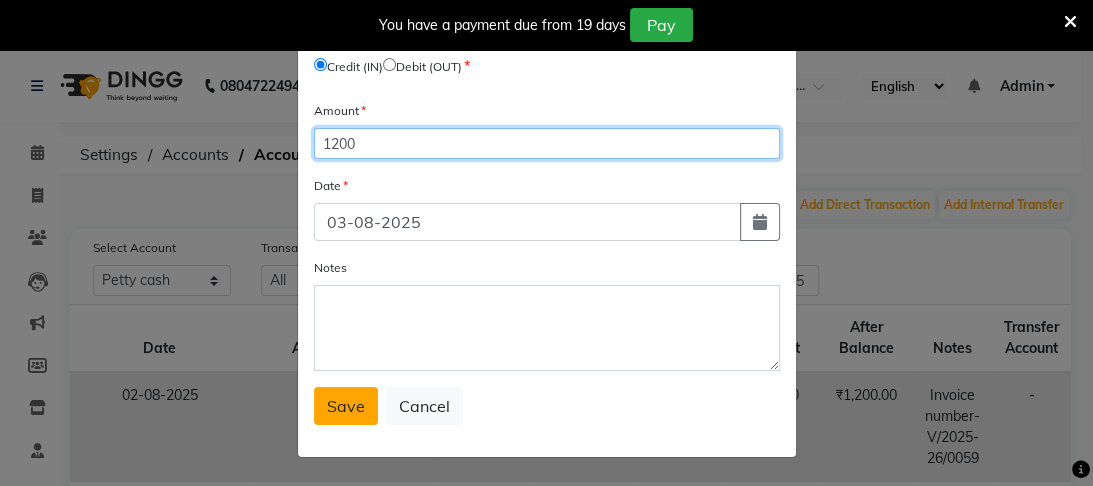 type on "1200" 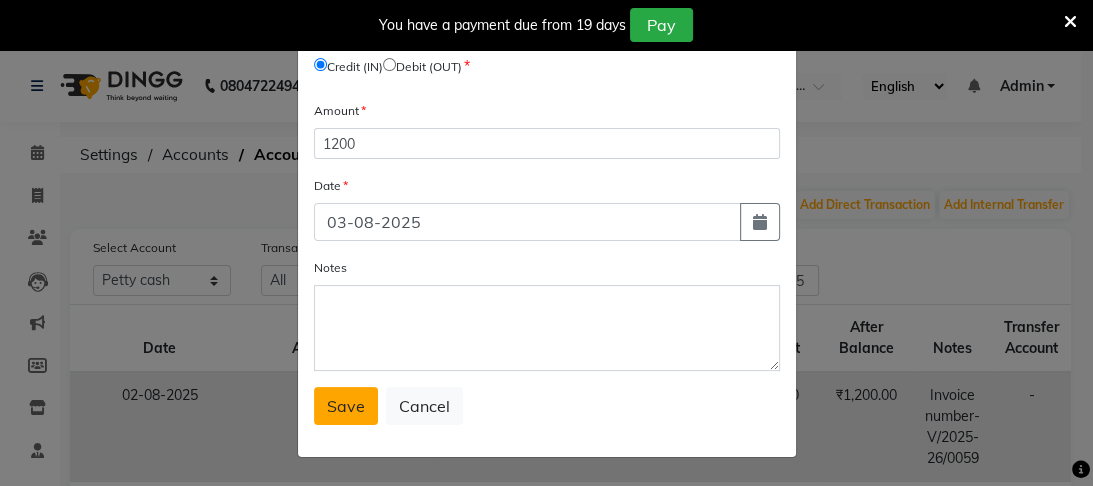 click on "Save" at bounding box center (346, 406) 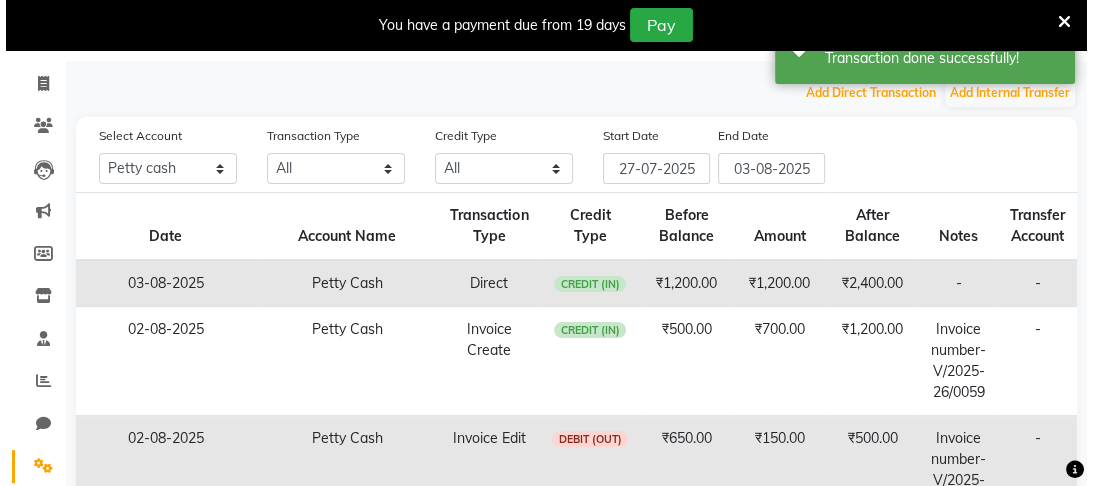 scroll, scrollTop: 97, scrollLeft: 0, axis: vertical 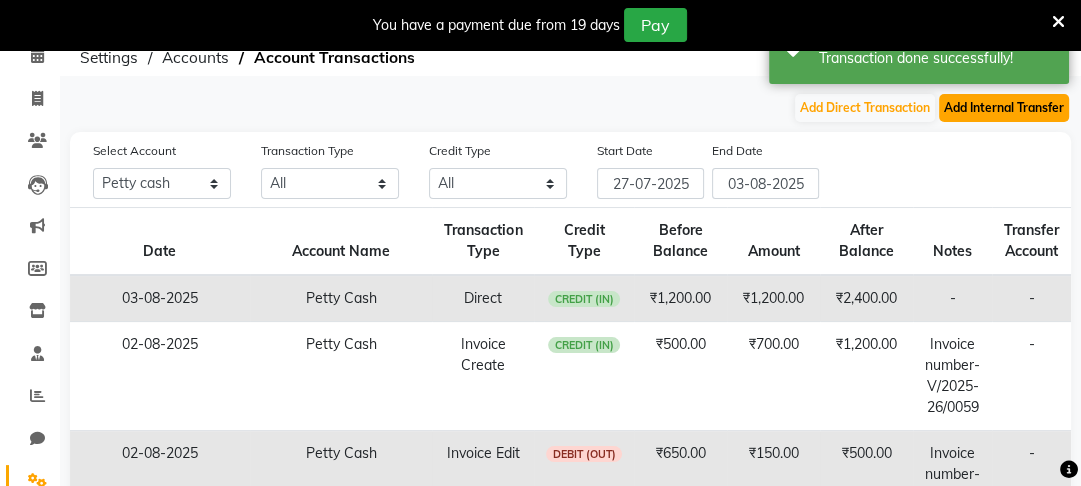 click on "Add Internal Transfer" 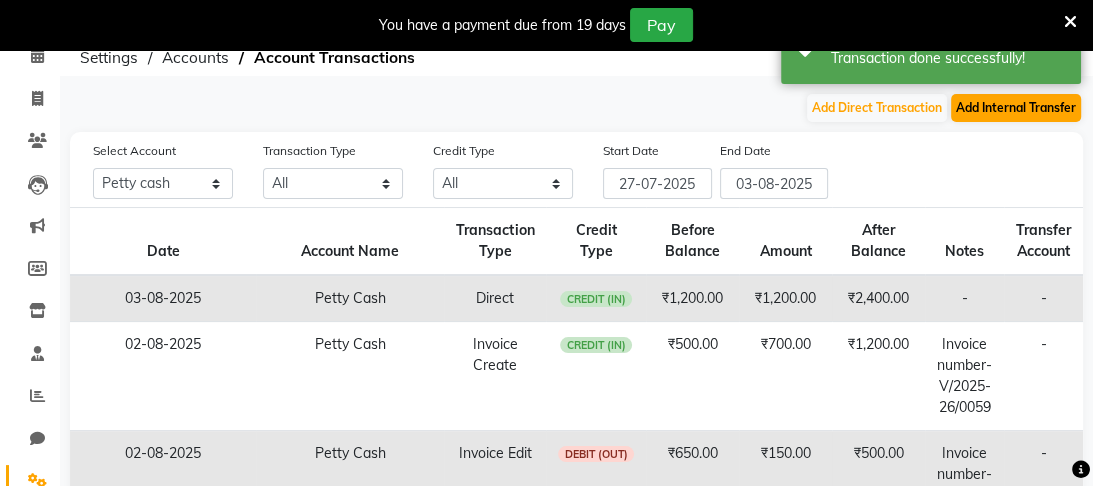 select on "internal transfer" 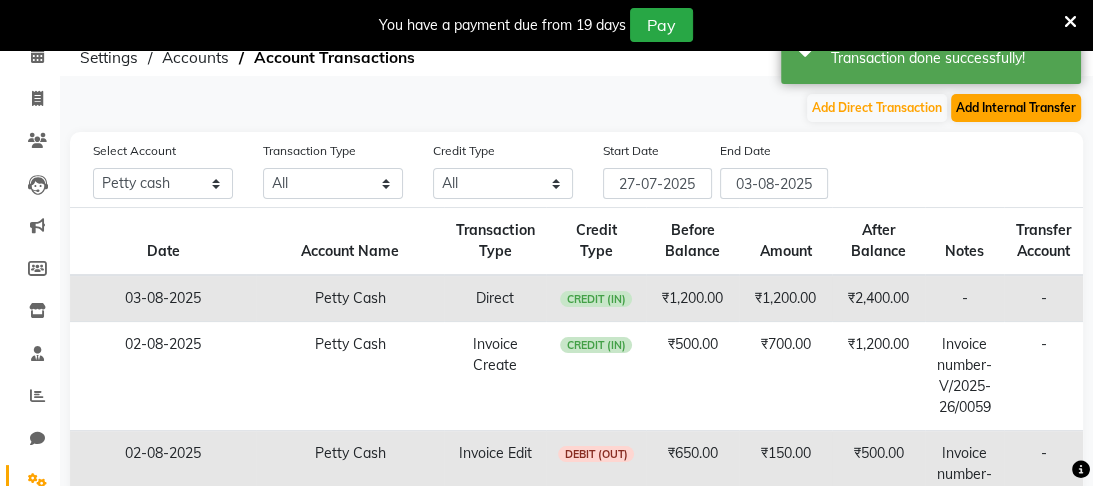 select on "7095" 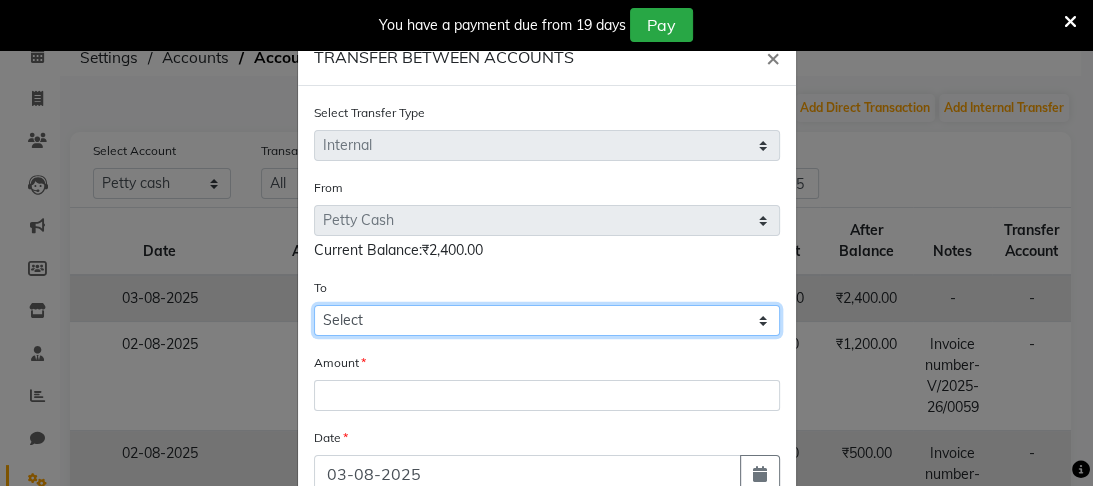 click on "Select Petty Cash Default Account" 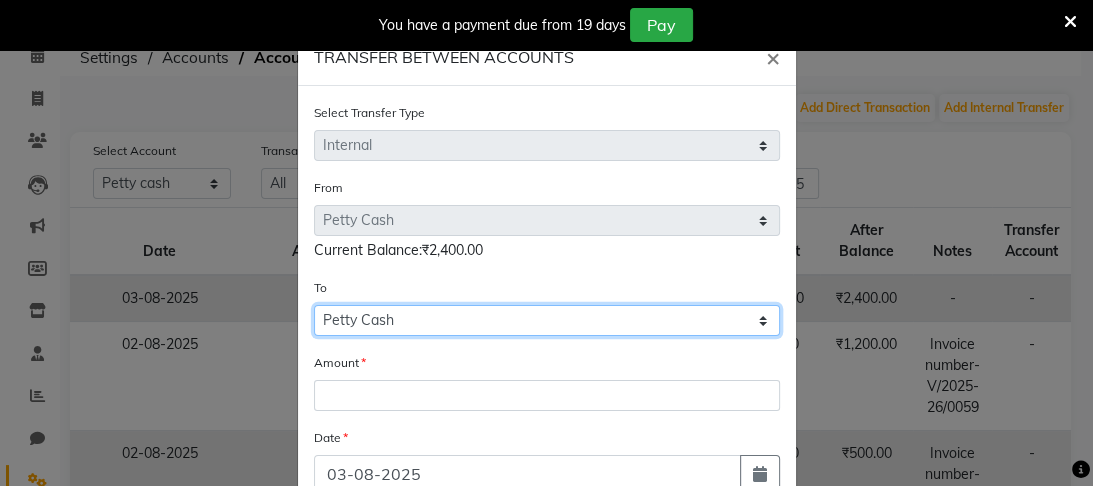 click on "Select Petty Cash Default Account" 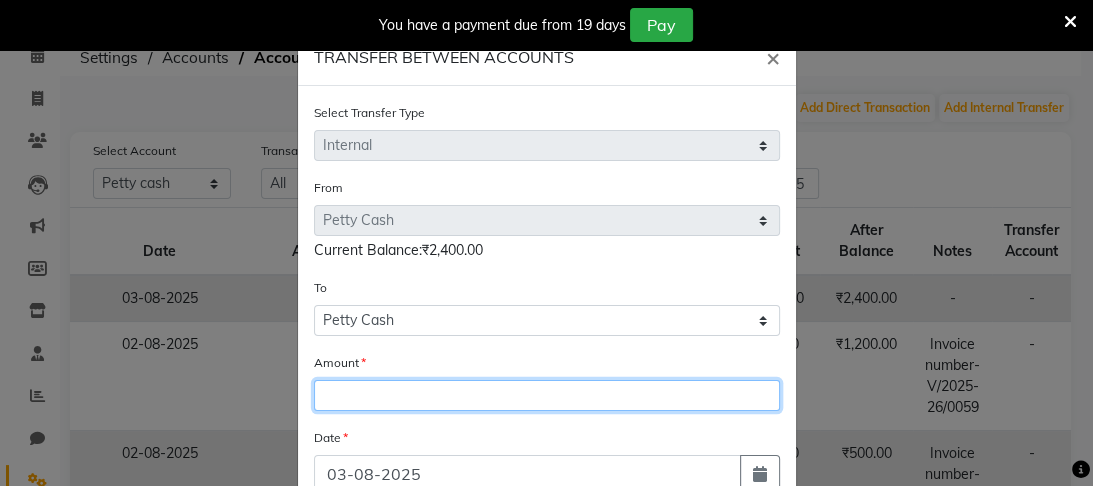 click 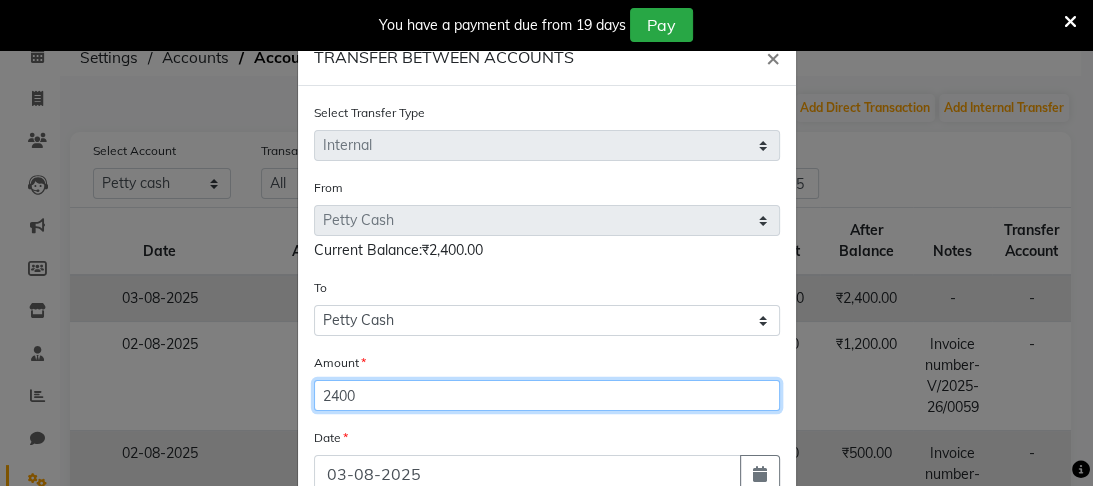 type on "2400" 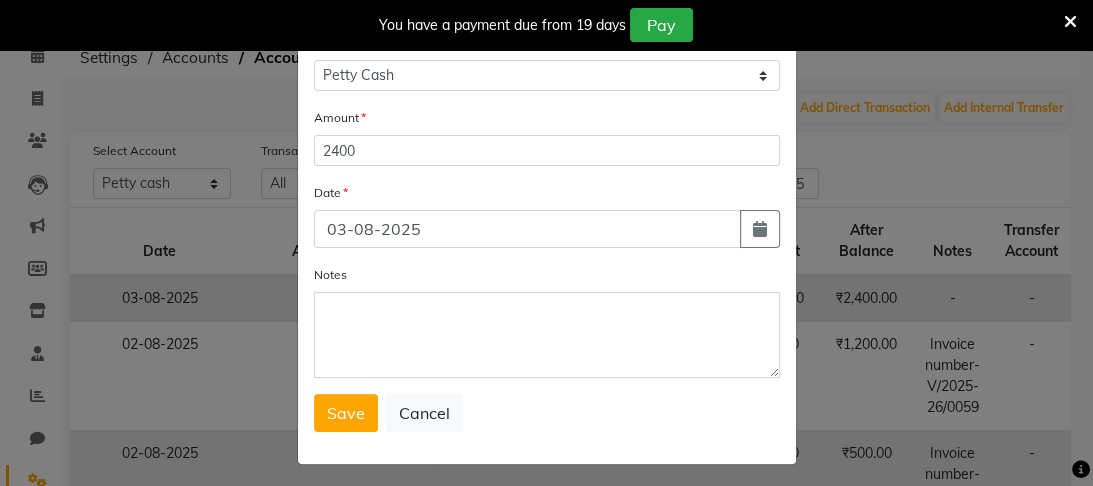 scroll, scrollTop: 242, scrollLeft: 0, axis: vertical 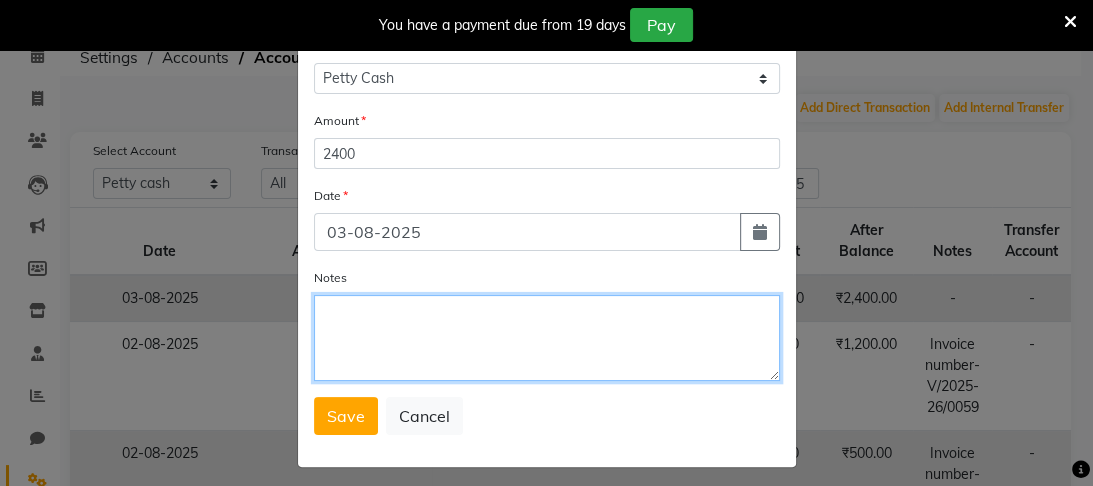 click on "Notes" at bounding box center [547, 338] 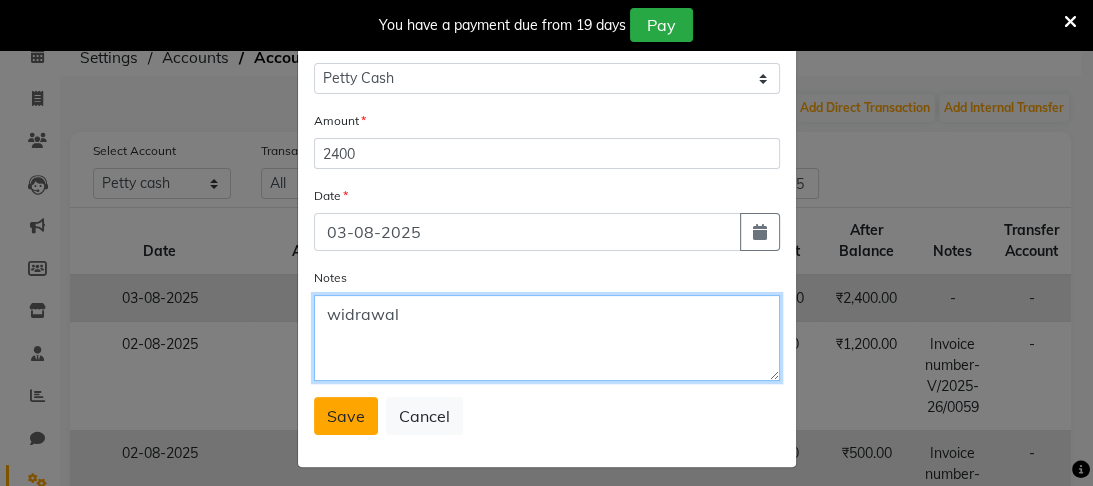 type on "widrawal" 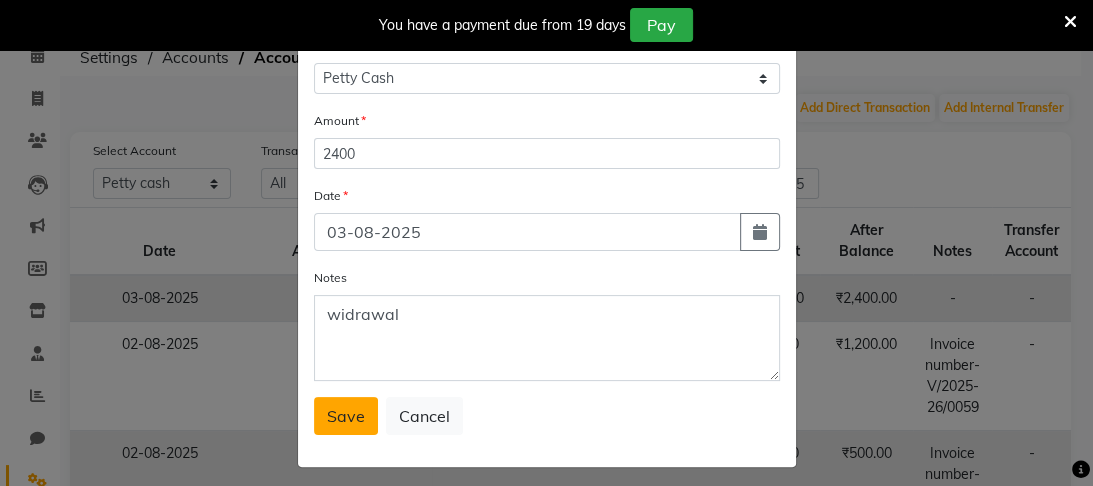click on "Save" at bounding box center (346, 416) 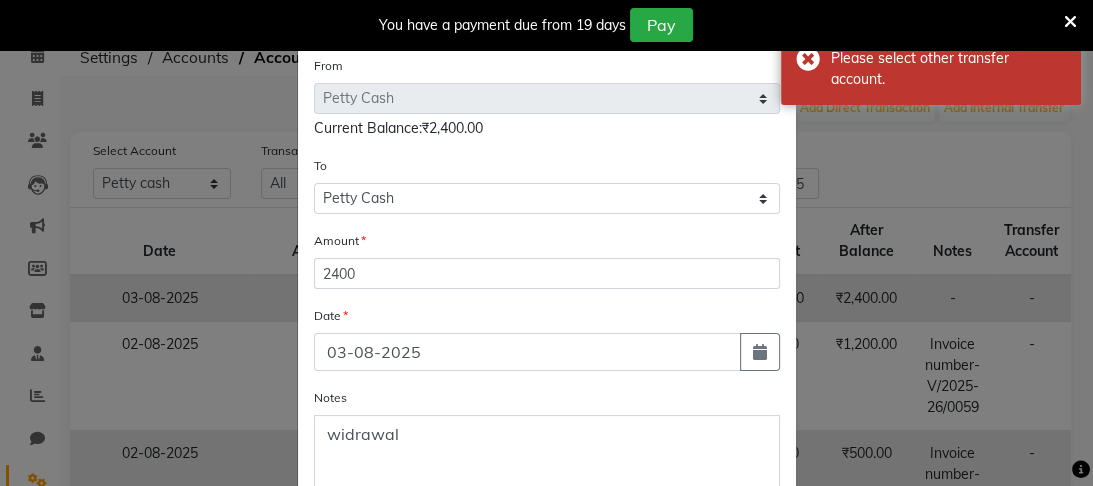 scroll, scrollTop: 86, scrollLeft: 0, axis: vertical 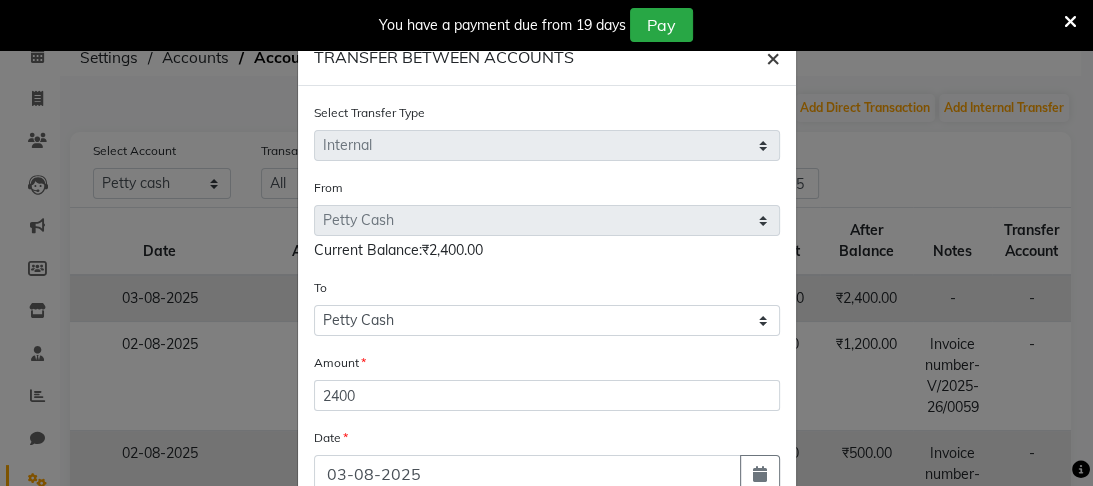 type 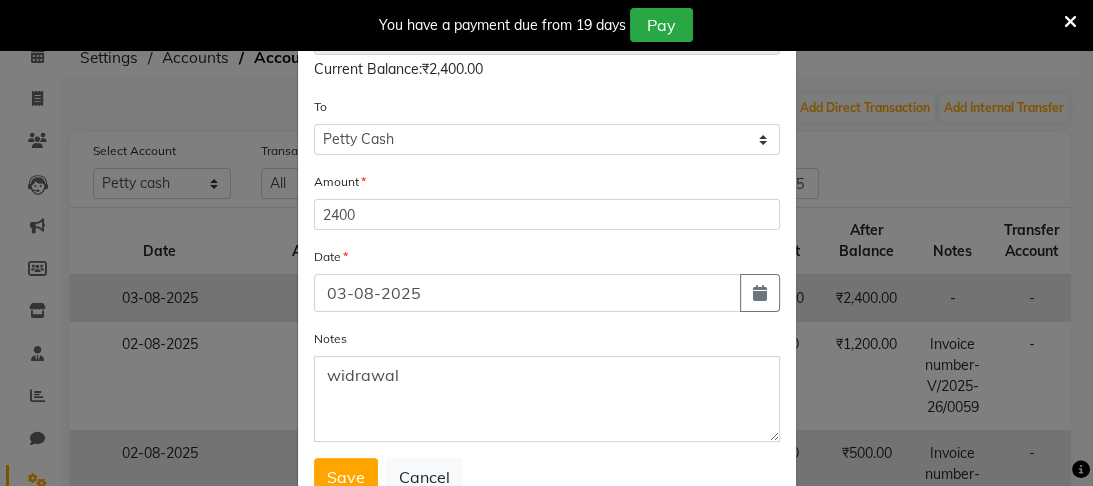 scroll, scrollTop: 258, scrollLeft: 0, axis: vertical 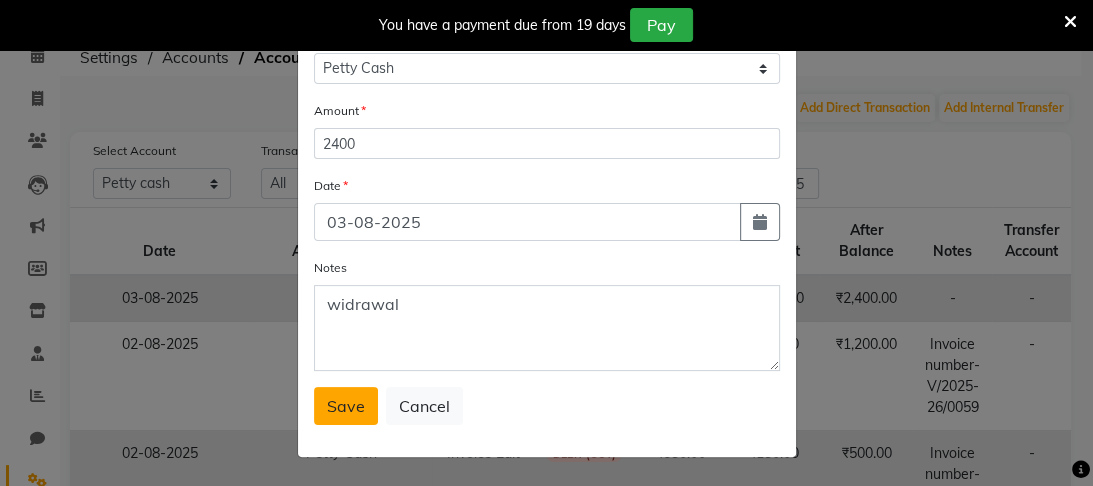 click on "Save" at bounding box center [346, 406] 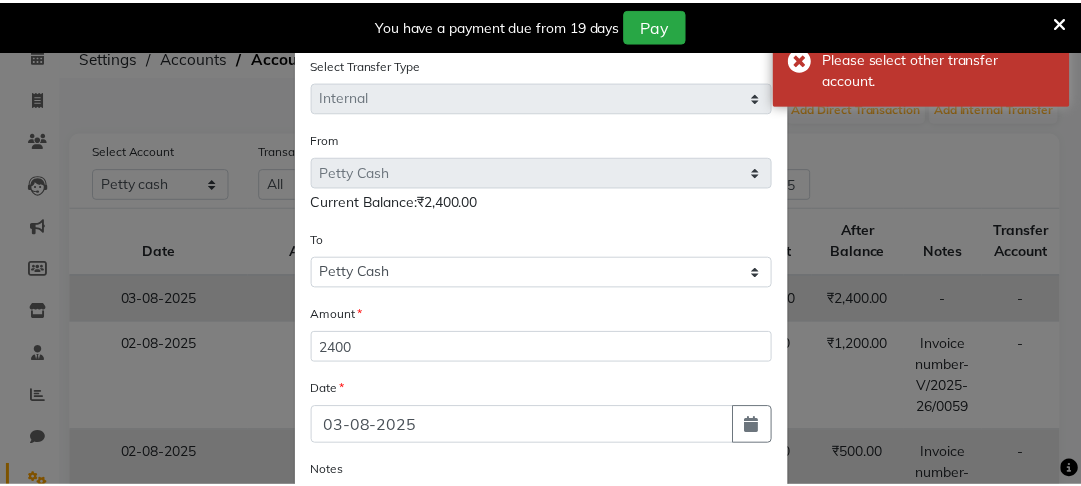 scroll, scrollTop: 0, scrollLeft: 0, axis: both 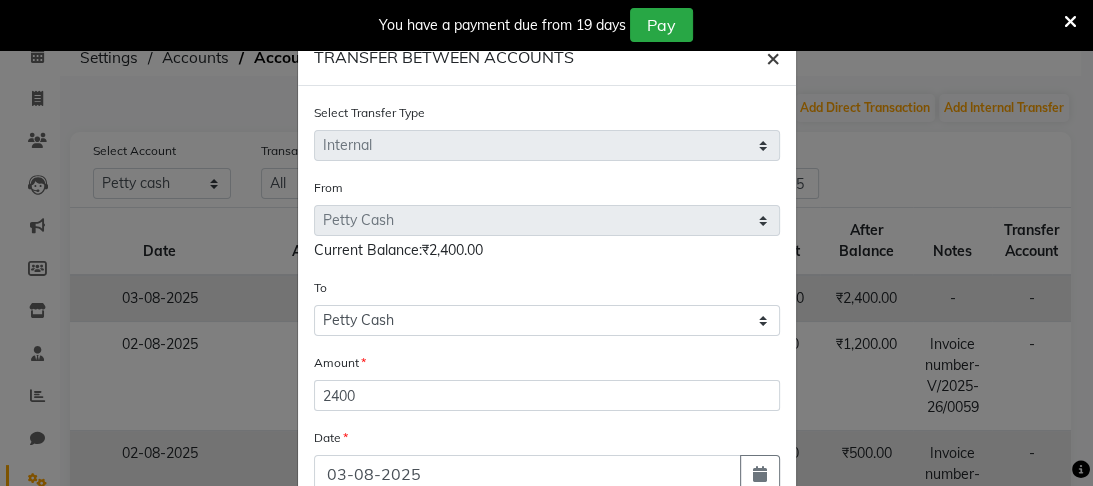 click on "×" 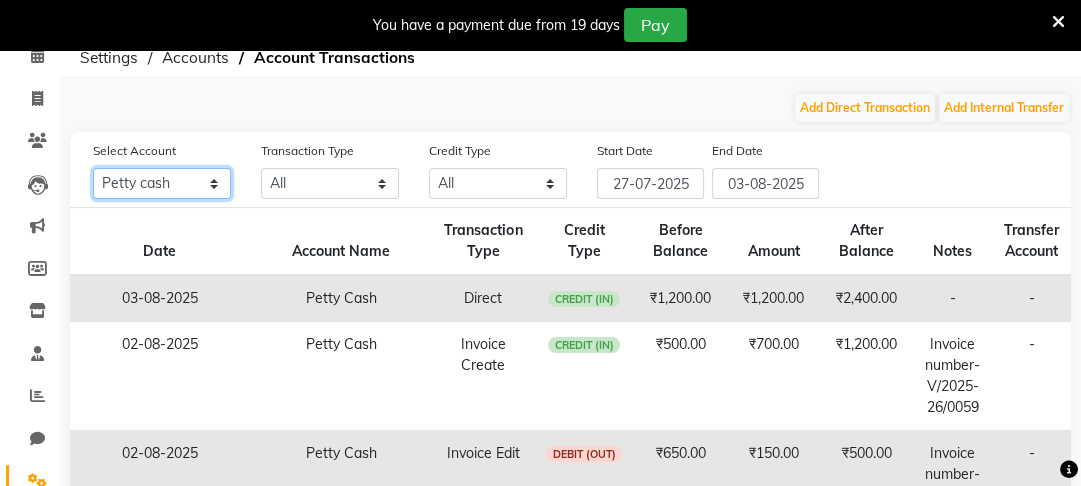 click on "All Petty cash Default account" 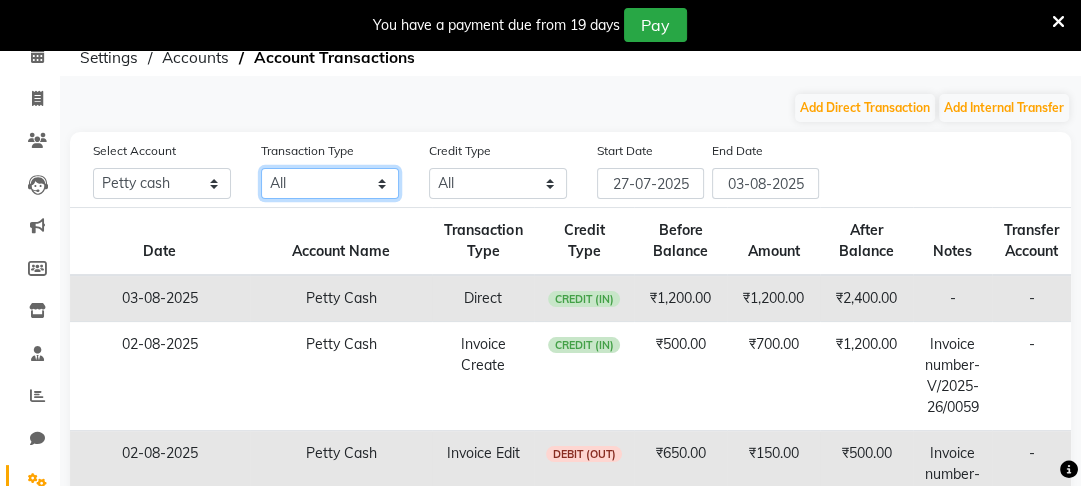 click on "All Direct Internal Transfer Expense Invoice Daily Register" 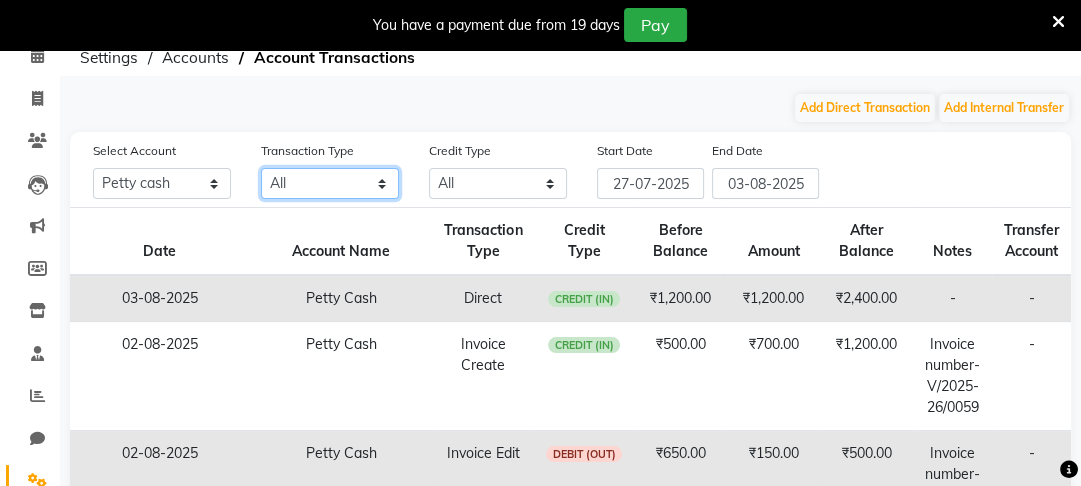 select on "DIRECT" 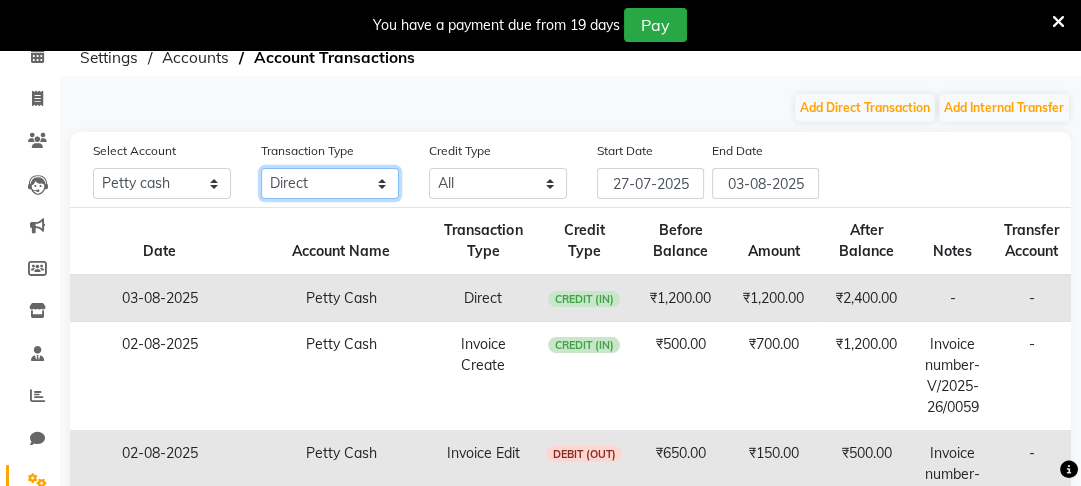 click on "All Direct Internal Transfer Expense Invoice Daily Register" 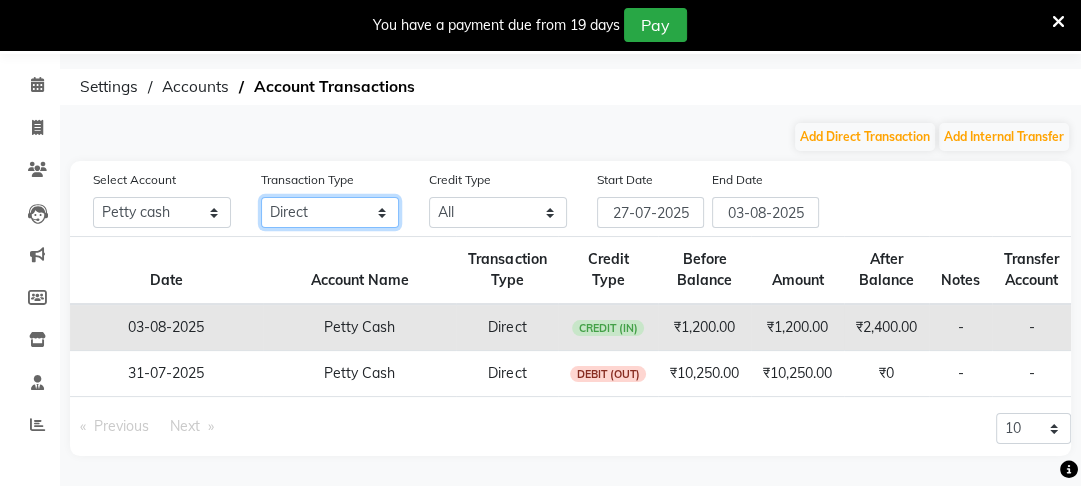 scroll, scrollTop: 68, scrollLeft: 0, axis: vertical 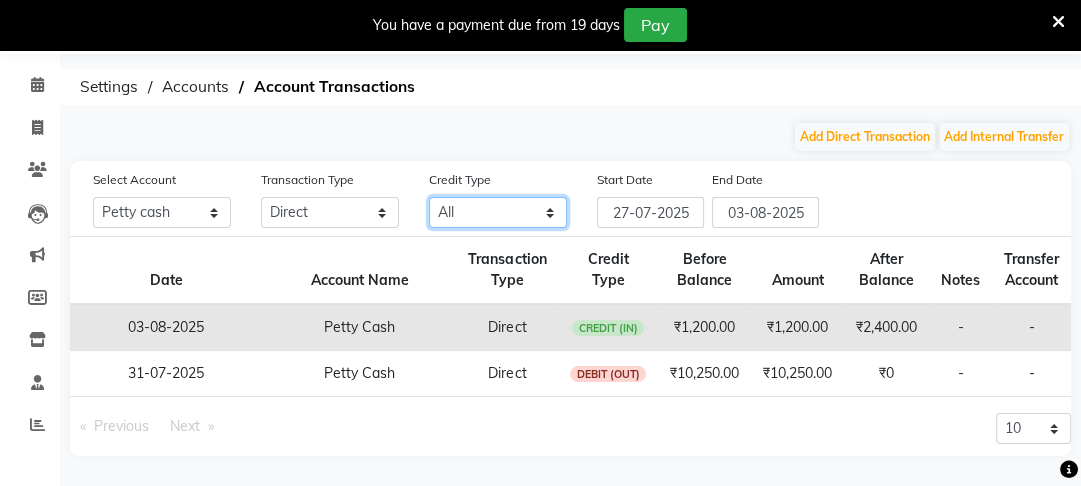 click on "All Credit (IN) Debit (OUT)" 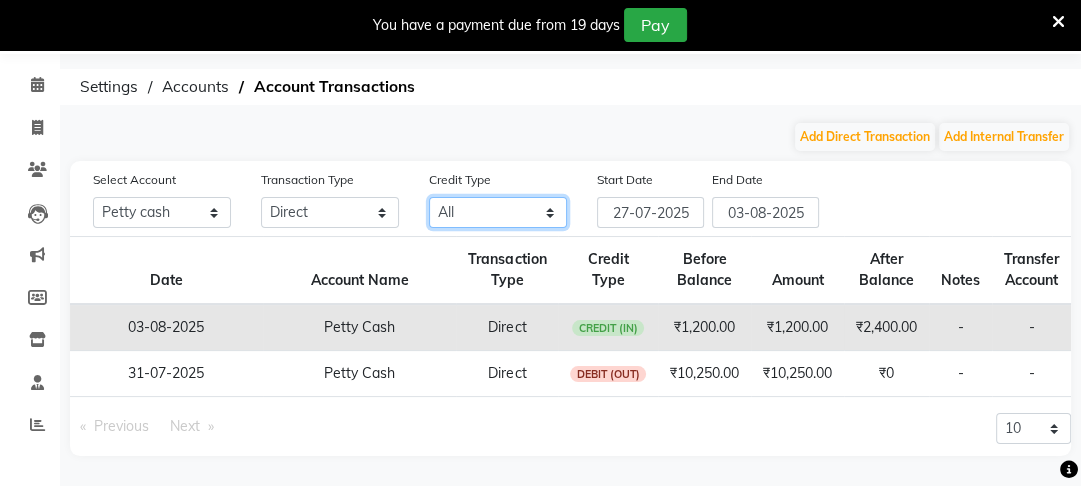 select on "DEBIT" 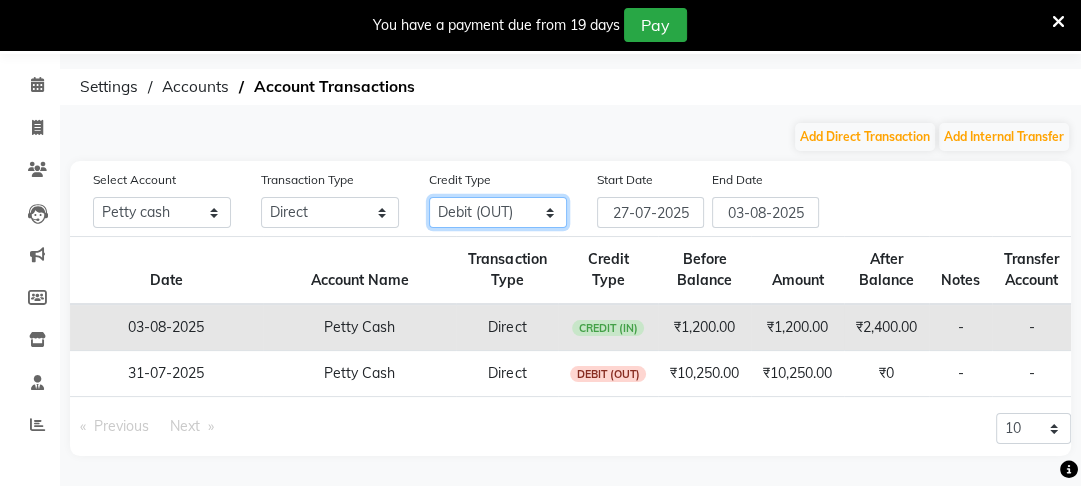 click on "All Credit (IN) Debit (OUT)" 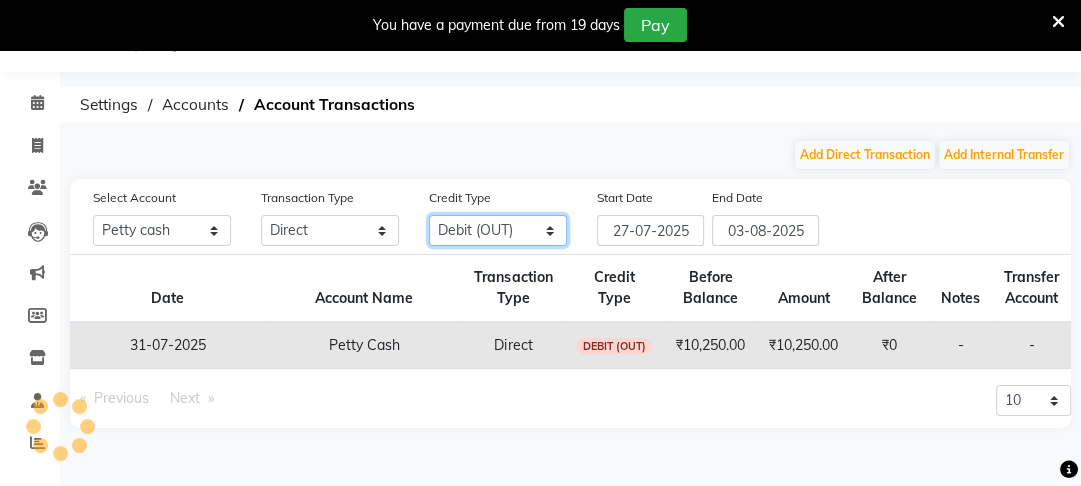scroll, scrollTop: 50, scrollLeft: 0, axis: vertical 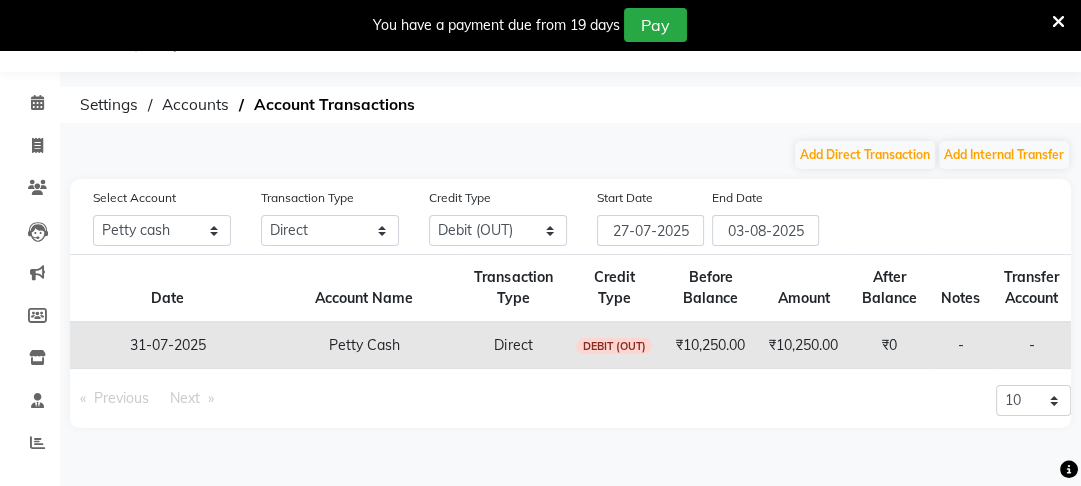 click on "You have a payment due from 19 days   Pay" at bounding box center (540, 25) 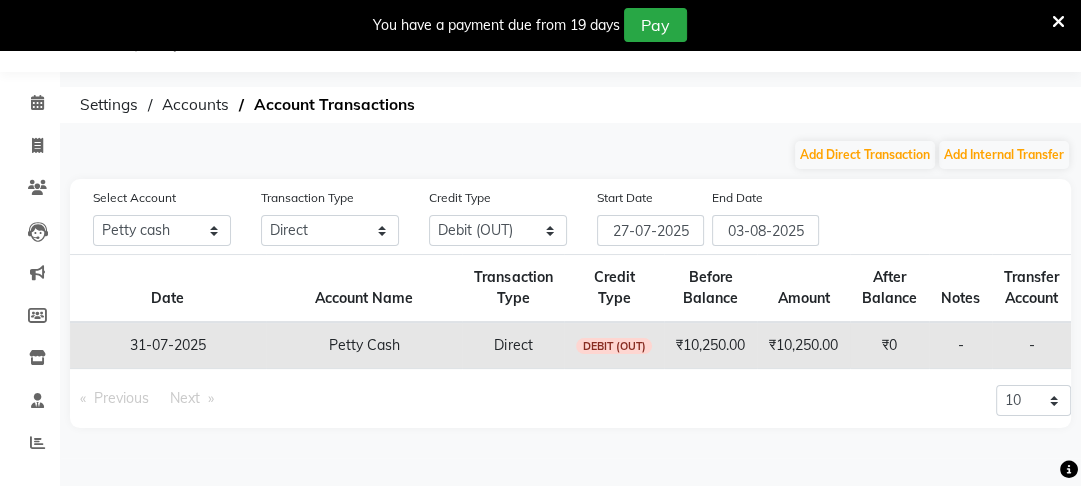 click at bounding box center (1058, 22) 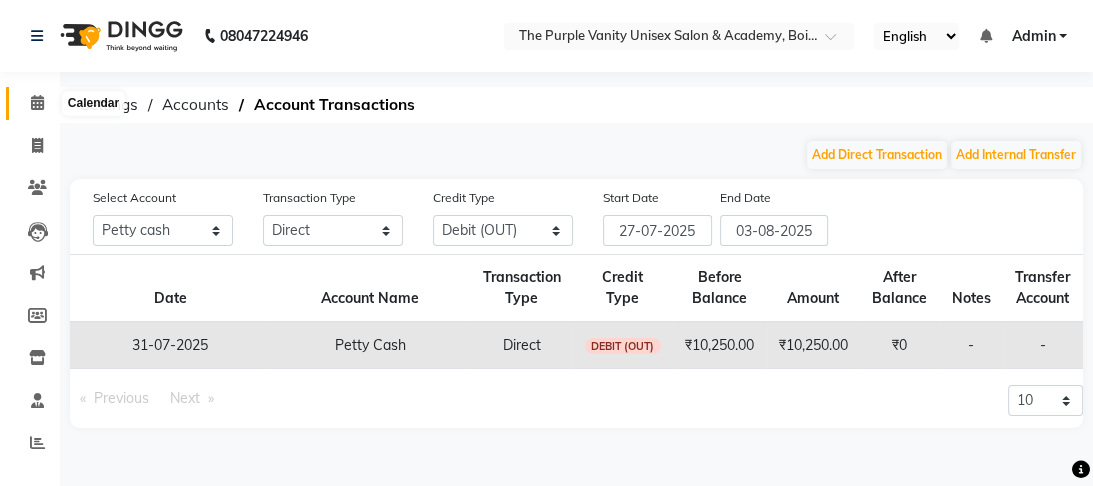 click 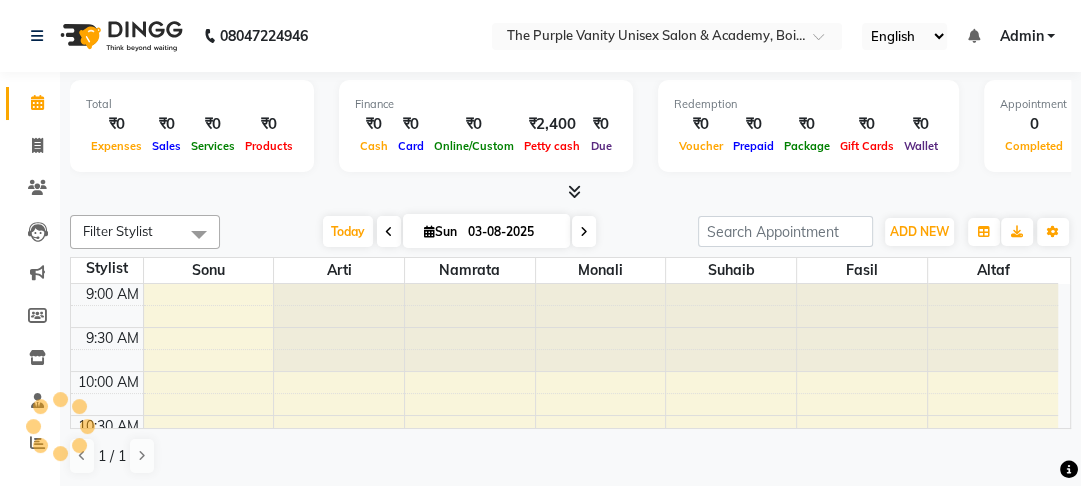 scroll, scrollTop: 0, scrollLeft: 0, axis: both 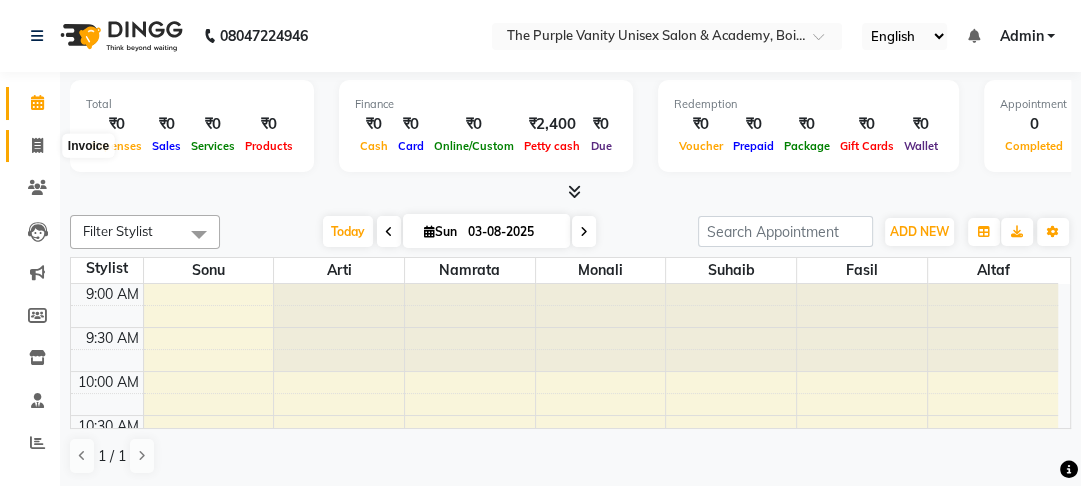 click 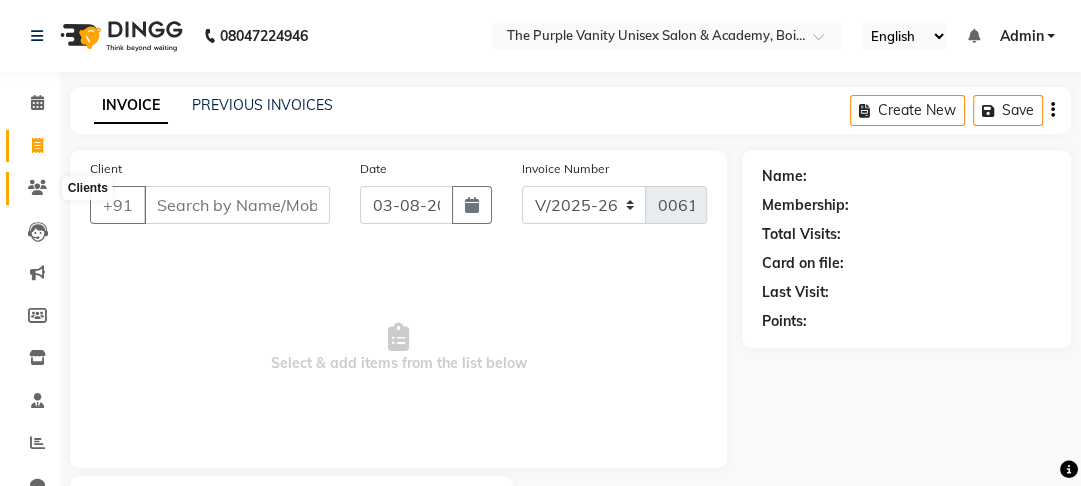 click 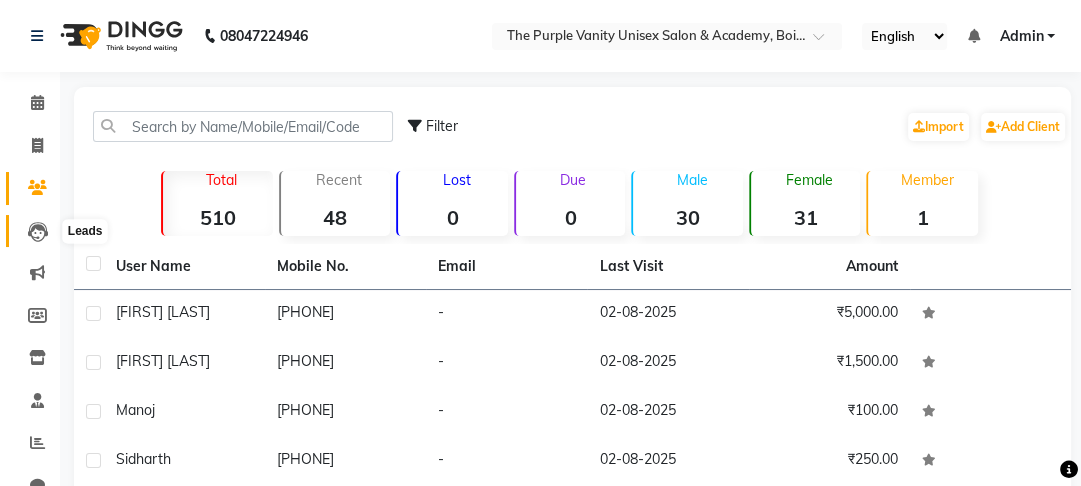 click 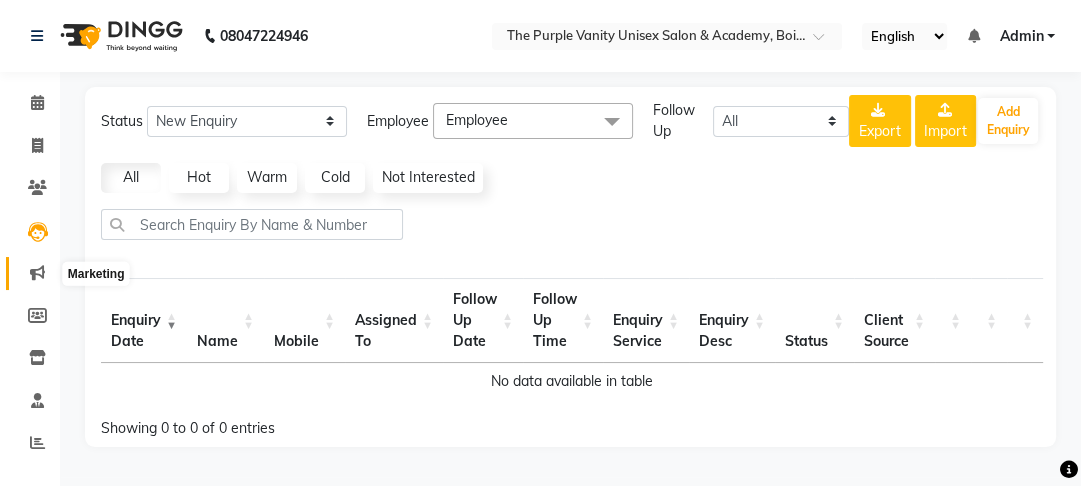 click 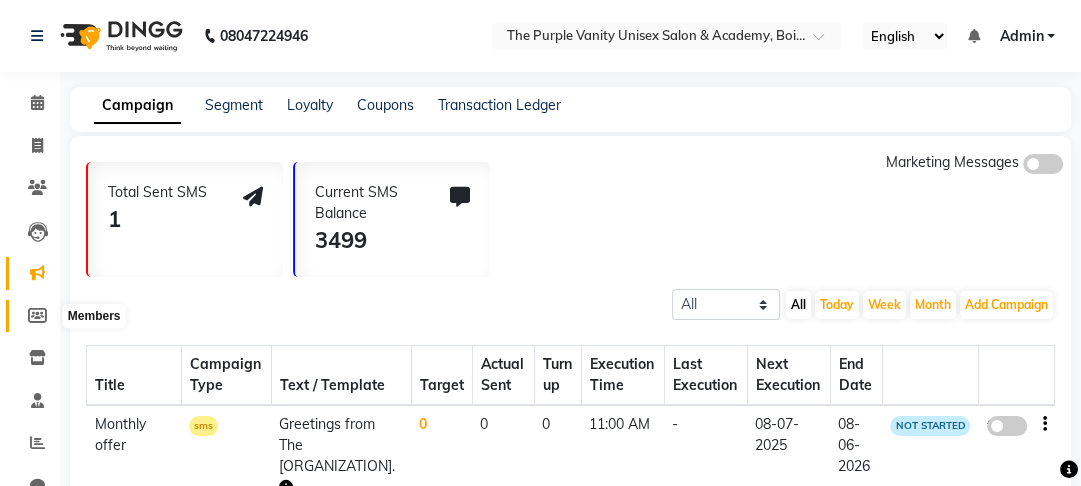 click 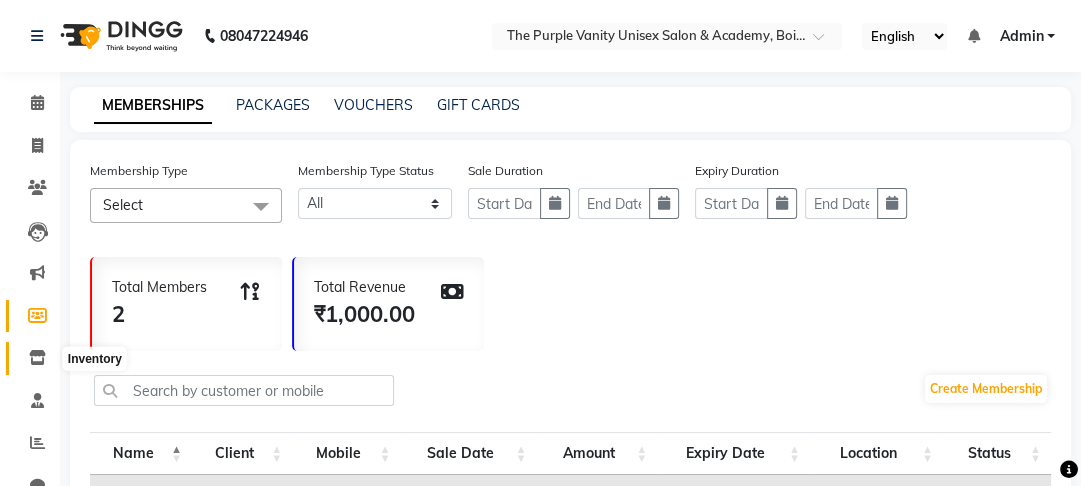 click 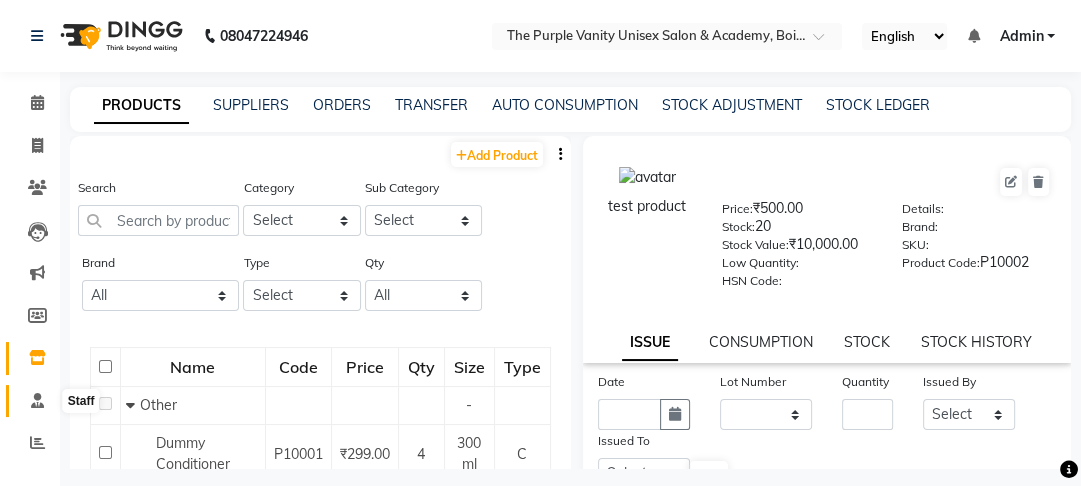 click 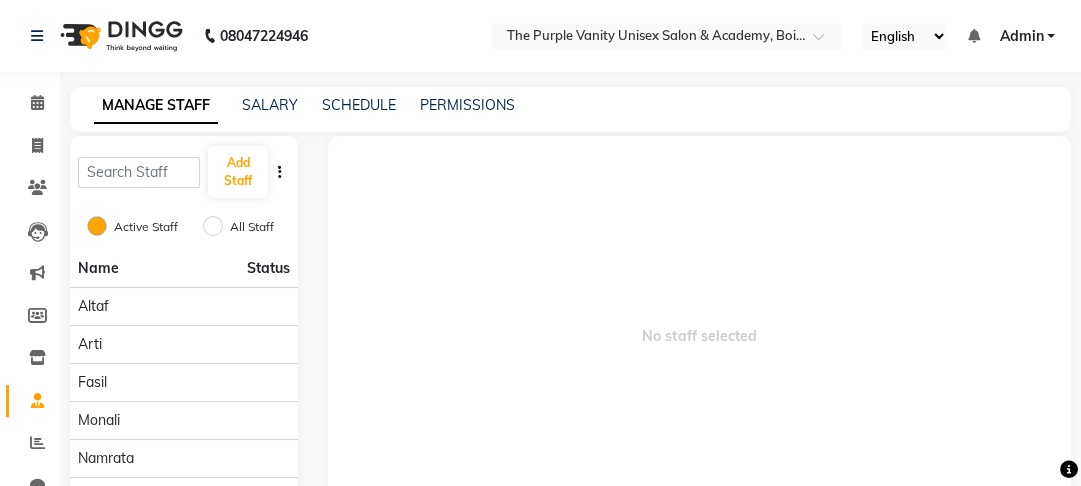 click on "No staff selected" at bounding box center (699, 336) 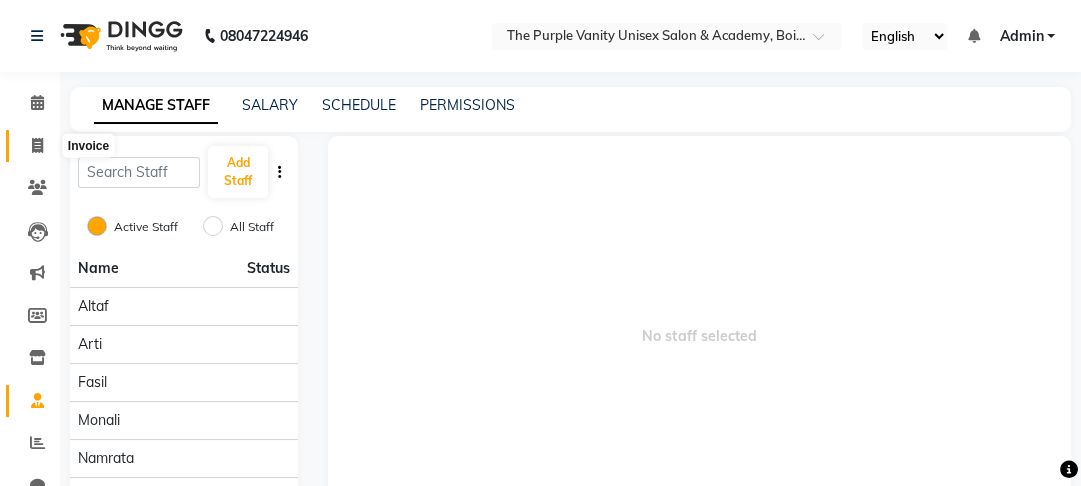 click 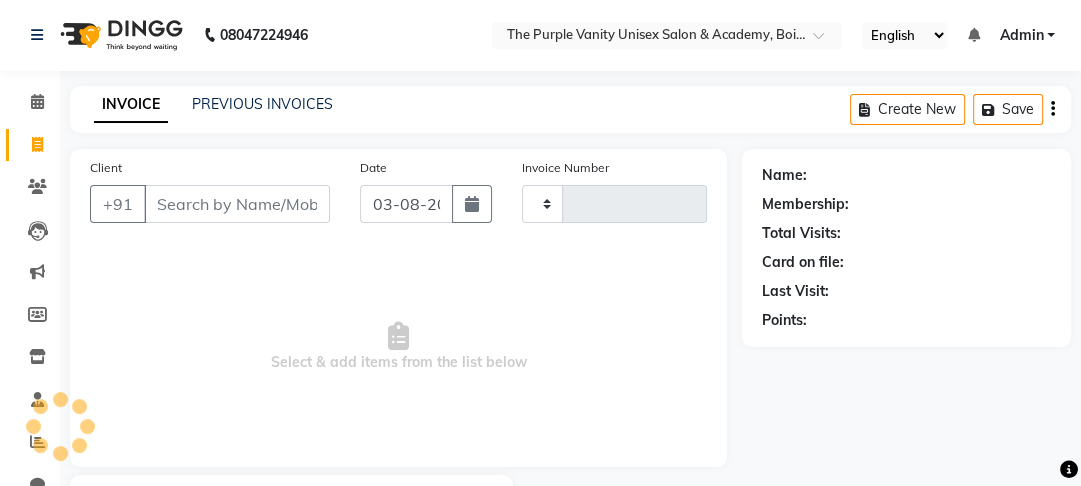 type on "0061" 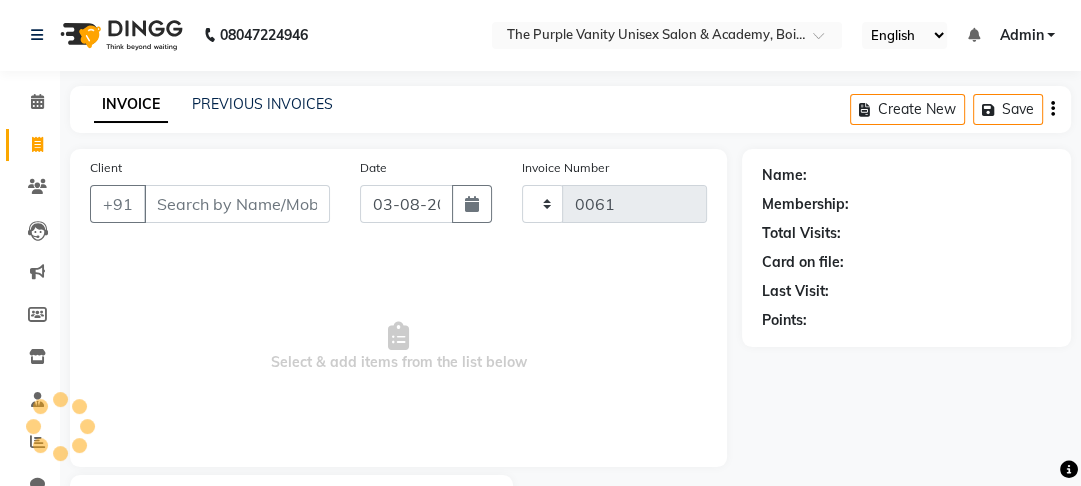 select on "7947" 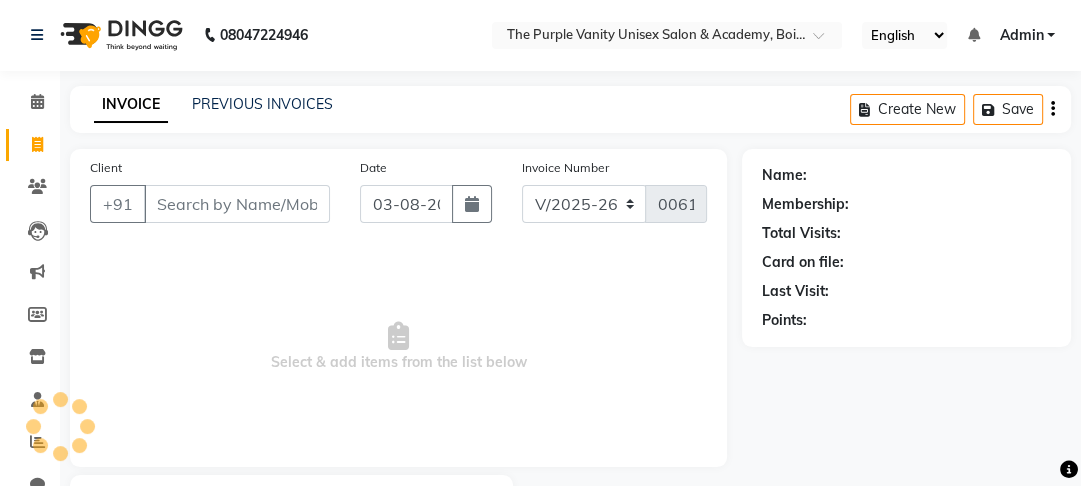 scroll, scrollTop: 116, scrollLeft: 0, axis: vertical 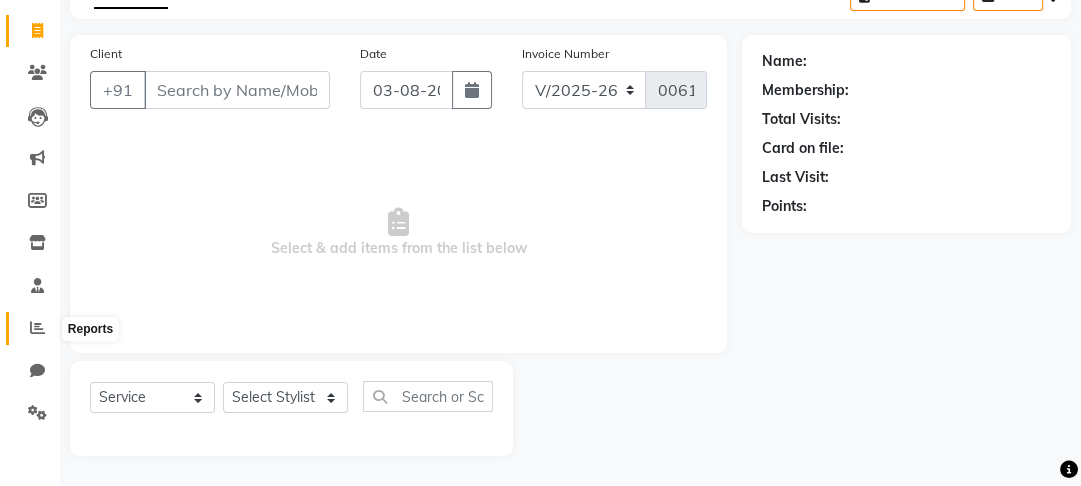 click 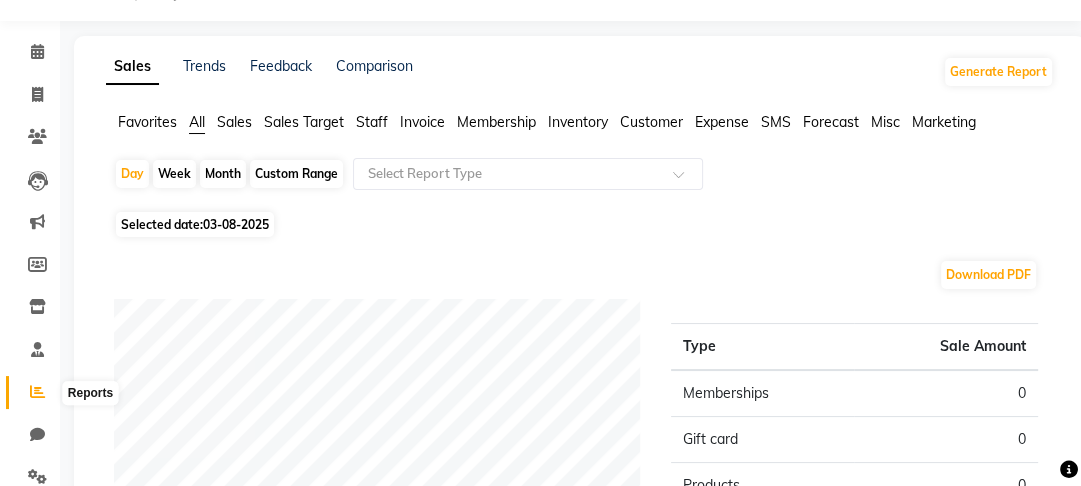 scroll, scrollTop: 116, scrollLeft: 0, axis: vertical 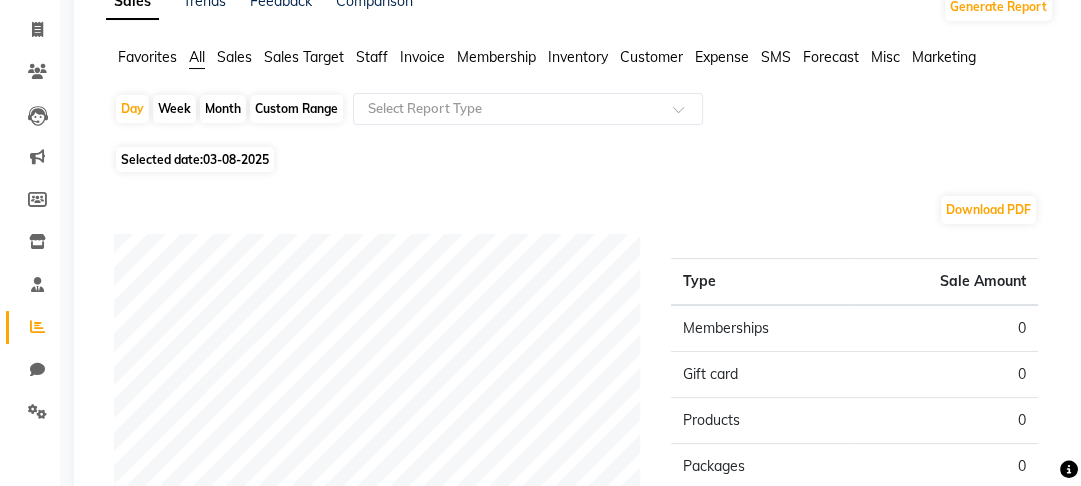 click on "Sales" 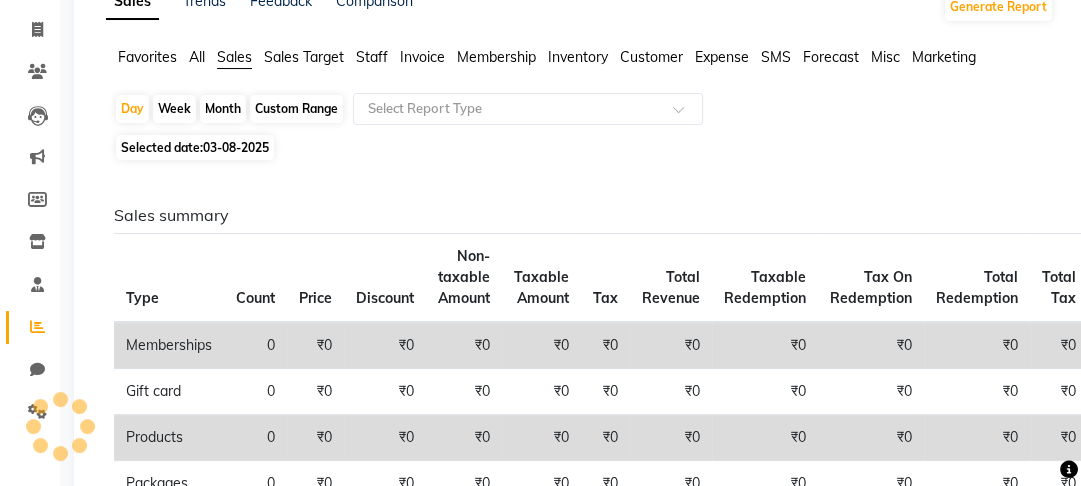 click on "Sales Target" 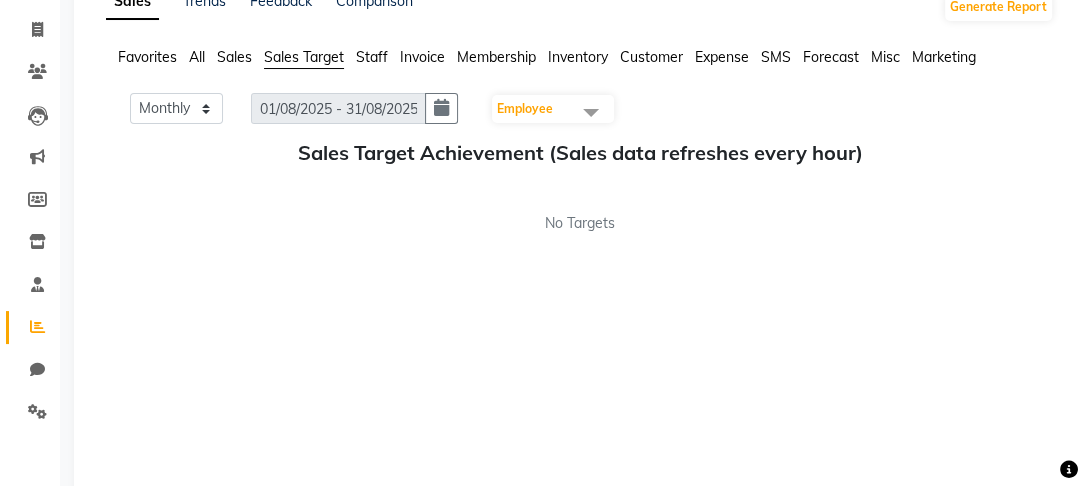 click on "Staff" 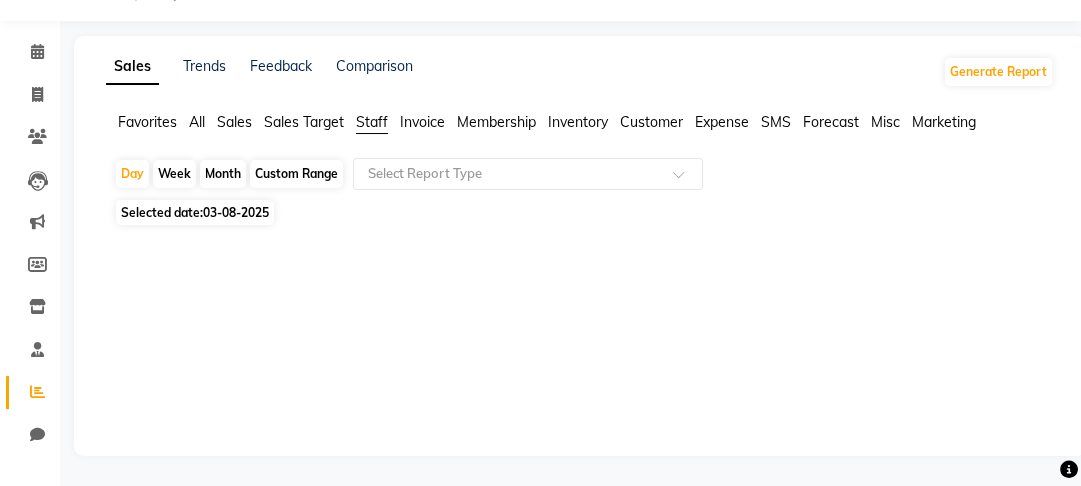scroll, scrollTop: 71, scrollLeft: 0, axis: vertical 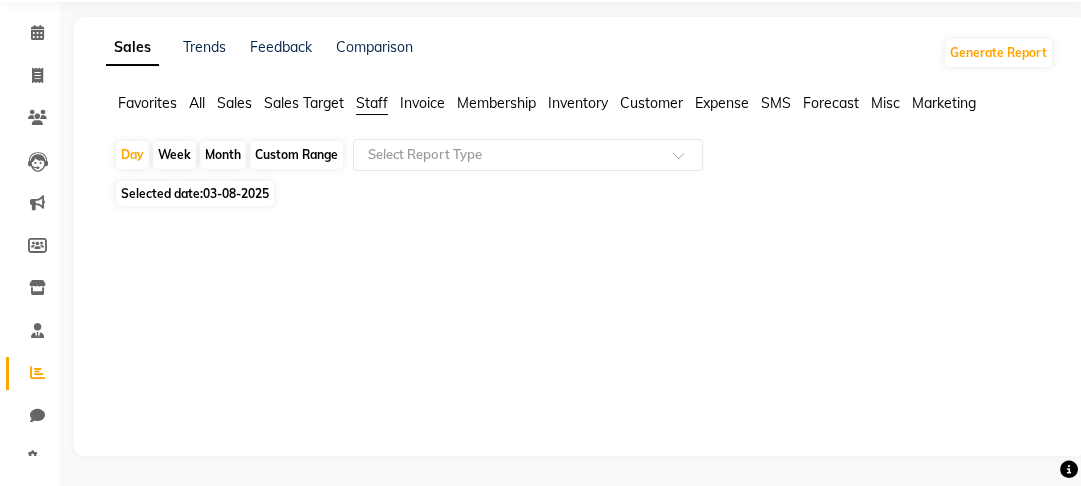 click on "Invoice" 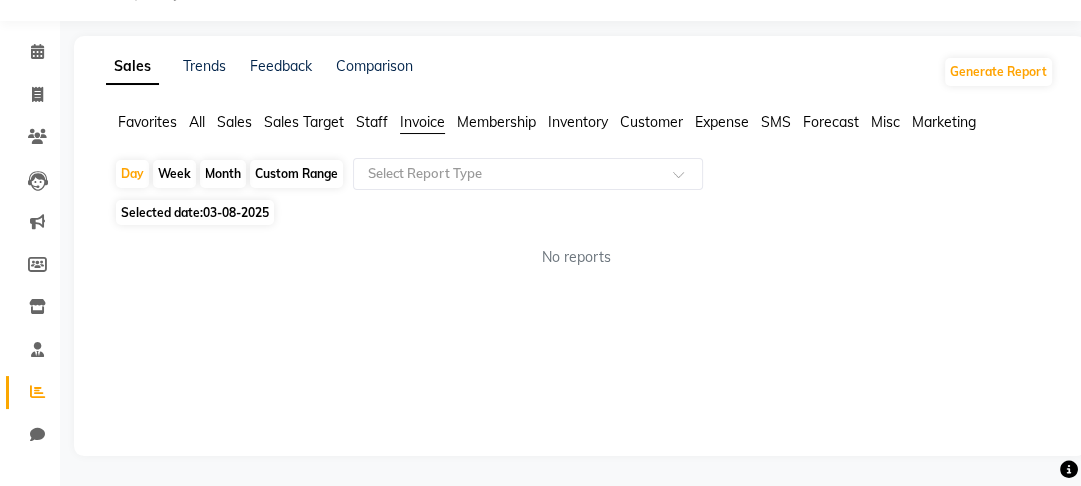 scroll, scrollTop: 51, scrollLeft: 0, axis: vertical 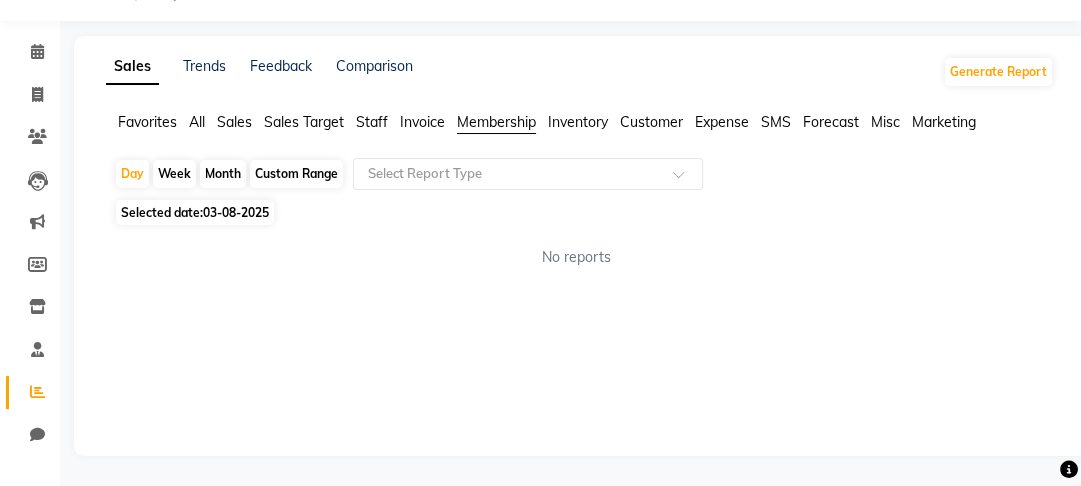 click on "Inventory" 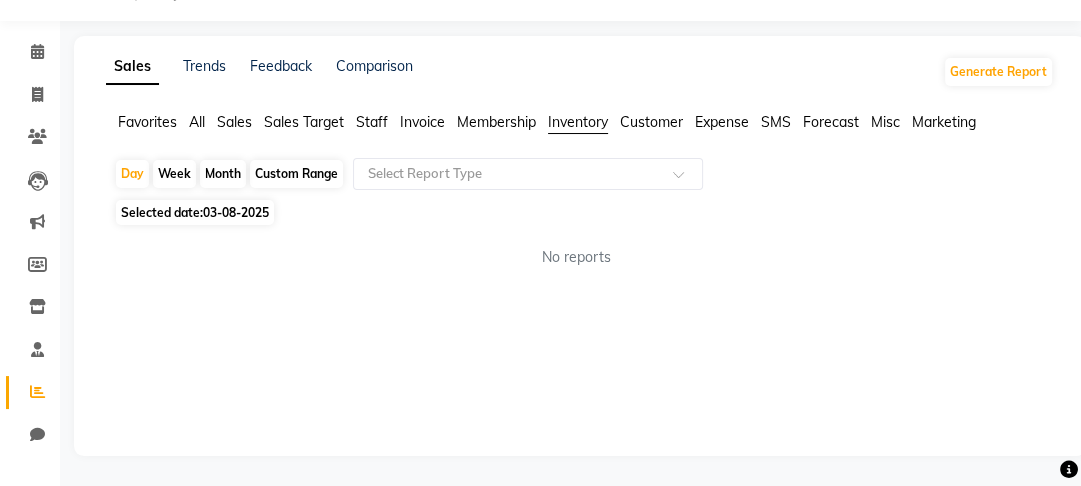 click on "Customer" 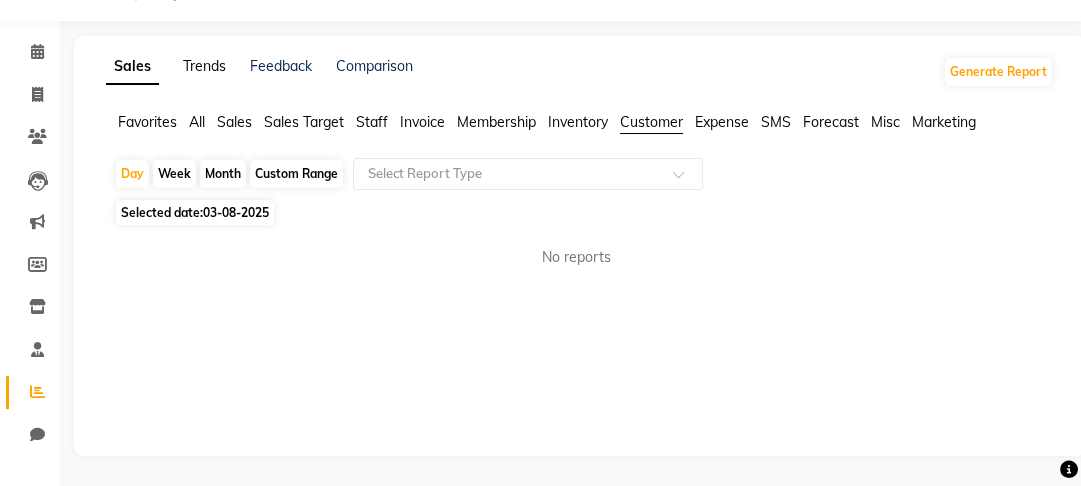 click on "Trends" 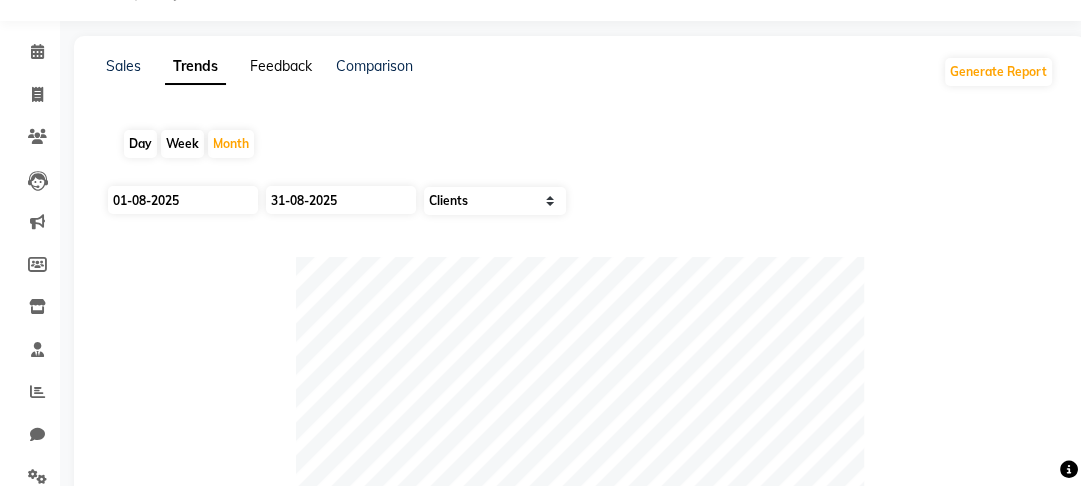 click on "Feedback" 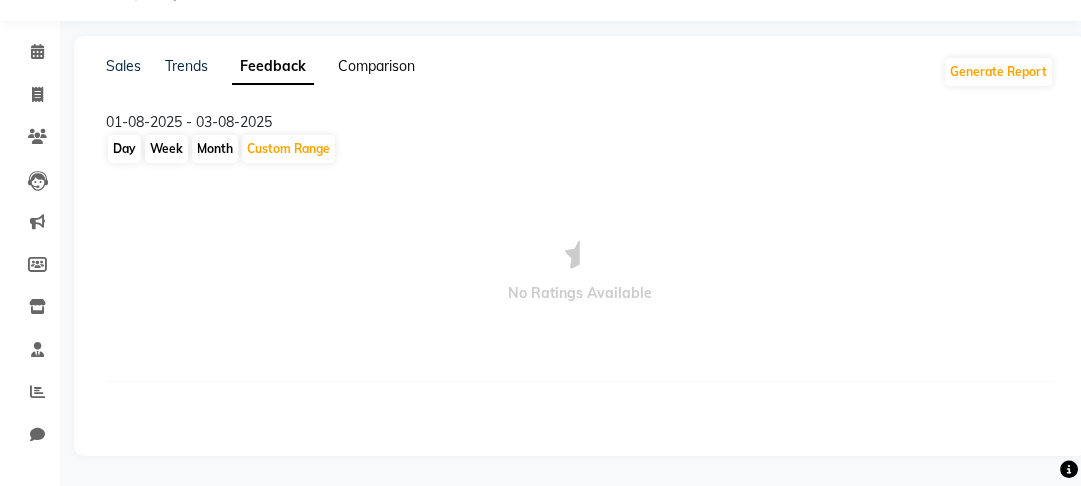 click on "Comparison" 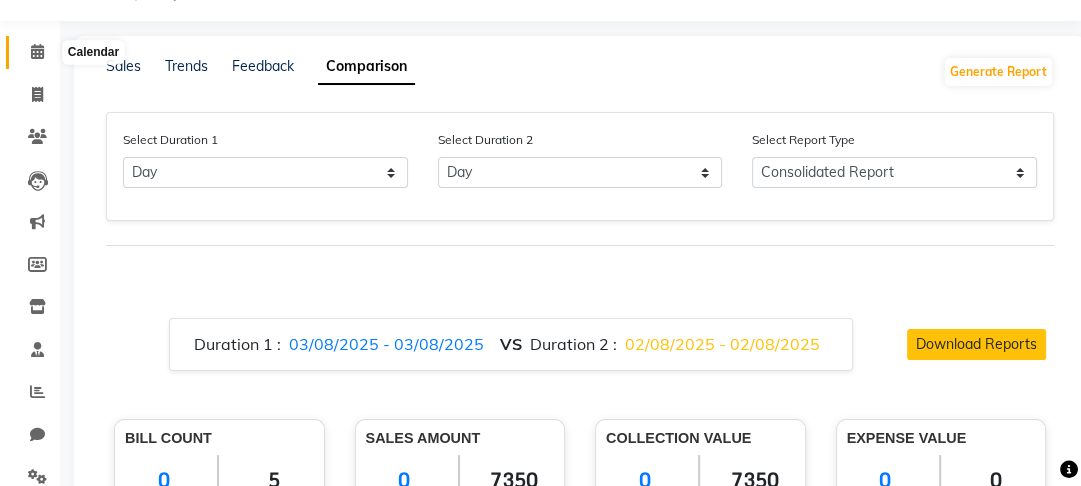 click 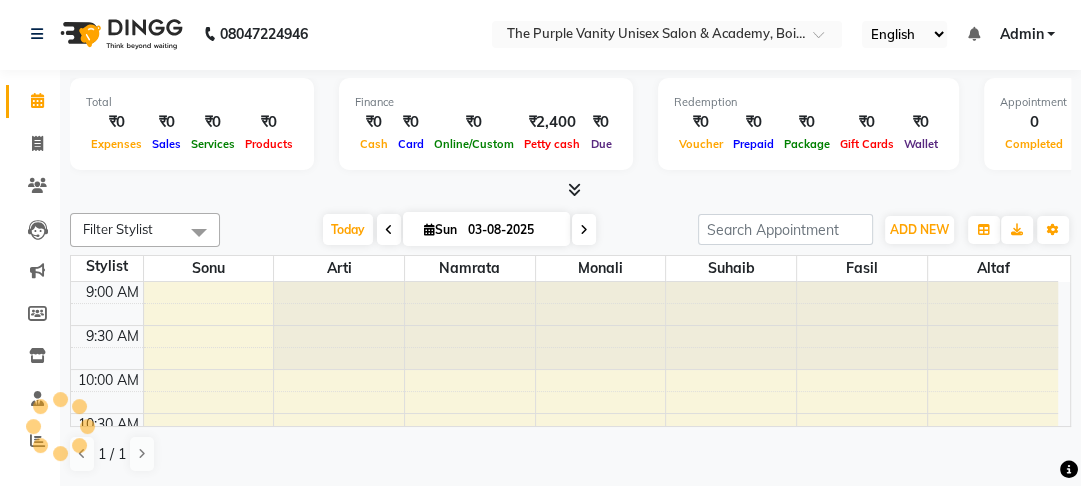 scroll, scrollTop: 0, scrollLeft: 0, axis: both 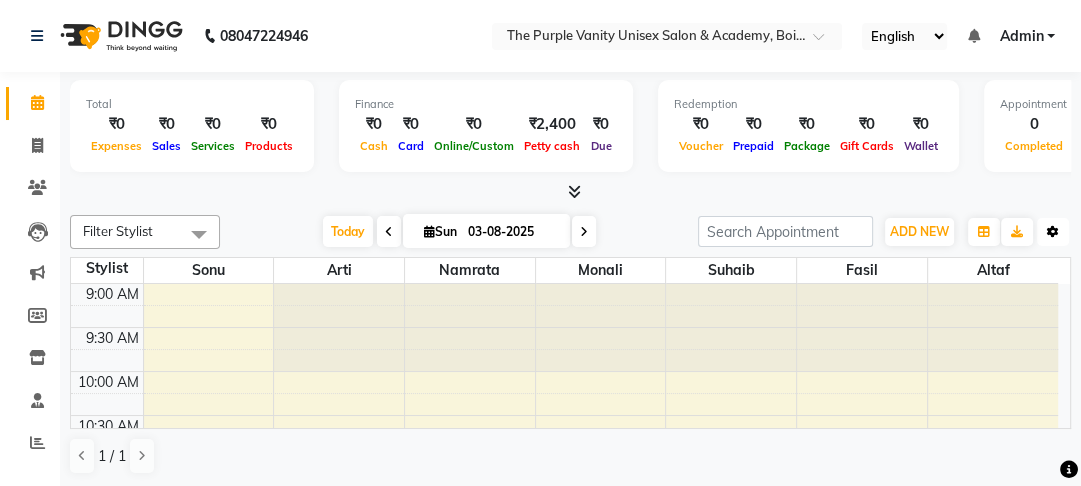 click at bounding box center (1053, 232) 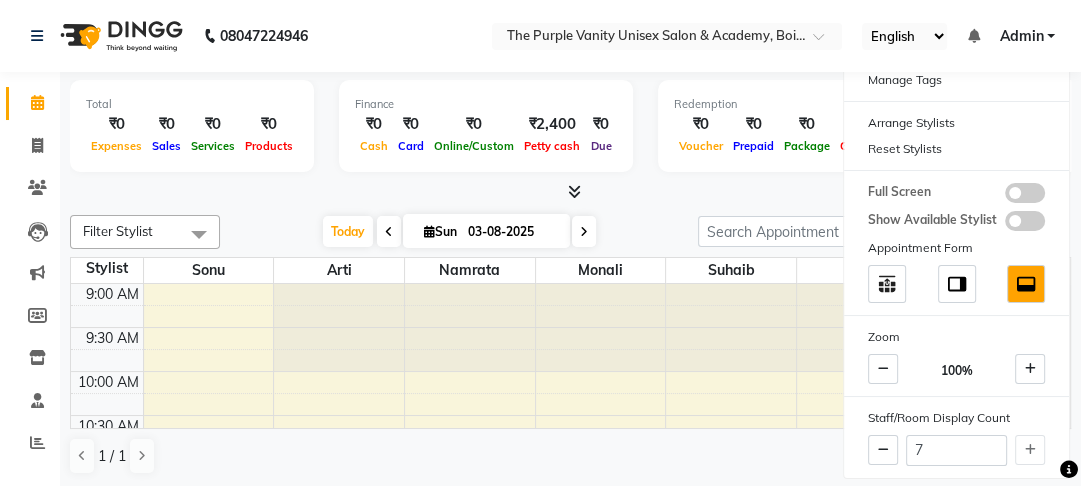 click at bounding box center (731, 327) 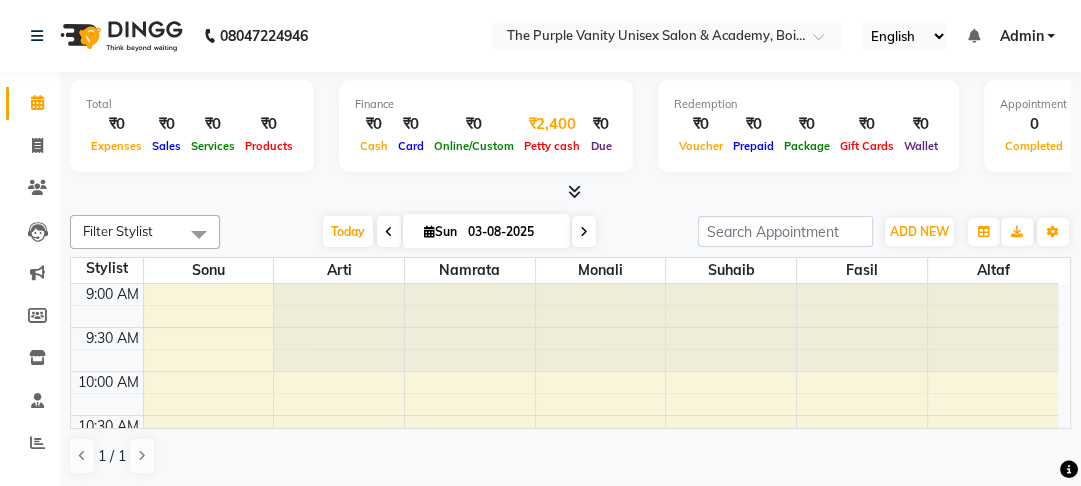 click on "₹2,400" at bounding box center [552, 124] 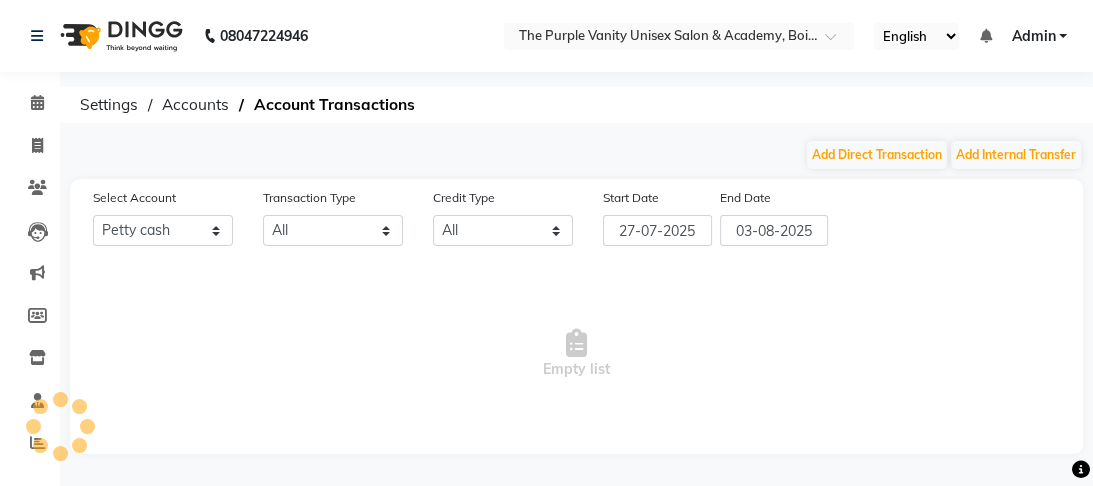 click on "08047224946 Select Location × The Purple Vanity Unisex Salon & Academy, Boisar English ENGLISH Español العربية मराठी हिंदी ગુજરાતી தமிழ் 中文 Notifications nothing to show Admin Manage Profile Change Password Sign out  Version:3.15.11  ☀ The Purple Vanity Unisex Salon & Academy, boisar  Calendar  Invoice  Clients  Leads   Marketing  Members  Inventory  Staff  Reports  Chat  Settings Completed InProgress Upcoming Dropped Tentative Check-In Confirm Bookings Generate Report Segments Page Builder Settings  Accounts   Account Transactions  Add Direct Transaction Add Internal Transfer Select Account All Petty cash Default account Transaction Type All Direct Internal Transfer Expense Invoice Daily Register Credit Type All Credit (IN) Debit (OUT) Start Date 27-07-2025 End Date 03-08-2025  Empty list" at bounding box center (546, 243) 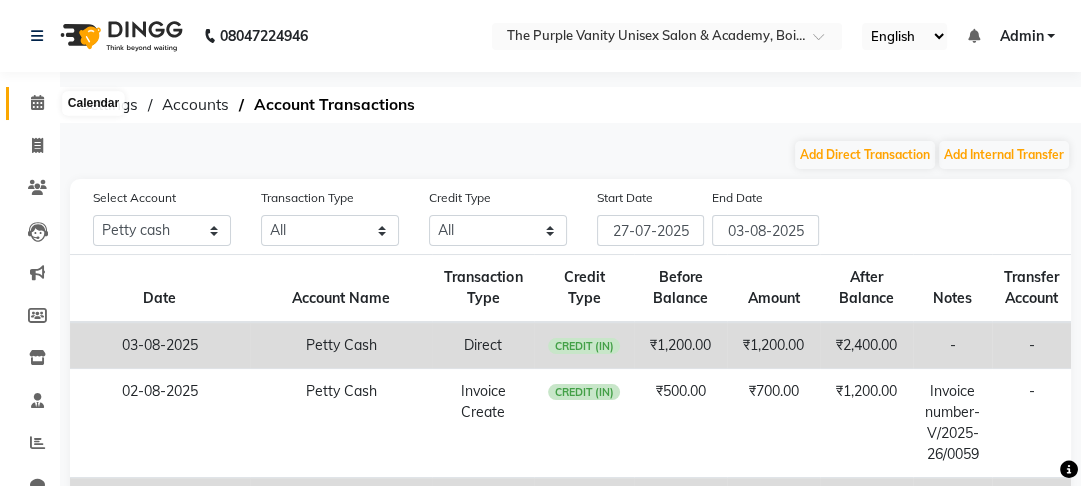 click 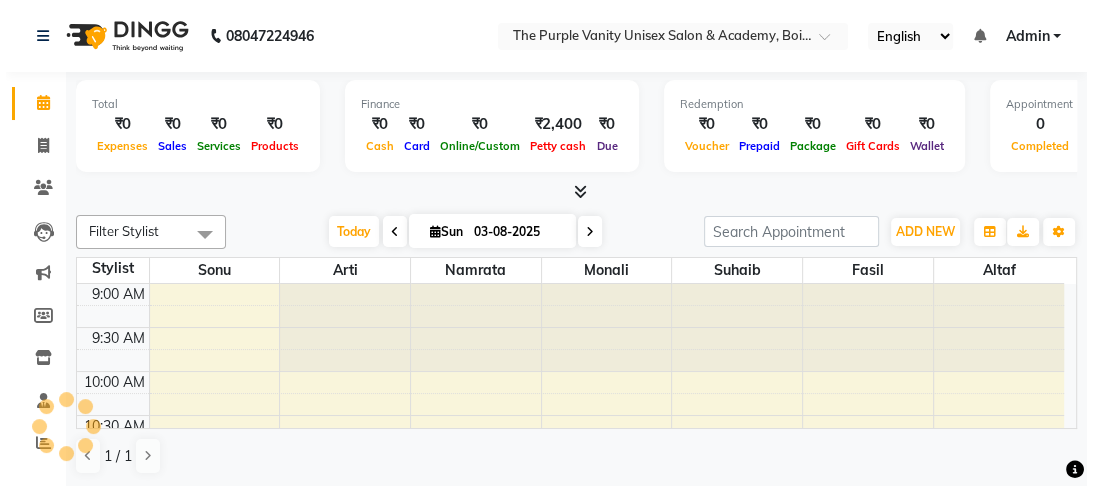 scroll, scrollTop: 0, scrollLeft: 0, axis: both 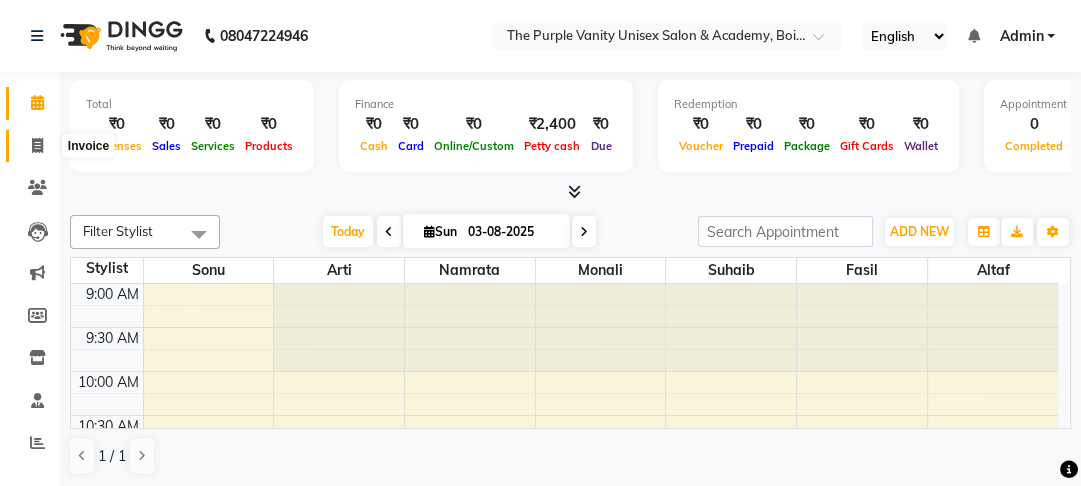 click 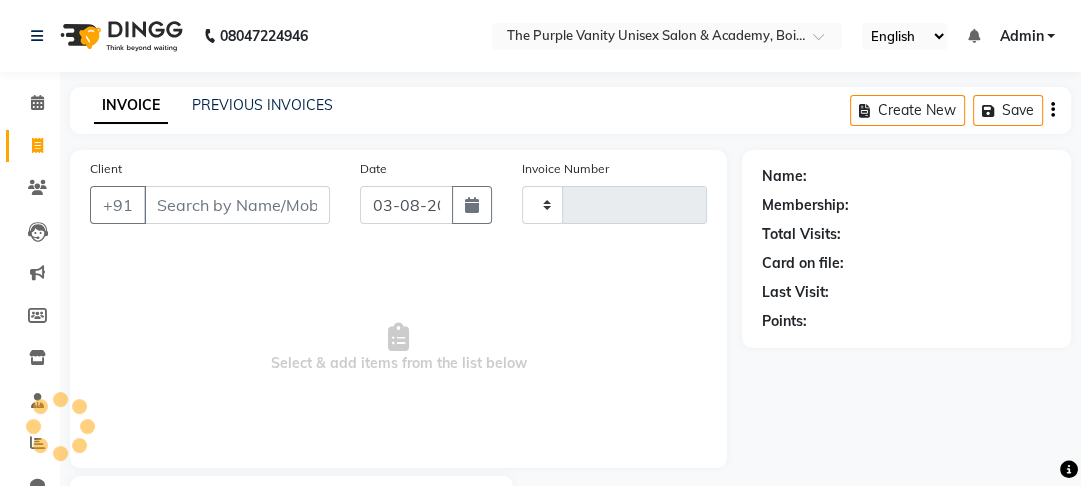 type on "0061" 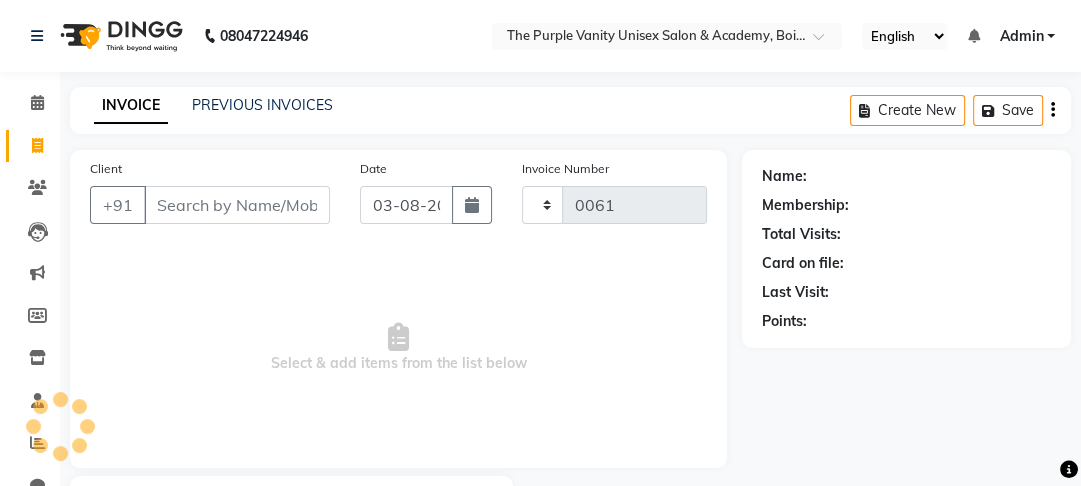 select on "7947" 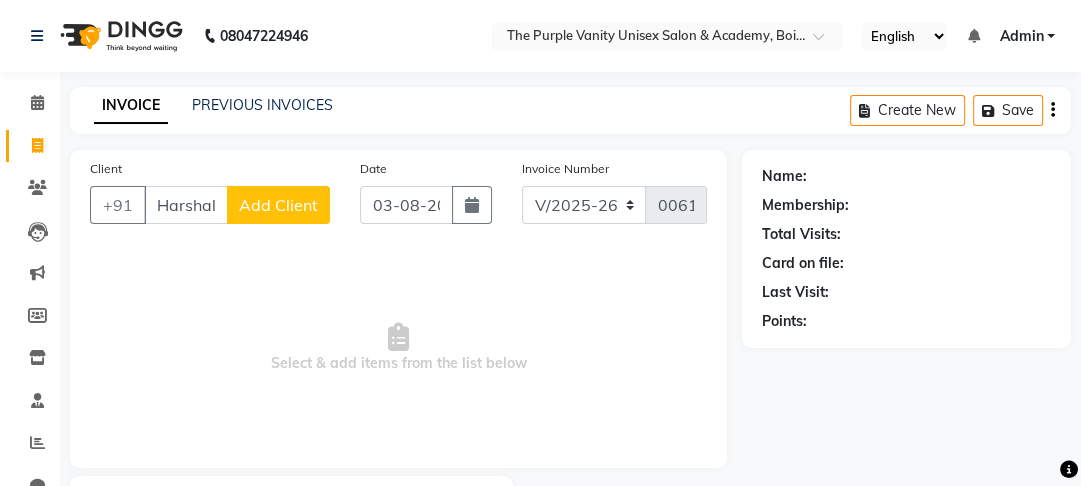 type on "Harshal" 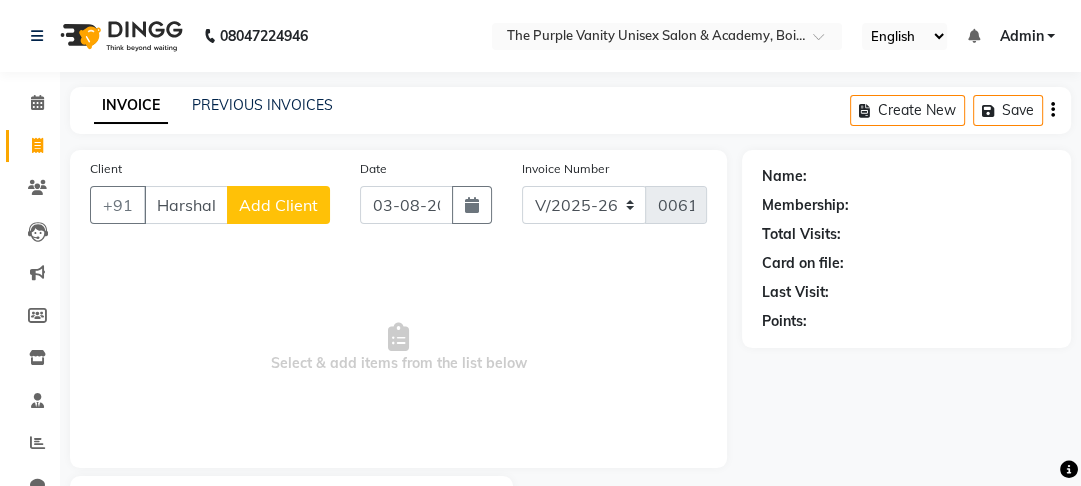 click on "Add Client" 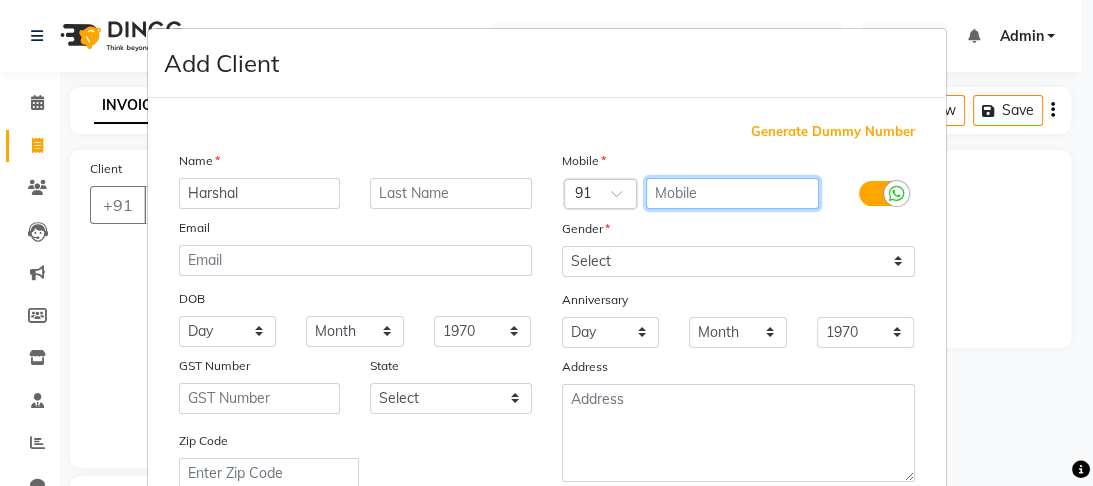 click at bounding box center [732, 193] 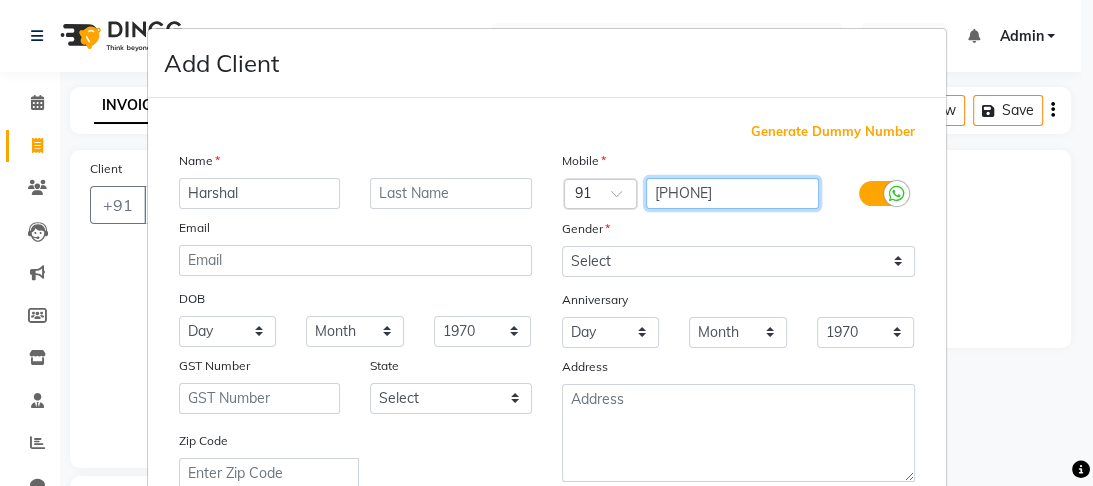 type on "[PHONE]" 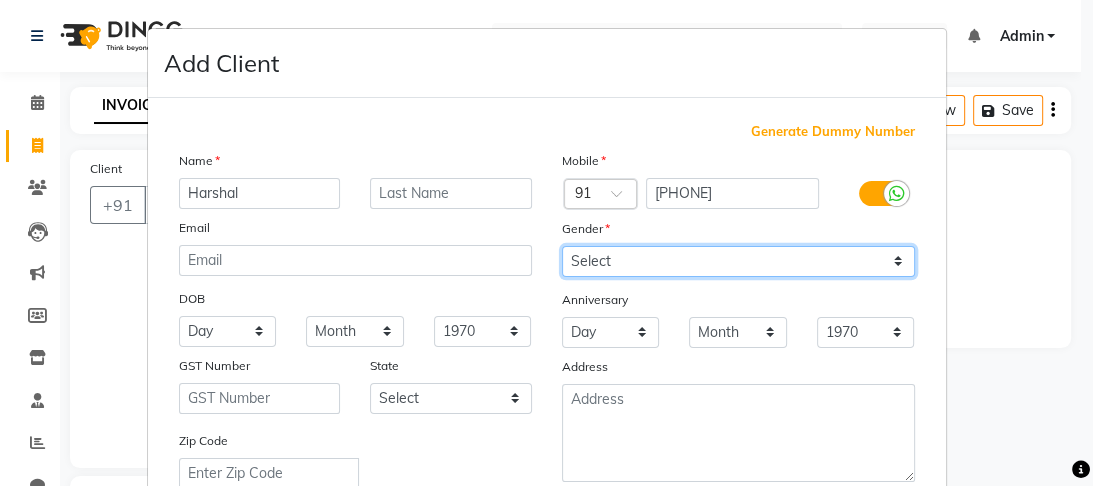 click on "Select Male Female Other Prefer Not To Say" at bounding box center (738, 261) 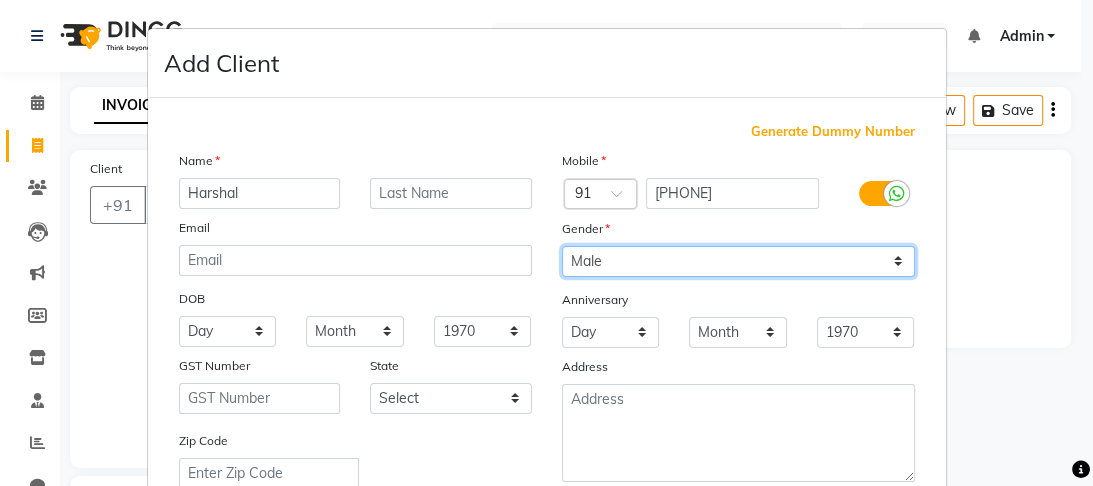 click on "Select Male Female Other Prefer Not To Say" at bounding box center [738, 261] 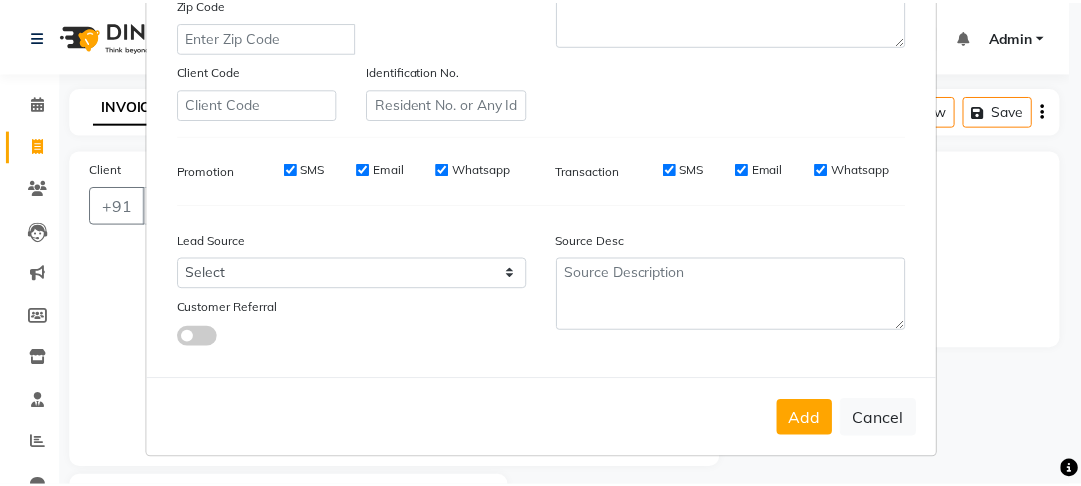 scroll, scrollTop: 447, scrollLeft: 0, axis: vertical 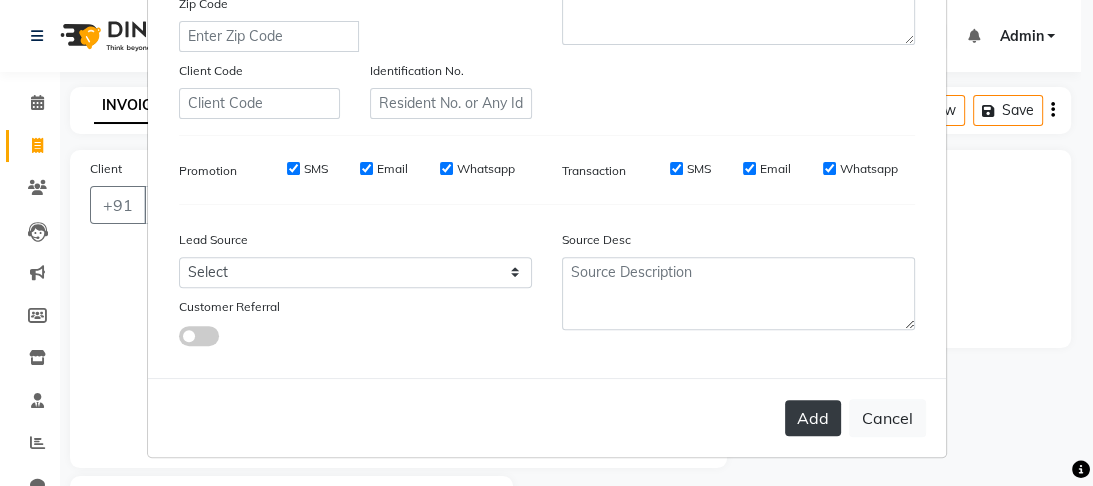 click on "Add" at bounding box center [813, 418] 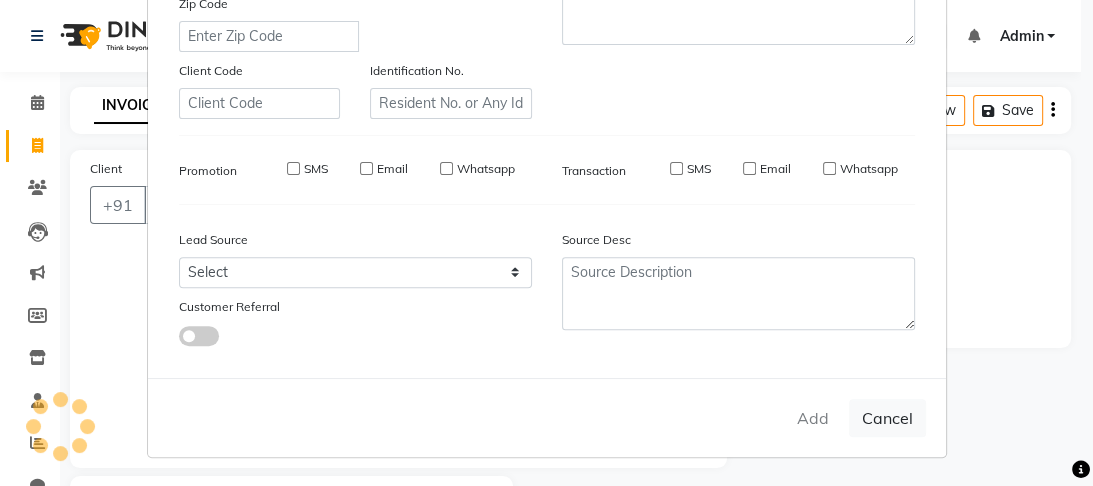 type on "[PHONE]" 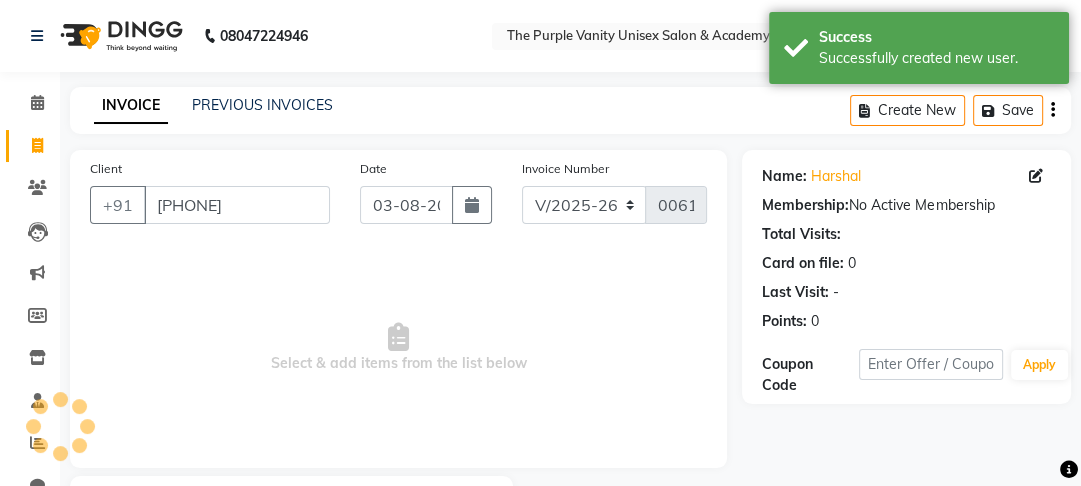 scroll, scrollTop: 116, scrollLeft: 0, axis: vertical 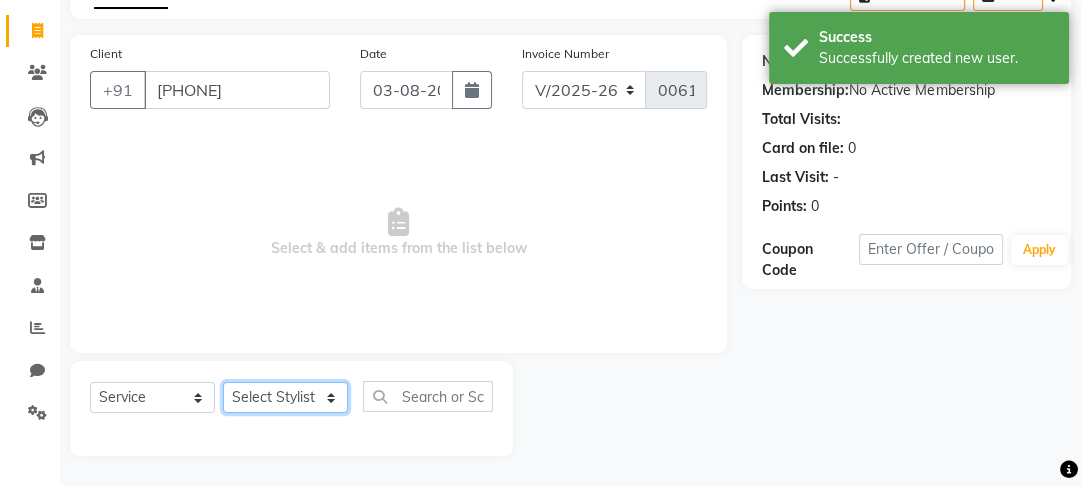 click on "Select Stylist Altaf Arti Fasil Monali namrata sonu Suhaib" 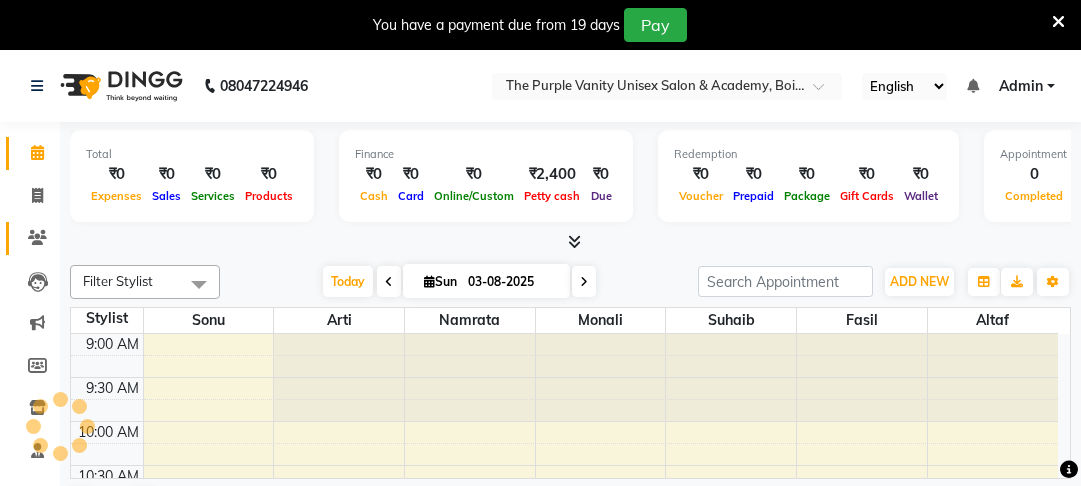 scroll, scrollTop: 0, scrollLeft: 0, axis: both 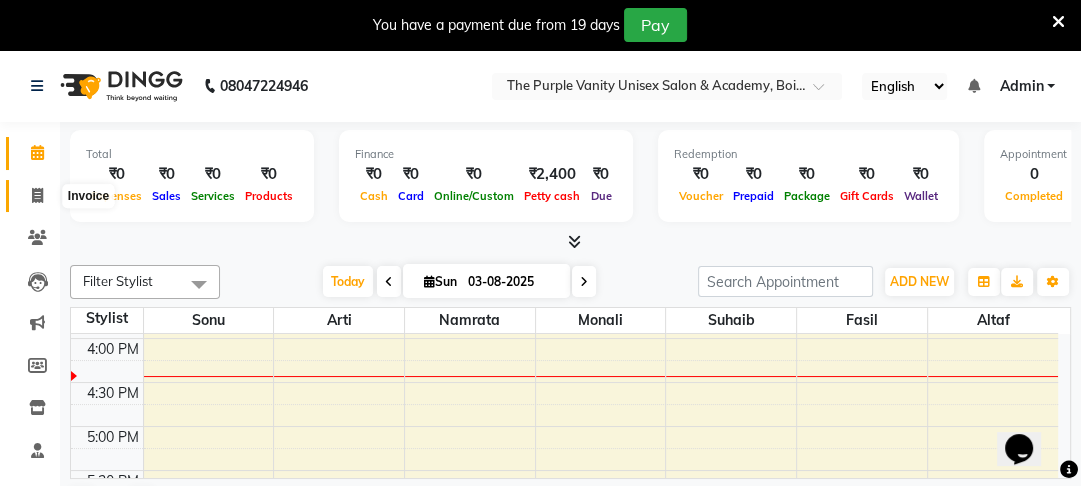 click 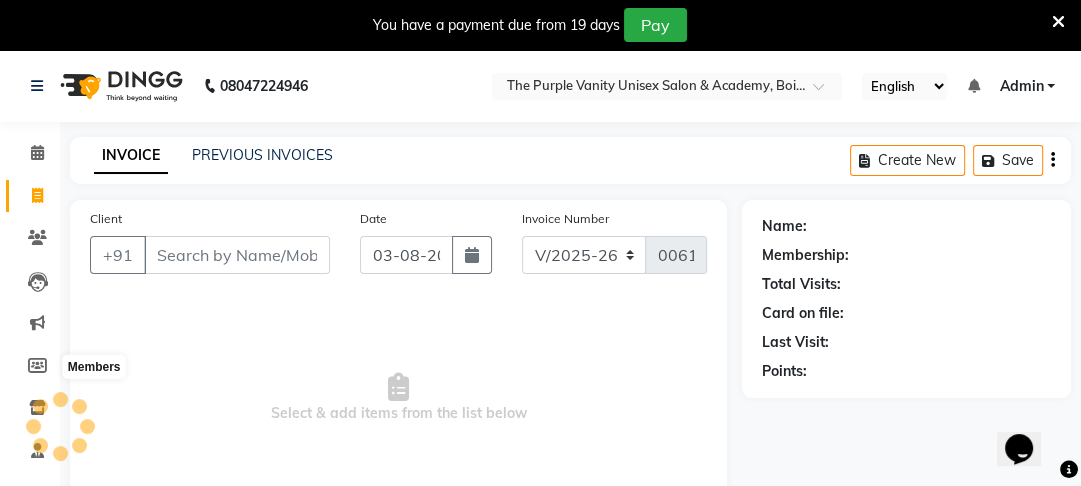 scroll, scrollTop: 166, scrollLeft: 0, axis: vertical 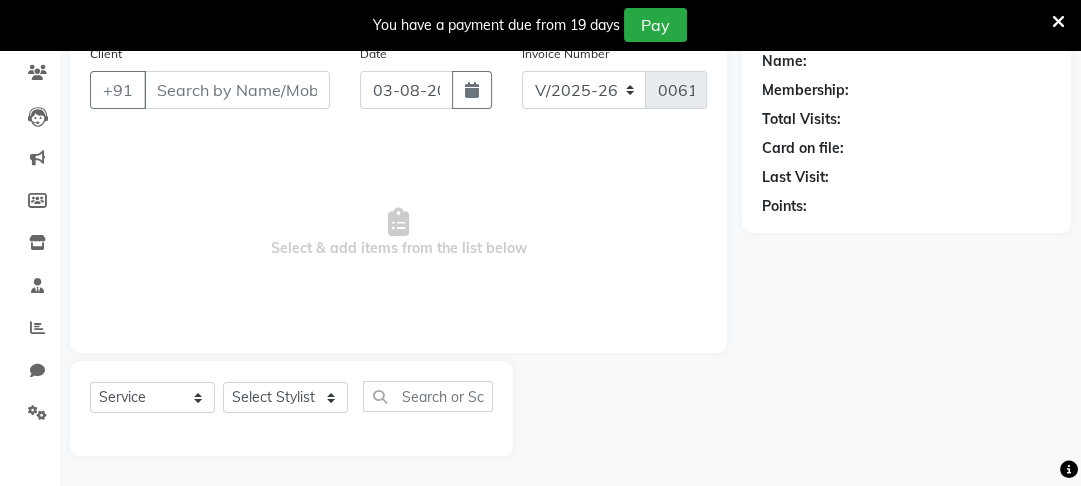click on "Client" at bounding box center [237, 90] 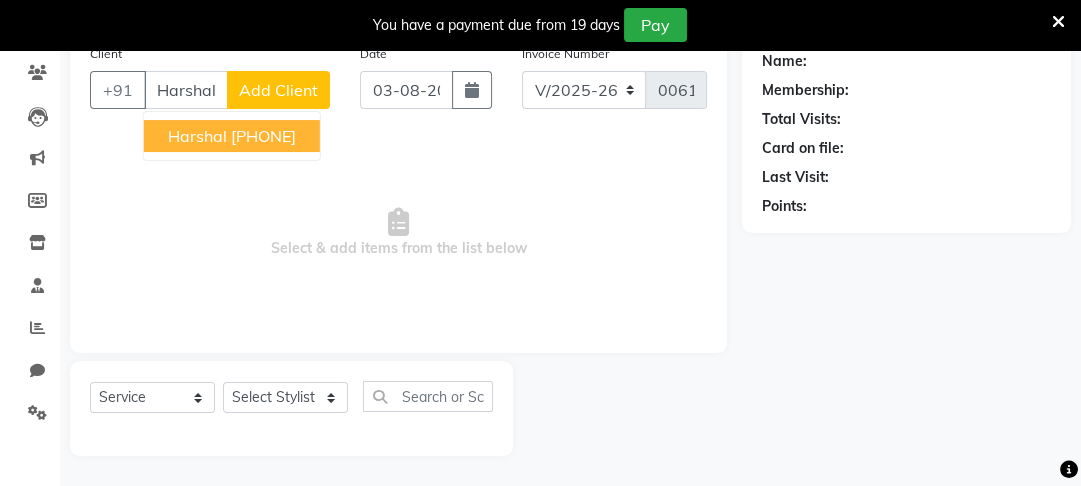 click on "[PHONE]" at bounding box center [263, 136] 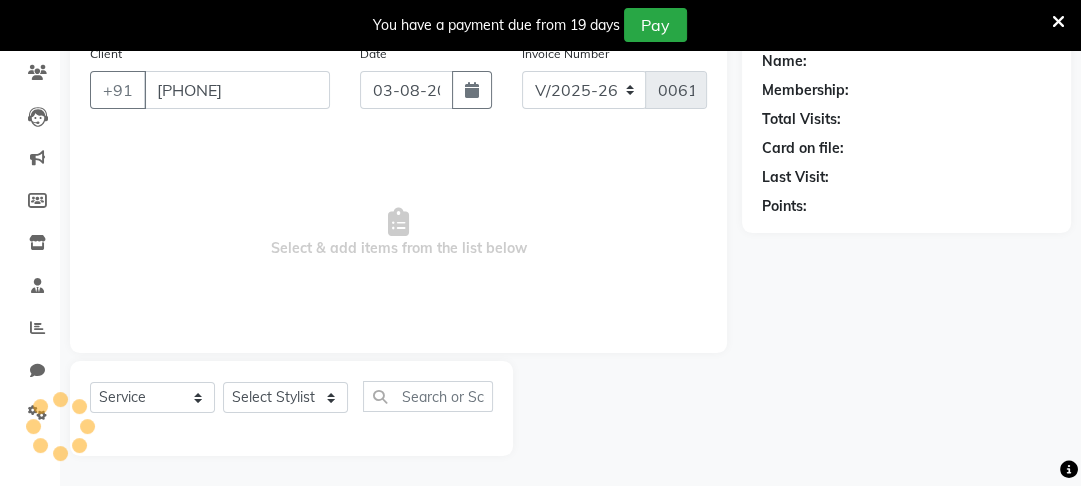 type on "[PHONE]" 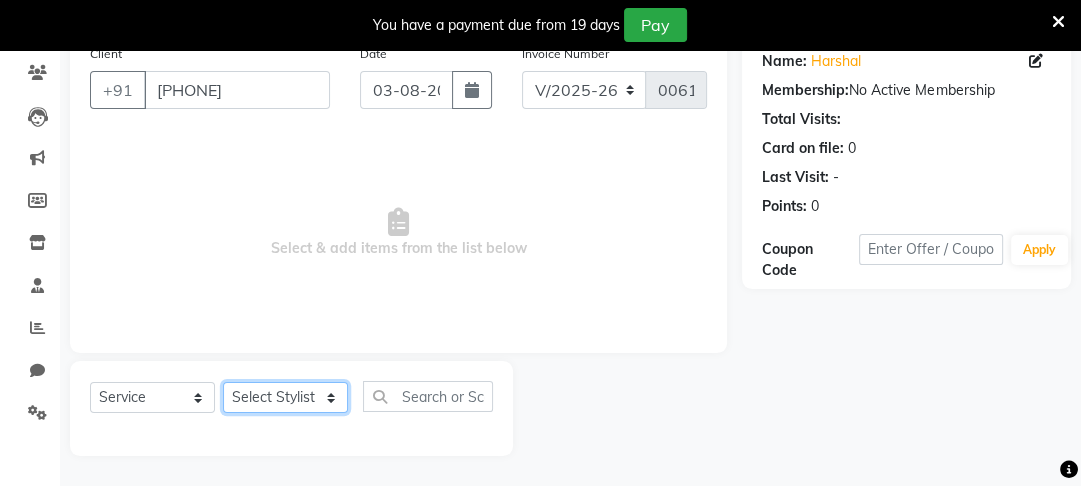 click on "Select Stylist Altaf Arti Fasil Monali namrata sonu Suhaib" 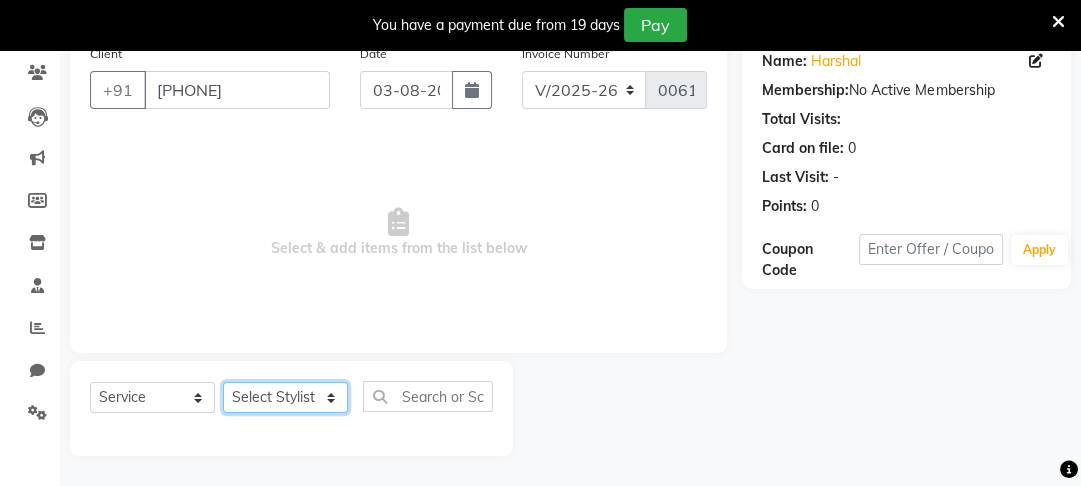 select on "87147" 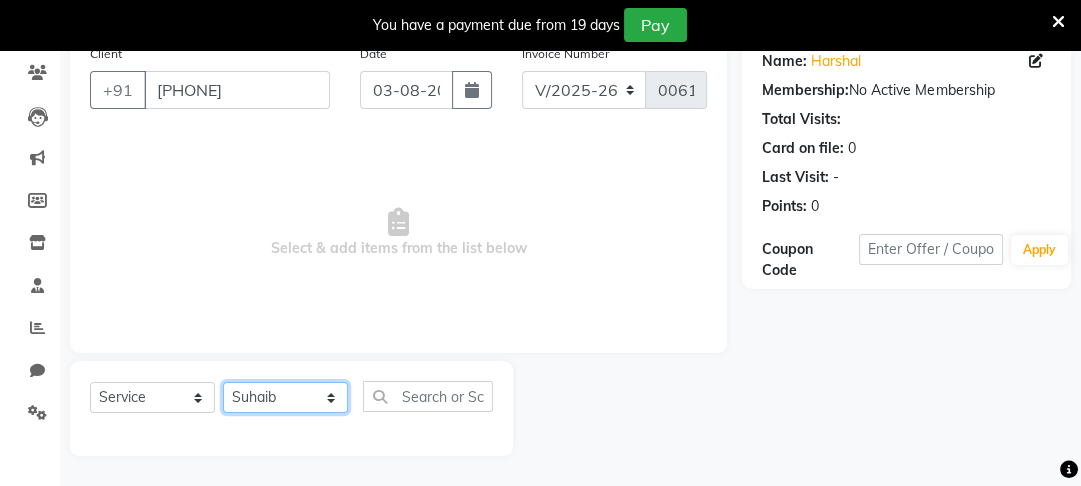click on "Select Stylist Altaf Arti Fasil Monali namrata sonu Suhaib" 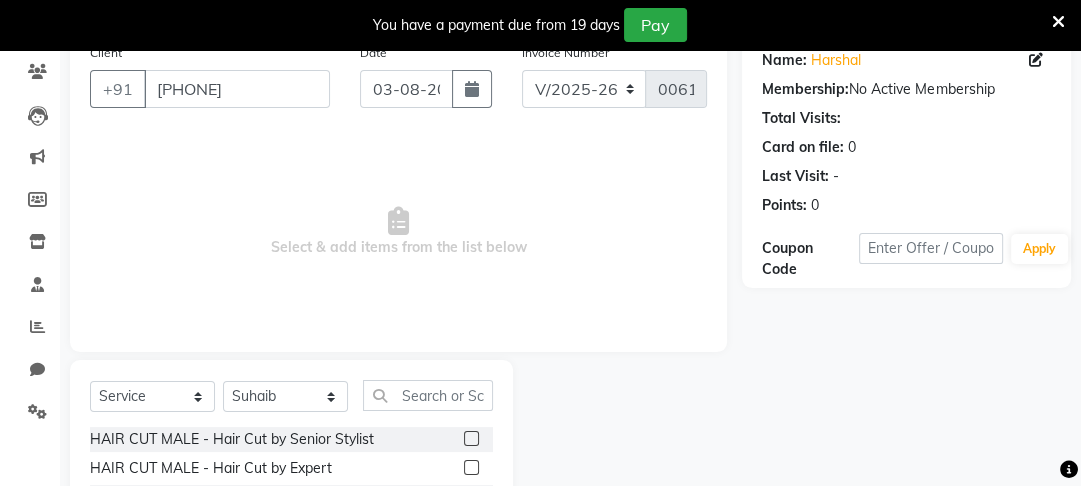click 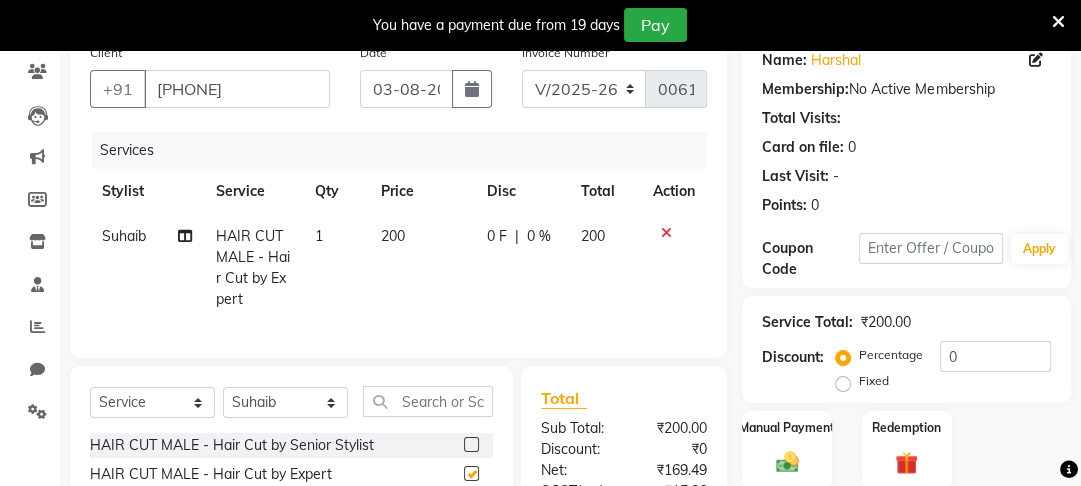 checkbox on "false" 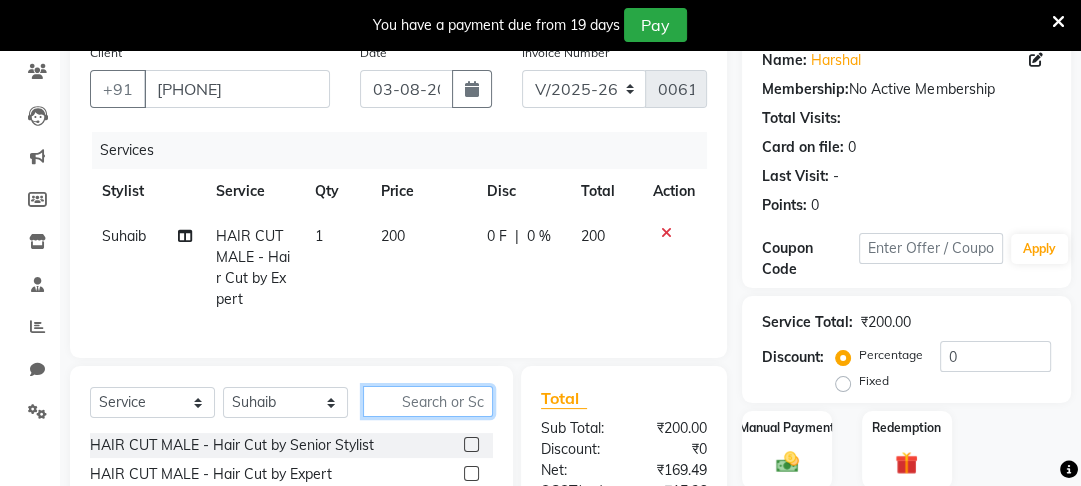 click 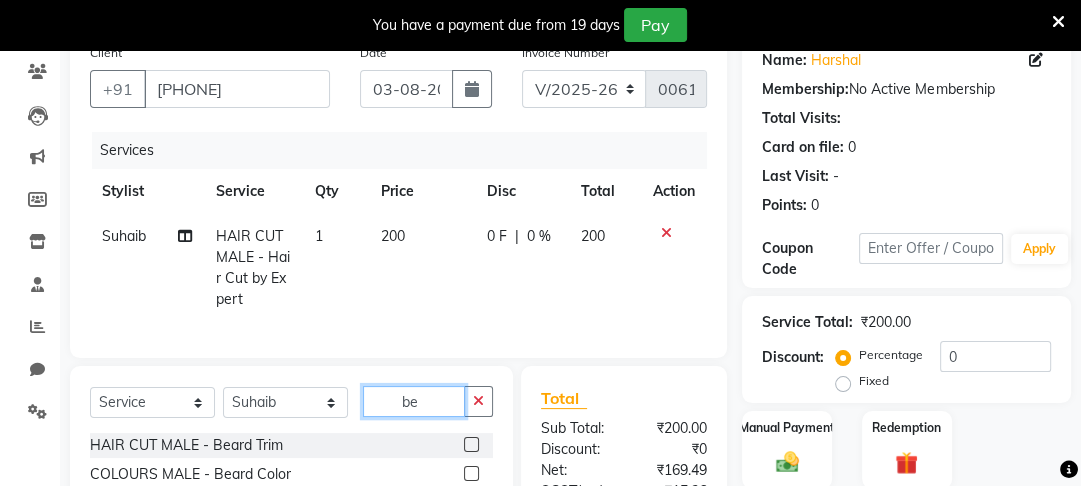 type on "be" 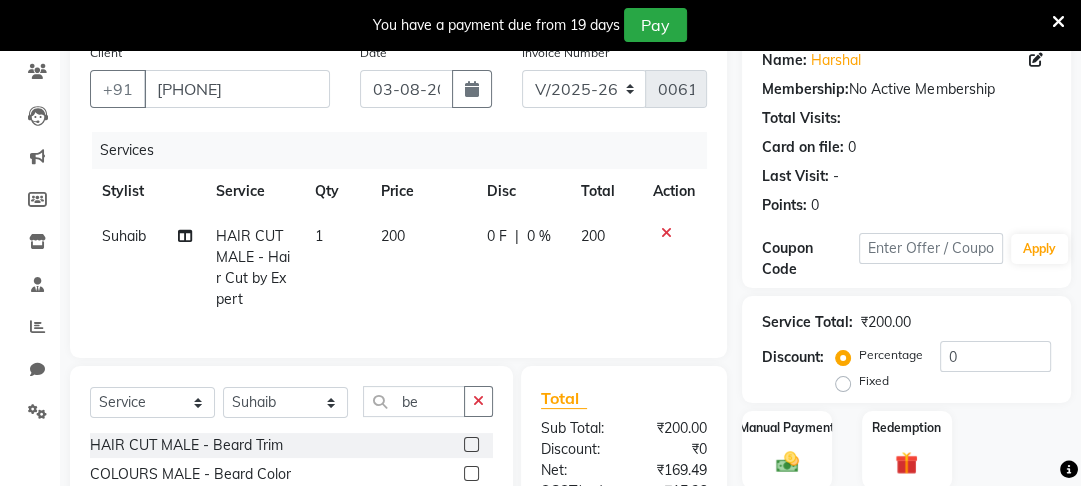 click 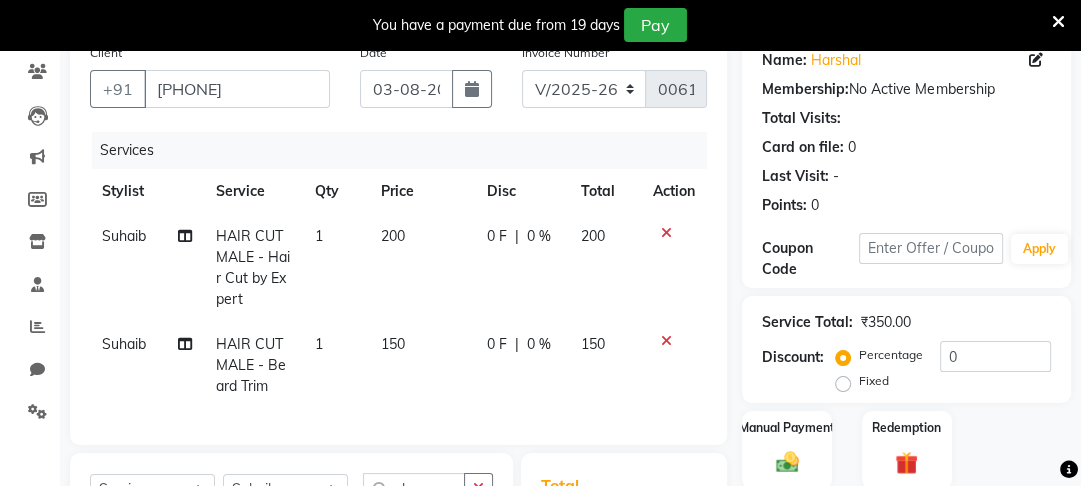 checkbox on "false" 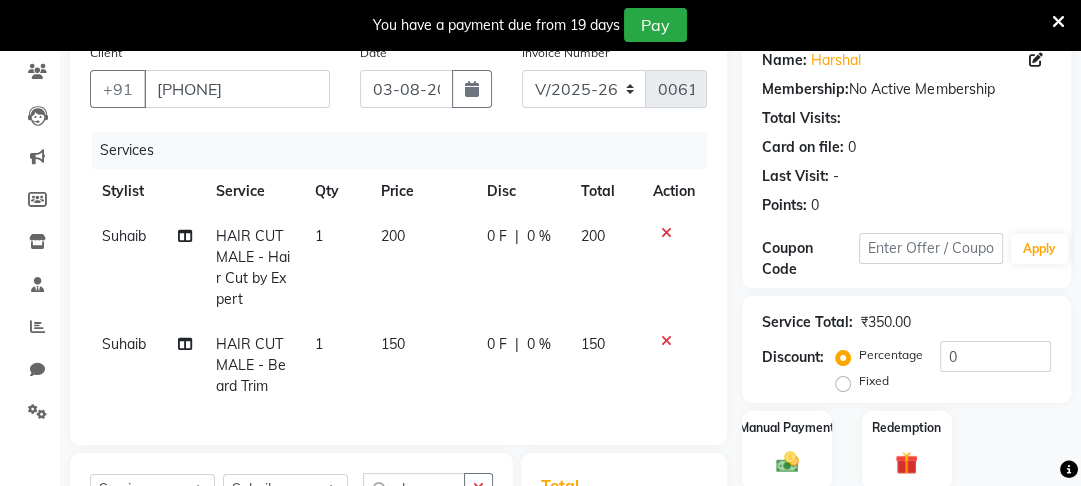 click on "200" 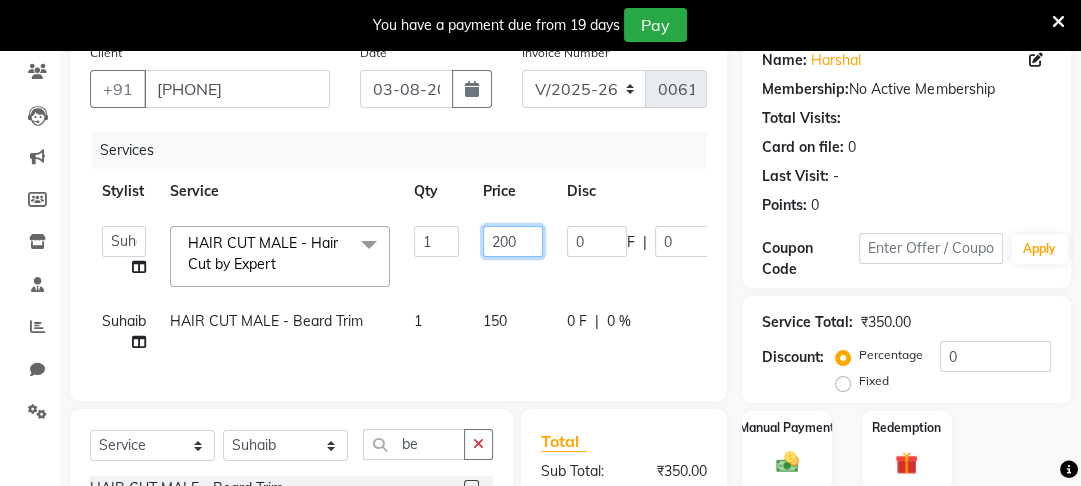 click on "200" 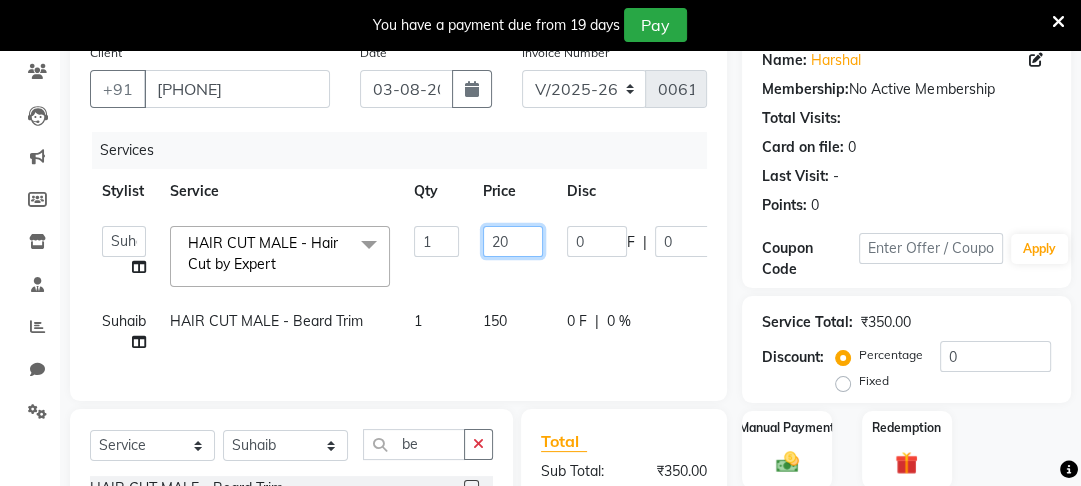 type on "2" 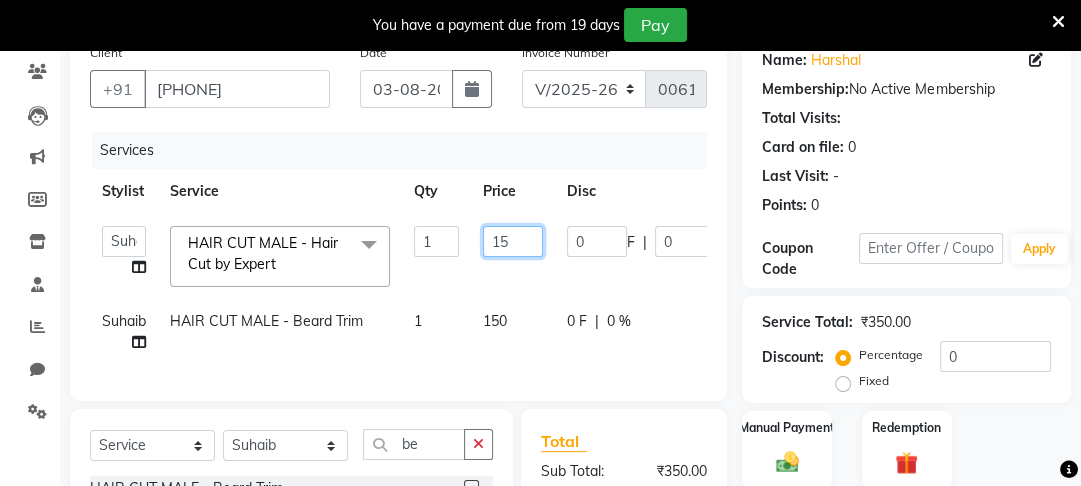 type on "150" 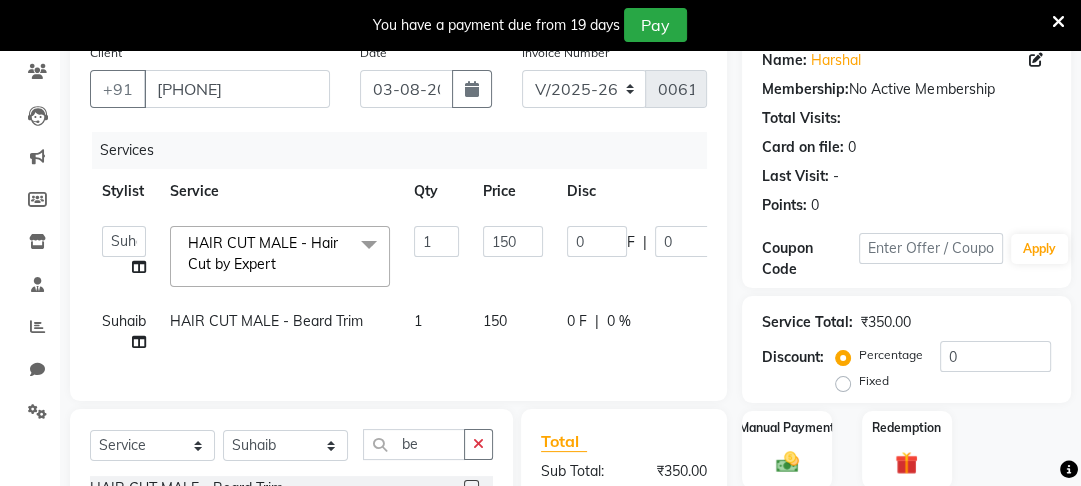 click on "Altaf Arti Fasil Monali namrata sonu Suhaib HAIR CUT MALE - Hair Cut by Expert x HAIR CUT MALE - Hair Cut by Senior Stylist HAIR CUT MALE - Hair Cut by Expert HAIR CUT MALE - Hair Wash HAIR CUT MALE - Shave HAIR CUT MALE - Beard Trim HAIR CUT MALE - Styling COLOURS MALE - Beard Color COLOURS MALE - Moustache Color GLOBAL HAIR COLOUR MALE - Ammonia Base Color GLOBAL HAIR COLOUR MALE - Ammonia-Free Color GLOBAL HAIR COLOUR MALE - Loreal Inoa Color GLOBAL HAIR COLOUR MALE - Hair Density (Add-on-charges) SOOTHING & CALM MALE - Head Massage SOOTHING & CALM MALE - Loreal Hair spa SOOTHING & CALM MALE - Keratin Hair spa TEXTURE SERVICES MALE - Keratin Treatment TEXTURE SERVICES MALE - Smoothening Treatment TEXTURE SERVICES MALE - Kerasmooth Treatment TEXTURE SERVICES MALE - Botox TEXTURE SERVICES MALE - Nano Plastia TEXTURE SERVICES MALE - Perming WAXING MALE - Full Hand WAXING MALE - Half Hand WAXING MALE - 3/4th Leg WAXING MALE - Half Leg 1 0" 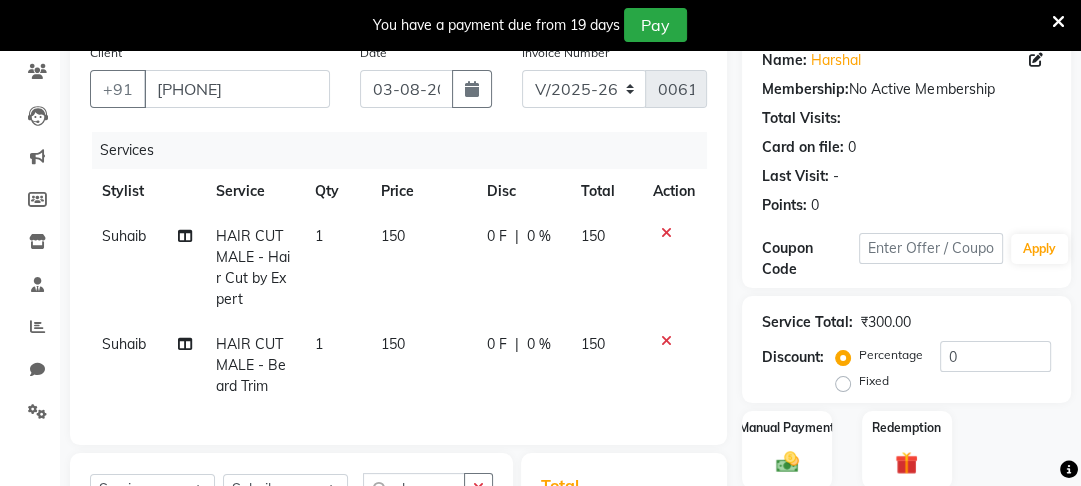 click on "150" 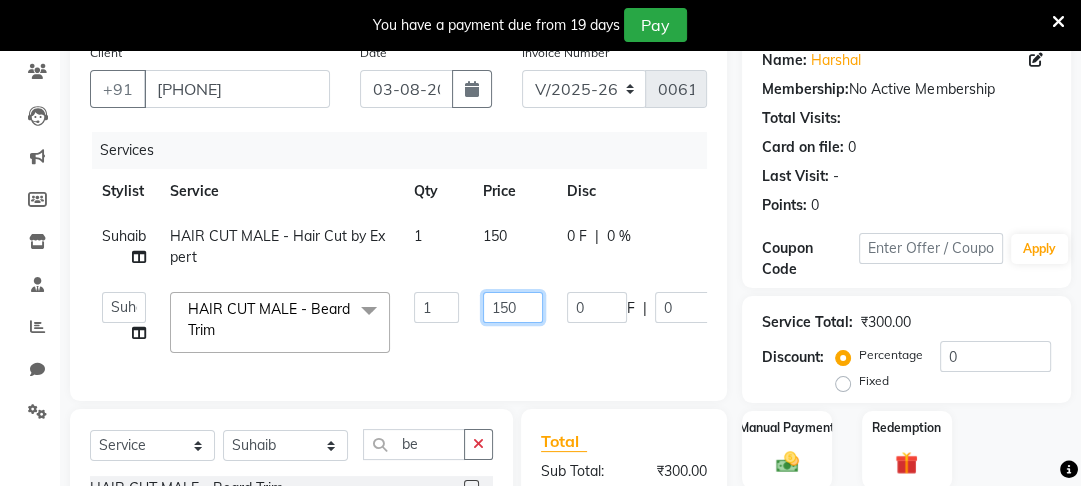 click on "150" 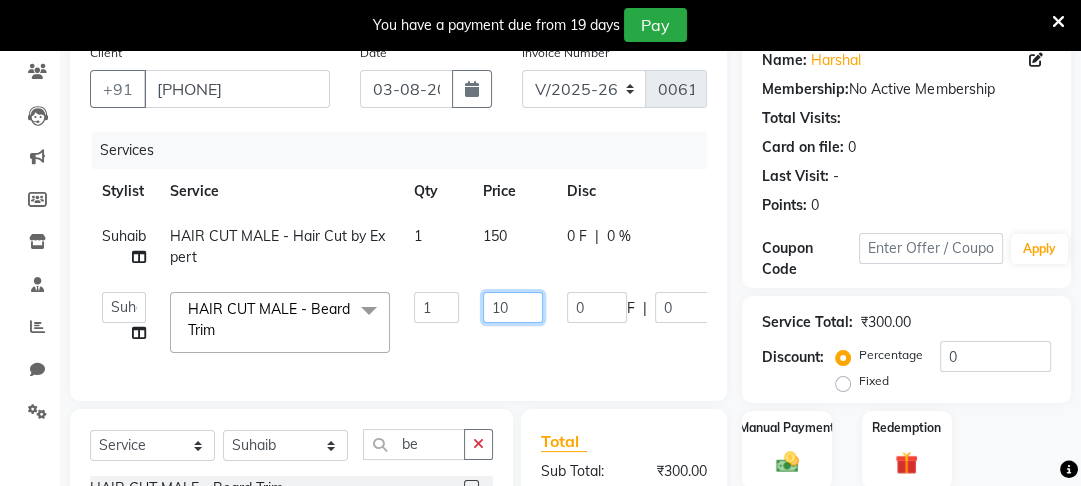 type on "100" 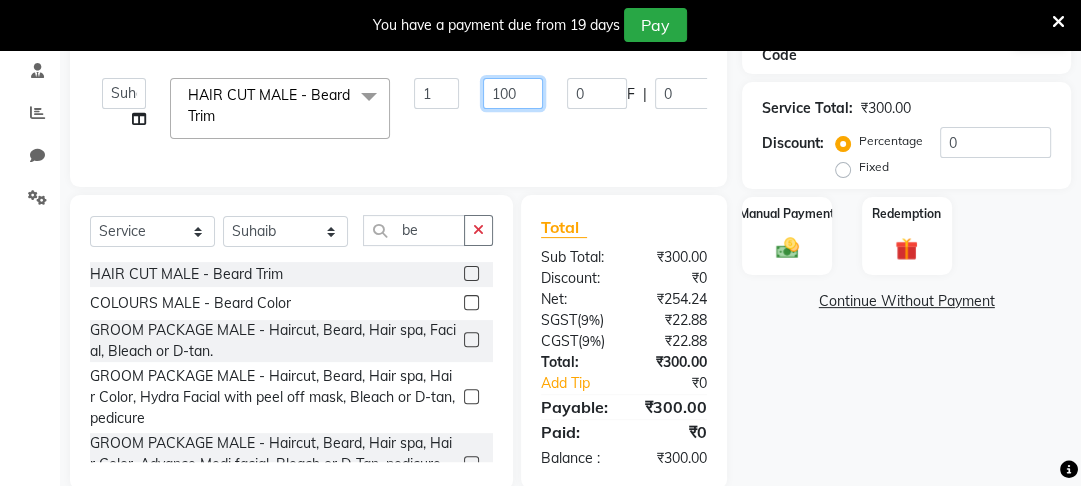 scroll, scrollTop: 383, scrollLeft: 0, axis: vertical 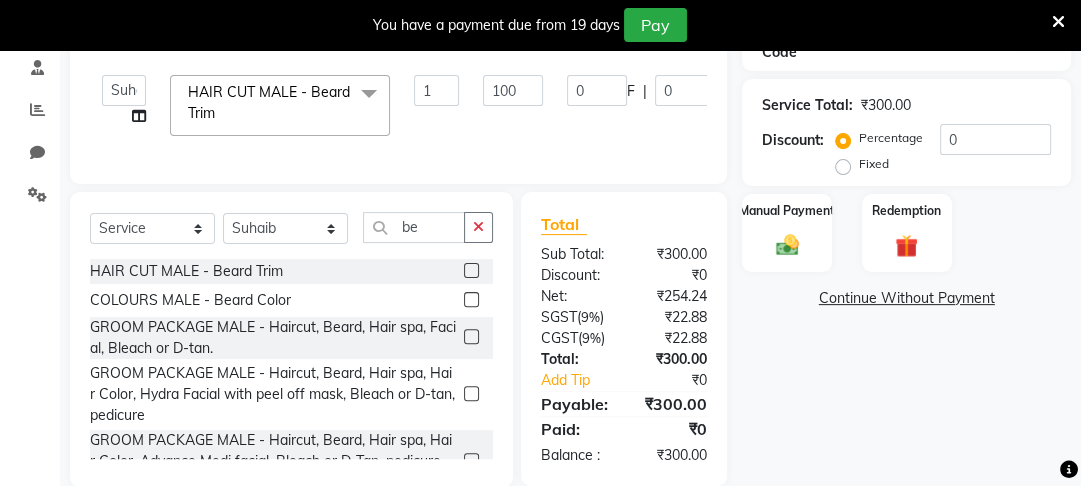click on "Name: [FIRST] Membership: No Active Membership Total Visits: Card on file: 0 Last Visit: - Points: 0 Coupon Code Apply Service Total: ₹300.00 Discount: Percentage Fixed 0 Manual Payment Redemption Continue Without Payment" 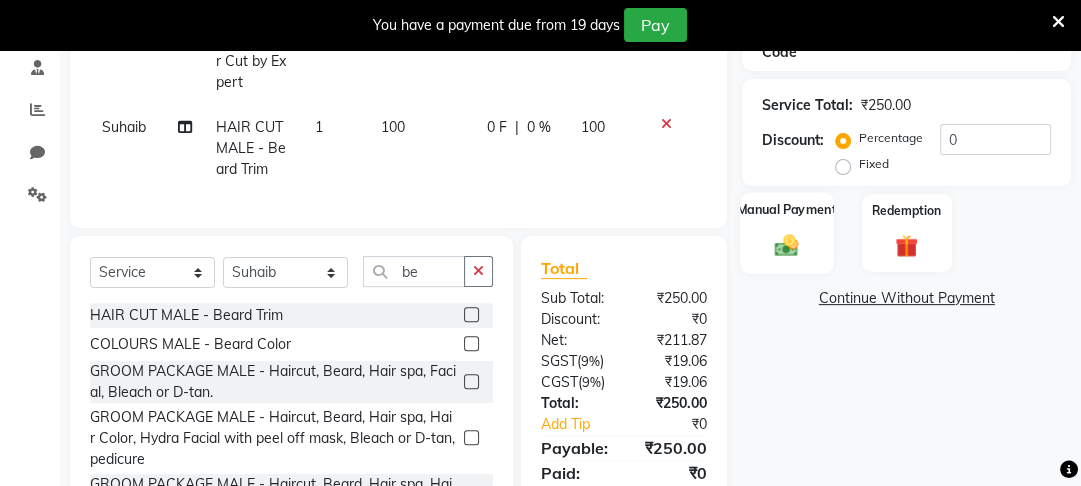 click on "Manual Payment" 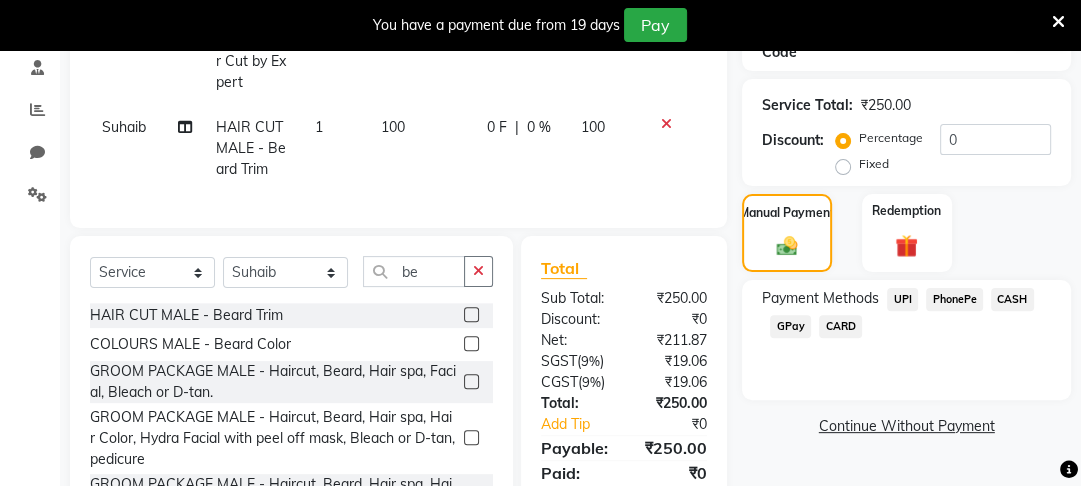 click on "PhonePe" 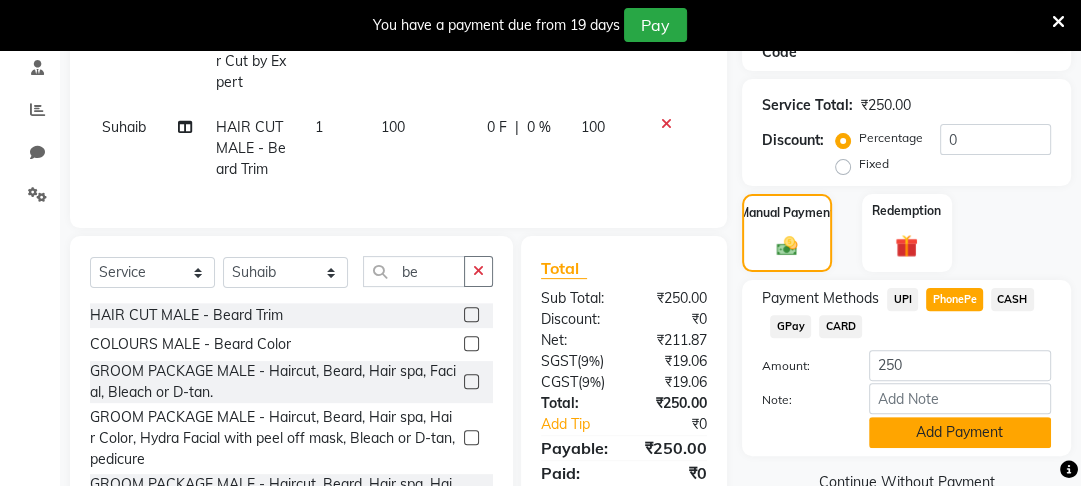 click on "Add Payment" 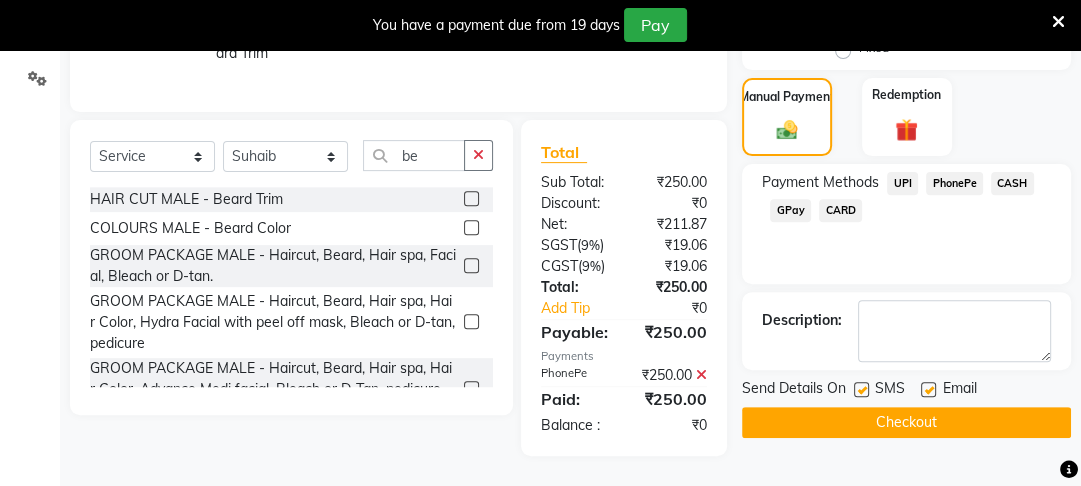 scroll, scrollTop: 532, scrollLeft: 0, axis: vertical 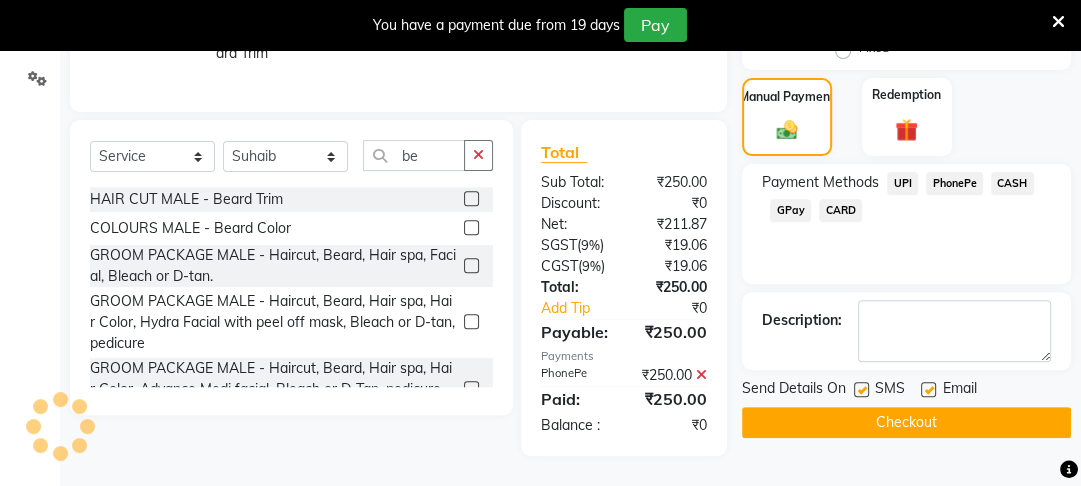 click on "Checkout" 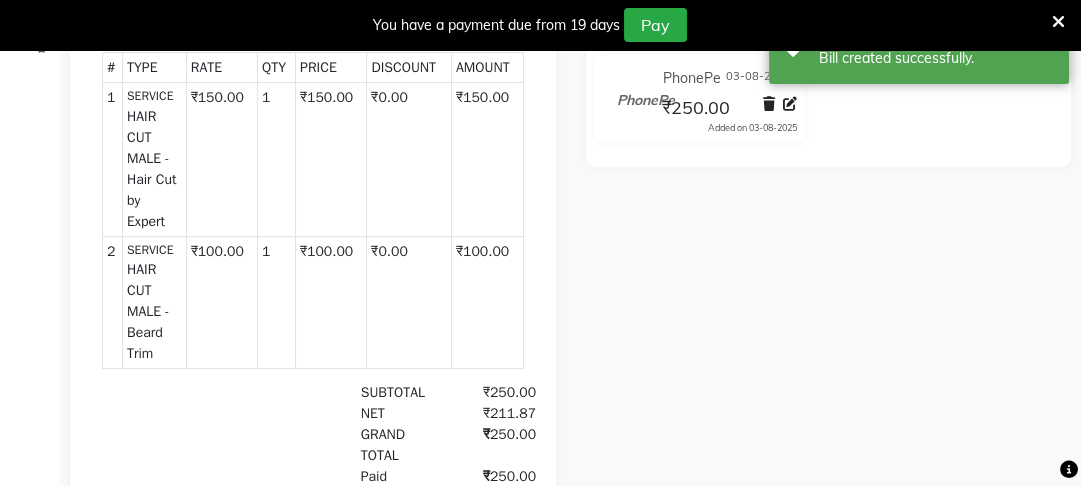 scroll, scrollTop: 0, scrollLeft: 0, axis: both 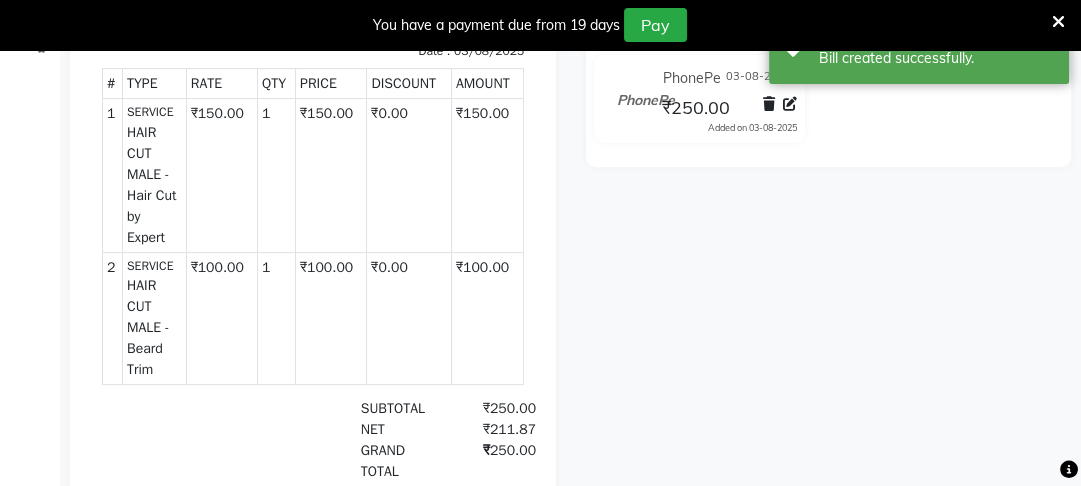 click on "[FIRST] Prebook Payment Received Download Print Email Invoice Send Message Feedback Payments PhonePe 03-08-2025 ₹198.99 Added on 03-08-2025" 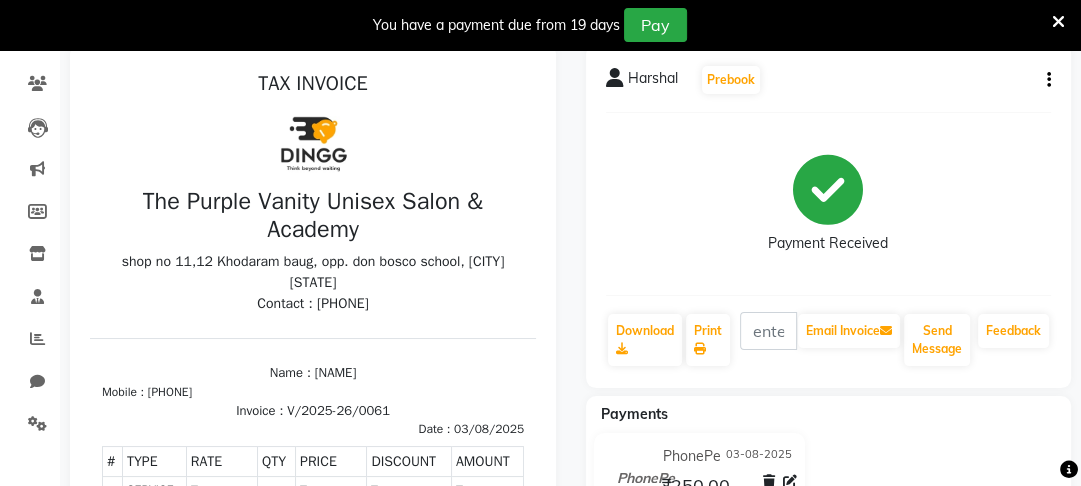 click on "Email Invoice" 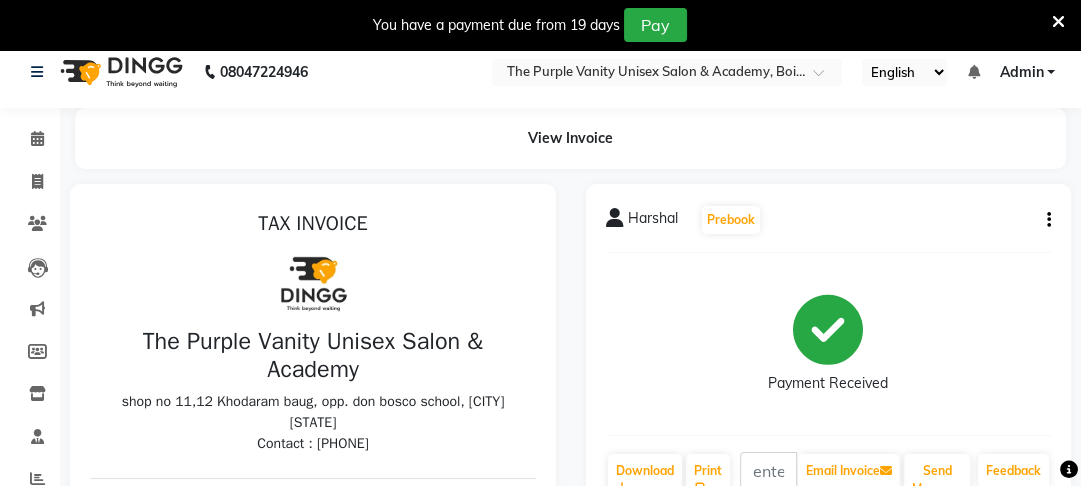 scroll, scrollTop: 0, scrollLeft: 0, axis: both 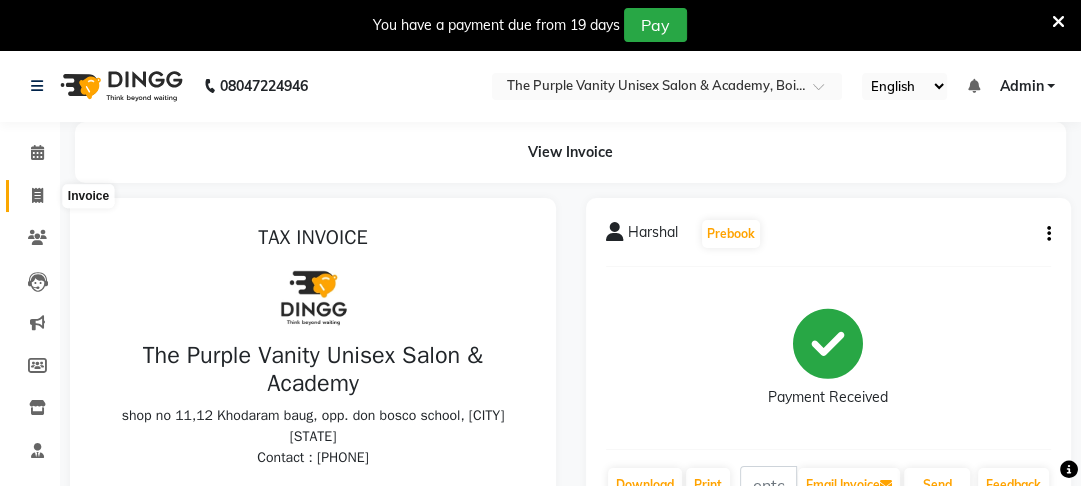 click 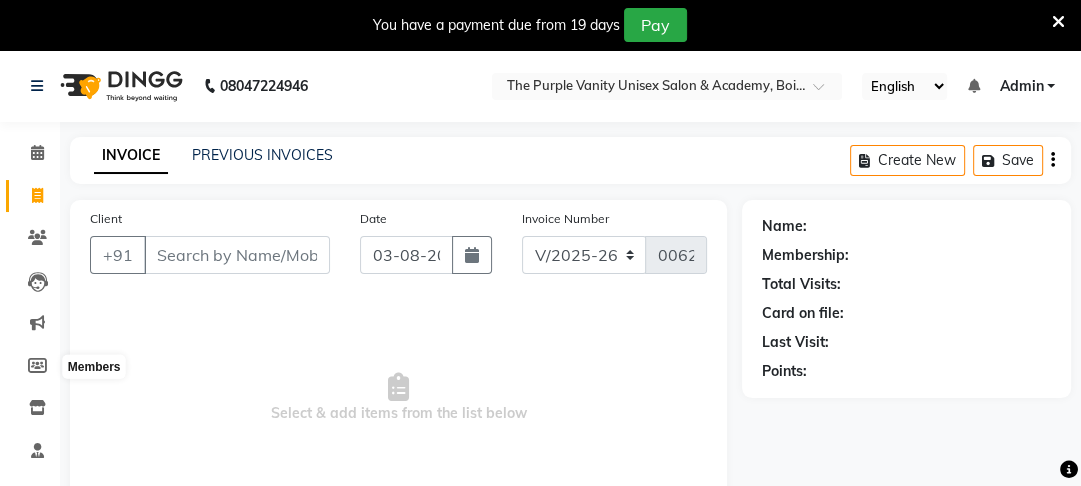 scroll, scrollTop: 166, scrollLeft: 0, axis: vertical 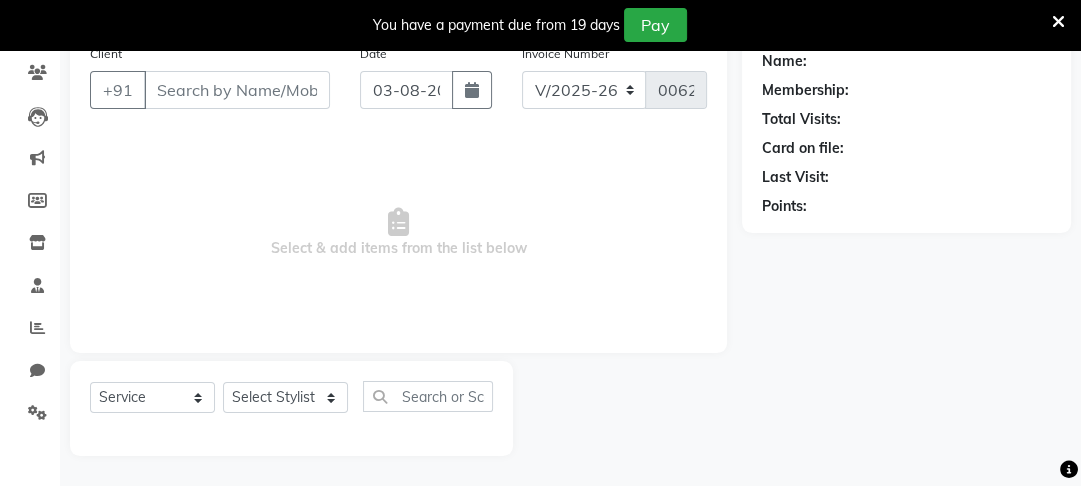 click on "Client" at bounding box center [237, 90] 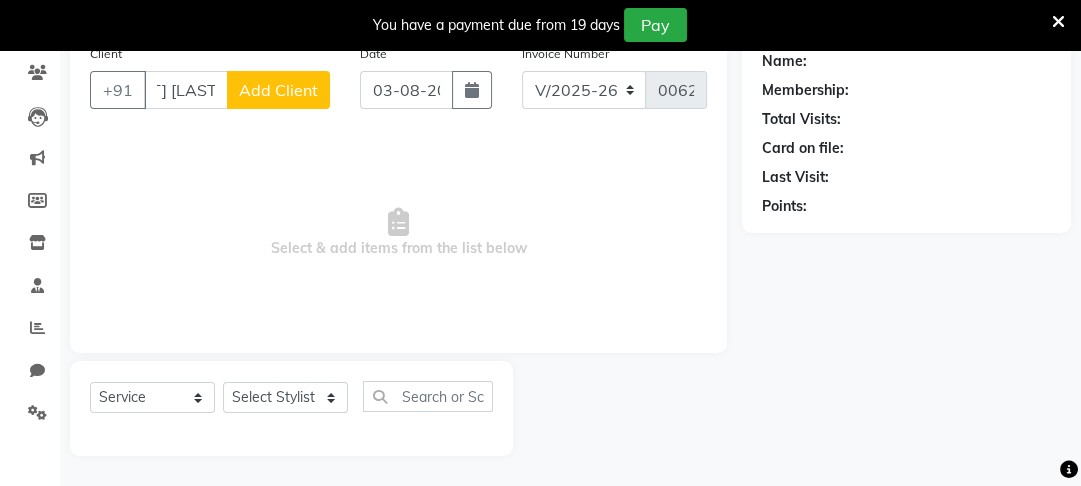 scroll, scrollTop: 0, scrollLeft: 54, axis: horizontal 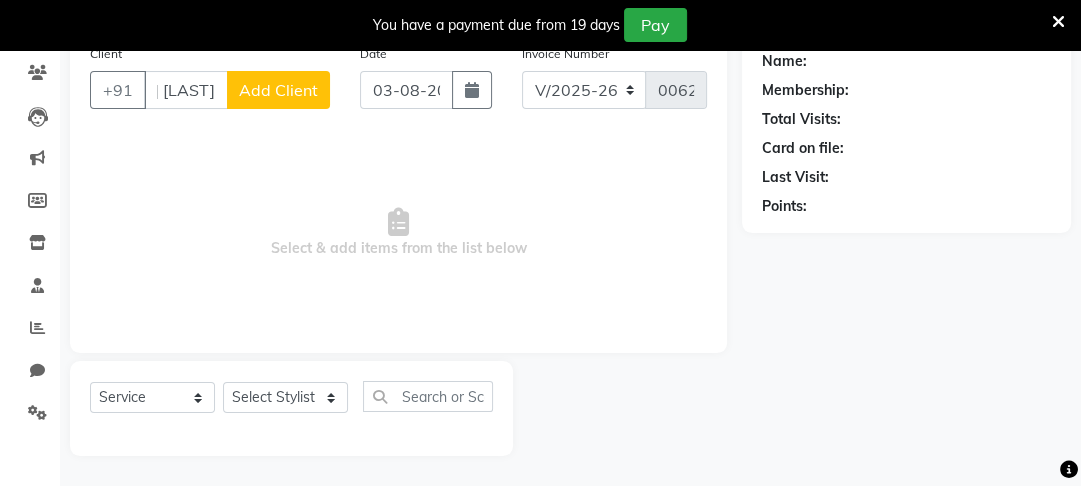 type on "[FIRST] [LAST]" 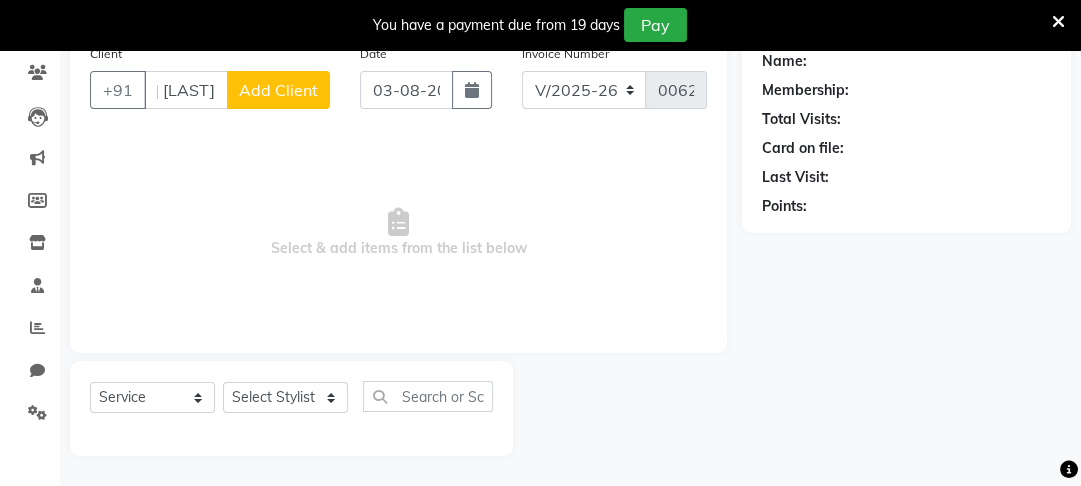 click on "Add Client" 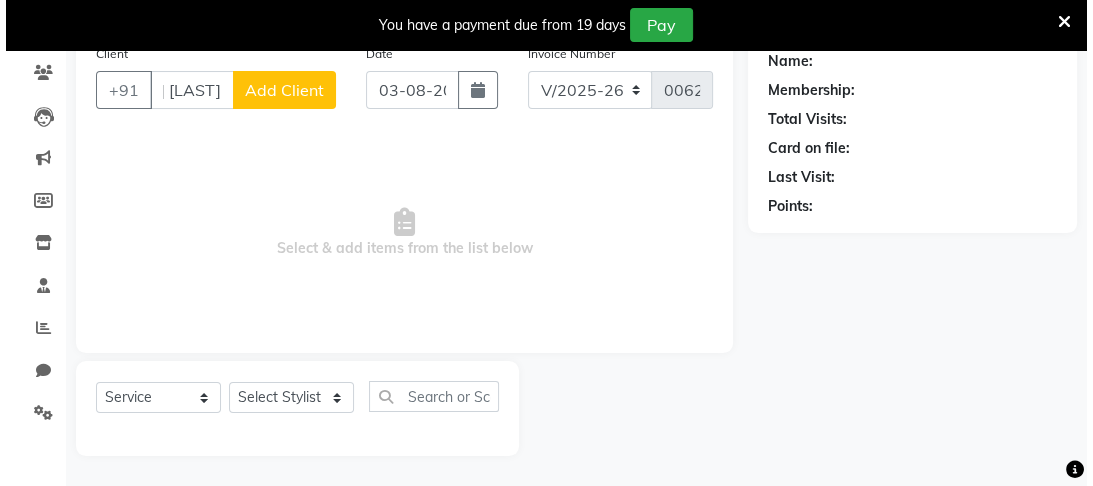 scroll, scrollTop: 0, scrollLeft: 0, axis: both 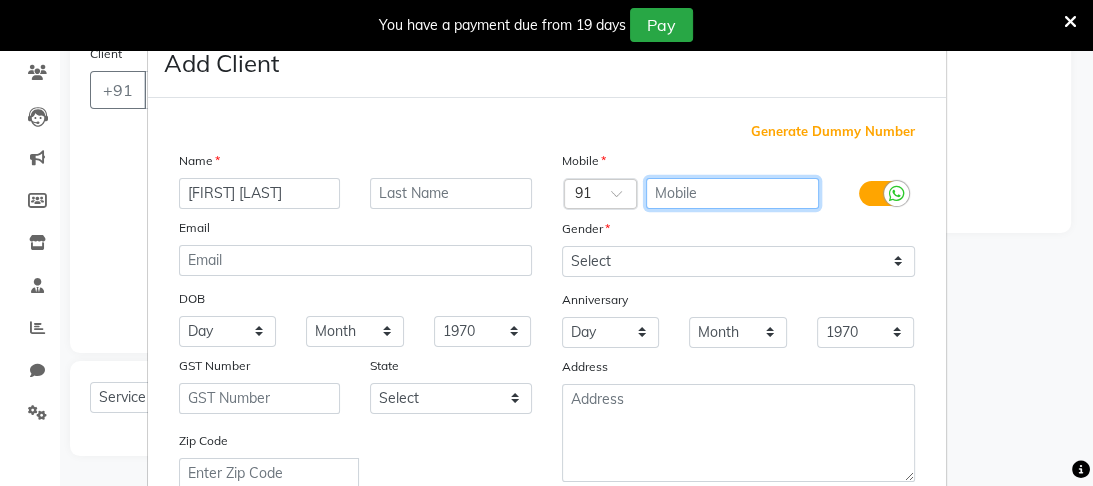 click at bounding box center [732, 193] 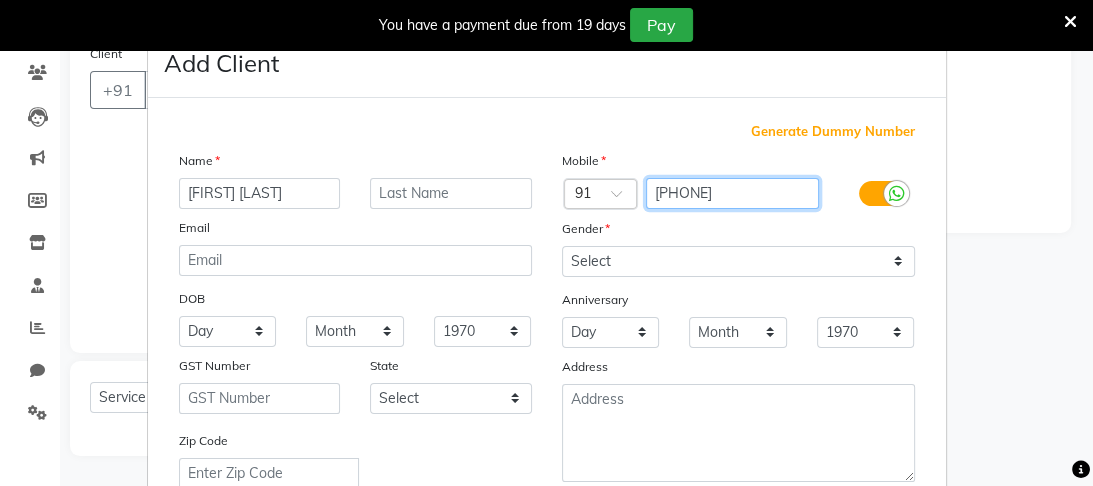 type on "[PHONE]" 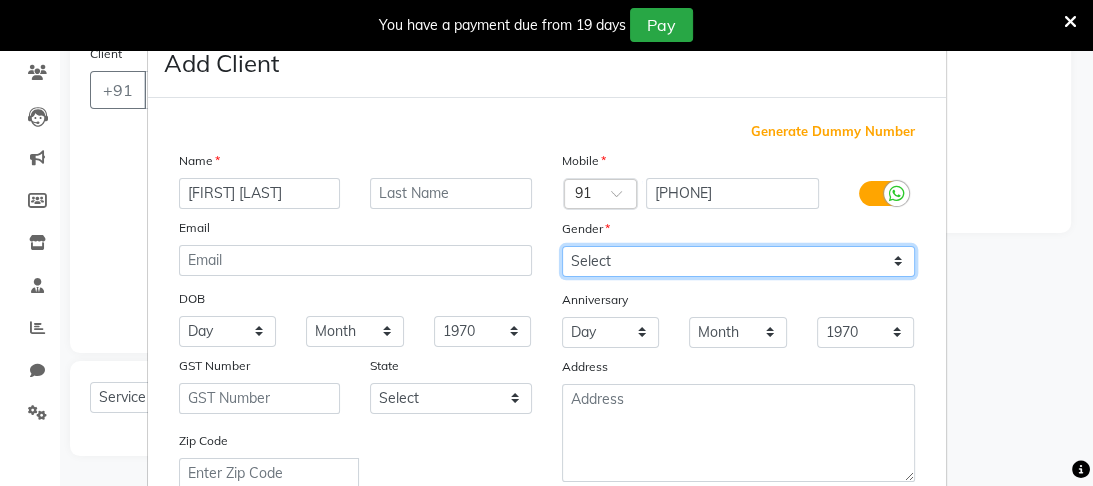 click on "Select Male Female Other Prefer Not To Say" at bounding box center (738, 261) 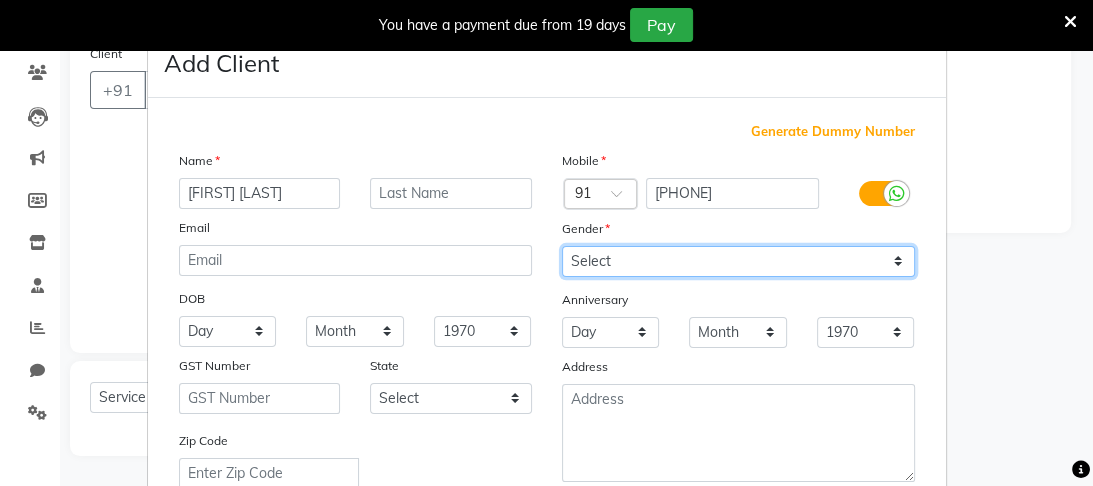 select on "male" 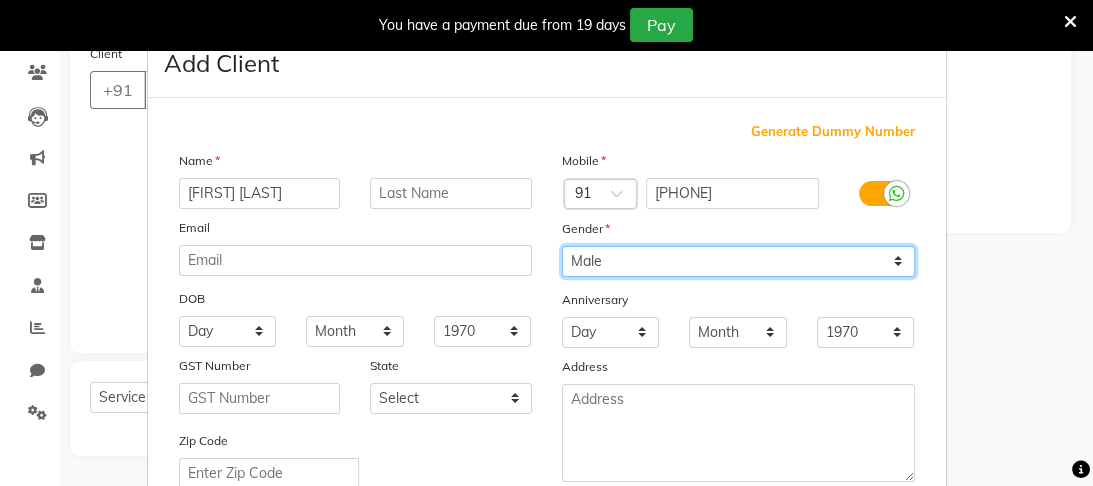 click on "Select Male Female Other Prefer Not To Say" at bounding box center [738, 261] 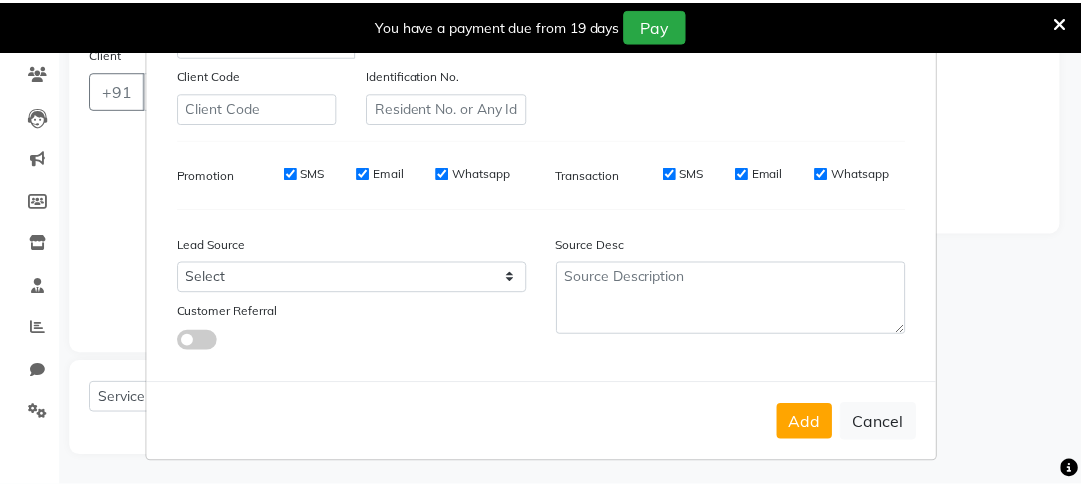 scroll, scrollTop: 447, scrollLeft: 0, axis: vertical 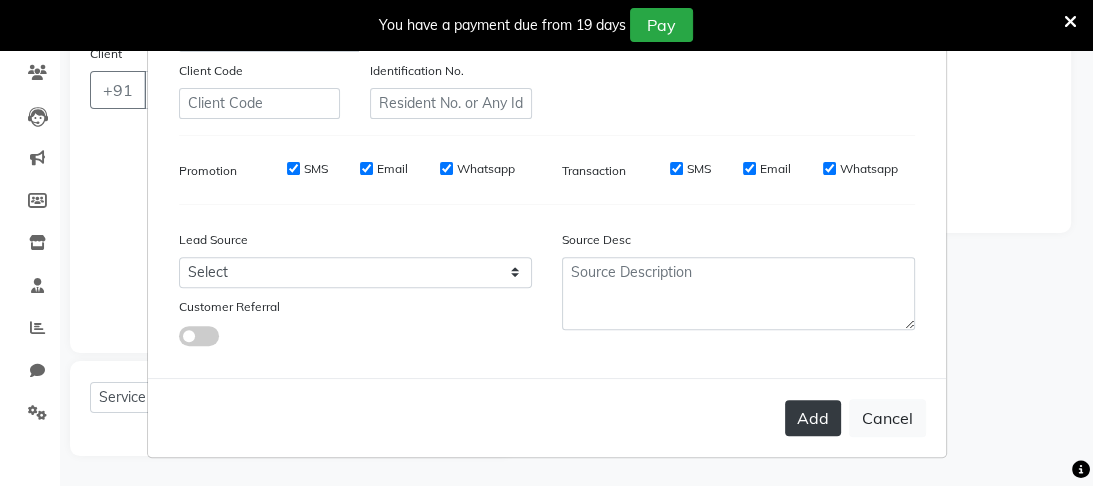 click on "Add" at bounding box center [813, 418] 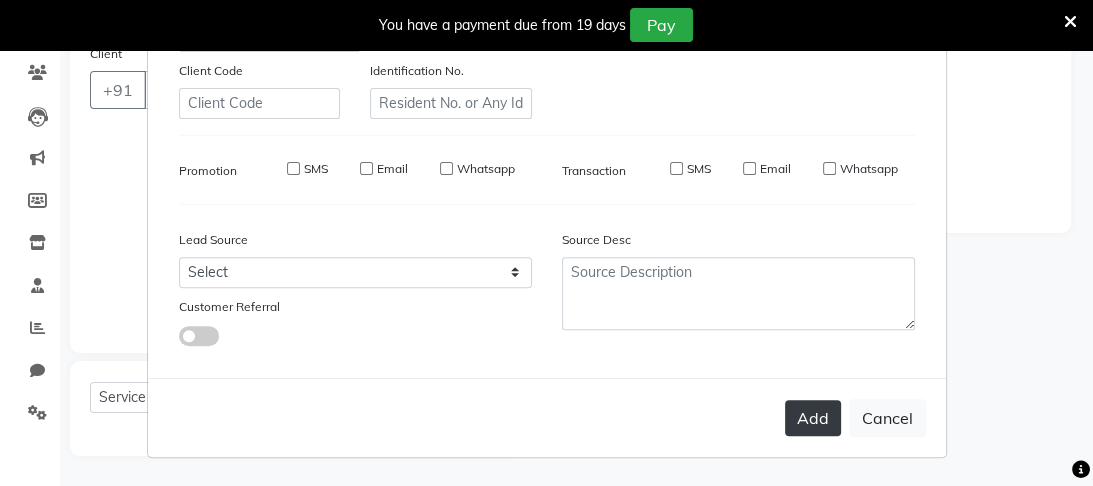 type on "[PHONE]" 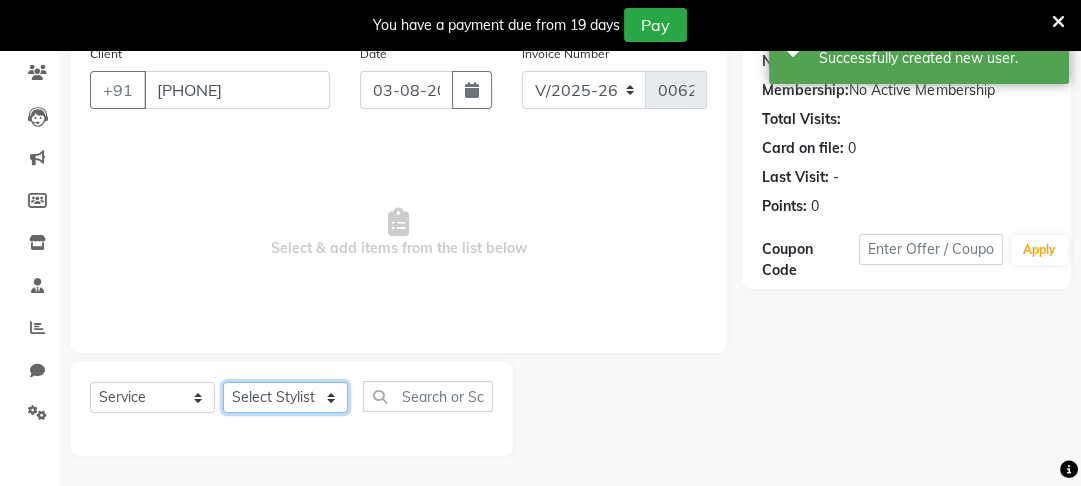 click on "Select Stylist Altaf Arti Fasil Monali namrata sonu Suhaib" 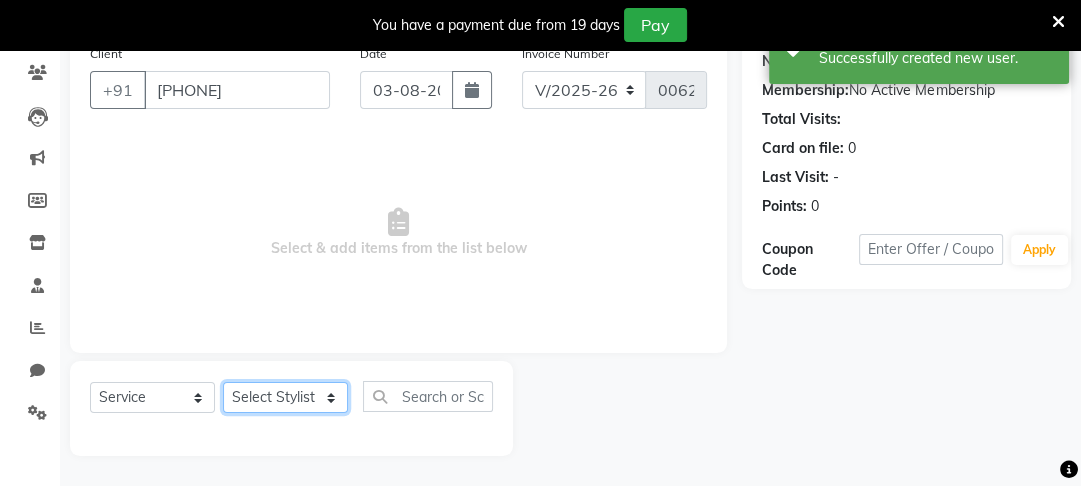 select on "87147" 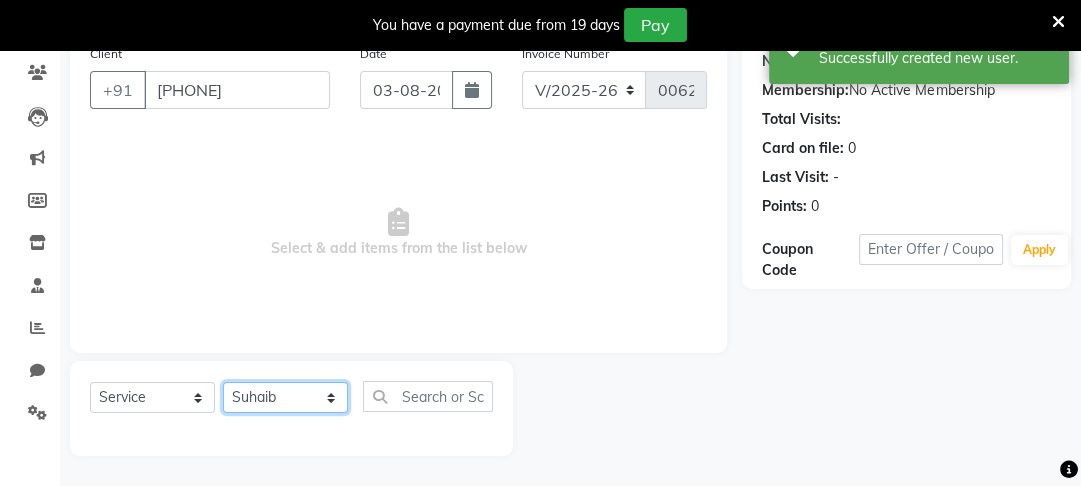 click on "Select Stylist Altaf Arti Fasil Monali namrata sonu Suhaib" 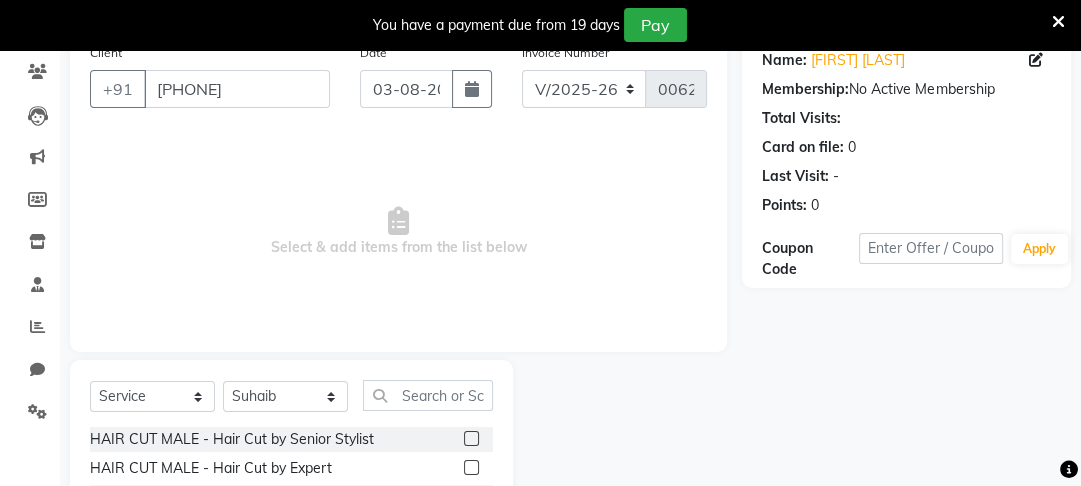 click 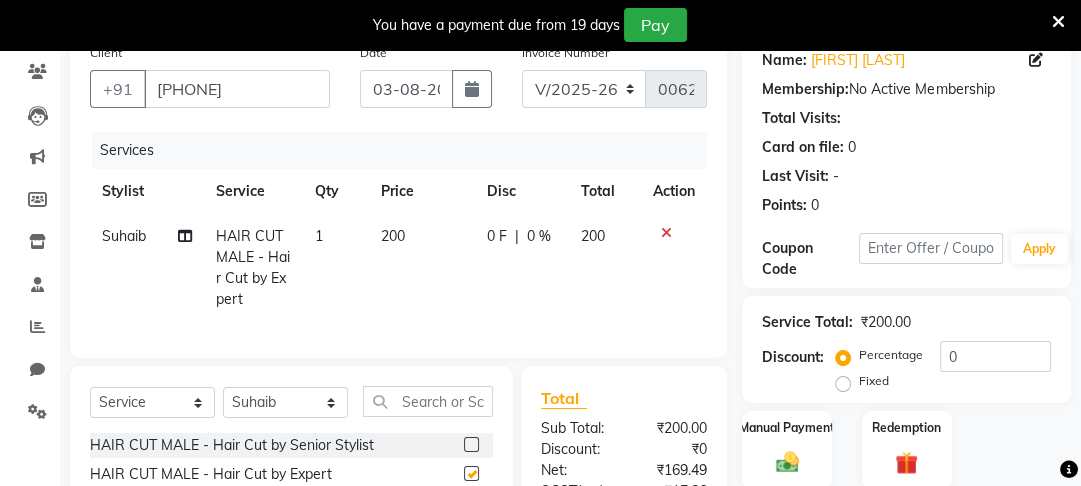 checkbox on "false" 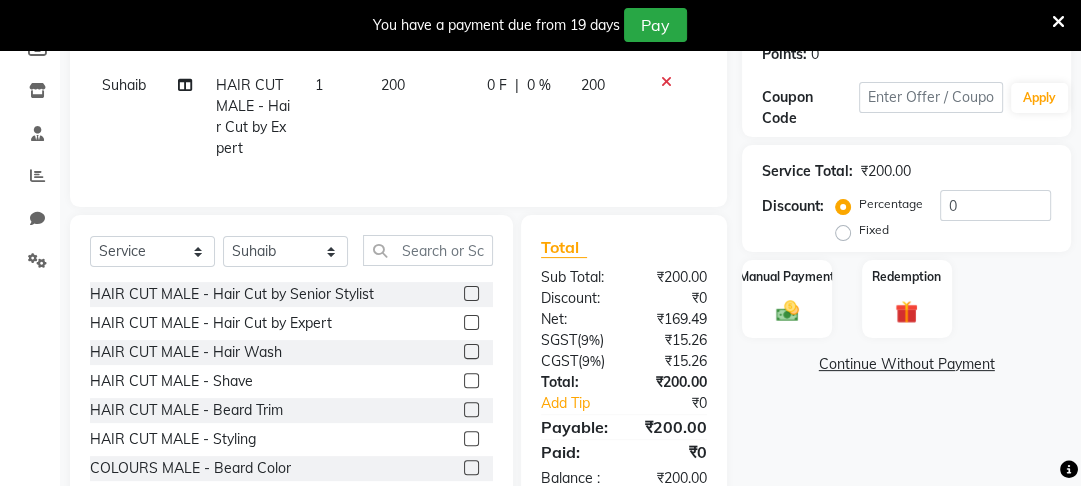scroll, scrollTop: 321, scrollLeft: 0, axis: vertical 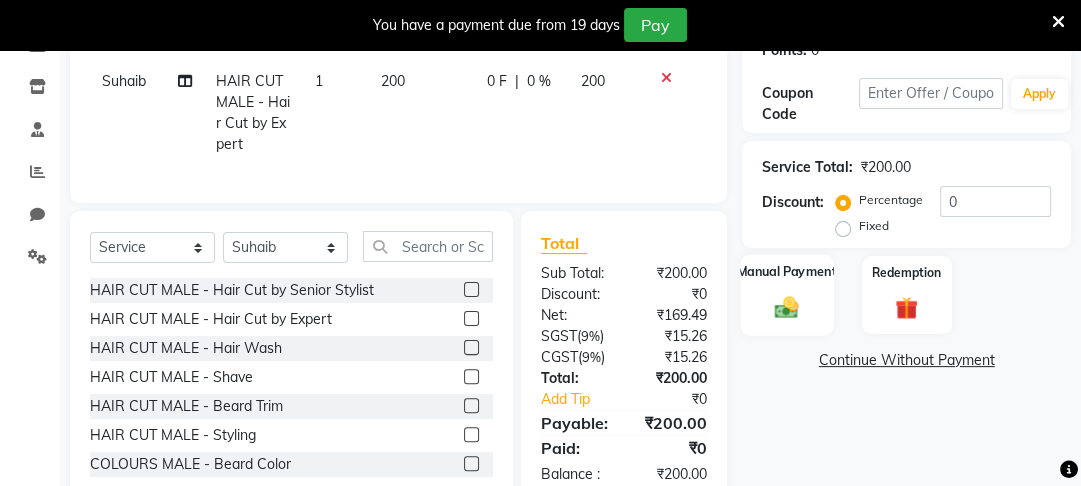 click on "Manual Payment" 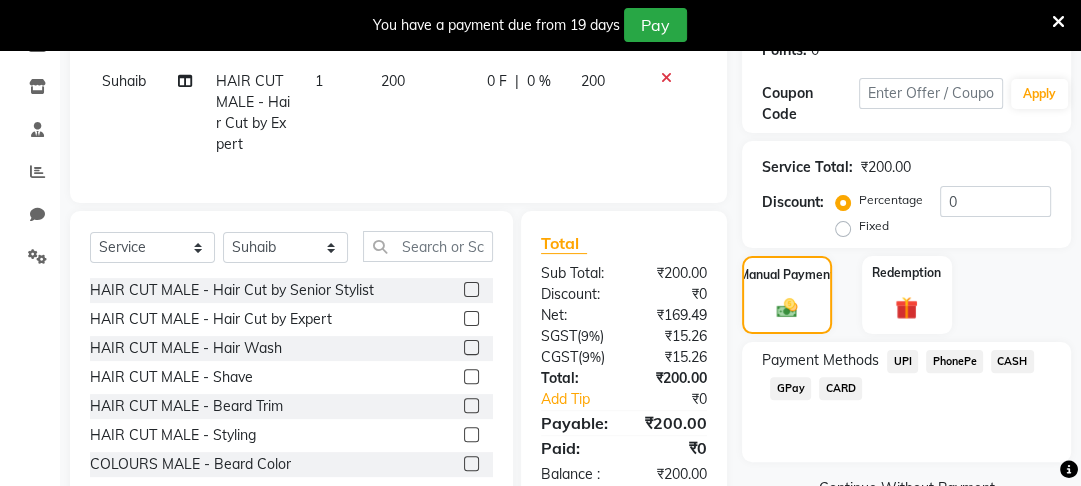 click on "PhonePe" 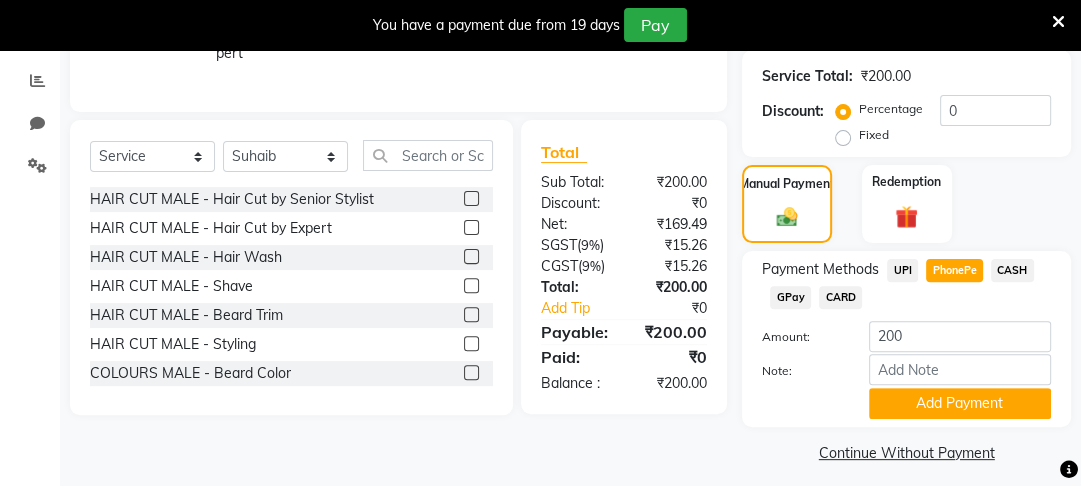 scroll, scrollTop: 426, scrollLeft: 0, axis: vertical 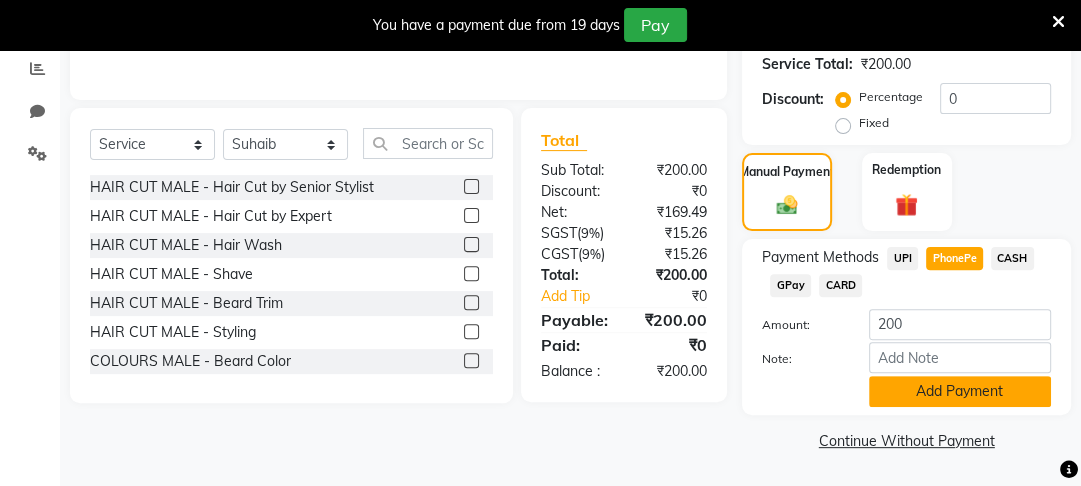 click on "Add Payment" 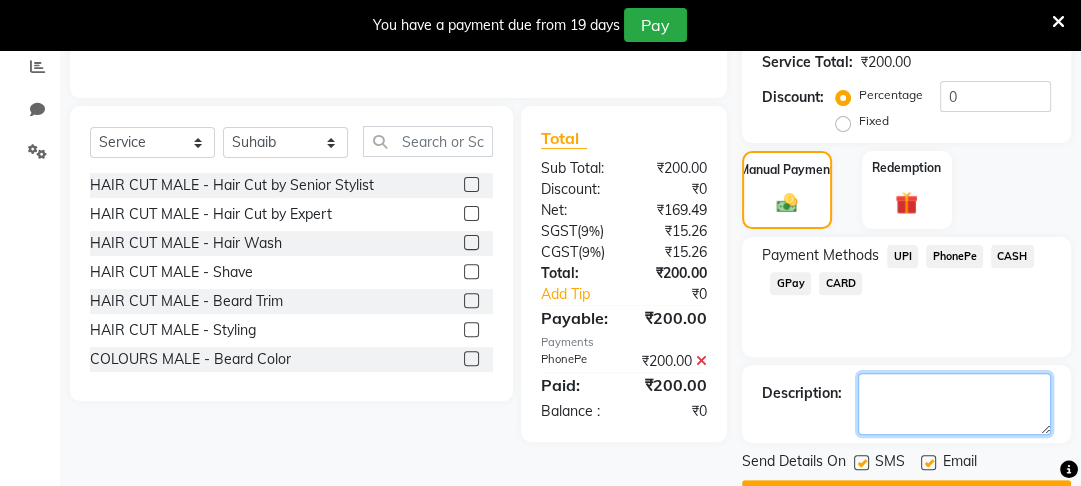 click 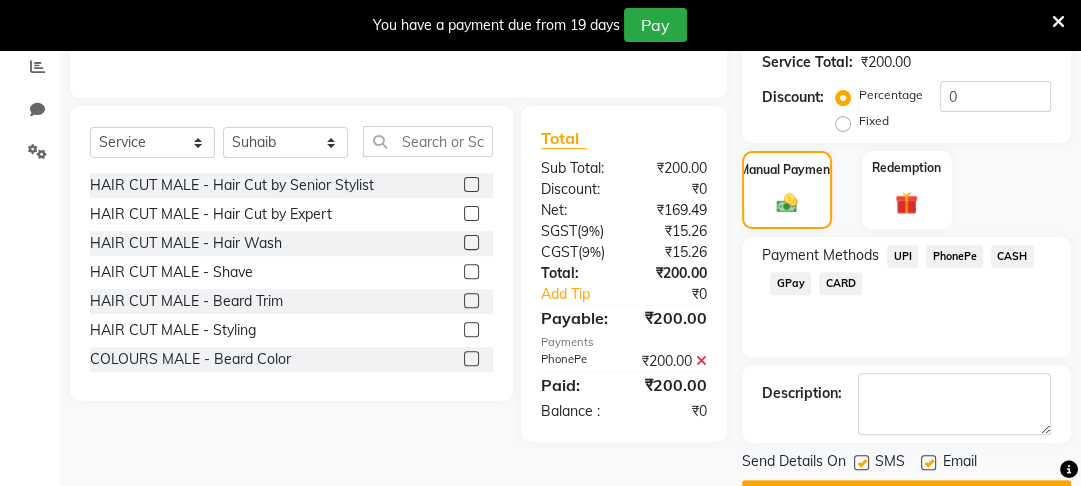 click on "Payment Methods  UPI   PhonePe   CASH   GPay   CARD" 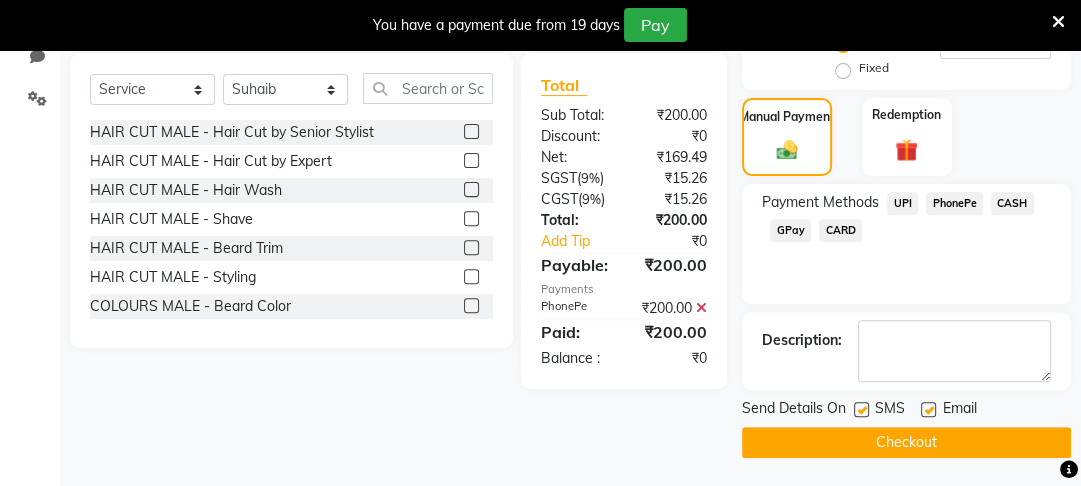 scroll, scrollTop: 480, scrollLeft: 0, axis: vertical 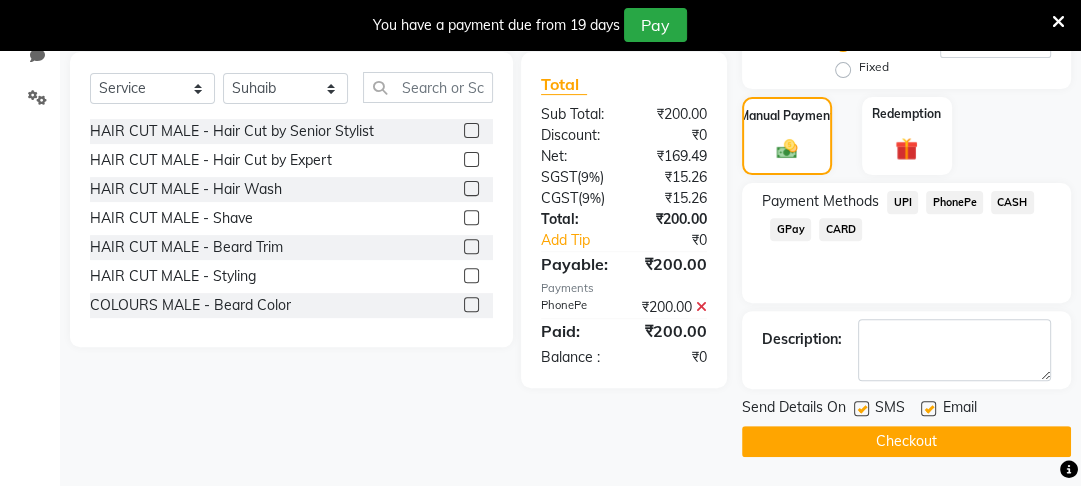 click on "Checkout" 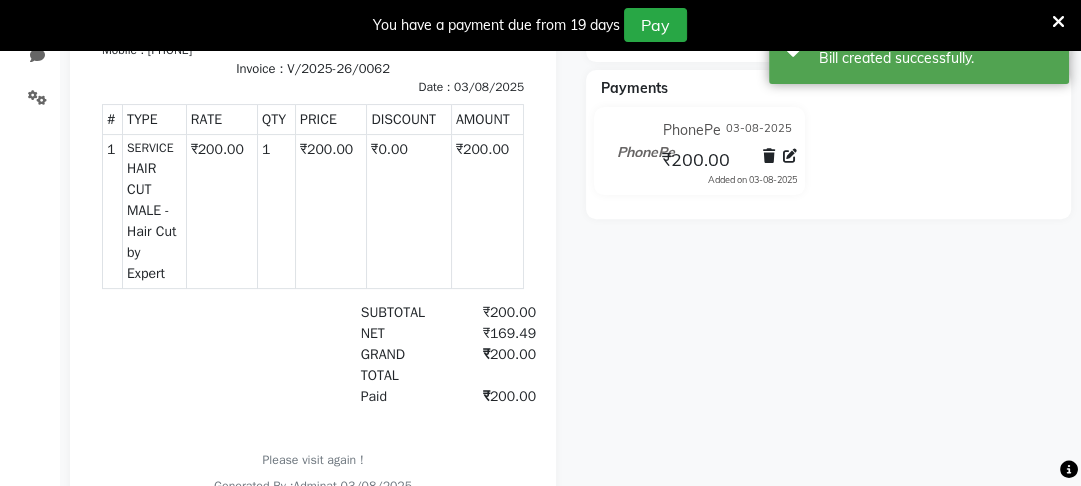 scroll, scrollTop: 8, scrollLeft: 0, axis: vertical 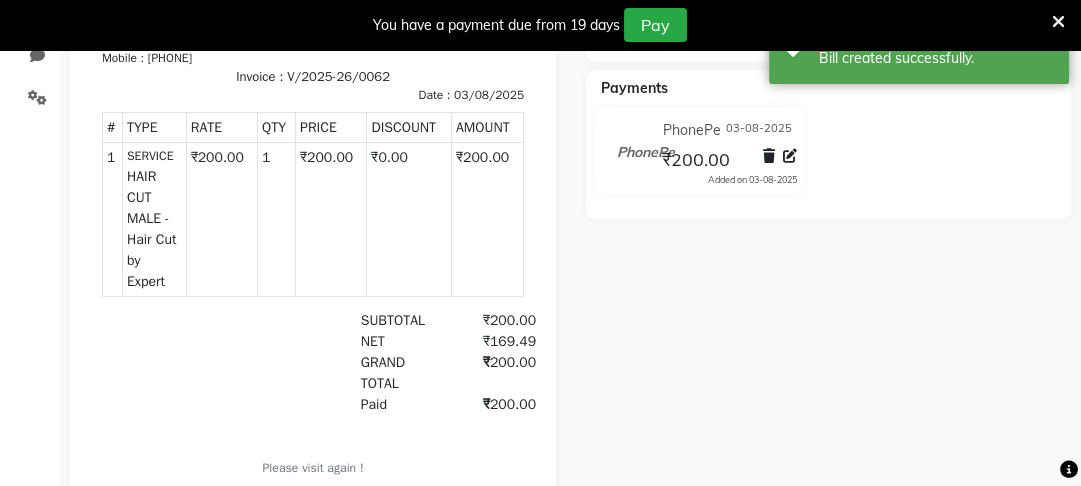 click on "[FIRST] [LAST] Prebook Payment Received Download Print Email Invoice Send Message Feedback Payments PhonePe 03-08-2025 ₹200.00 Added on 03-08-2025" 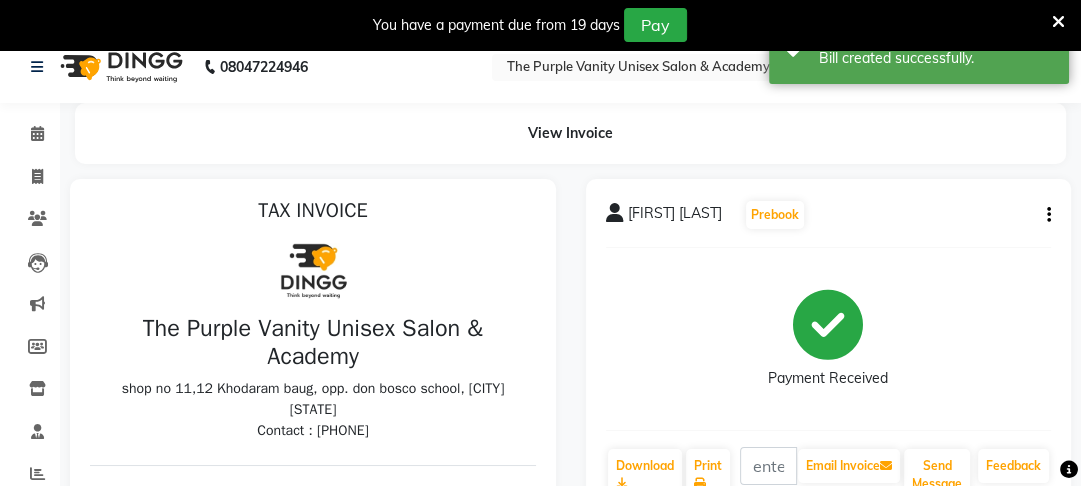 scroll, scrollTop: 0, scrollLeft: 0, axis: both 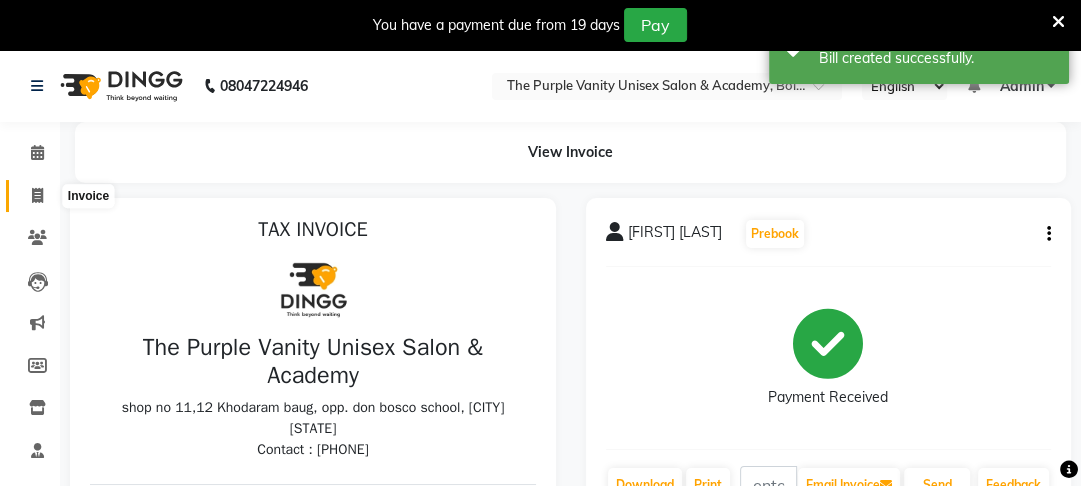 click 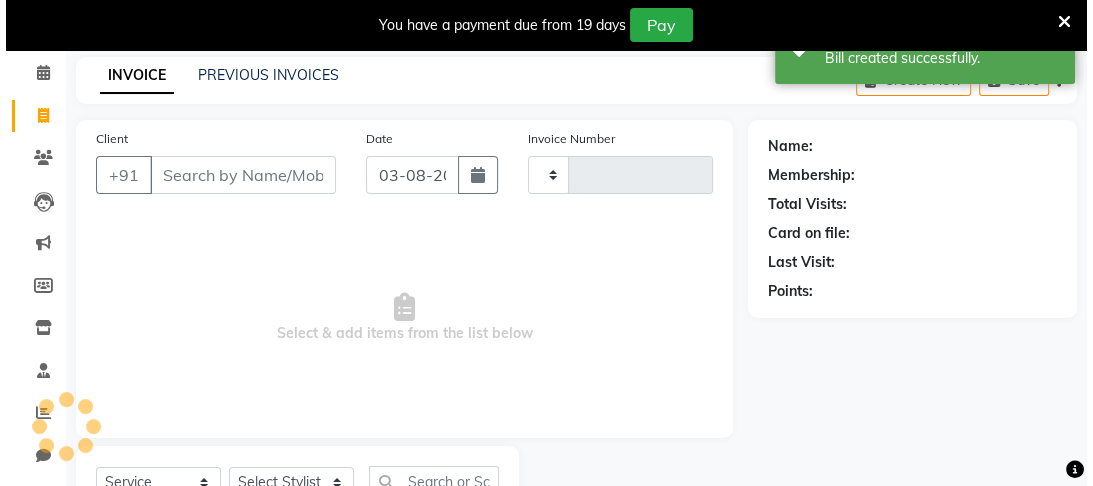 scroll, scrollTop: 166, scrollLeft: 0, axis: vertical 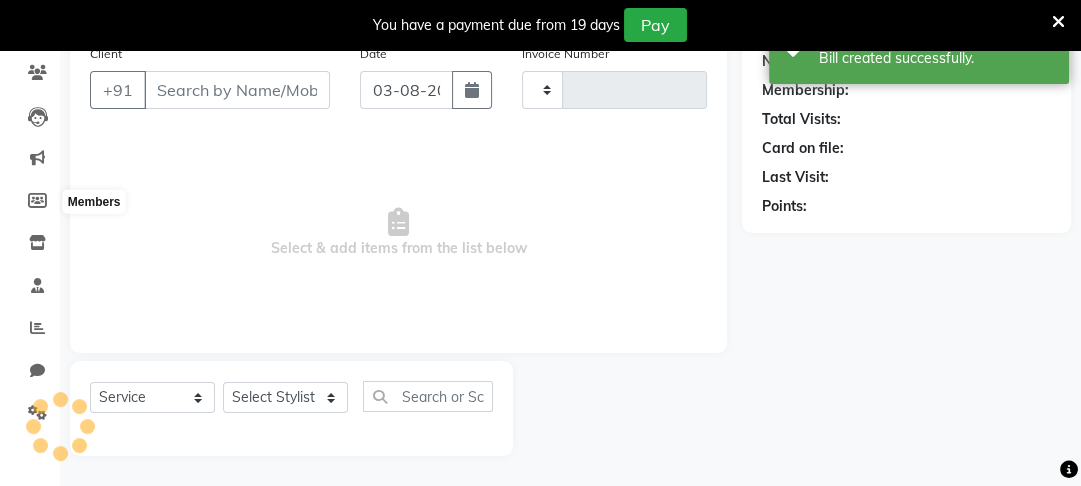 type on "0063" 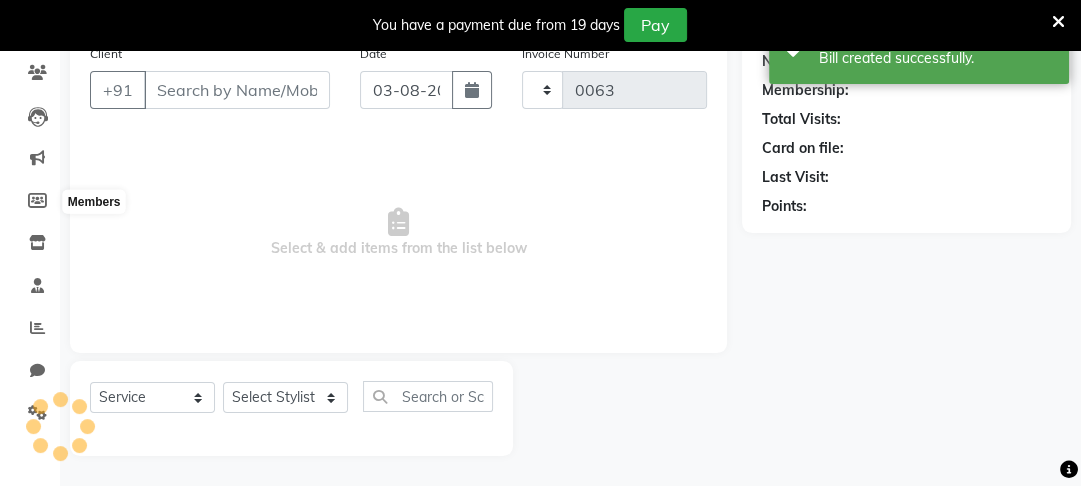 select on "7947" 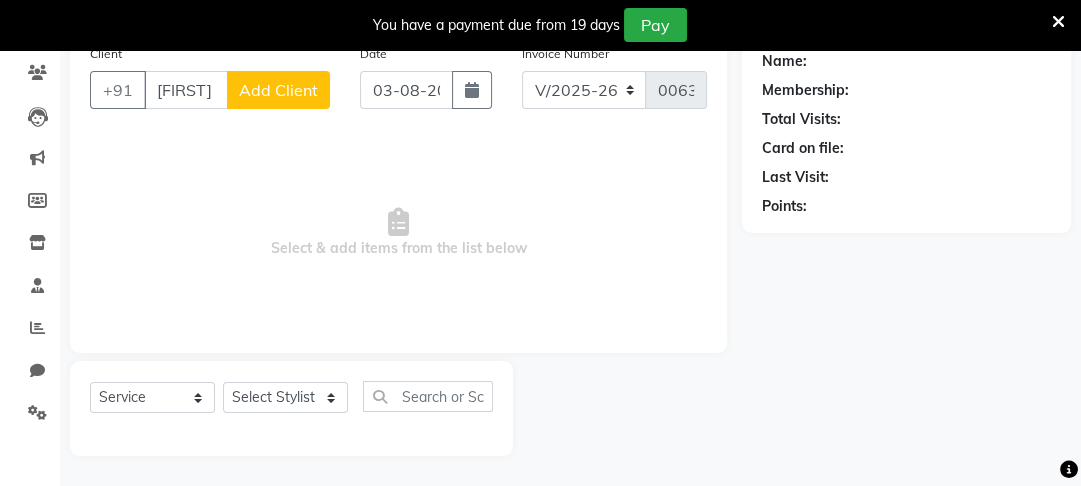 type on "[FIRST]" 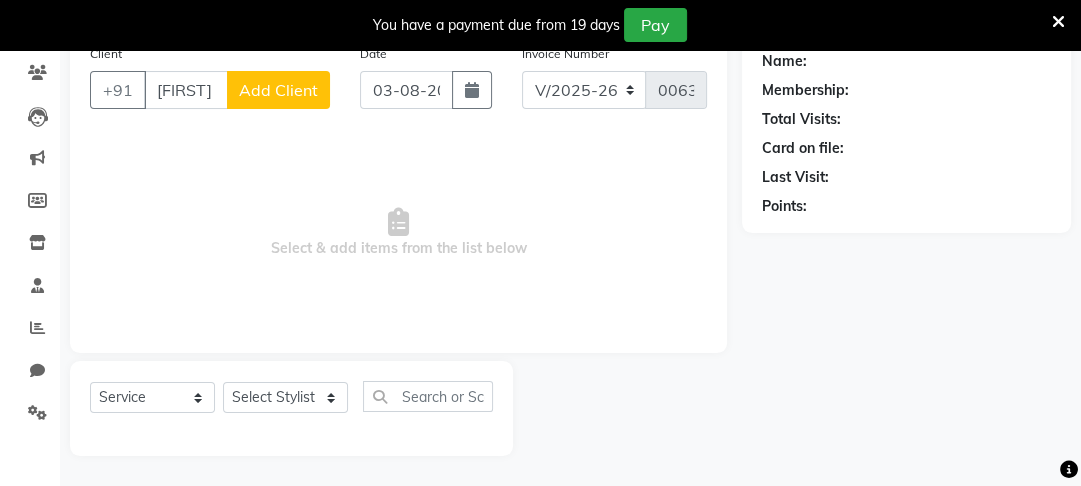 click on "Add Client" 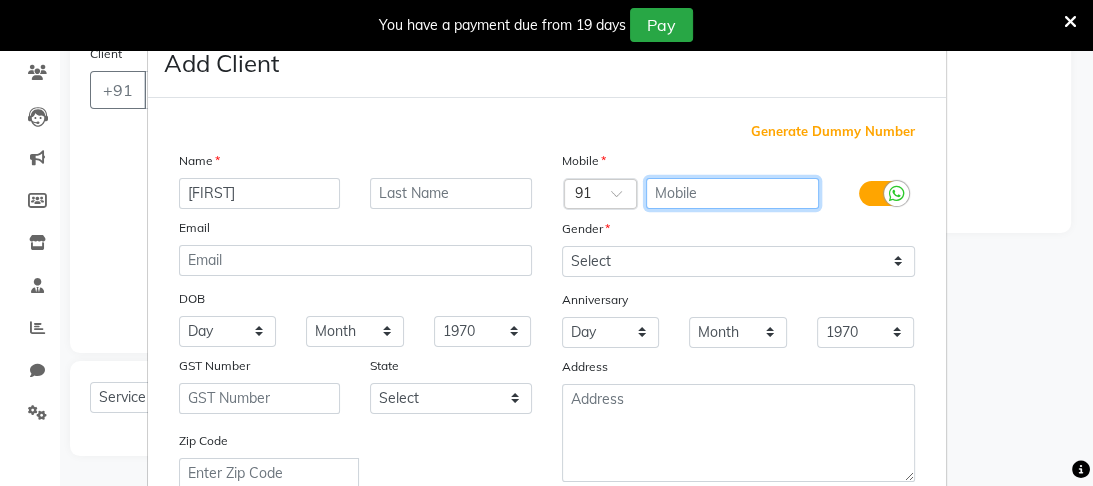 click at bounding box center (732, 193) 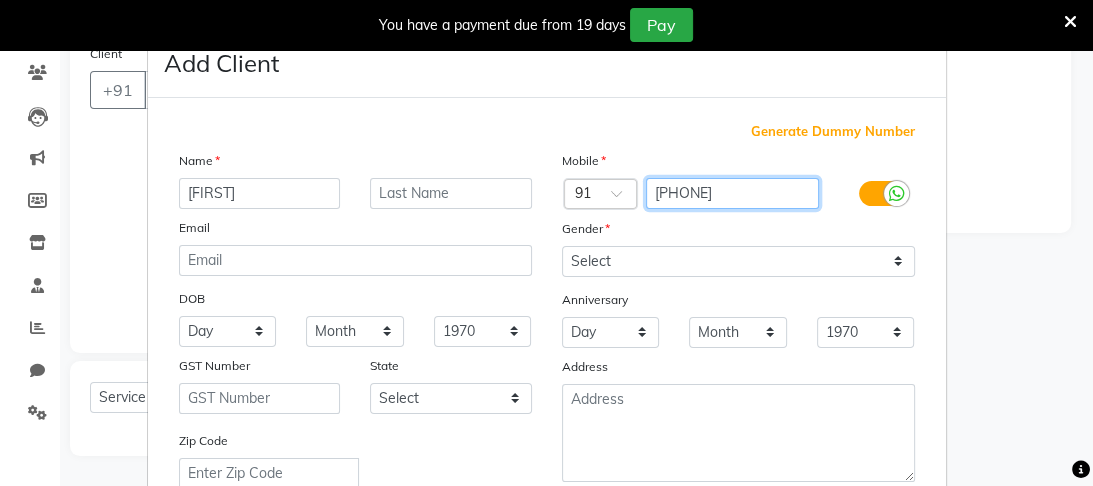 type on "[PHONE]" 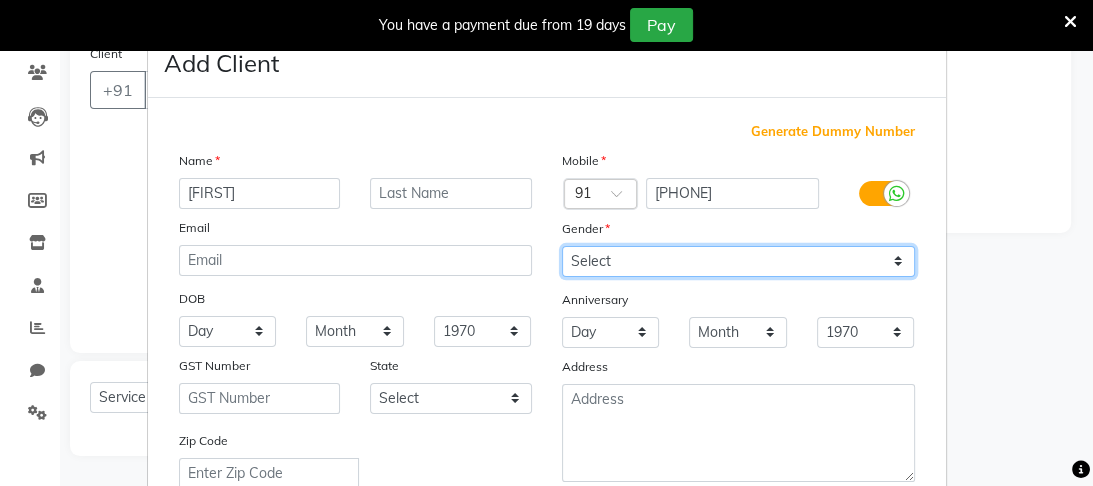 click on "Select Male Female Other Prefer Not To Say" at bounding box center (738, 261) 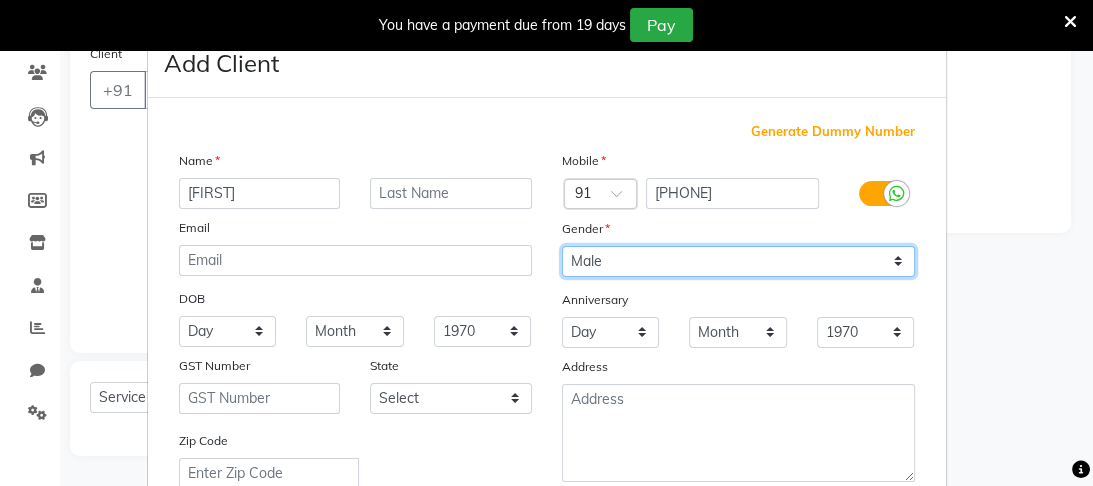 click on "Select Male Female Other Prefer Not To Say" at bounding box center (738, 261) 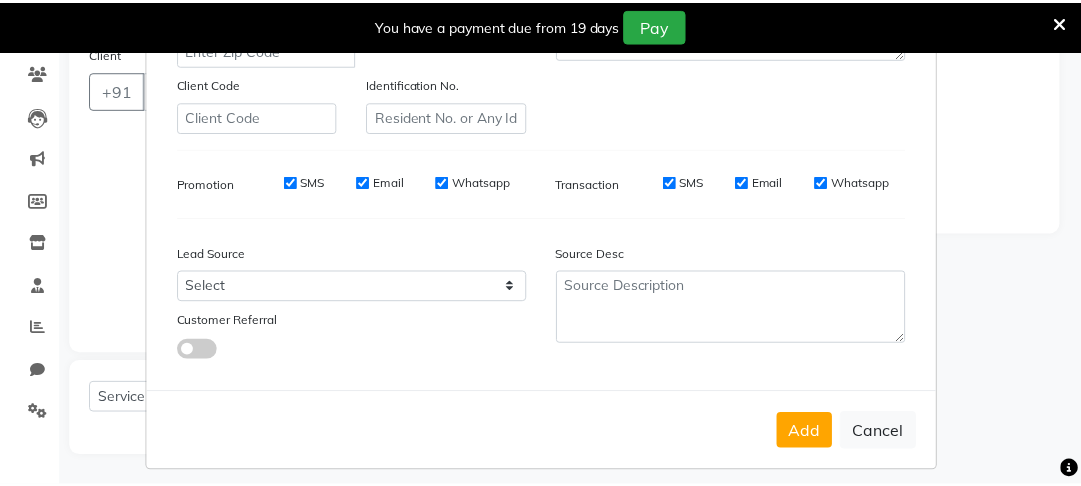 scroll, scrollTop: 447, scrollLeft: 0, axis: vertical 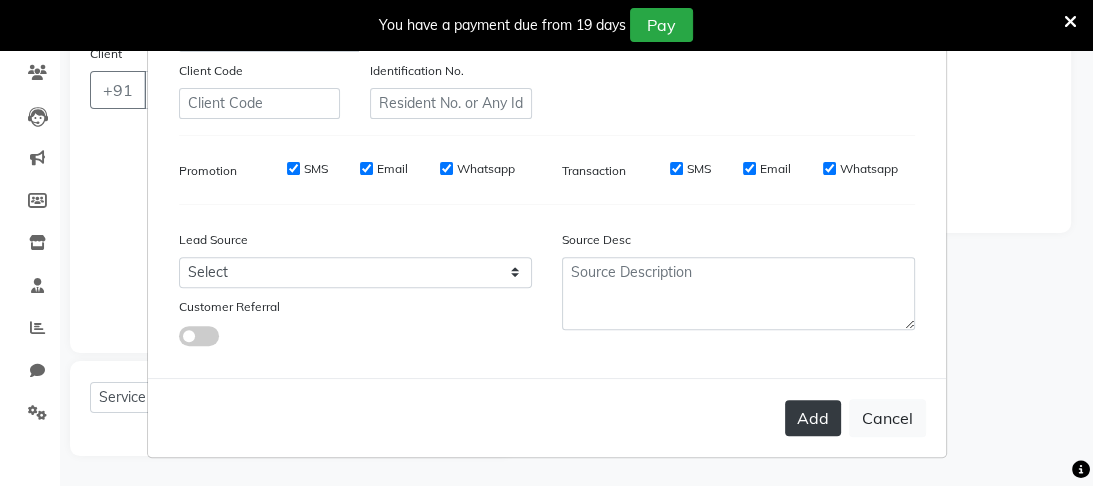 click on "Add" at bounding box center (813, 418) 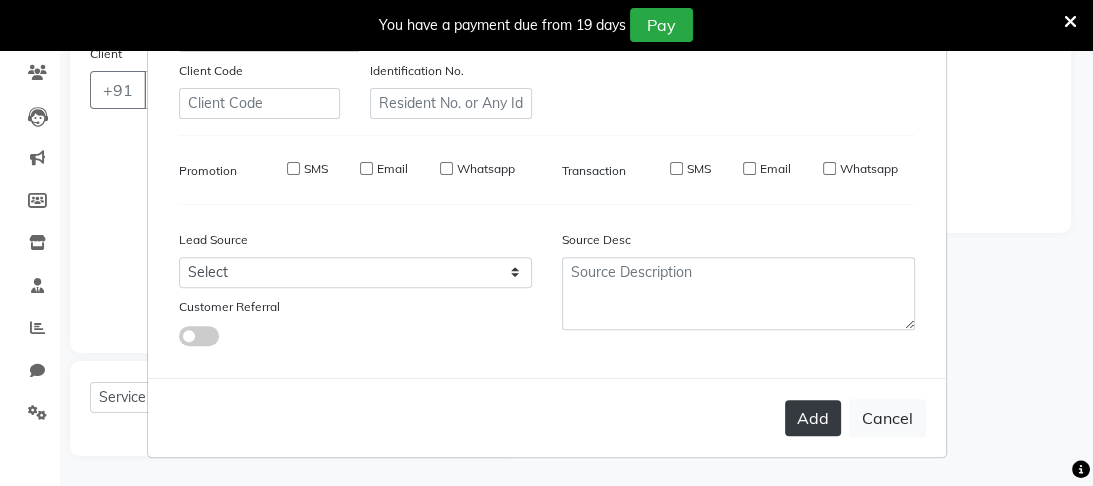 type on "[PHONE]" 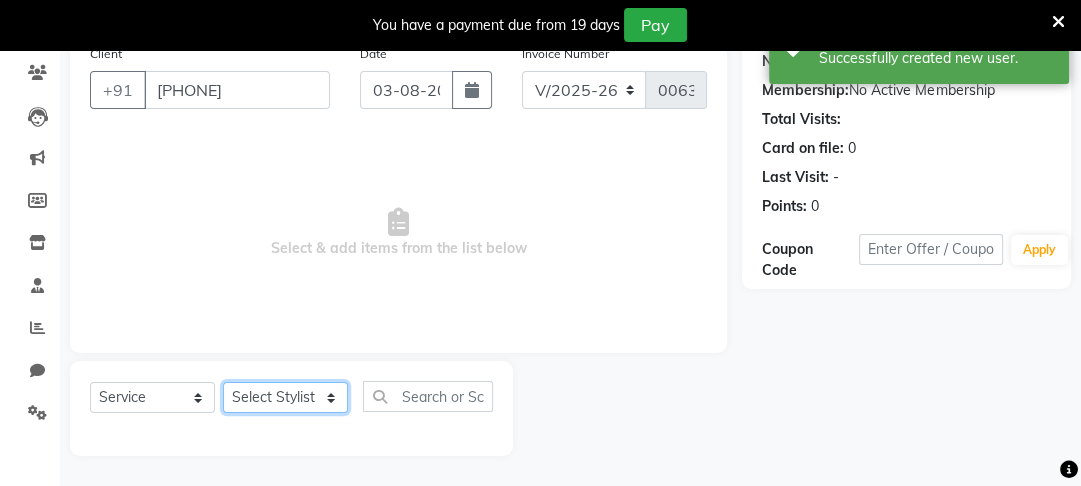click on "Select Stylist Altaf Arti Fasil Monali namrata sonu Suhaib" 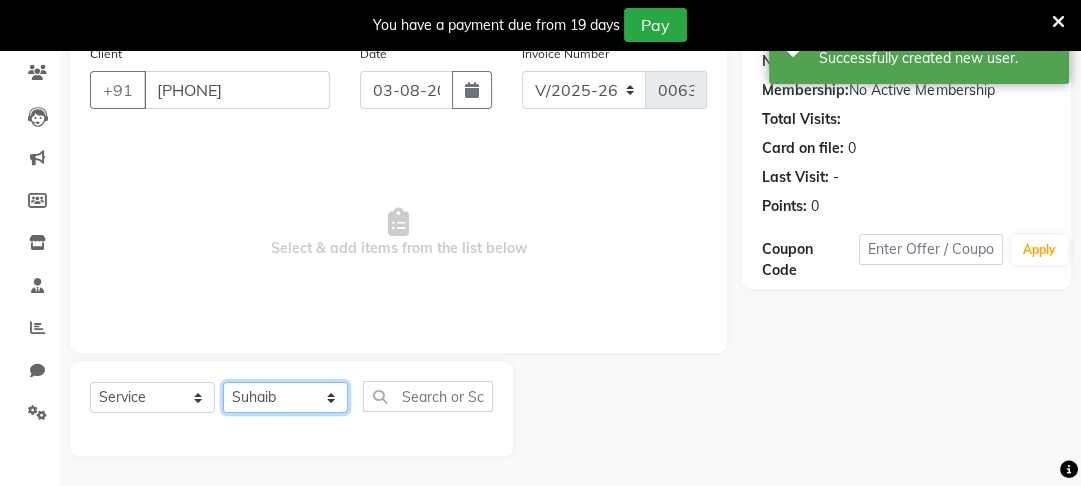 click on "Select Stylist Altaf Arti Fasil Monali namrata sonu Suhaib" 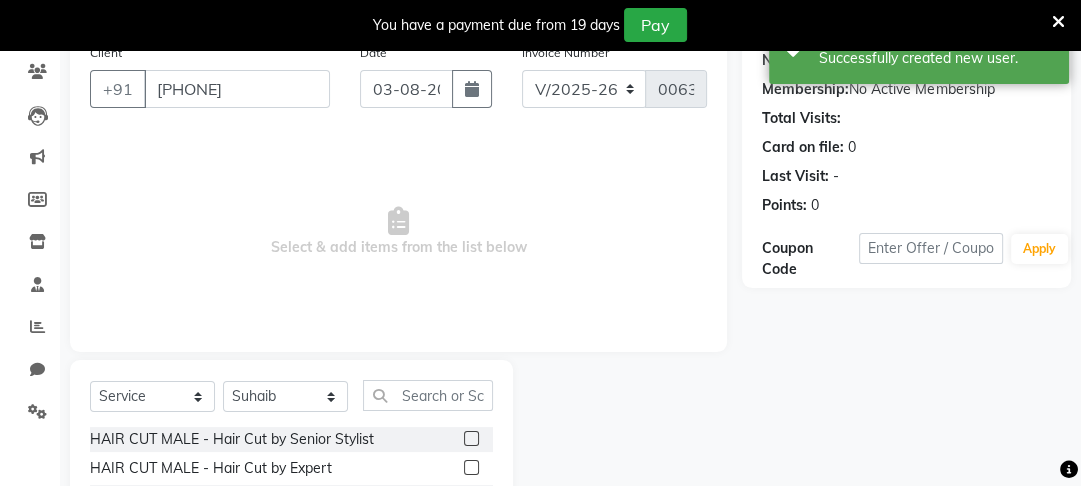 click 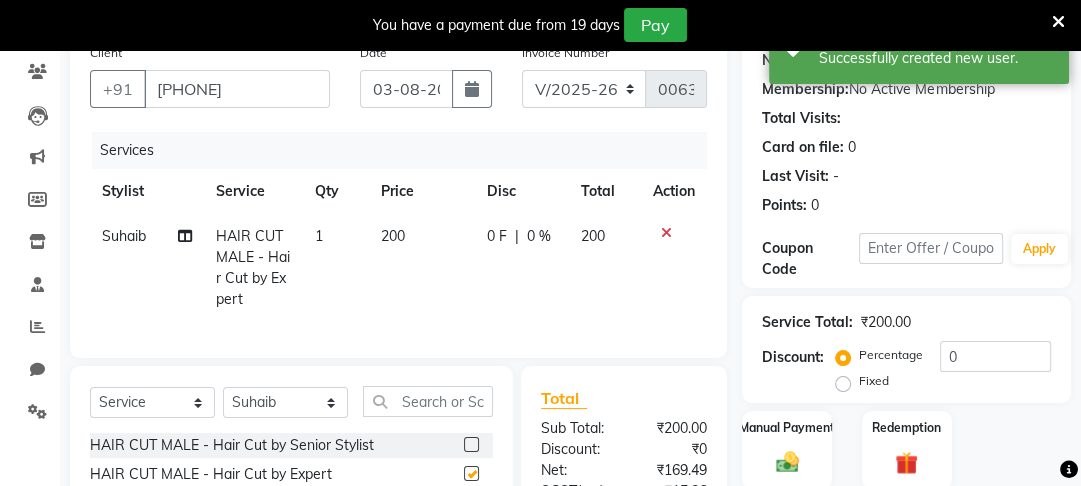 checkbox on "false" 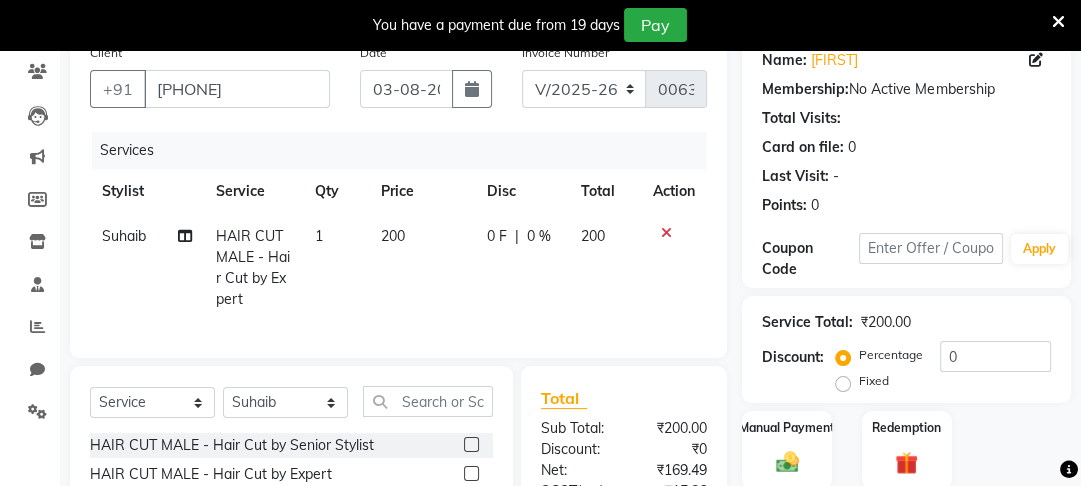 click on "200" 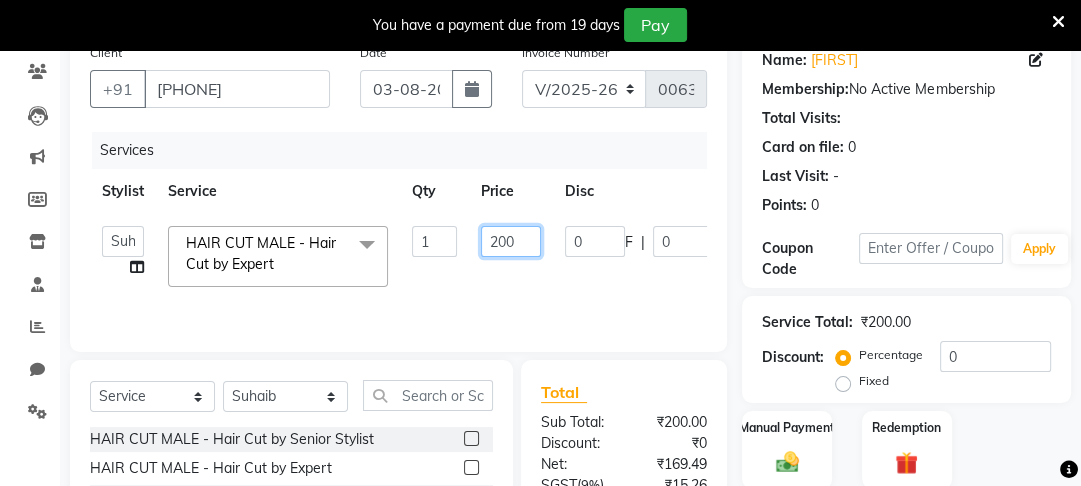 click on "200" 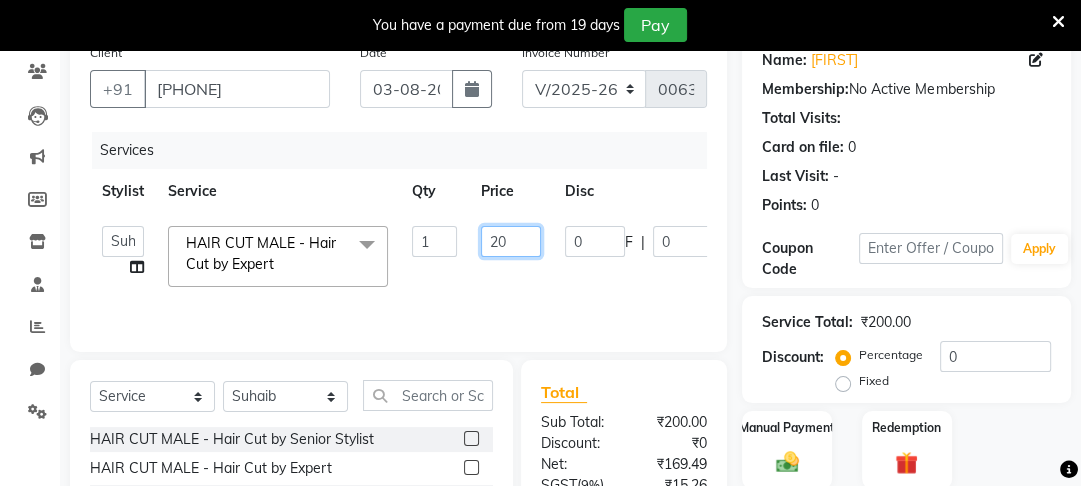type on "2" 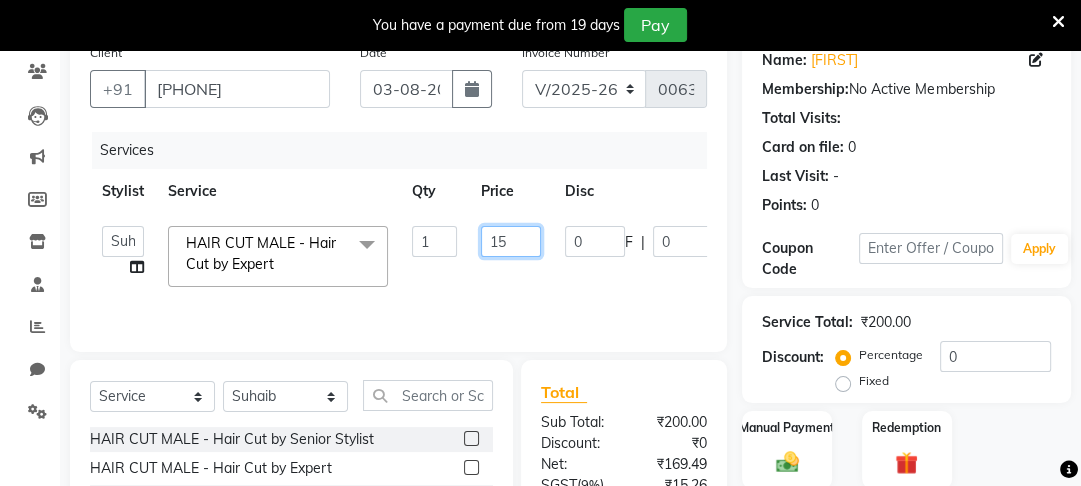 type on "150" 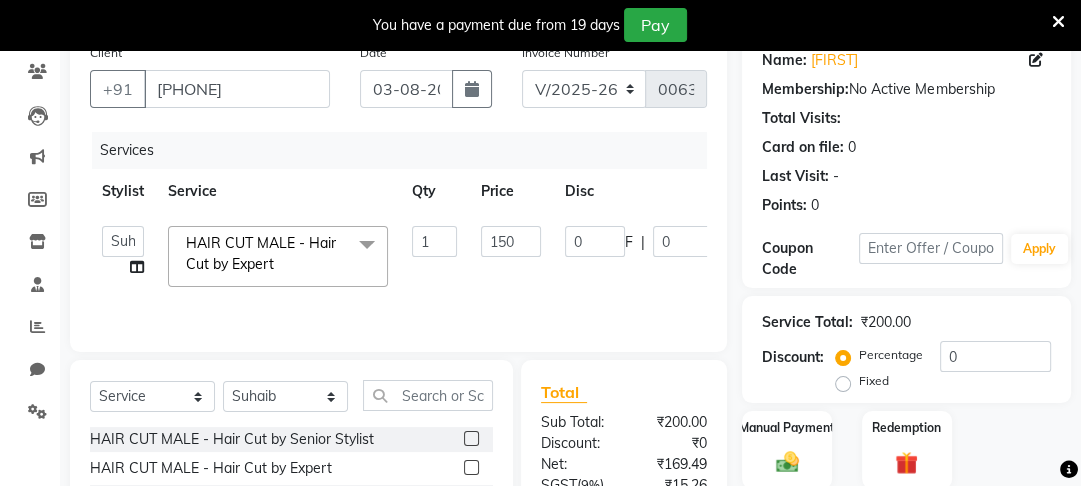 click on "Services Stylist Service Qty Price Disc Total Action Altaf Arti Fasil Monali namrata sonu Suhaib HAIR CUT MALE - Hair Cut by Expert x HAIR CUT MALE - Hair Cut by Senior Stylist HAIR CUT MALE - Hair Cut by Expert HAIR CUT MALE - Hair Wash HAIR CUT MALE - Shave HAIR CUT MALE - Beard Trim HAIR CUT MALE - Styling COLOURS MALE - Beard Color COLOURS MALE - Moustache Color GLOBAL HAIR COLOUR MALE - Ammonia Base Color GLOBAL HAIR COLOUR MALE - Ammonia-Free Color GLOBAL HAIR COLOUR MALE - Loreal Inoa Color GLOBAL HAIR COLOUR MALE - Hair Density (Add-on-charges) SOOTHING & CALM MALE - Head Massage SOOTHING & CALM MALE - Loreal Hair spa SOOTHING & CALM MALE - Keratin Hair spa TEXTURE SERVICES MALE - Keratin Treatment TEXTURE SERVICES MALE - Smoothening Treatment TEXTURE SERVICES MALE - Kerasmooth Treatment TEXTURE SERVICES MALE - Botox TEXTURE SERVICES MALE - Nano Plastia TEXTURE SERVICES MALE - Perming WAXING MALE - Full Hand WAXING MALE - Half Hand WAXING MALE - 3/4th Leg WAXING MALE - Half Leg 1 150 0" 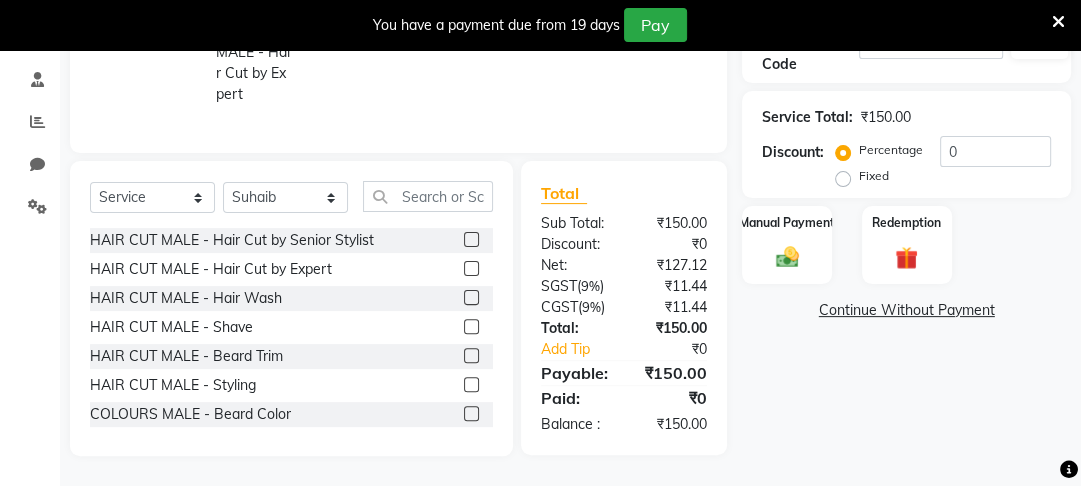 scroll, scrollTop: 384, scrollLeft: 0, axis: vertical 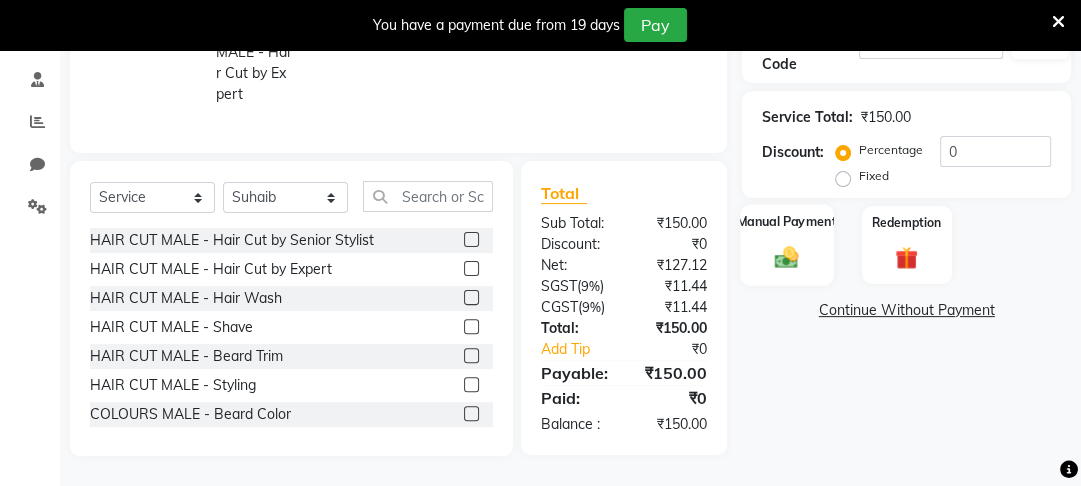 click on "Manual Payment" 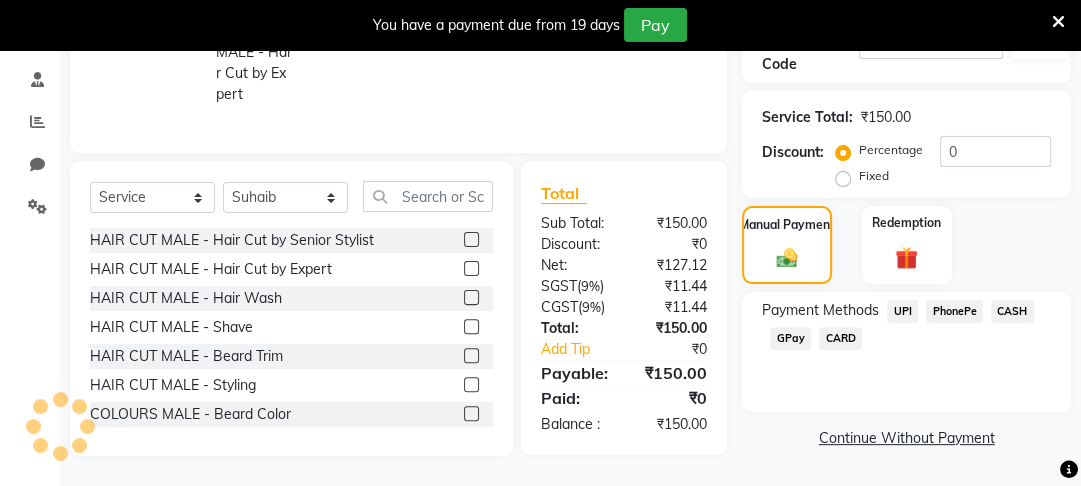 click on "PhonePe" 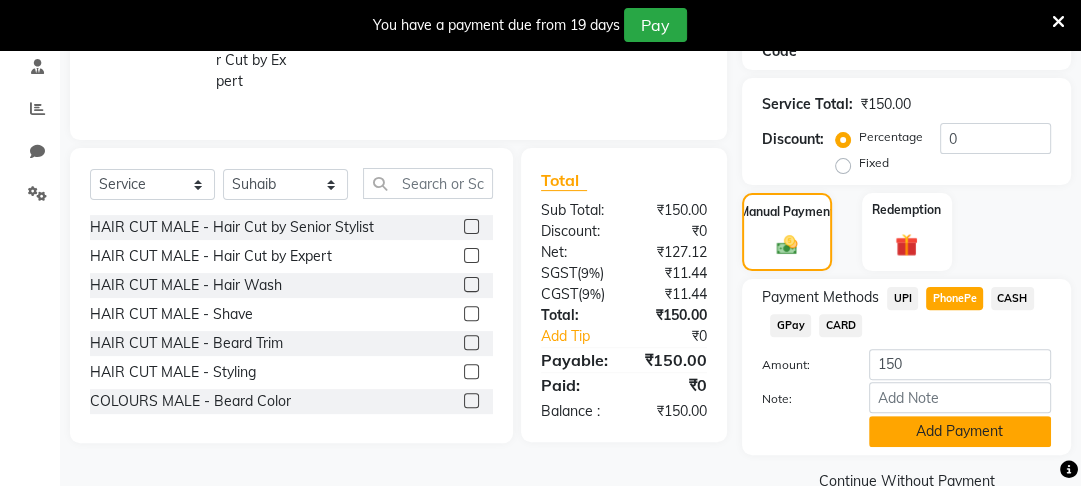 click on "Add Payment" 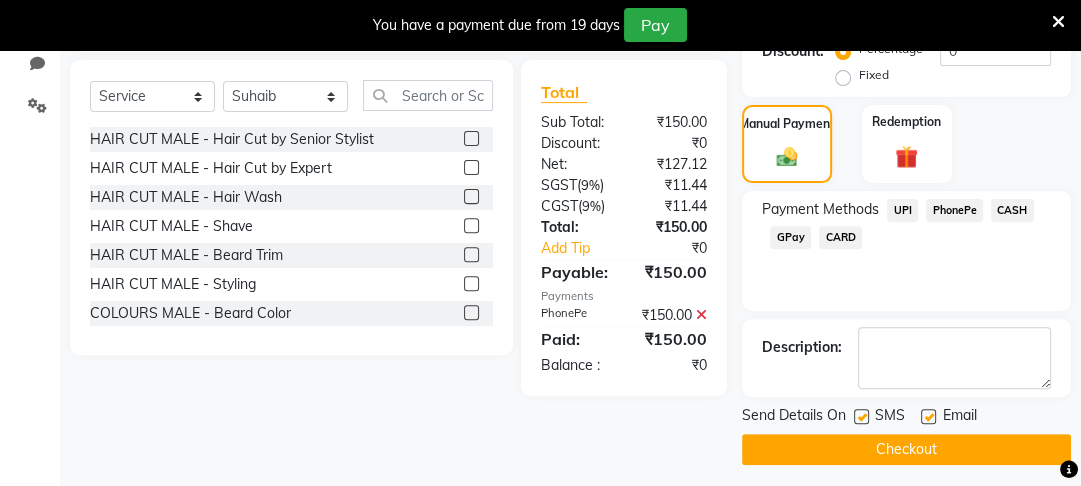 scroll, scrollTop: 480, scrollLeft: 0, axis: vertical 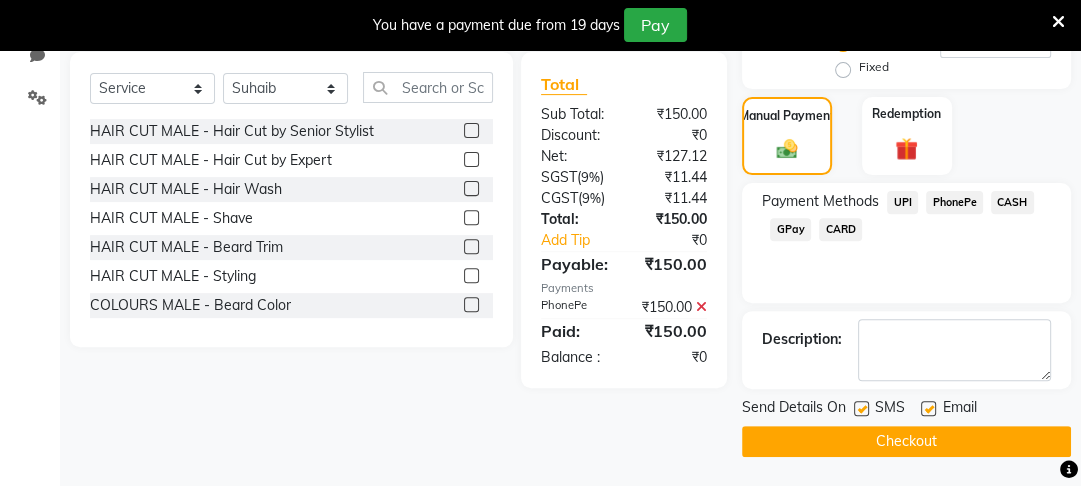 click on "Checkout" 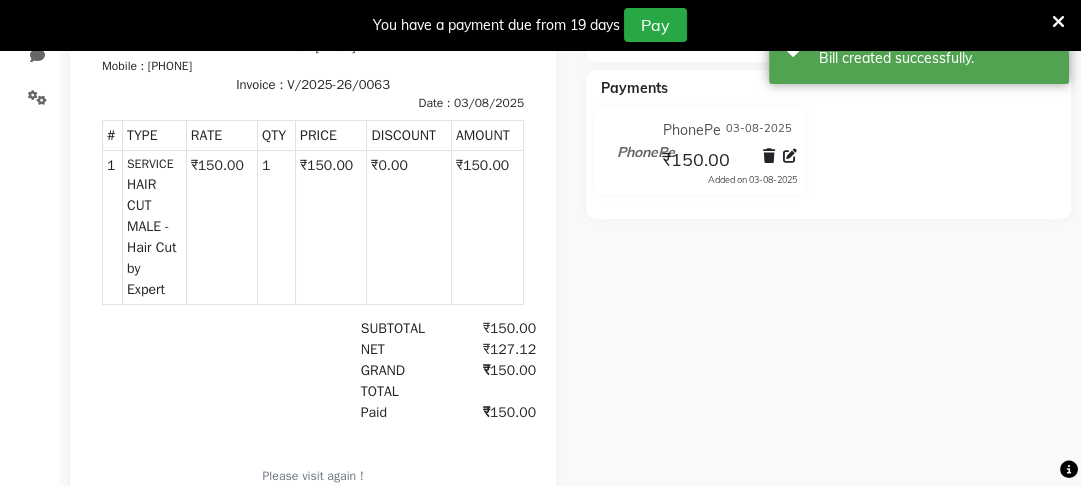 scroll, scrollTop: 0, scrollLeft: 0, axis: both 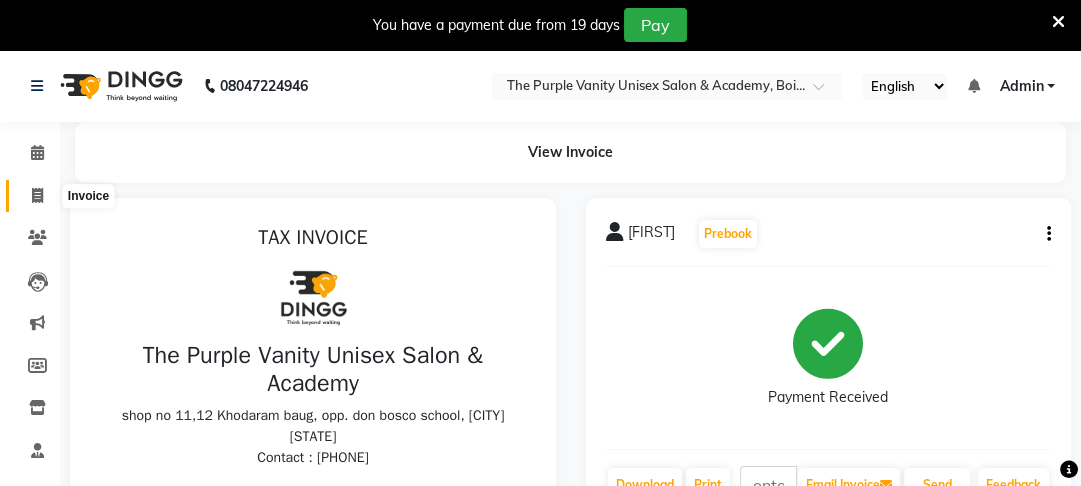 click 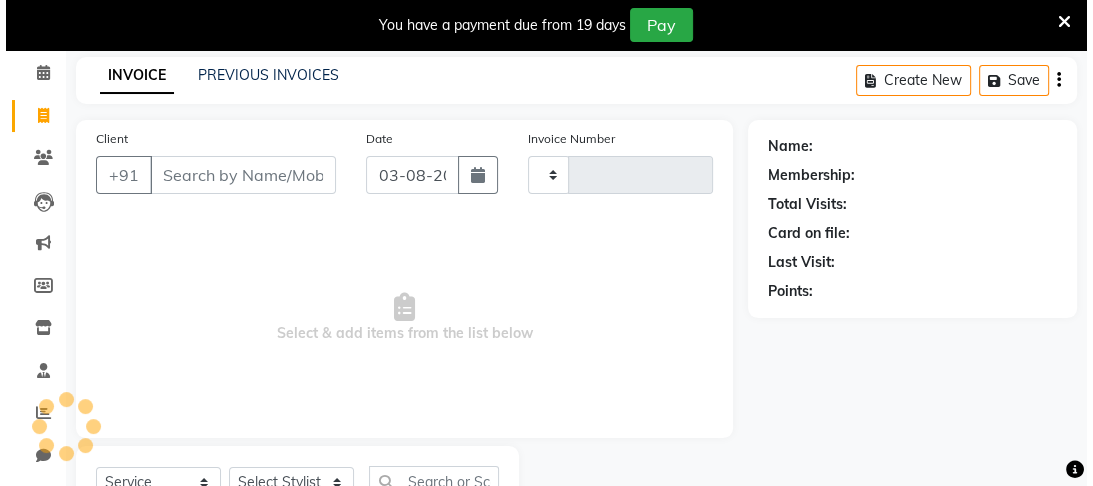 scroll, scrollTop: 166, scrollLeft: 0, axis: vertical 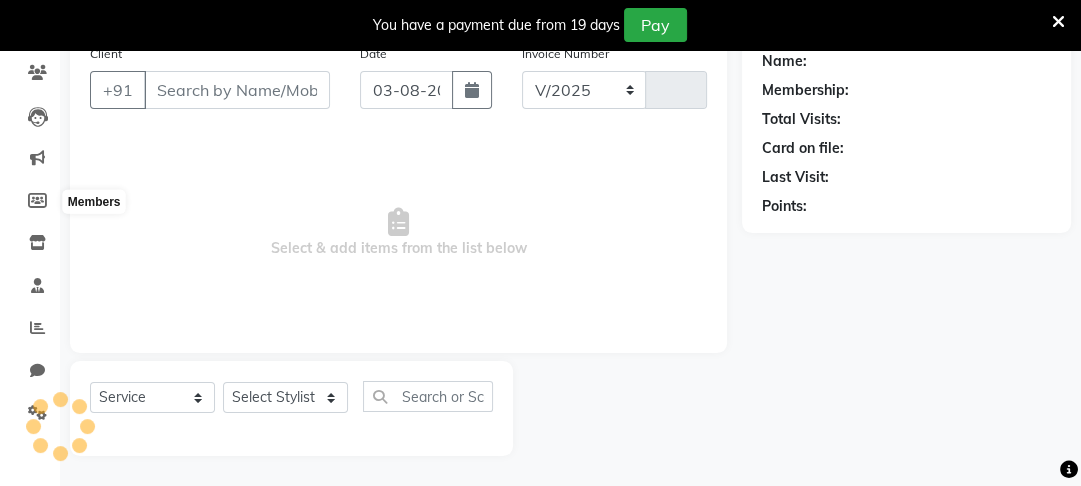 select on "7947" 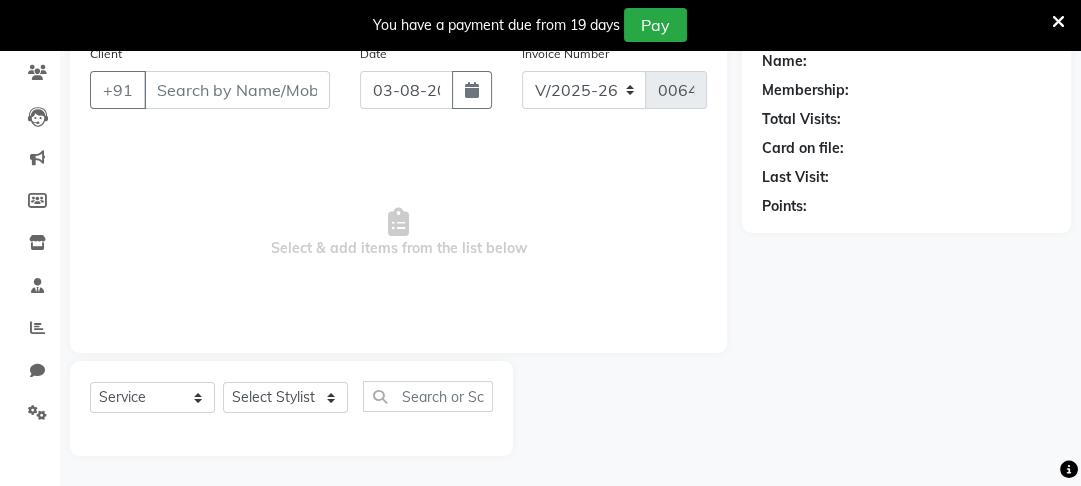 click on "Client" at bounding box center [237, 90] 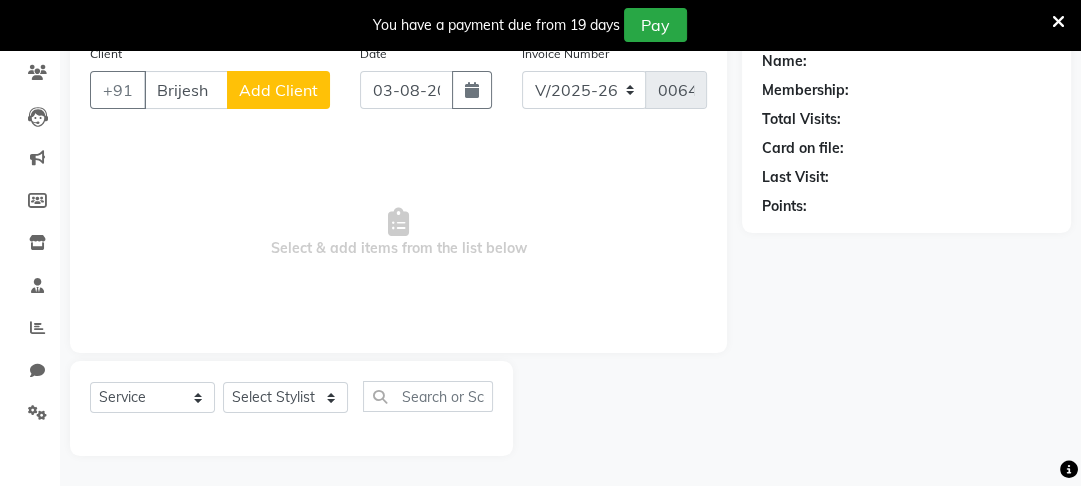 type on "Brijesh" 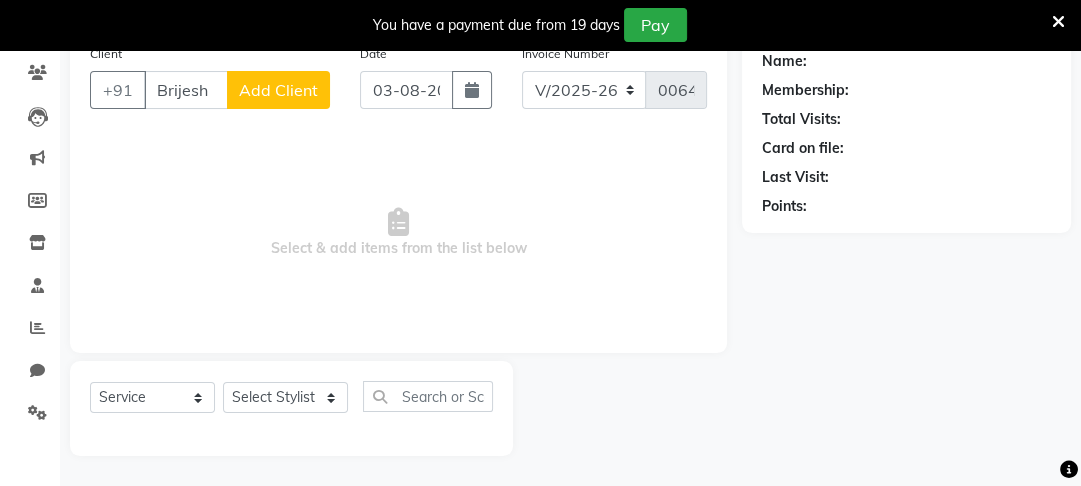 click on "Add Client" 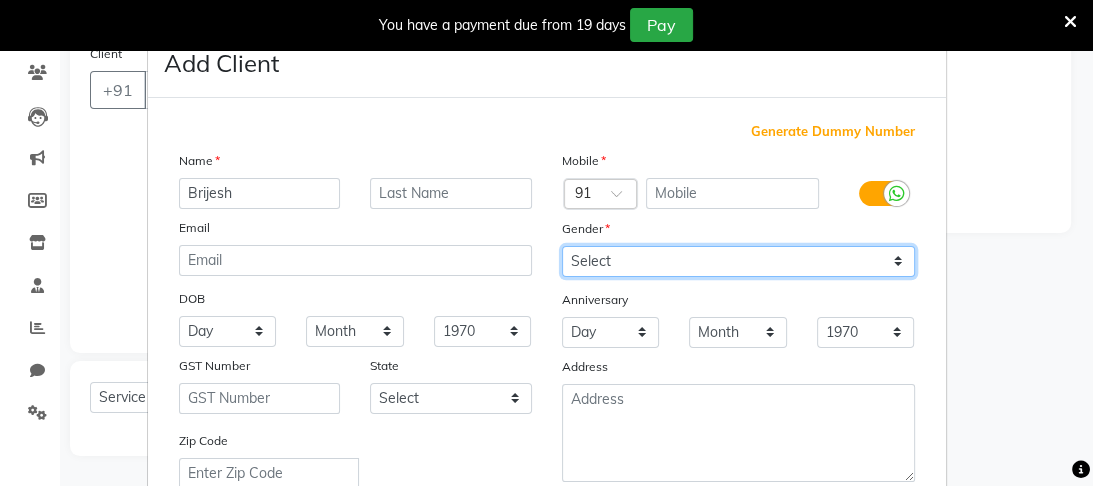 click on "Select Male Female Other Prefer Not To Say" at bounding box center [738, 261] 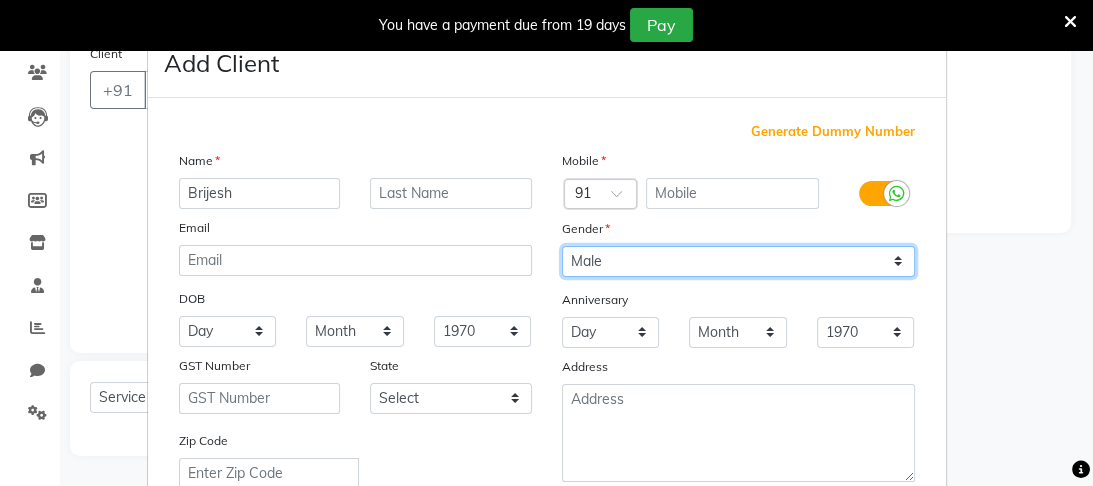 click on "Select Male Female Other Prefer Not To Say" at bounding box center [738, 261] 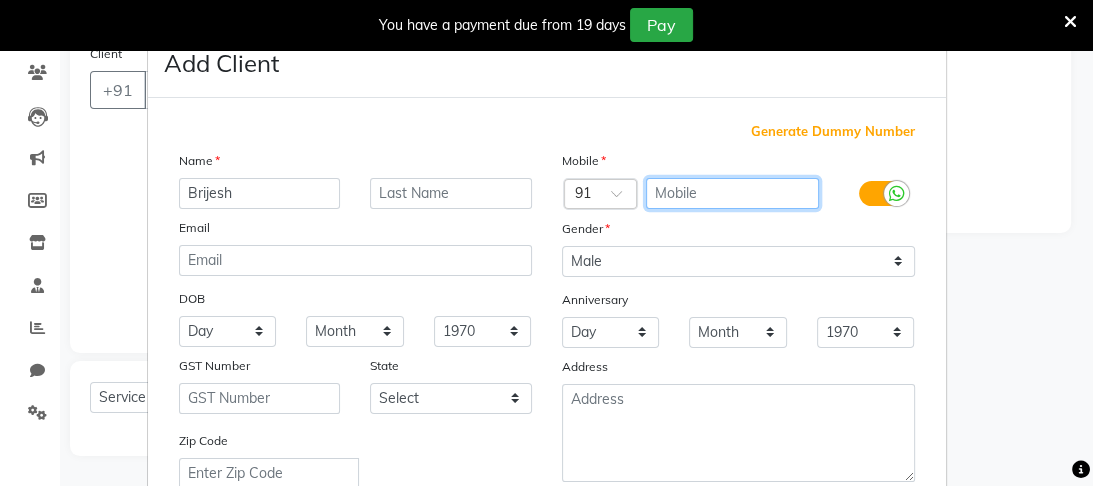 click at bounding box center [732, 193] 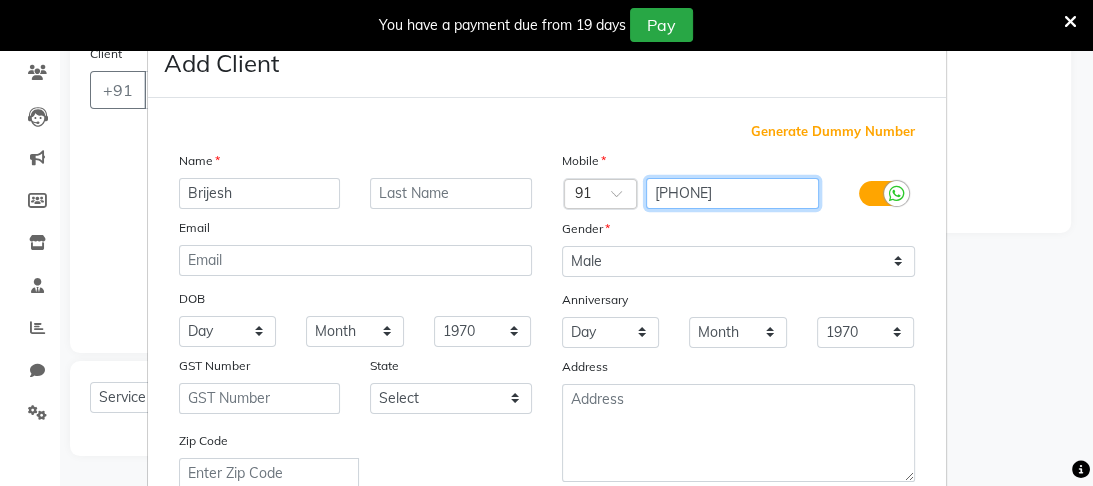 type on "[PHONE]" 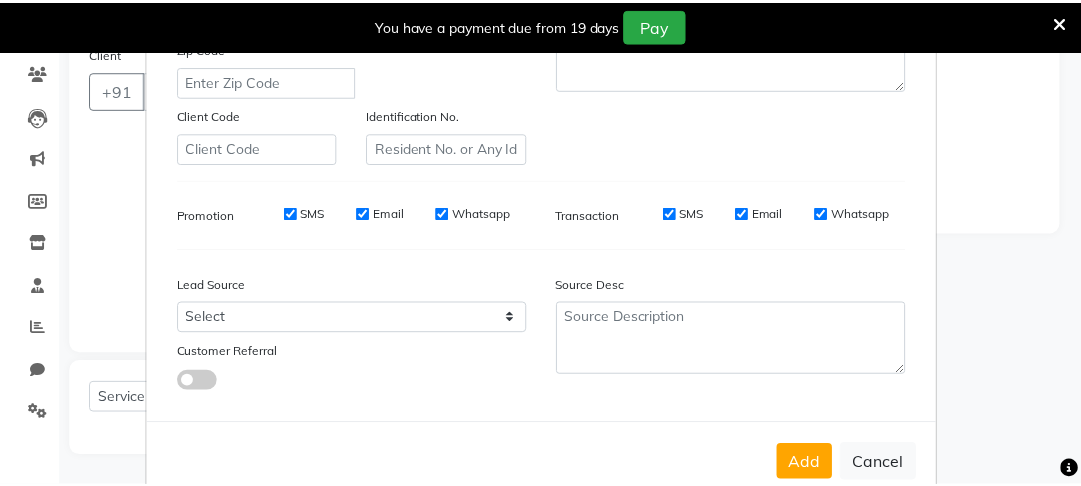 scroll, scrollTop: 447, scrollLeft: 0, axis: vertical 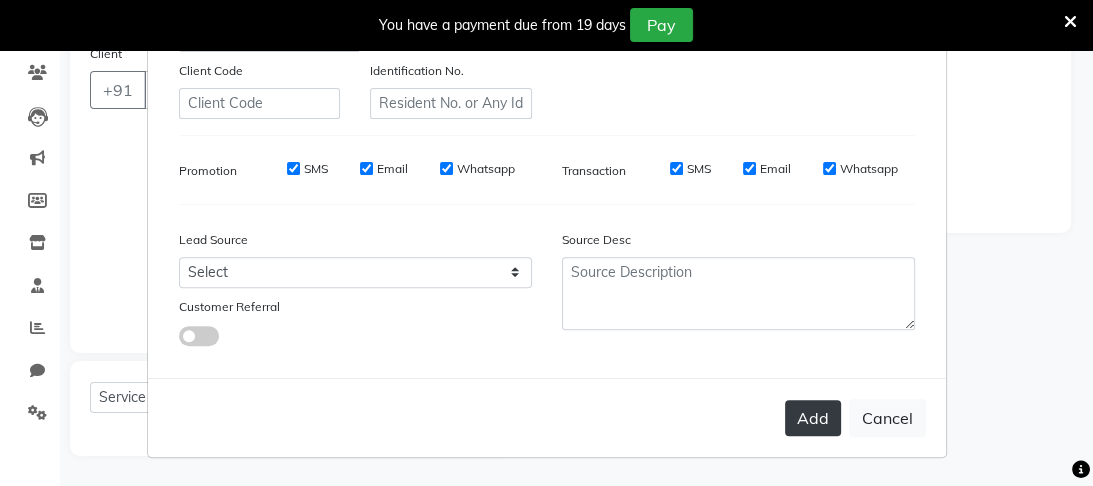 click on "Add" at bounding box center [813, 418] 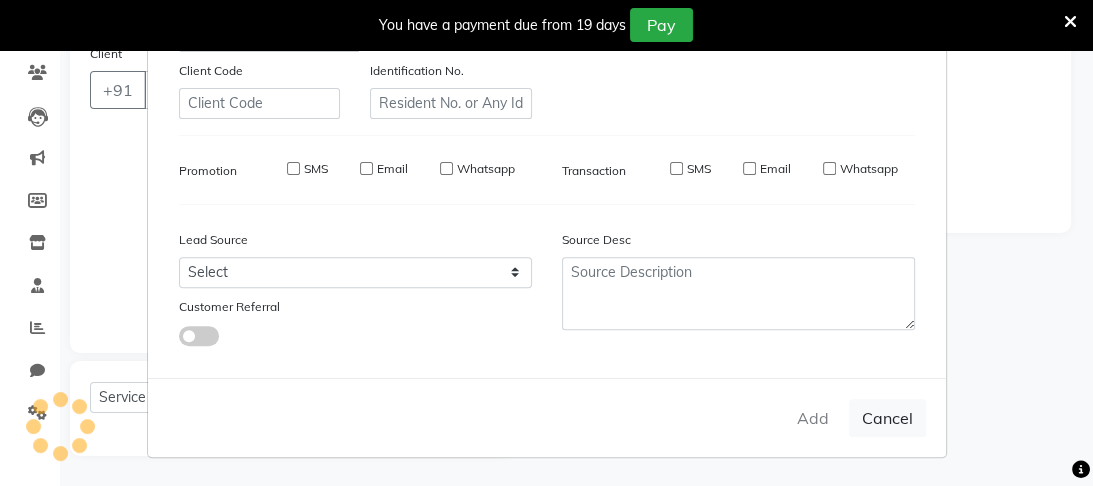 type on "[PHONE]" 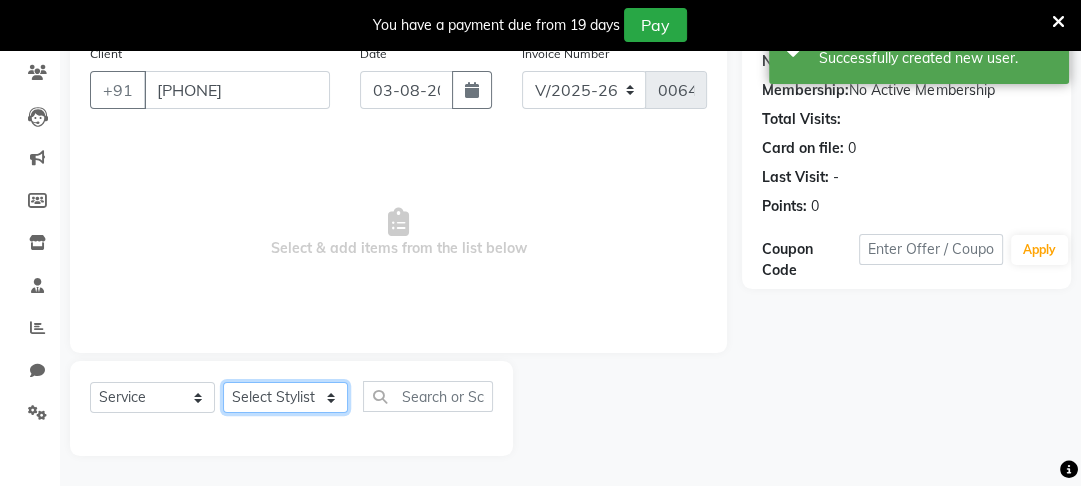 click on "Select Stylist Altaf Arti Fasil Monali namrata sonu Suhaib" 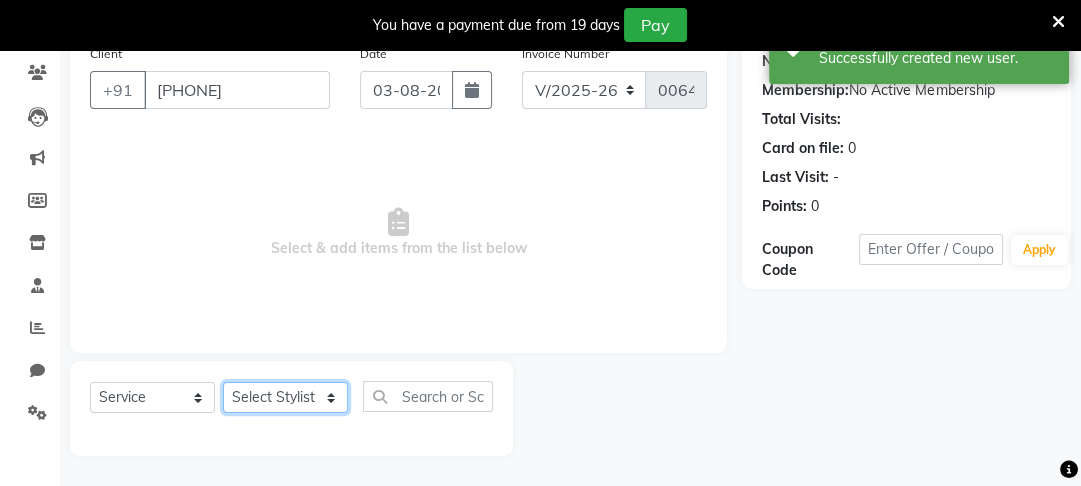 select on "[NUMBER]" 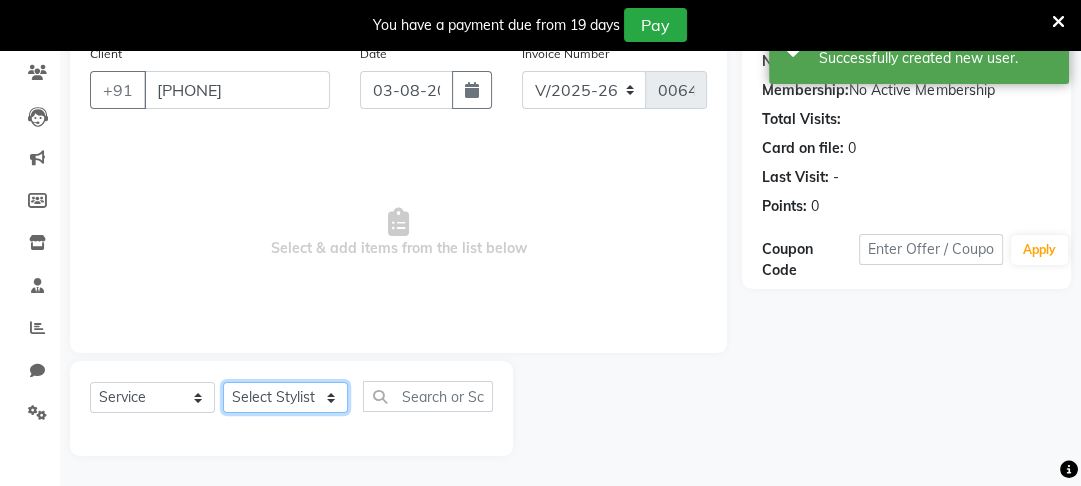 click on "Select Stylist Altaf Arti Fasil Monali namrata sonu Suhaib" 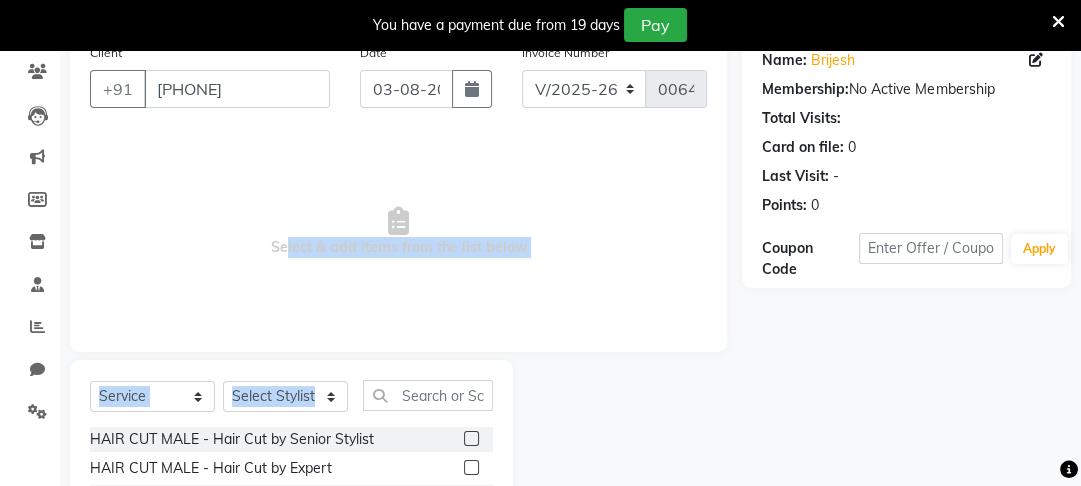 drag, startPoint x: 282, startPoint y: 271, endPoint x: 484, endPoint y: 363, distance: 221.96396 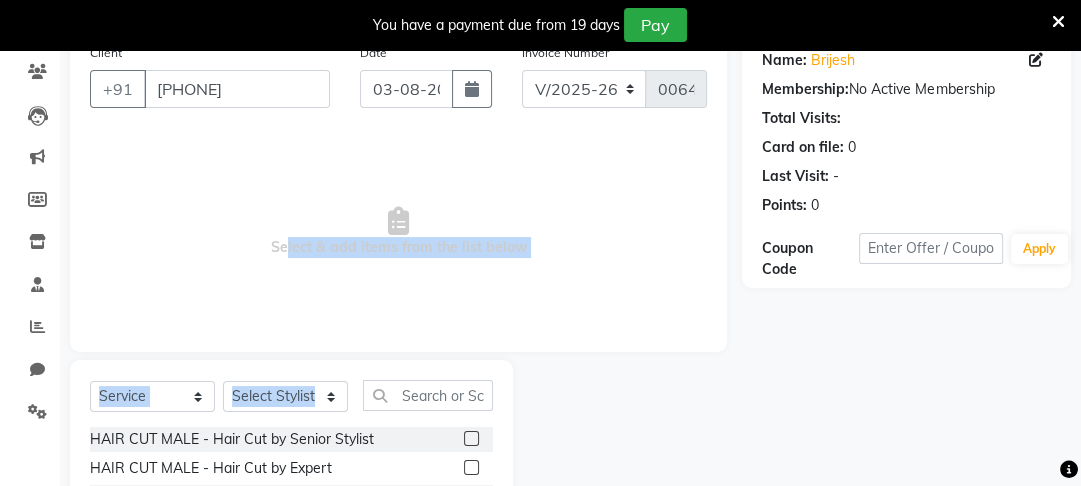 click on "Client +91 [PHONE] Date 03-08-2025 Invoice Number V/2025 V/2025-26 0064 Select & add items from the list below Select Service Product Membership Package Voucher Prepaid Gift Card Select Stylist Altaf Arti Fasil Monali namrata sonu Suhaib HAIR CUT MALE - Hair Cut by Senior Stylist HAIR CUT MALE - Hair Cut by Expert HAIR CUT MALE - Hair Wash HAIR CUT MALE - Shave HAIR CUT MALE - Beard Trim HAIR CUT MALE - Styling COLOURS MALE - Beard Color COLOURS MALE - Moustache Color GLOBAL HAIR COLOUR MALE - Ammonia Base Color GLOBAL HAIR COLOUR MALE - Ammonia-Free Color GLOBAL HAIR COLOUR MALE - Loreal Inoa Color GLOBAL HAIR COLOUR MALE - Hair Density (Add-on-charges) SOOTHING & CALM MALE - Head Massage SOOTHING & CALM MALE - Loreal Hair spa SOOTHING & CALM MALE - Keratin Hair spa TEXTURE SERVICES MALE - Keratin Treatment TEXTURE SERVICES MALE - Smoothening Treatment TEXTURE SERVICES MALE - Kerasmooth Treatment TEXTURE SERVICES MALE - Botox TEXTURE SERVICES MALE - Nano Plastia" 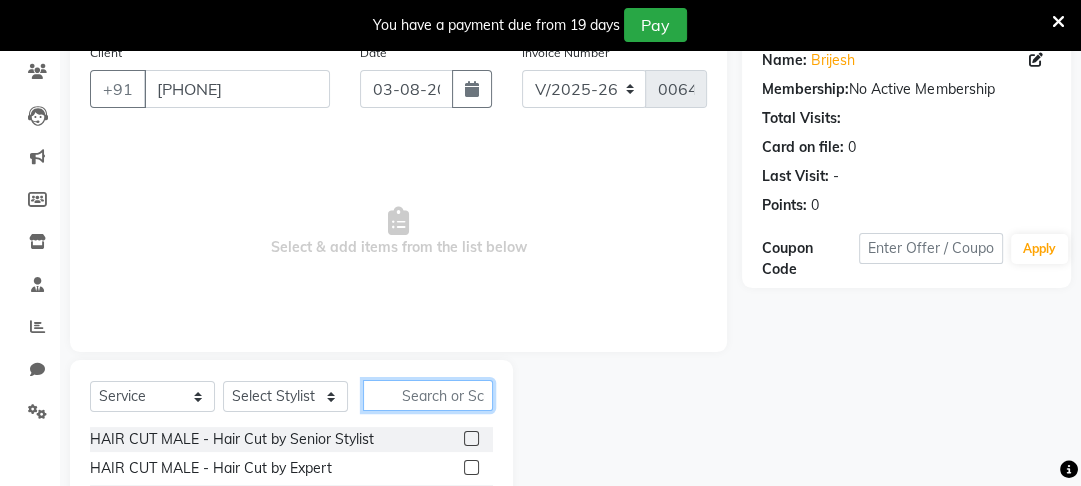 click 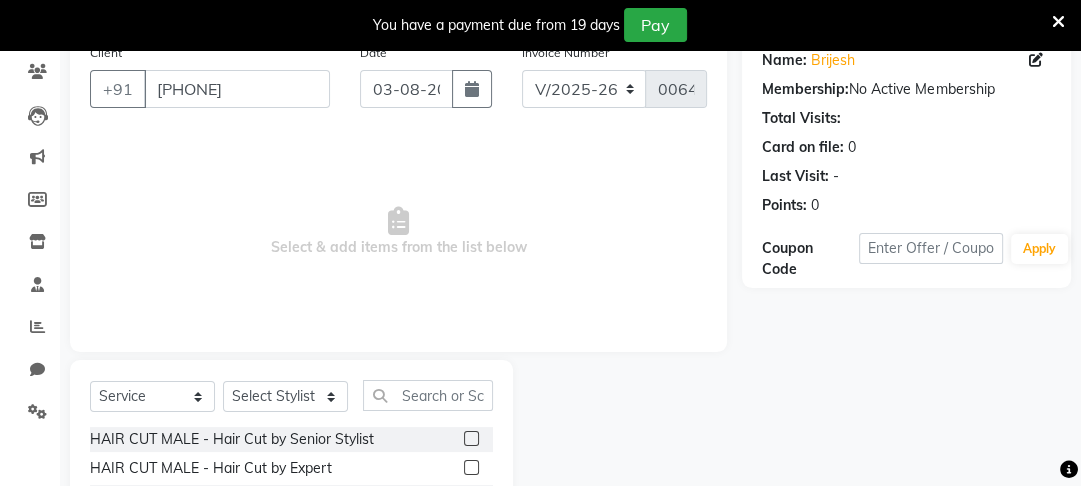 click 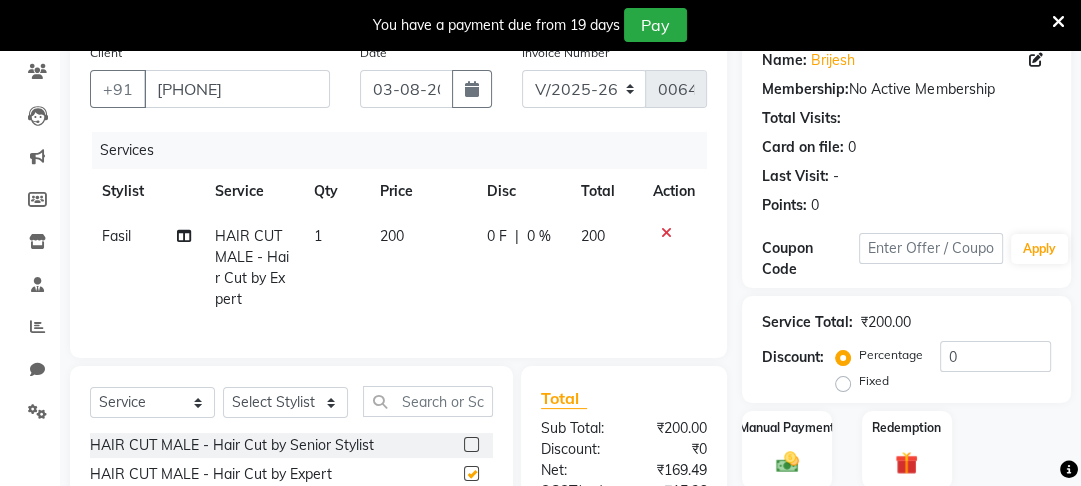 checkbox on "false" 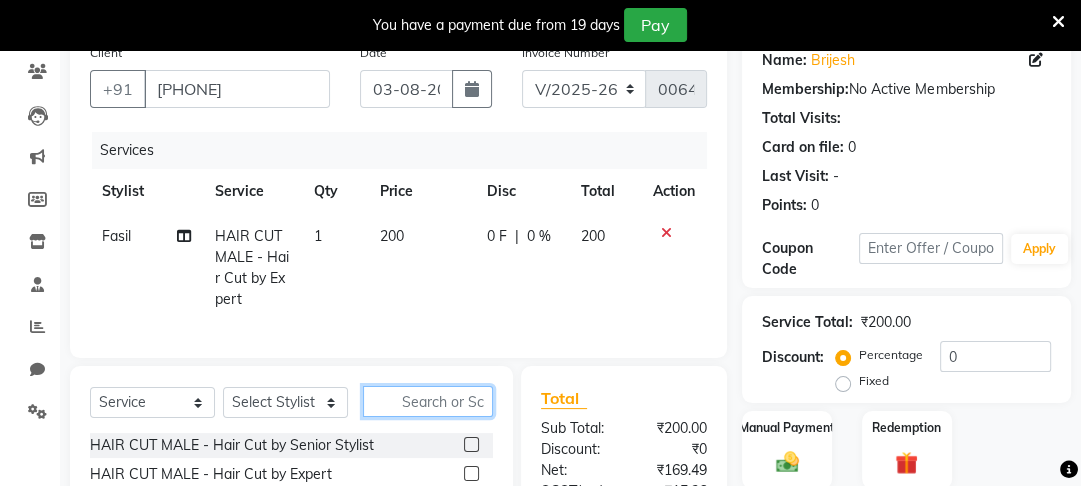 click 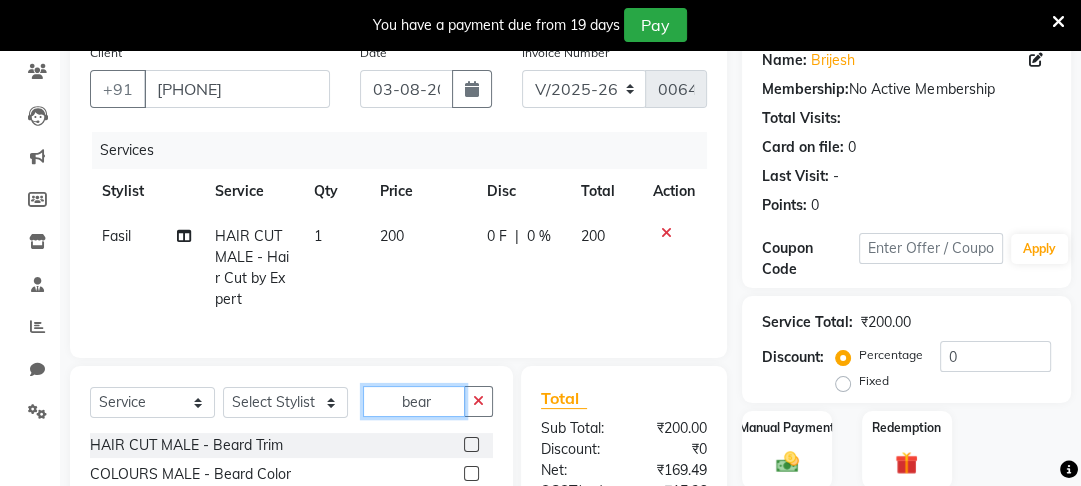 type on "bear" 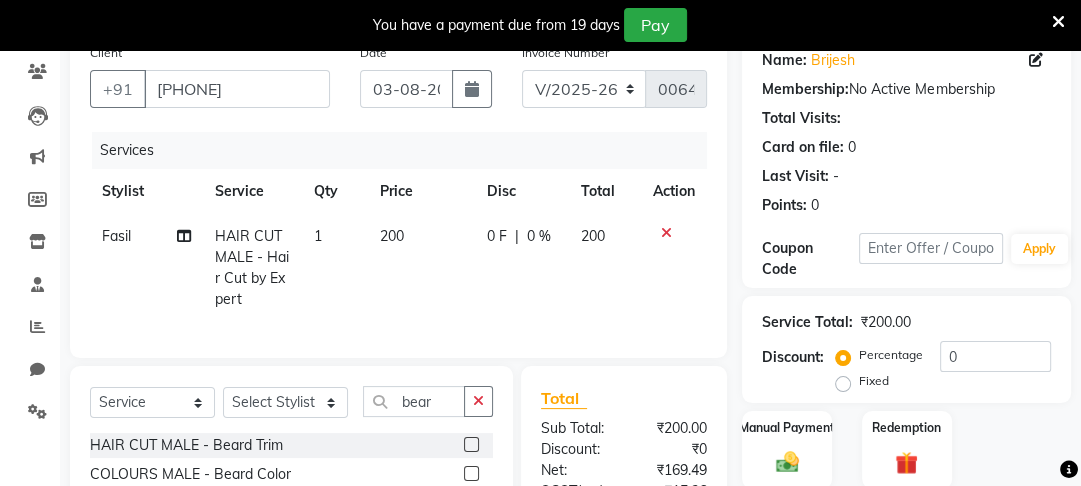 click 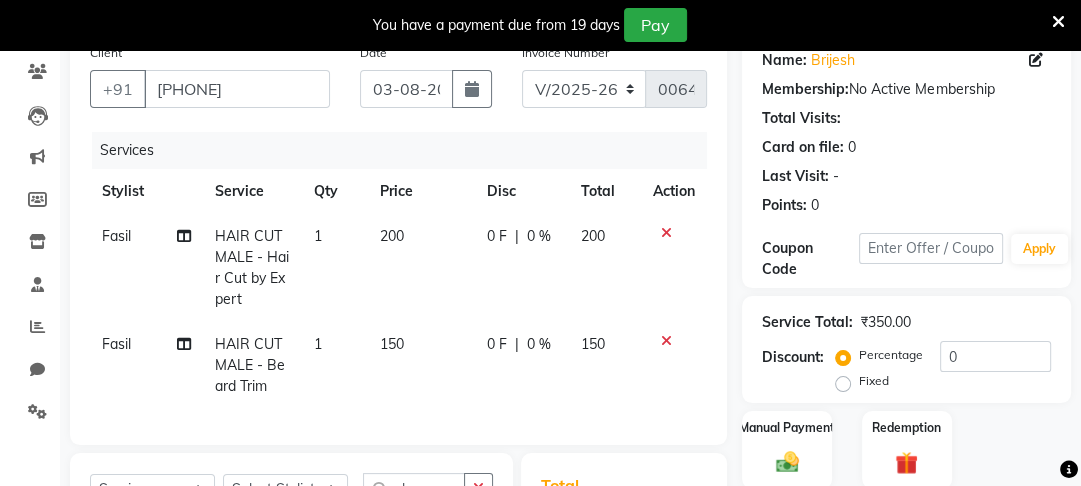 checkbox on "false" 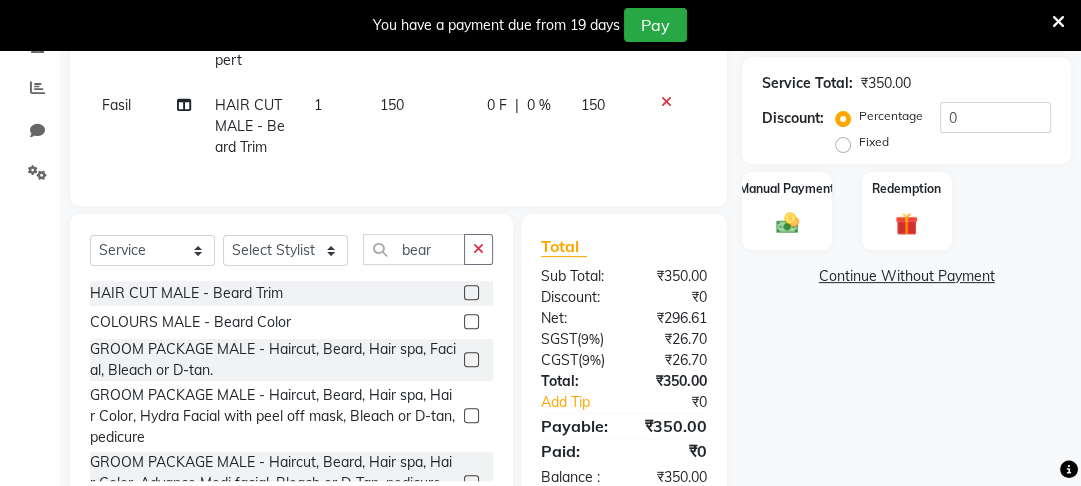 scroll, scrollTop: 409, scrollLeft: 0, axis: vertical 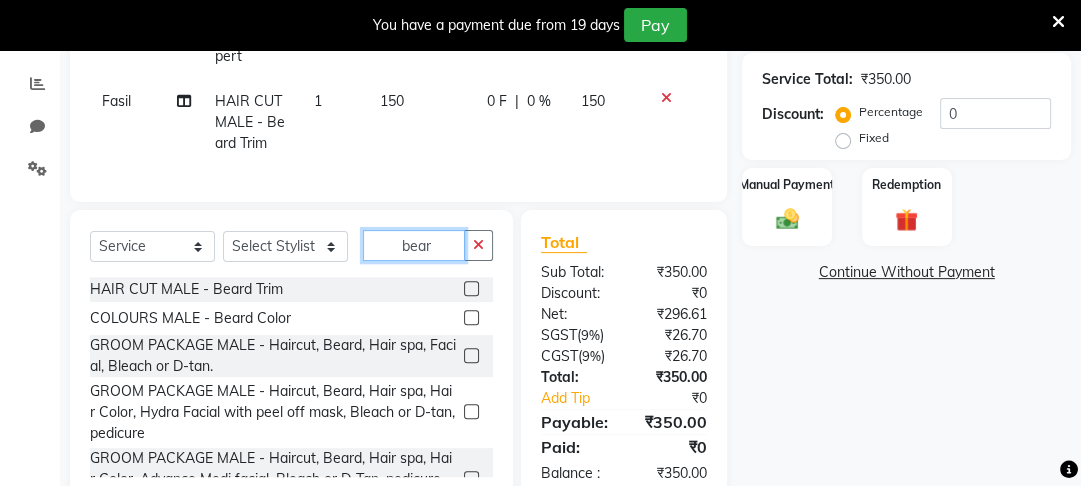 click on "bear" 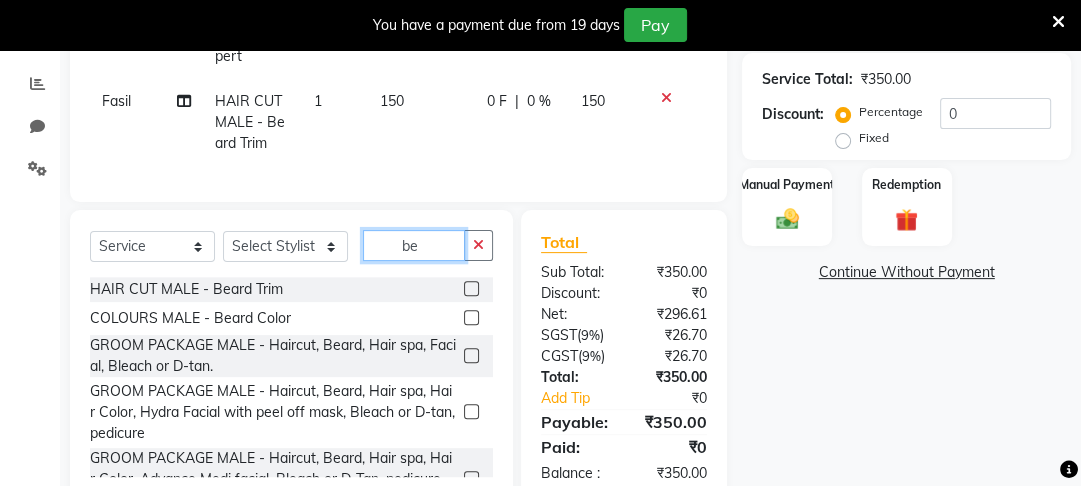 type on "b" 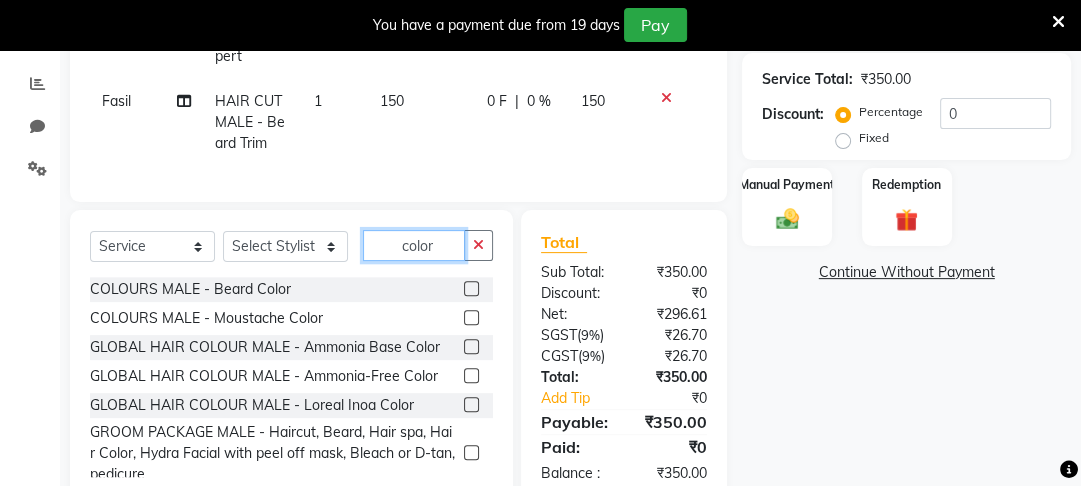 type on "color" 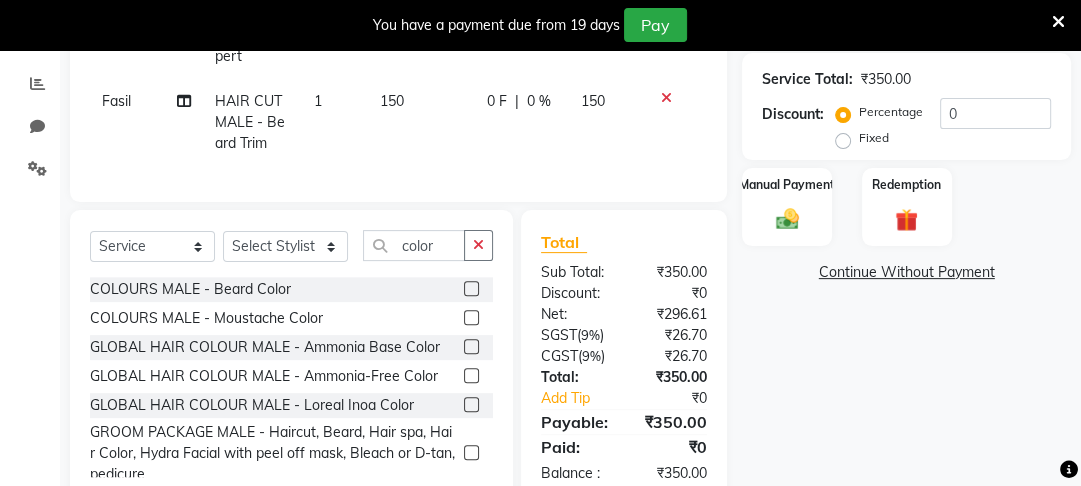 click 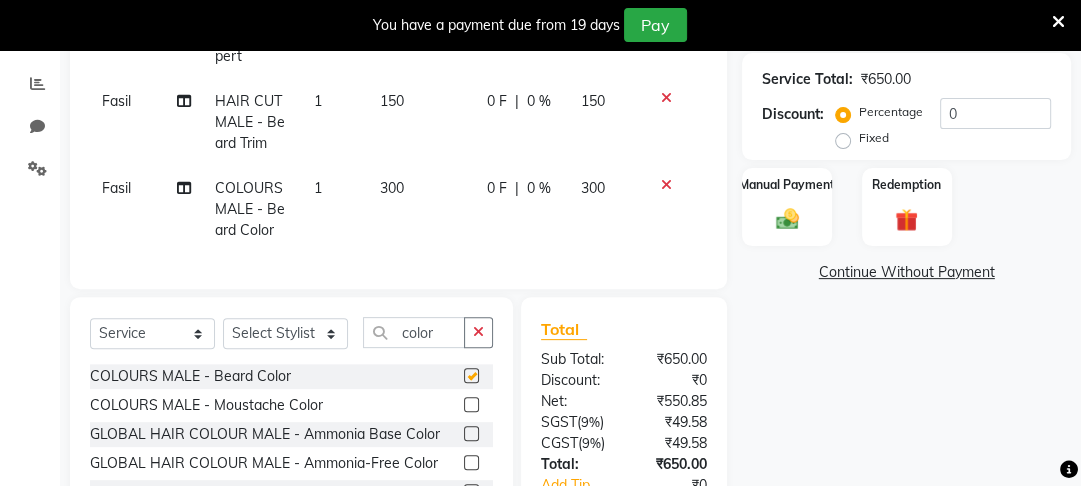 checkbox on "false" 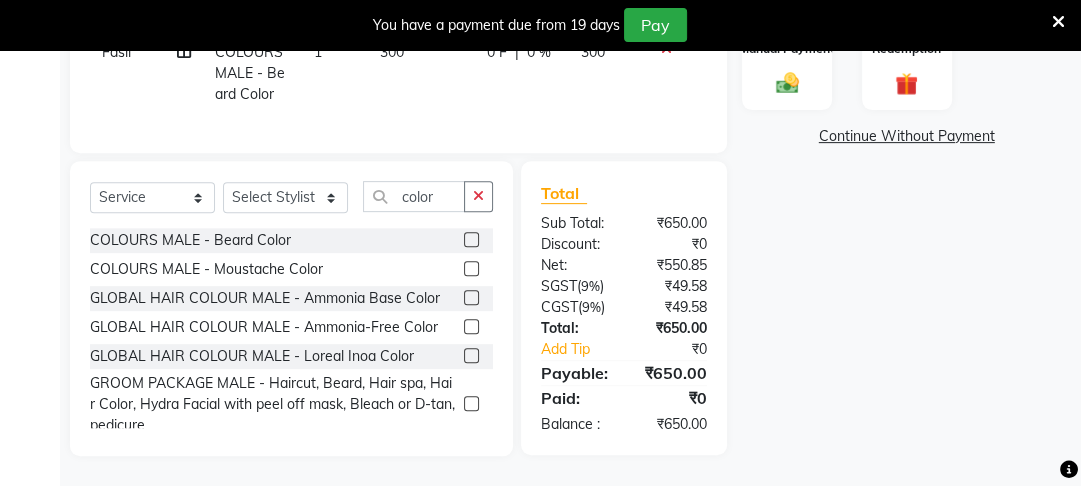 scroll, scrollTop: 558, scrollLeft: 0, axis: vertical 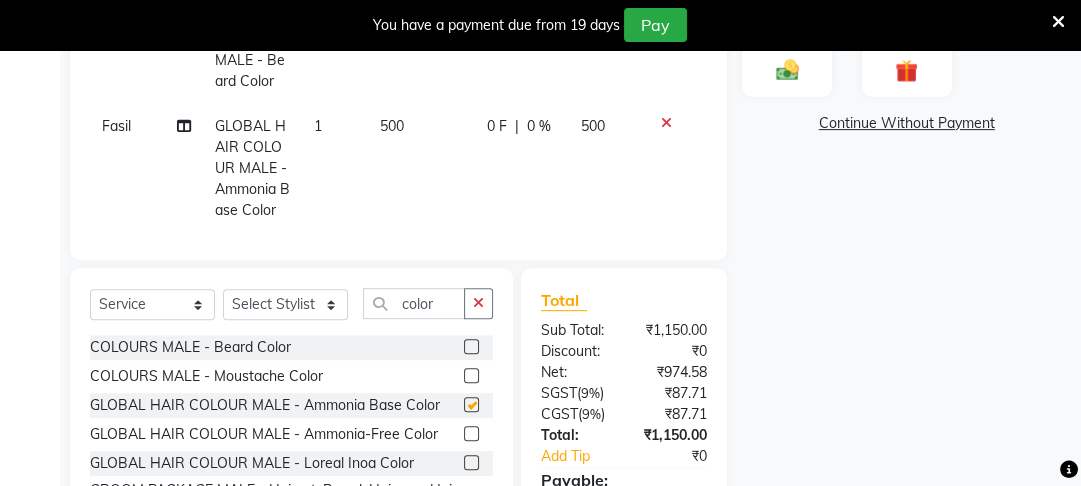 checkbox on "false" 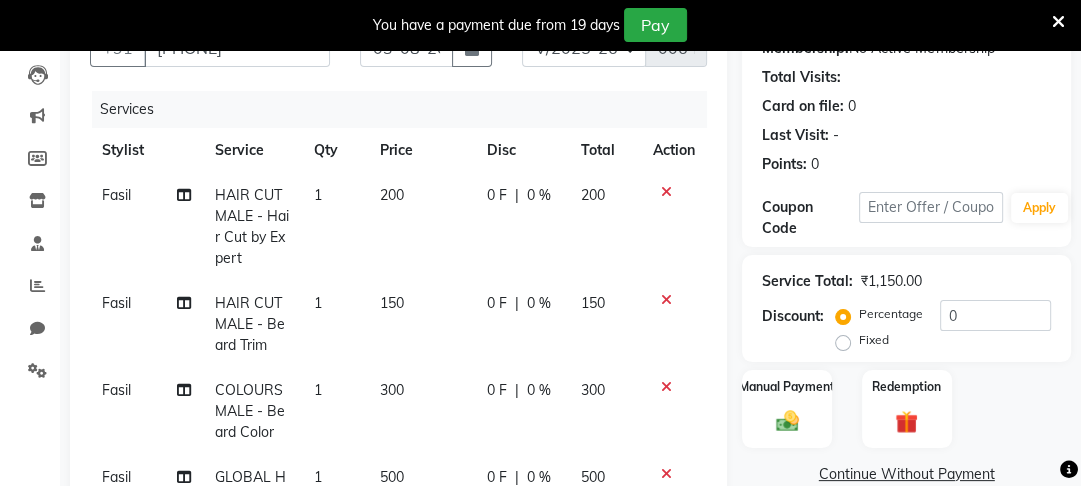 scroll, scrollTop: 202, scrollLeft: 0, axis: vertical 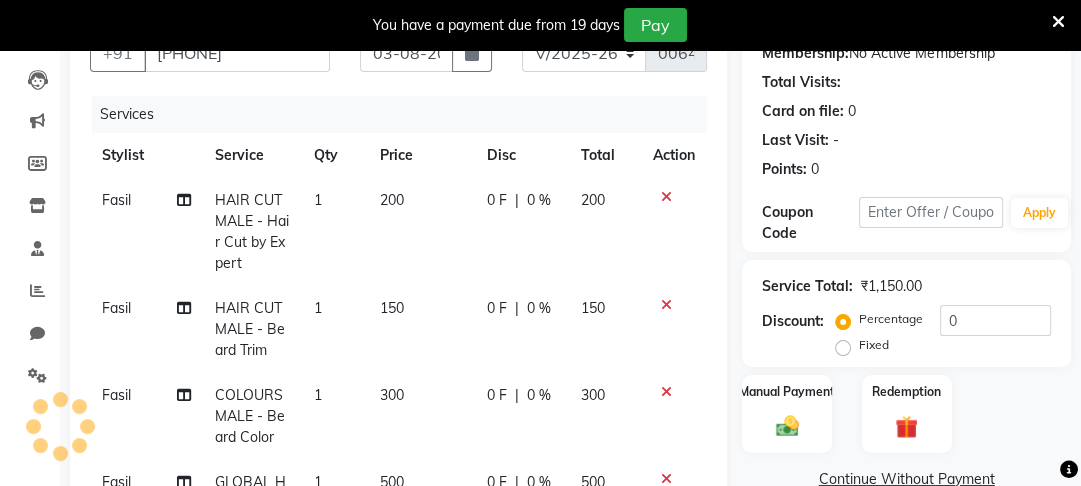 click on "150" 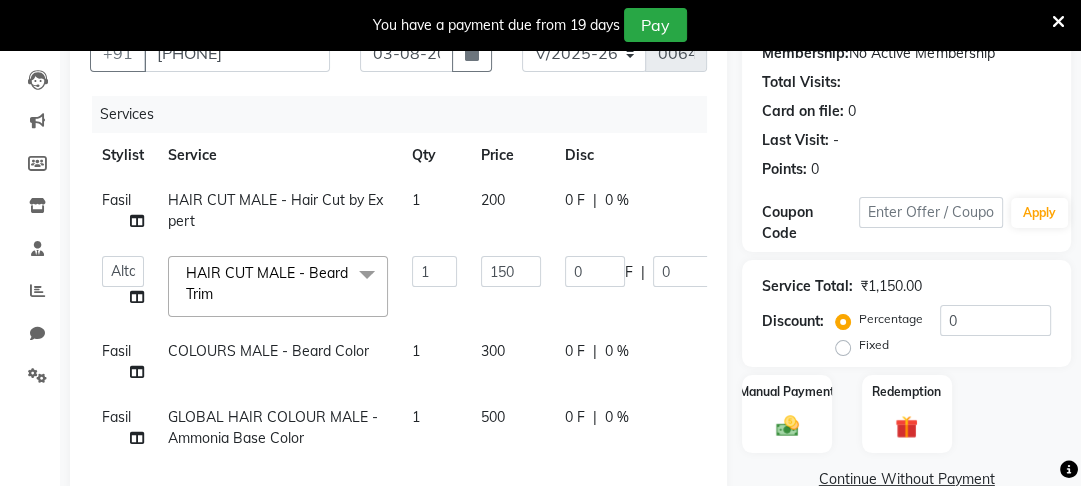 click on "200" 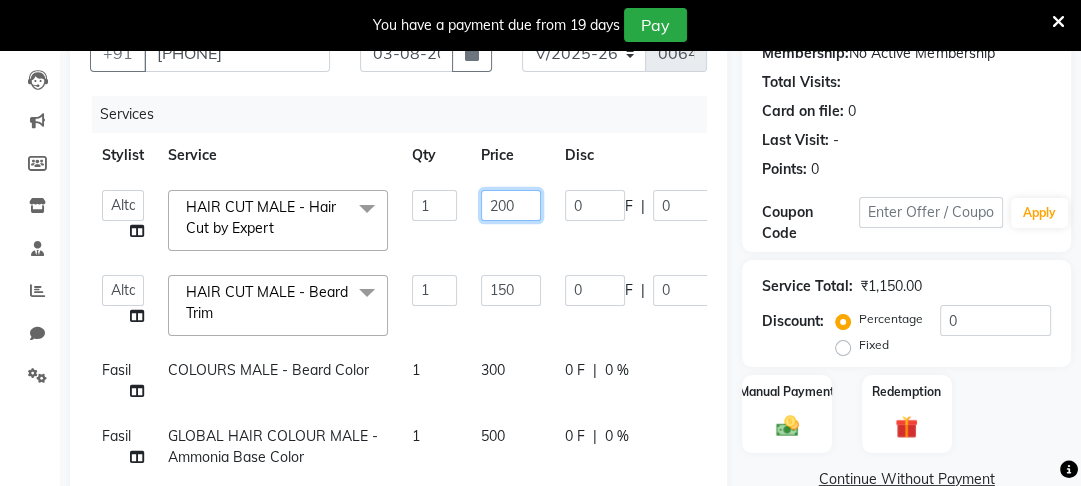 click on "200" 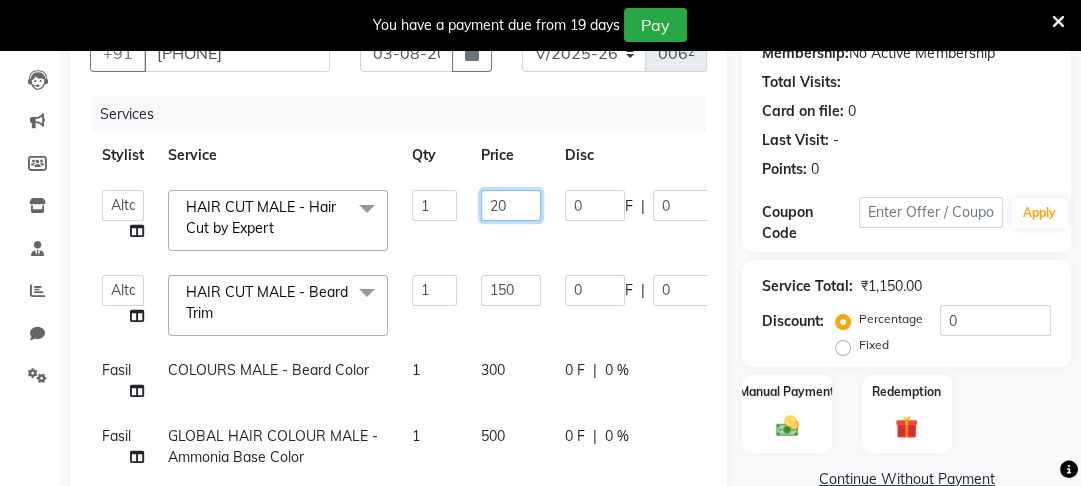 type on "2" 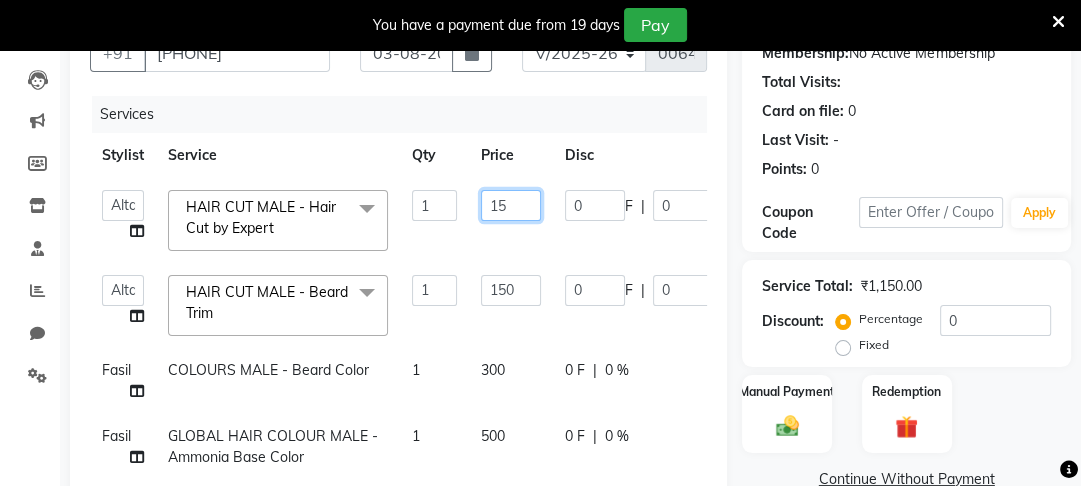 type on "150" 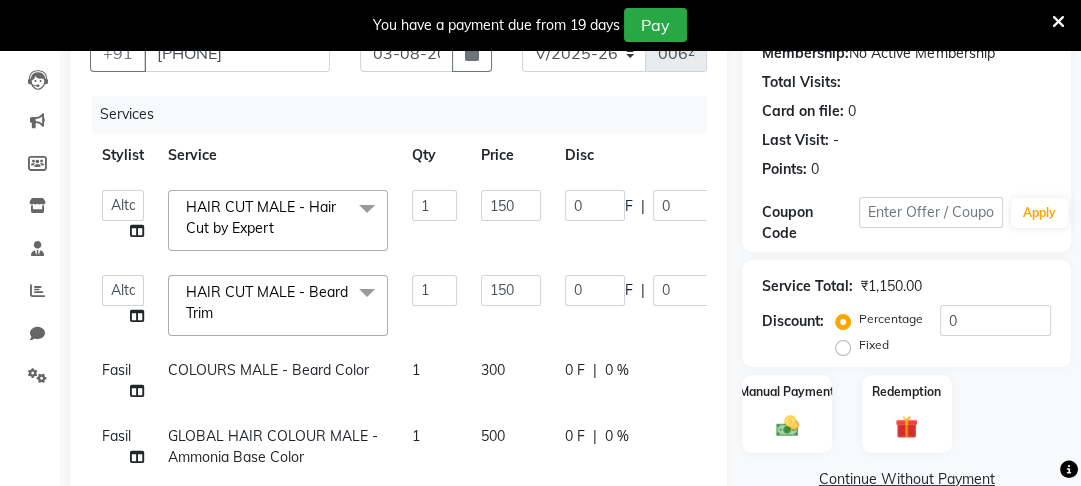 click on "150" 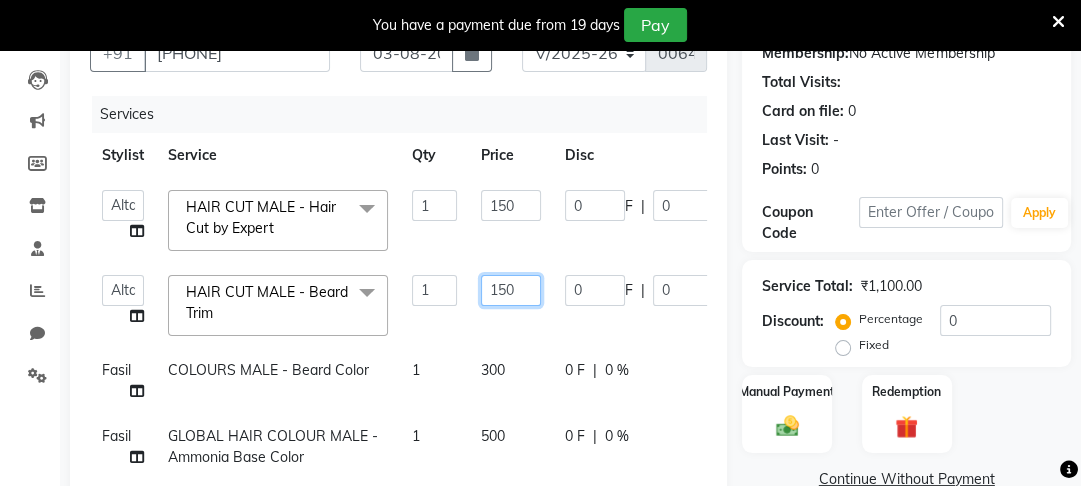 click on "150" 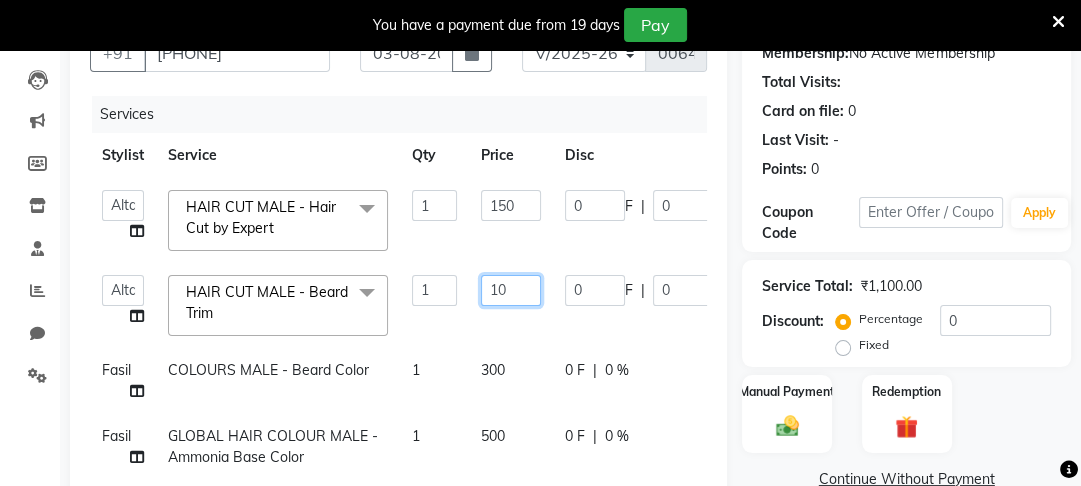 type on "100" 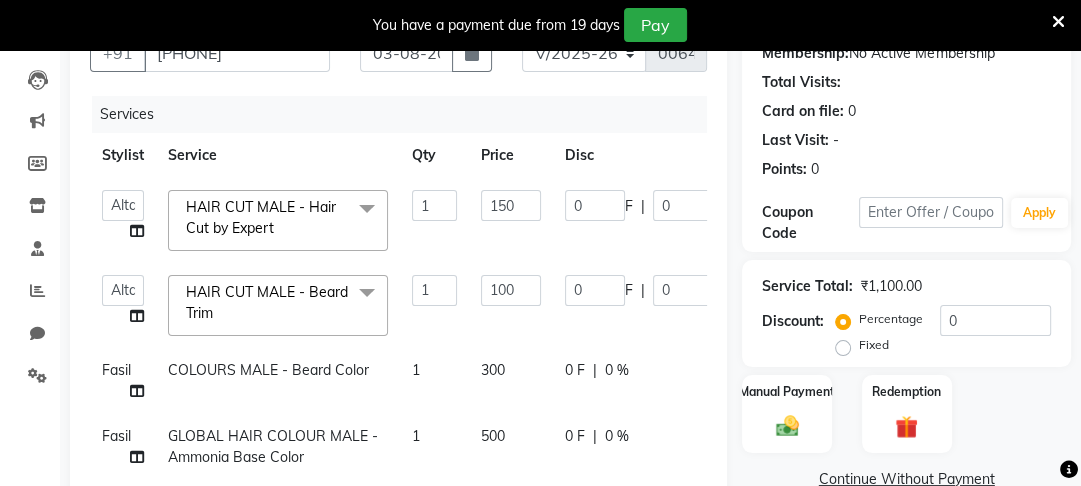 click on "0 F | 0 %" 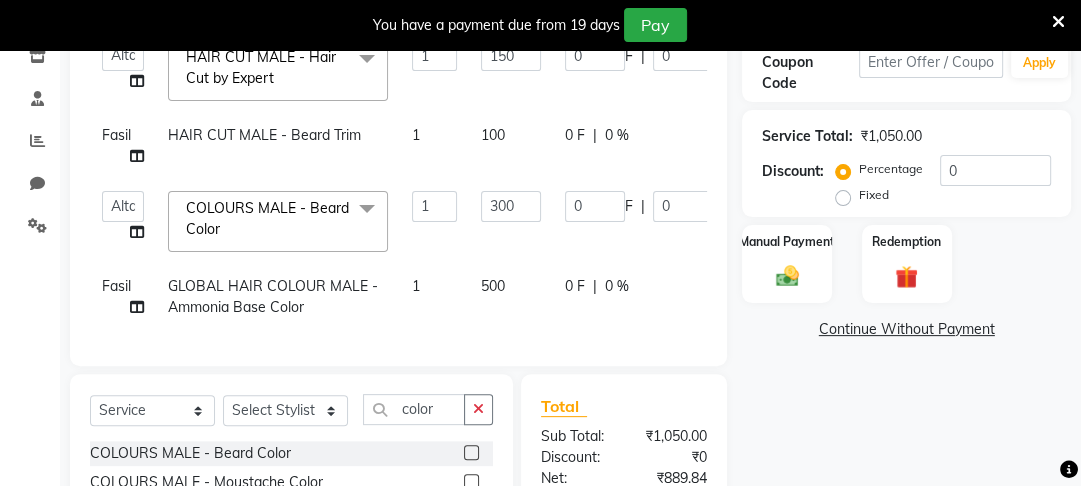 scroll, scrollTop: 375, scrollLeft: 0, axis: vertical 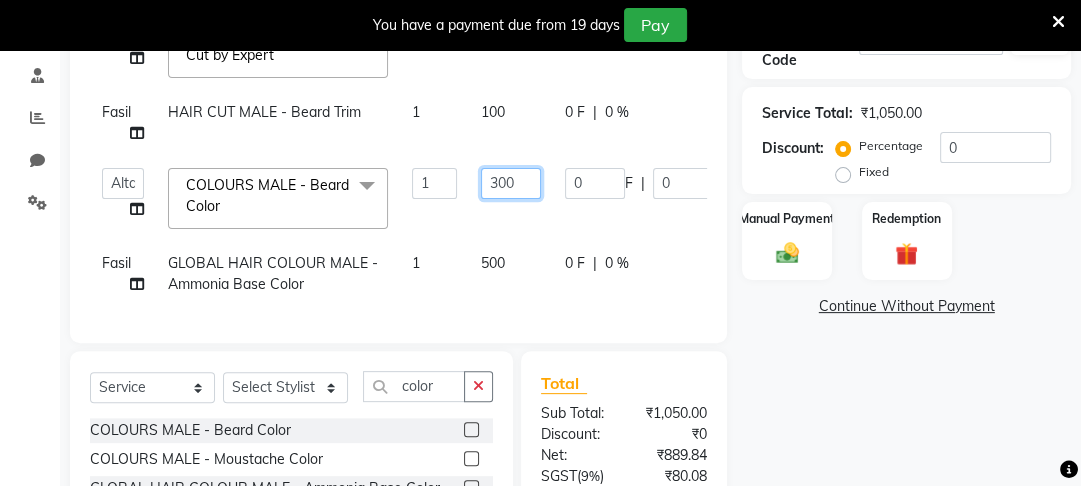 click on "300" 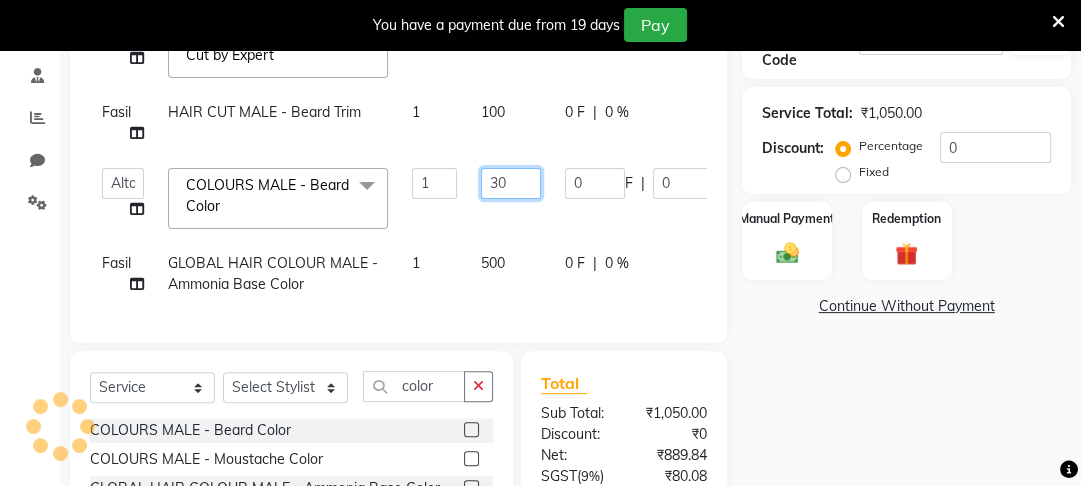 type on "3" 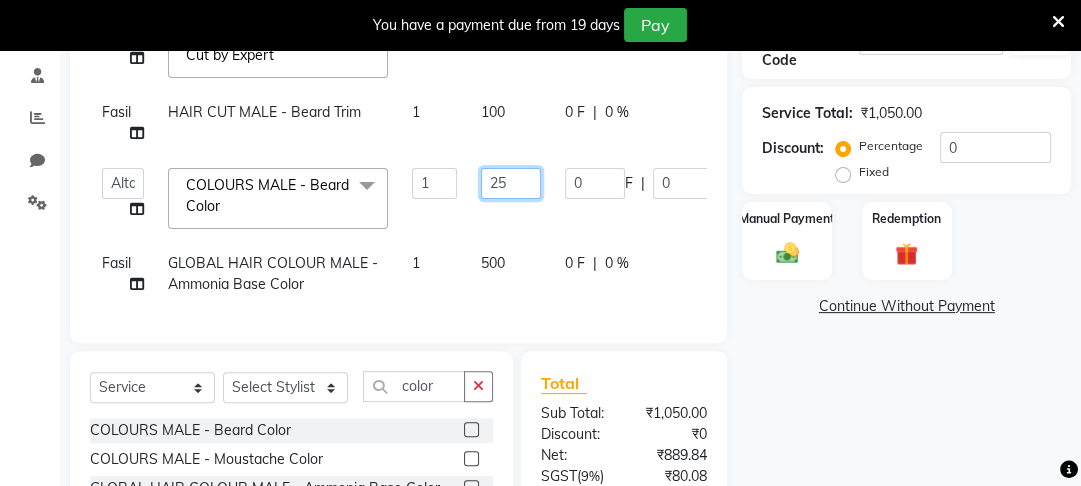 type on "250" 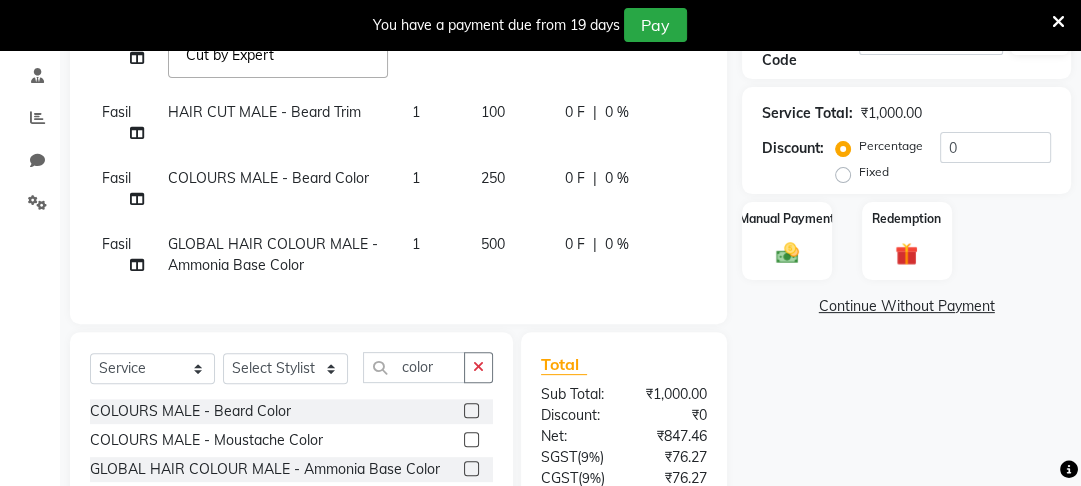 click on "250" 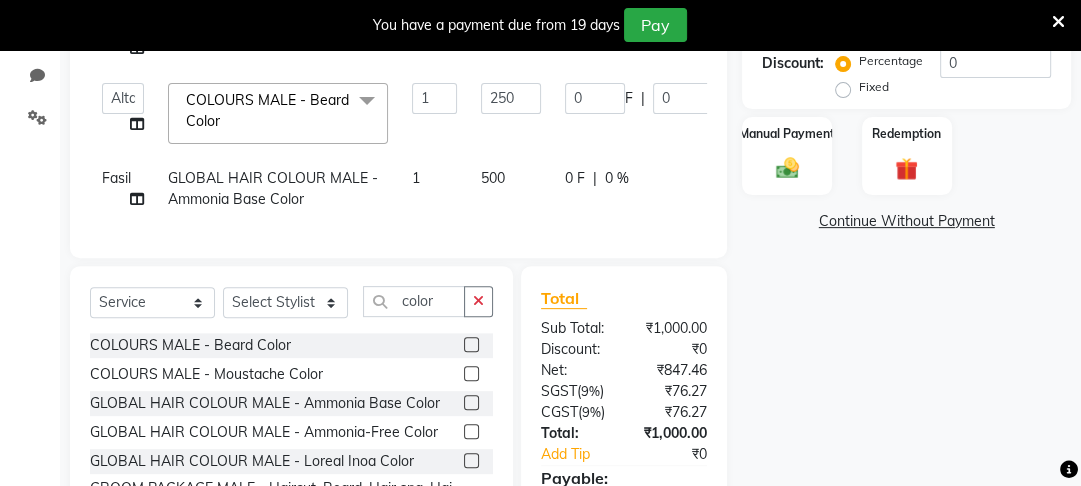 scroll, scrollTop: 463, scrollLeft: 0, axis: vertical 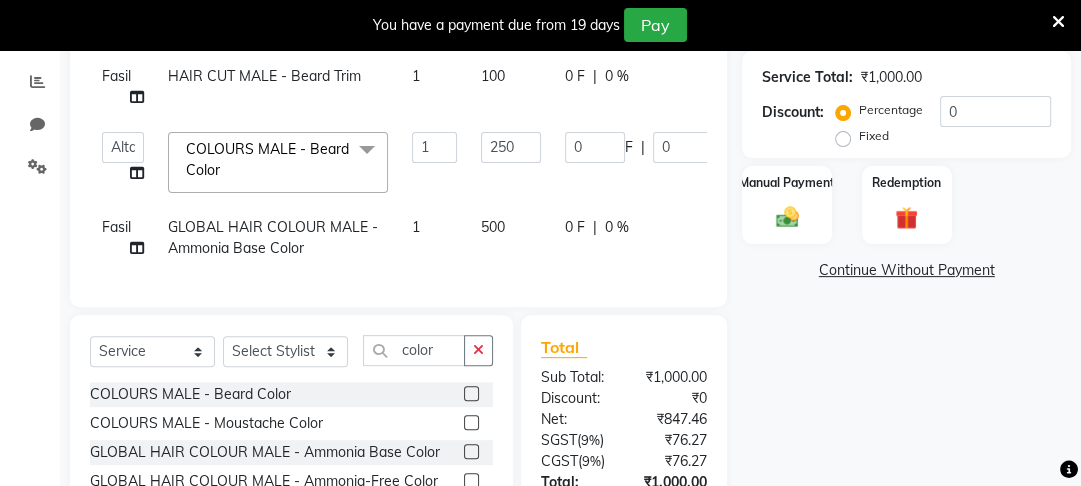click on "500" 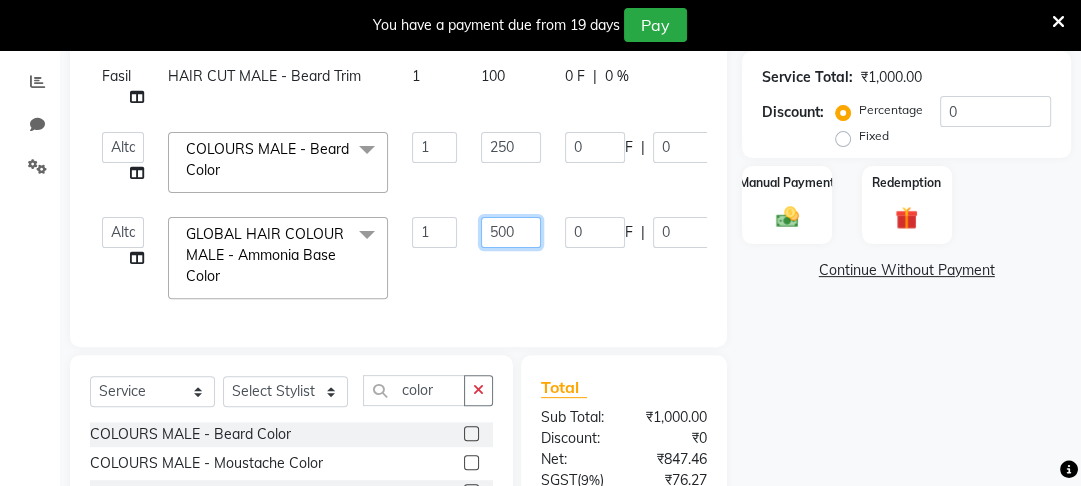 click on "500" 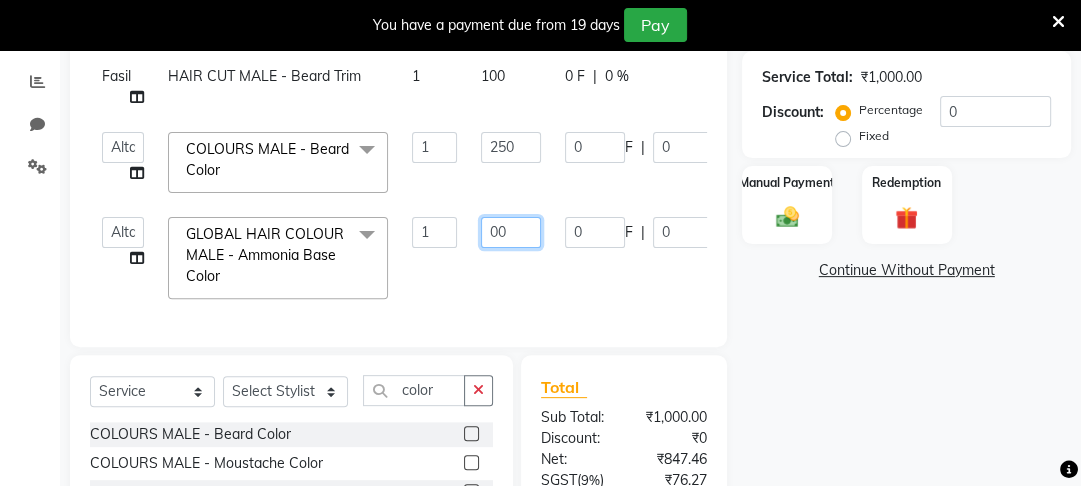 type on "600" 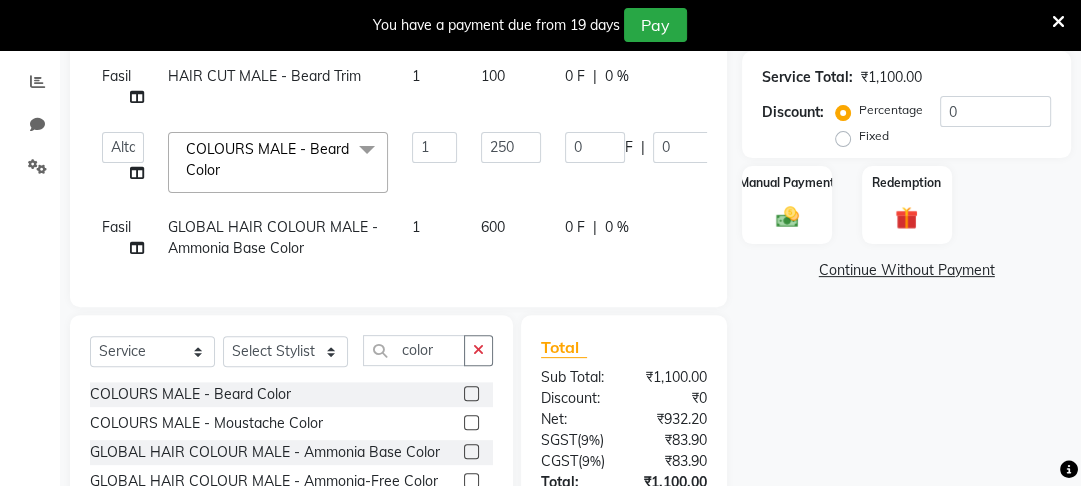 click on "Services Stylist Service Qty Price Disc Total Action Altaf Arti Fasil Monali namrata sonu Suhaib HAIR CUT MALE - Hair Cut by Expert x HAIR CUT MALE - Hair Cut by Senior Stylist HAIR CUT MALE - Hair Cut by Expert HAIR CUT MALE - Hair Wash HAIR CUT MALE - Shave HAIR CUT MALE - Beard Trim HAIR CUT MALE - Styling COLOURS MALE - Beard Color COLOURS MALE - Moustache Color GLOBAL HAIR COLOUR MALE - Ammonia Base Color GLOBAL HAIR COLOUR MALE - Ammonia-Free Color GLOBAL HAIR COLOUR MALE - Loreal Inoa Color GLOBAL HAIR COLOUR MALE - Hair Density (Add-on-charges) SOOTHING & CALM MALE - Head Massage SOOTHING & CALM MALE - Loreal Hair spa SOOTHING & CALM MALE - Keratin Hair spa TEXTURE SERVICES MALE - Keratin Treatment TEXTURE SERVICES MALE - Smoothening Treatment TEXTURE SERVICES MALE - Kerasmooth Treatment TEXTURE SERVICES MALE - Botox TEXTURE SERVICES MALE - Nano Plastia TEXTURE SERVICES MALE - Perming WAXING MALE - Full Hand WAXING MALE - Half Hand WAXING MALE - 3/4th Leg WAXING MALE - Half Leg 1 150 0" 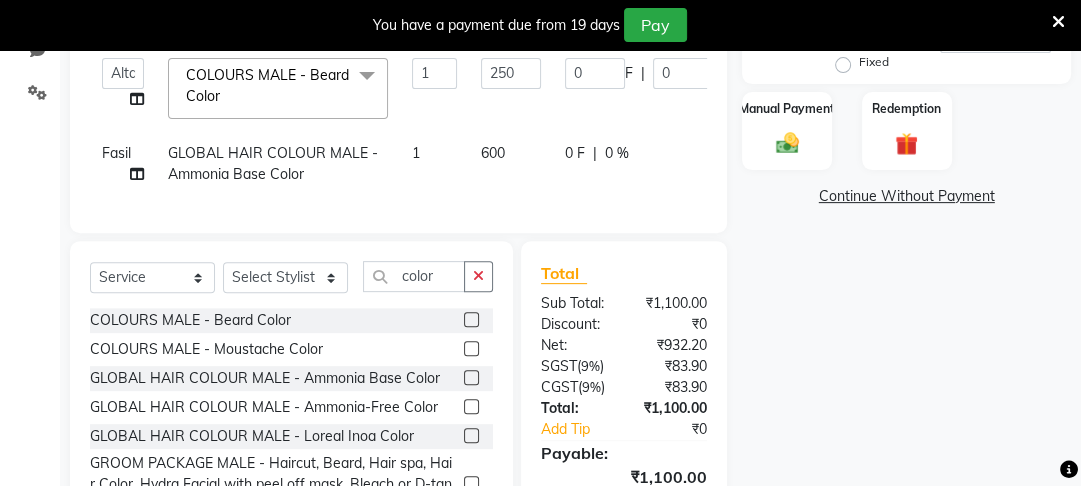 scroll, scrollTop: 521, scrollLeft: 0, axis: vertical 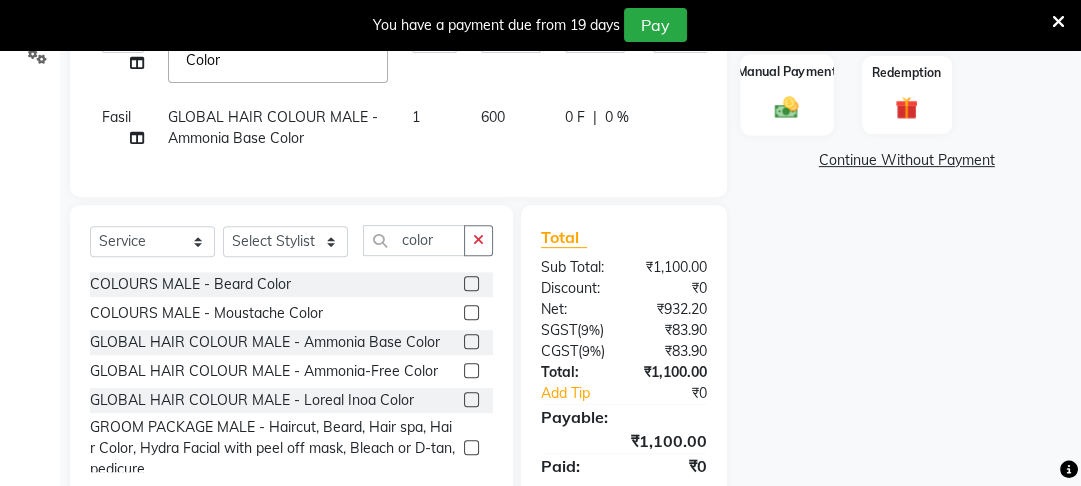 click 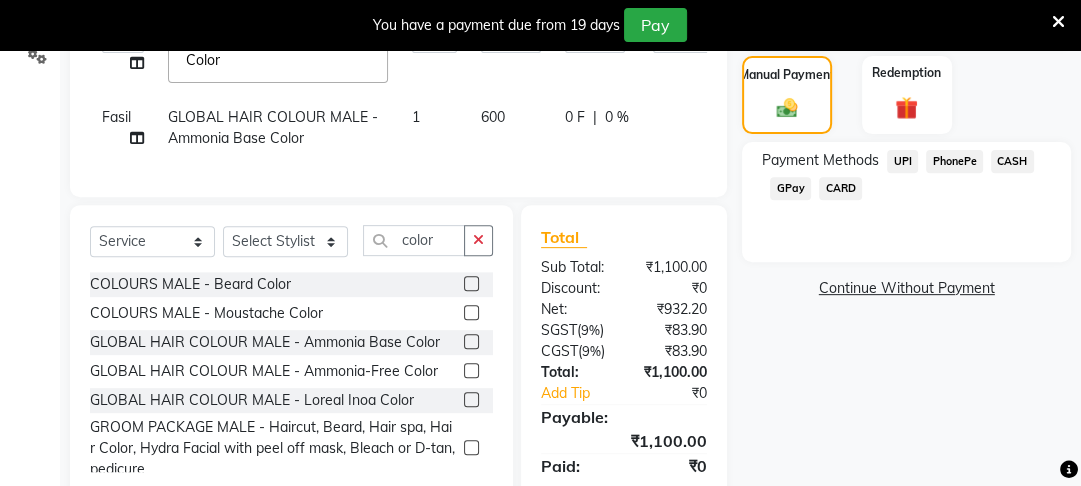 click on "PhonePe" 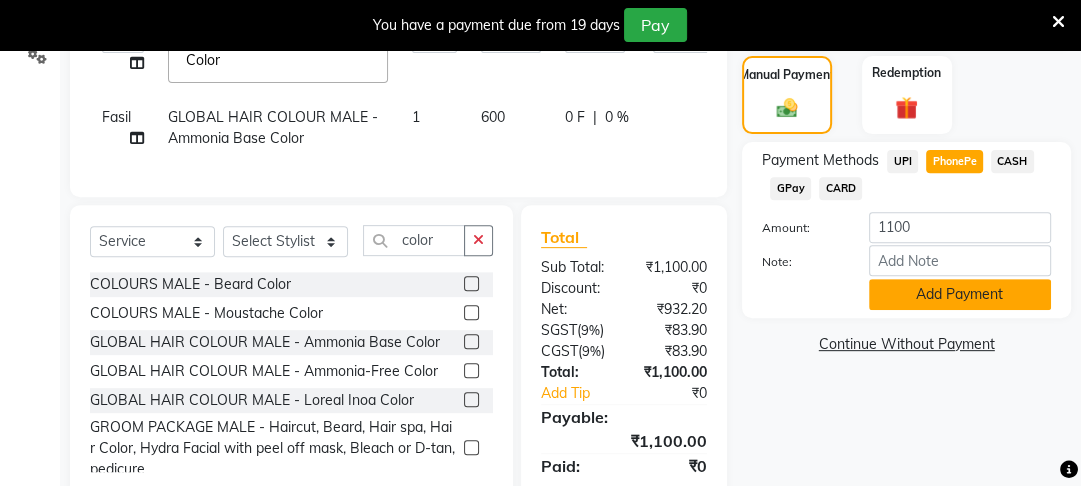 click on "Add Payment" 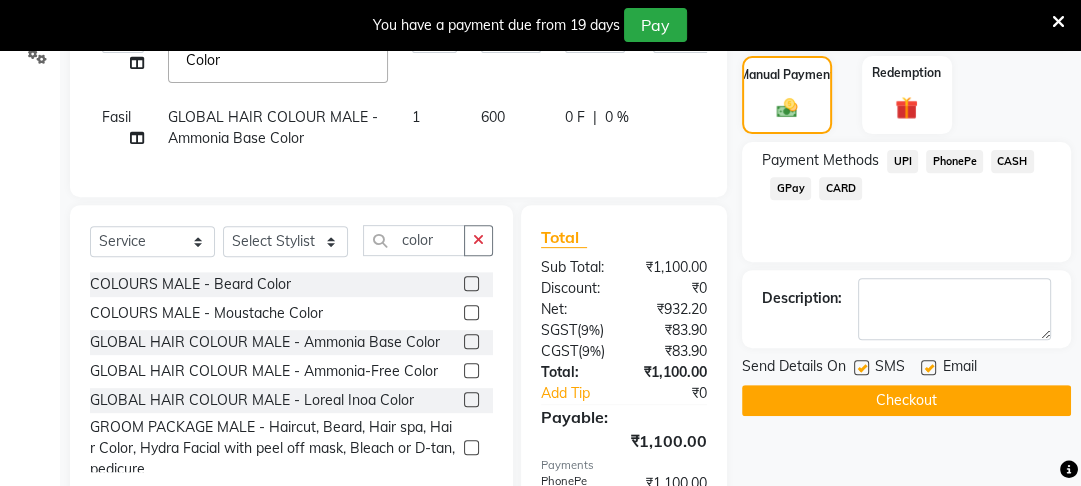 click on "Checkout" 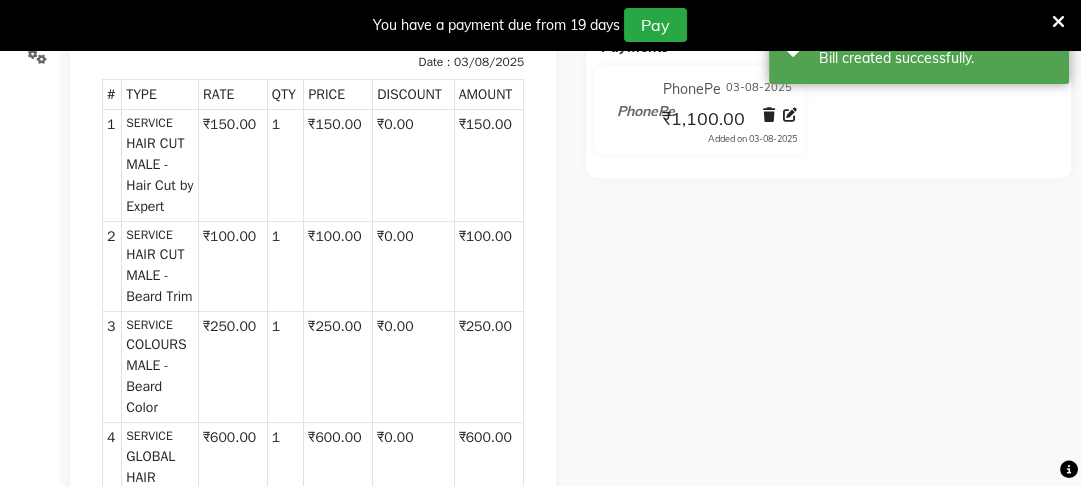 scroll, scrollTop: 0, scrollLeft: 0, axis: both 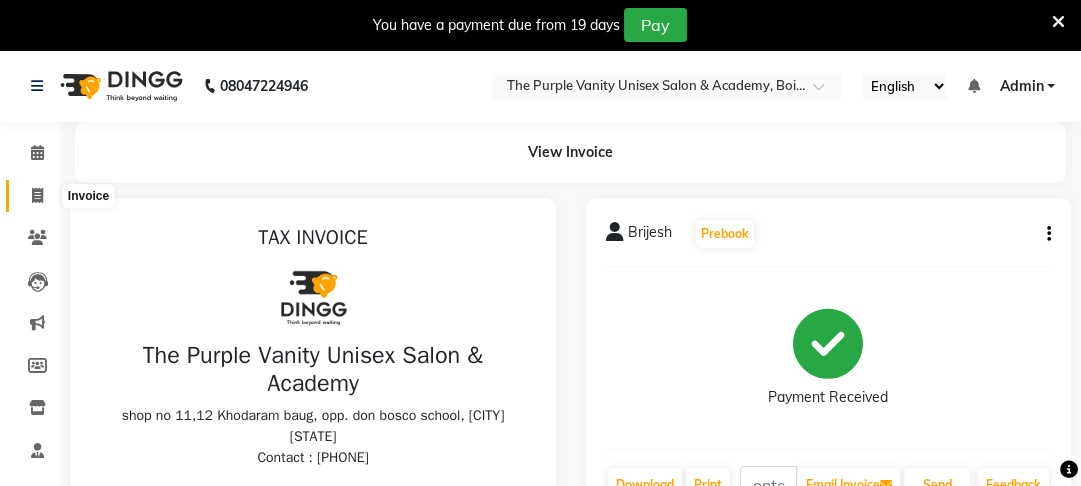 click 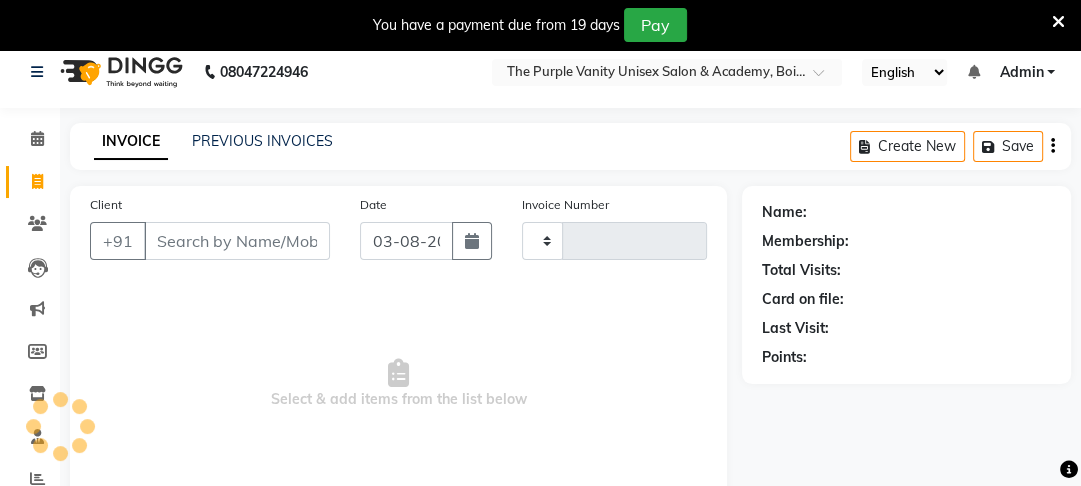 type on "0065" 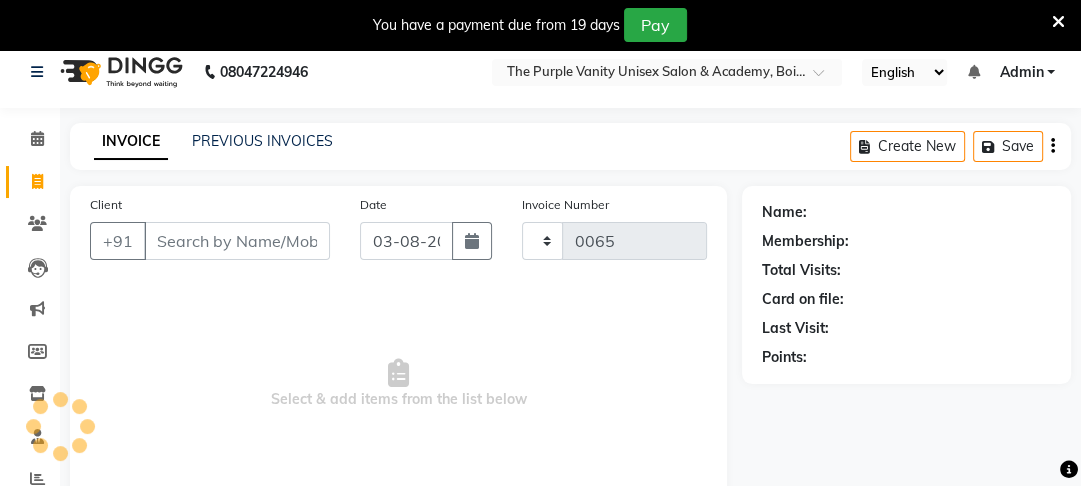 select on "7947" 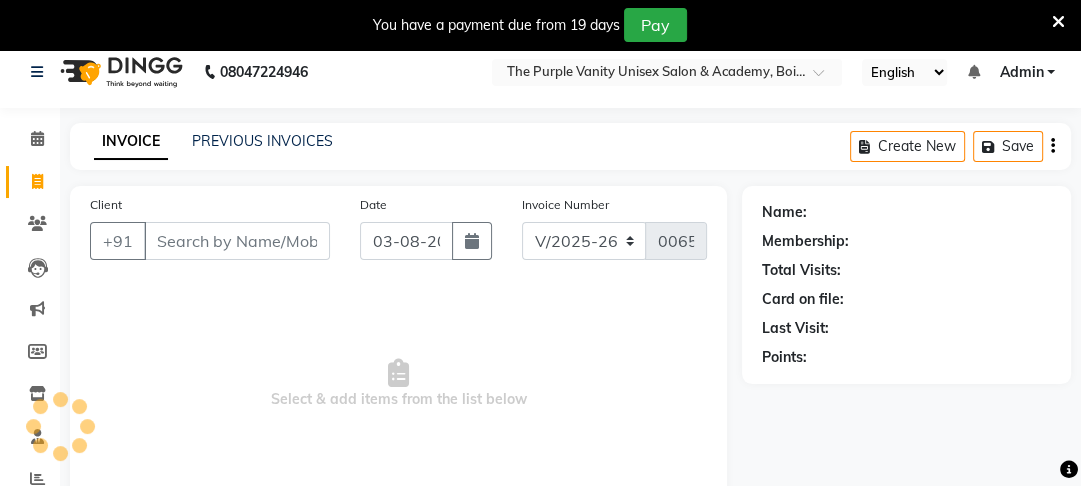 scroll, scrollTop: 166, scrollLeft: 0, axis: vertical 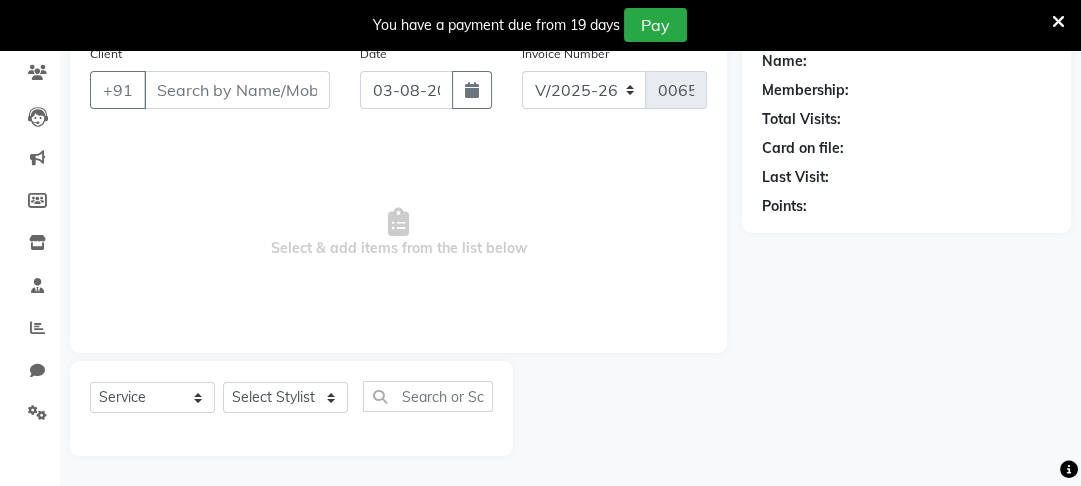 click on "Client" at bounding box center (237, 90) 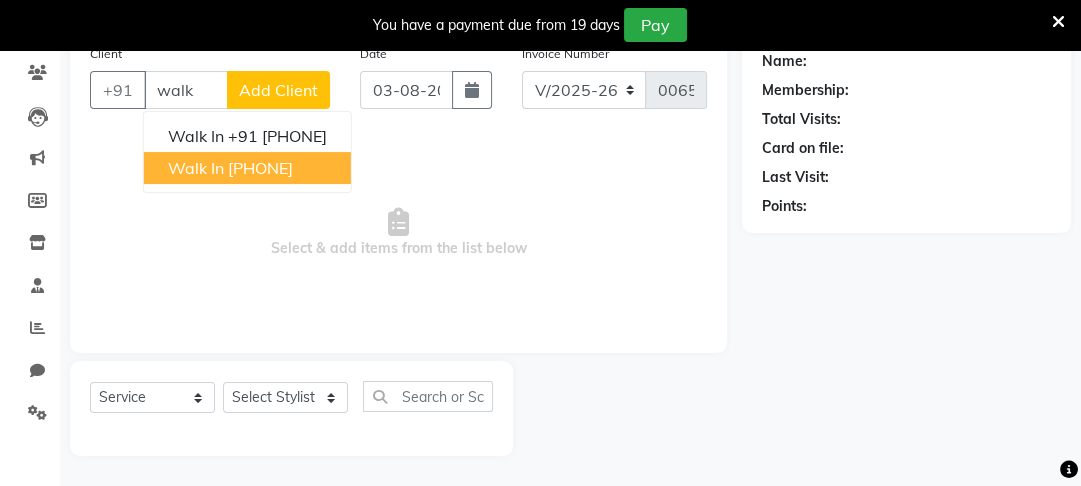 click on "[PHONE]" at bounding box center (260, 168) 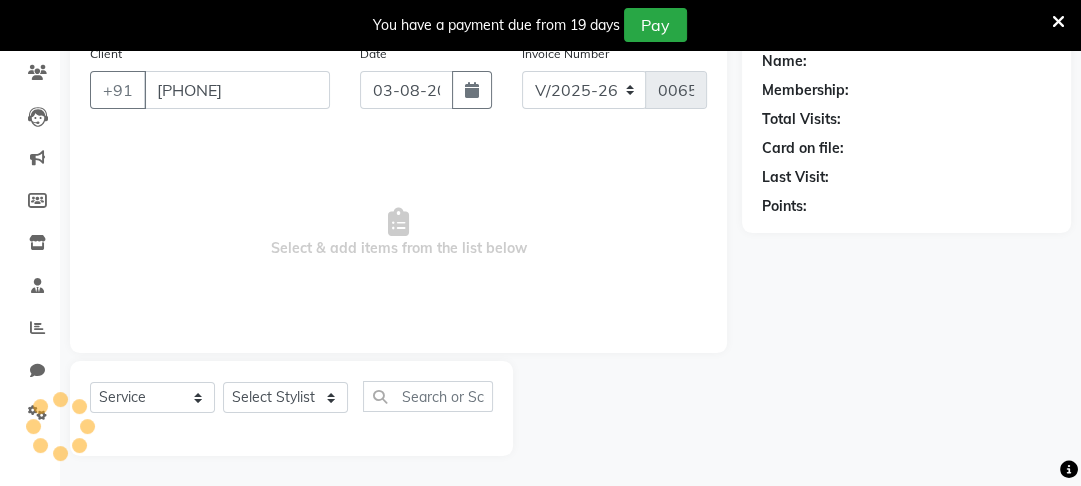 type on "[PHONE]" 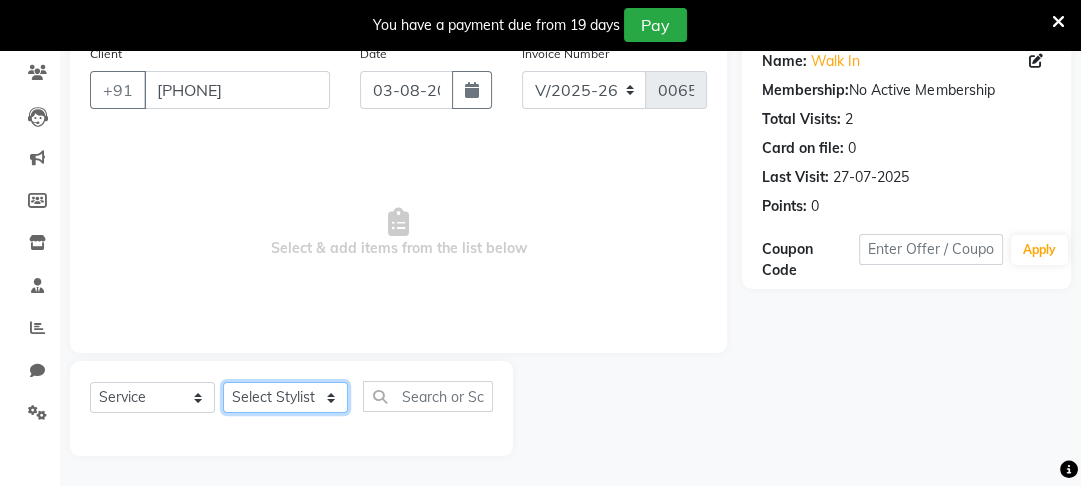 click on "Select Stylist Altaf Arti Fasil Monali namrata sonu Suhaib" 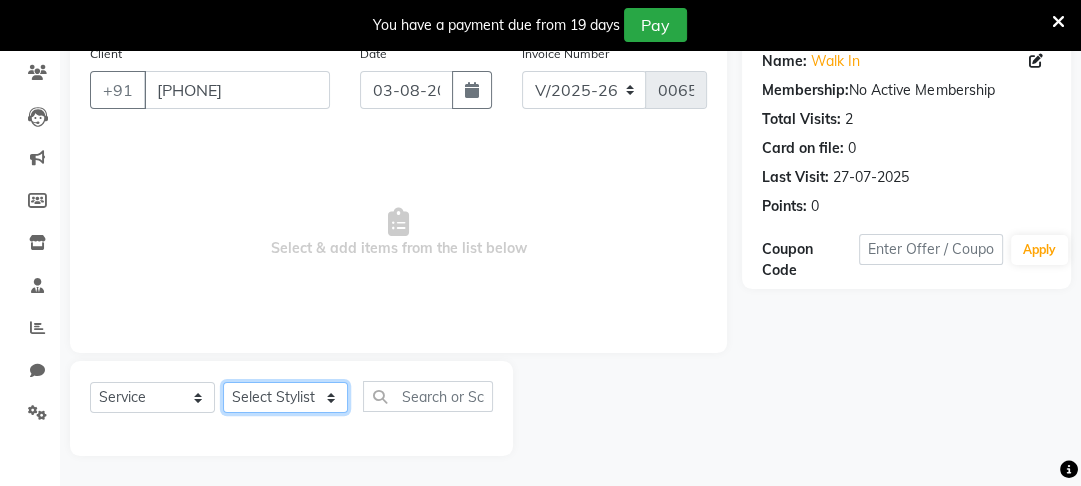 select on "[NUMBER]" 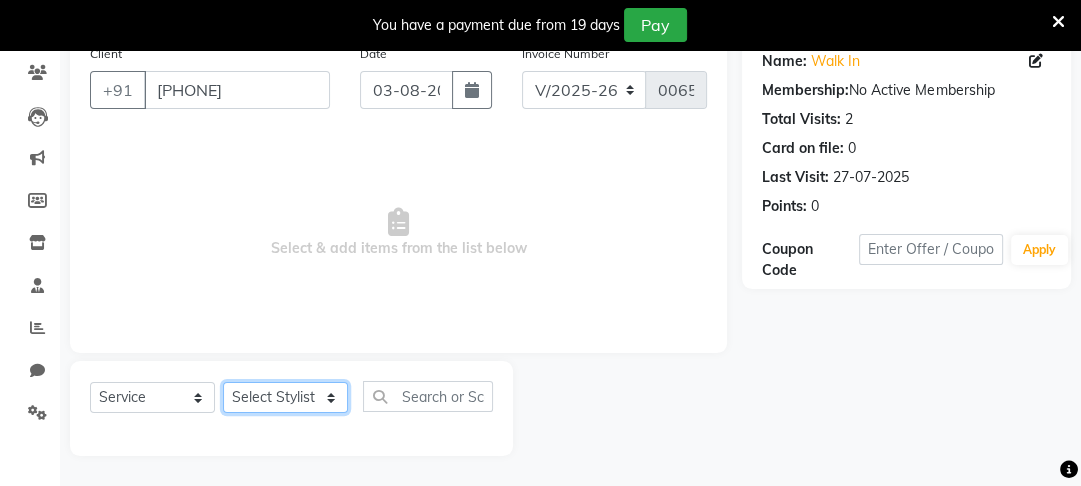 click on "Select Stylist Altaf Arti Fasil Monali namrata sonu Suhaib" 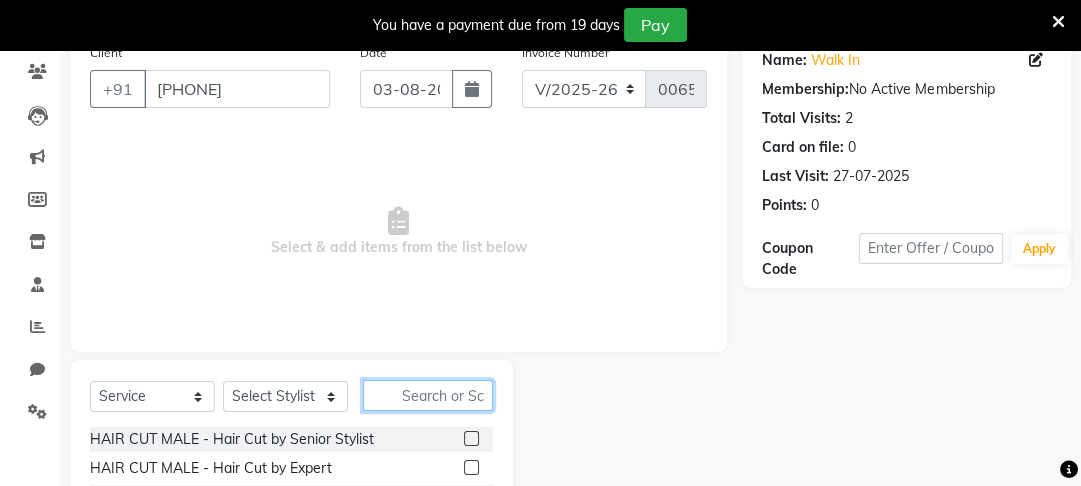 click 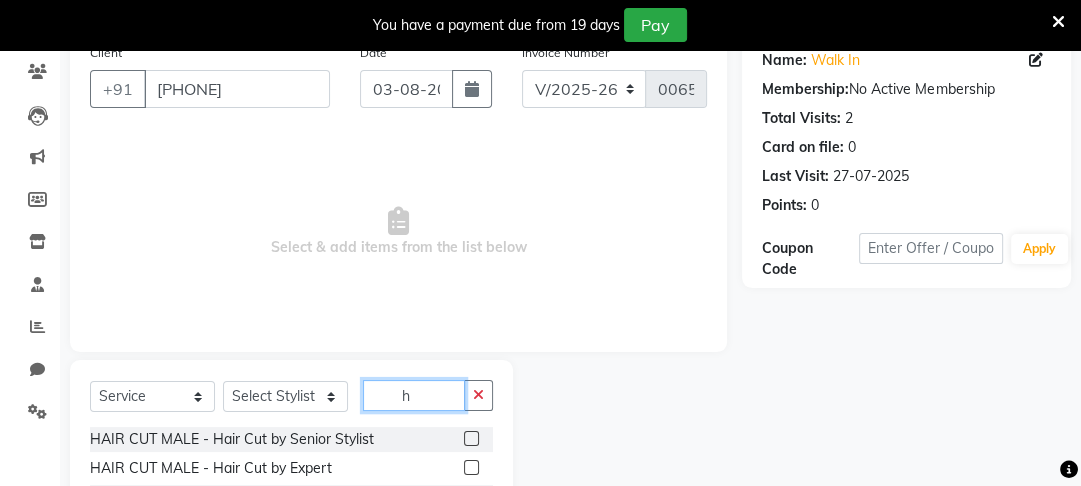 type on "h" 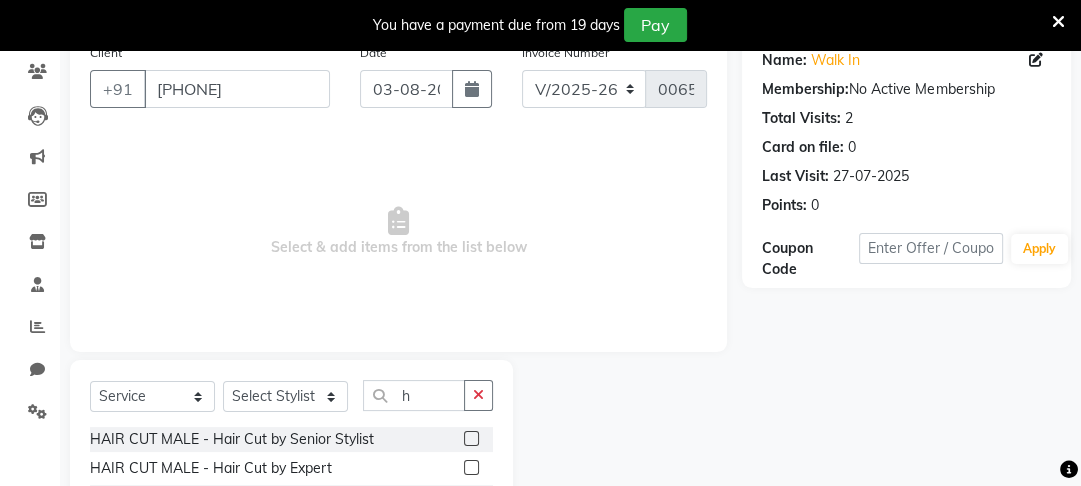 click 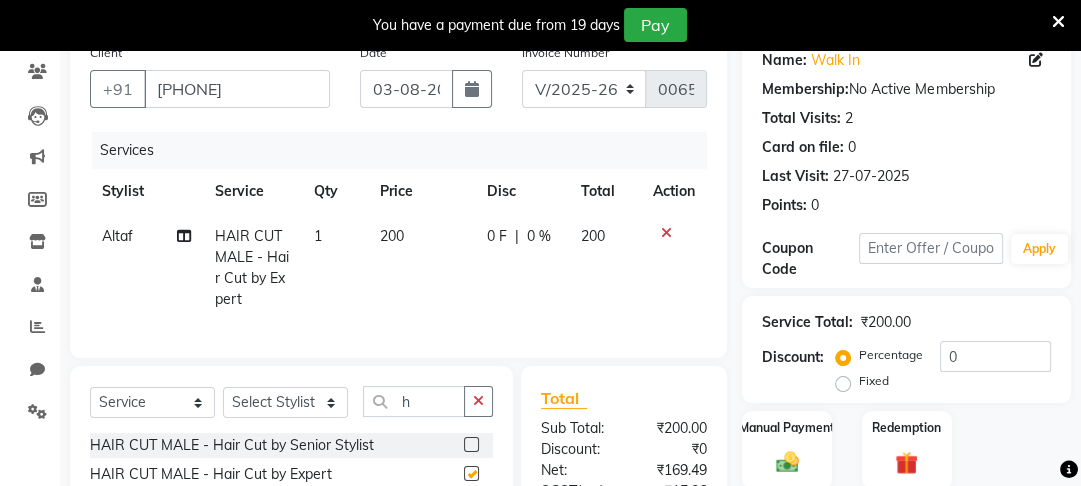 checkbox on "false" 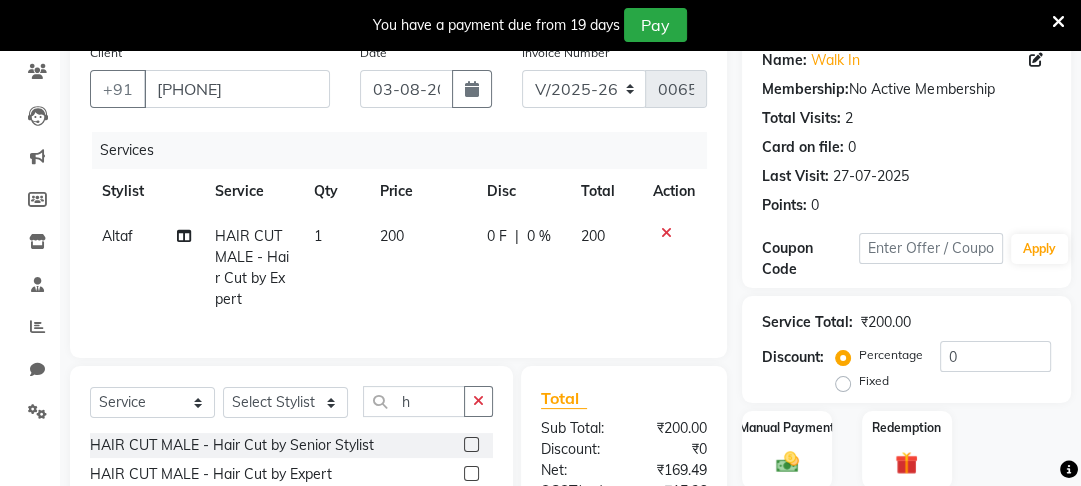 click on "200" 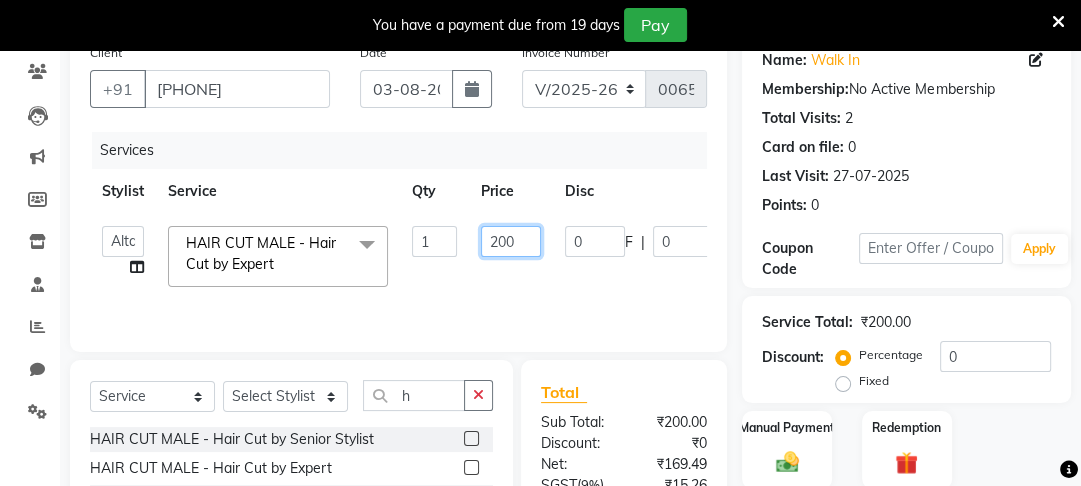 click on "200" 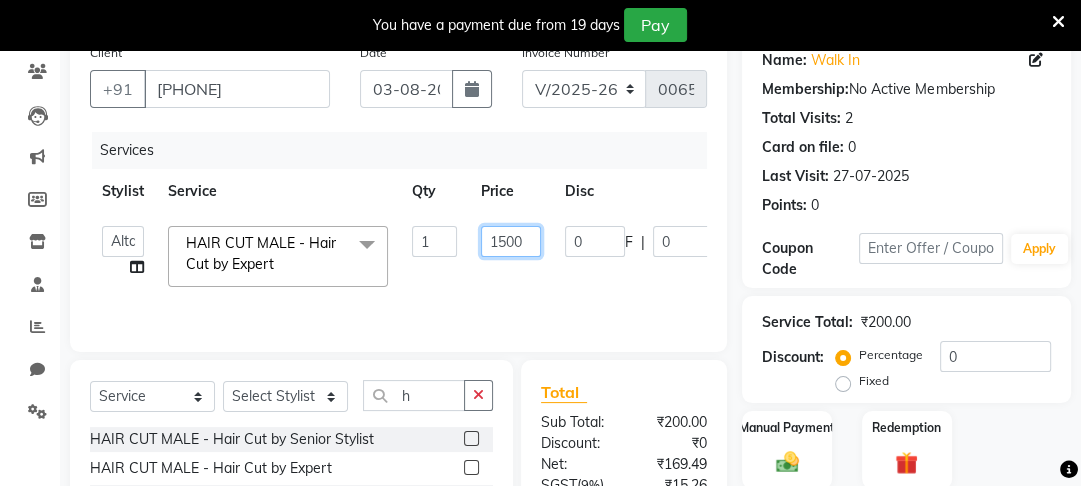 click on "1500" 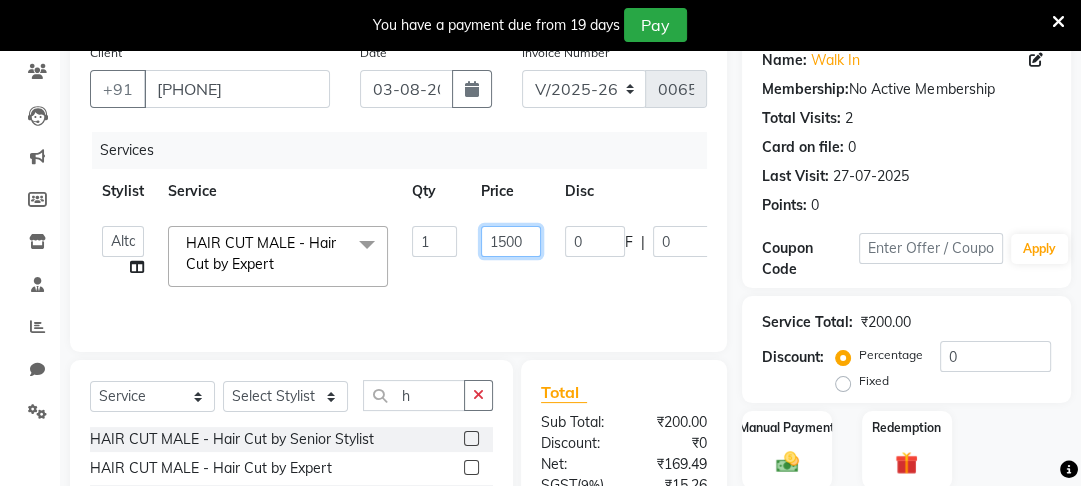 type on "150" 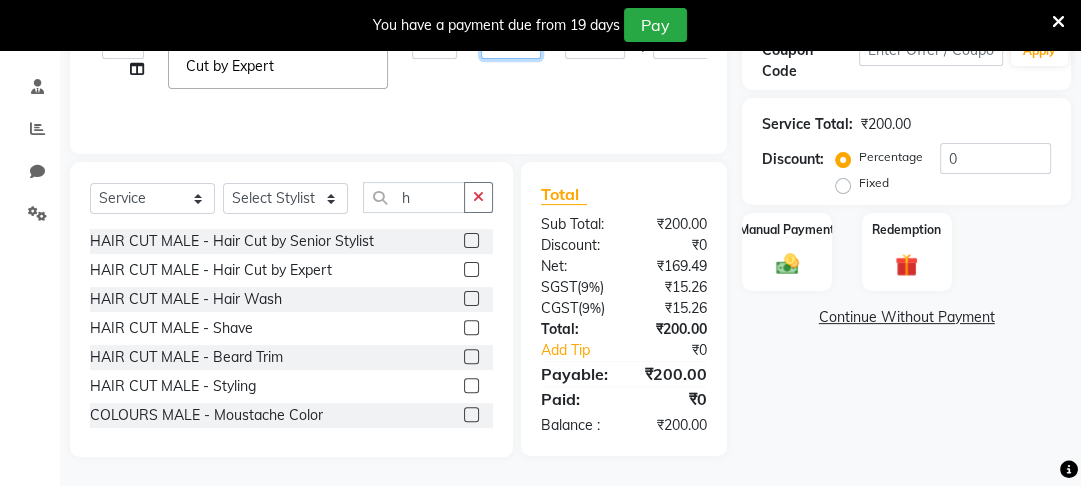 scroll, scrollTop: 366, scrollLeft: 0, axis: vertical 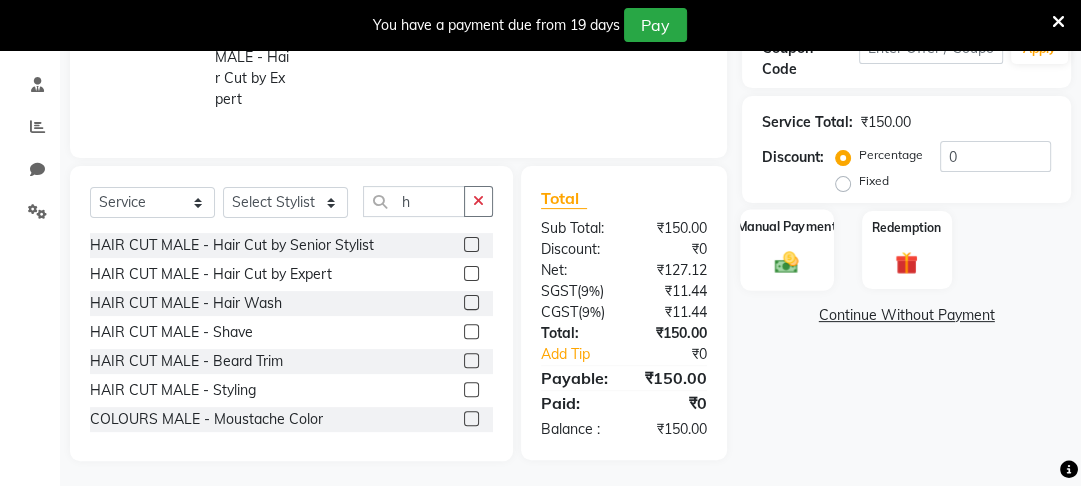 click on "Manual Payment" 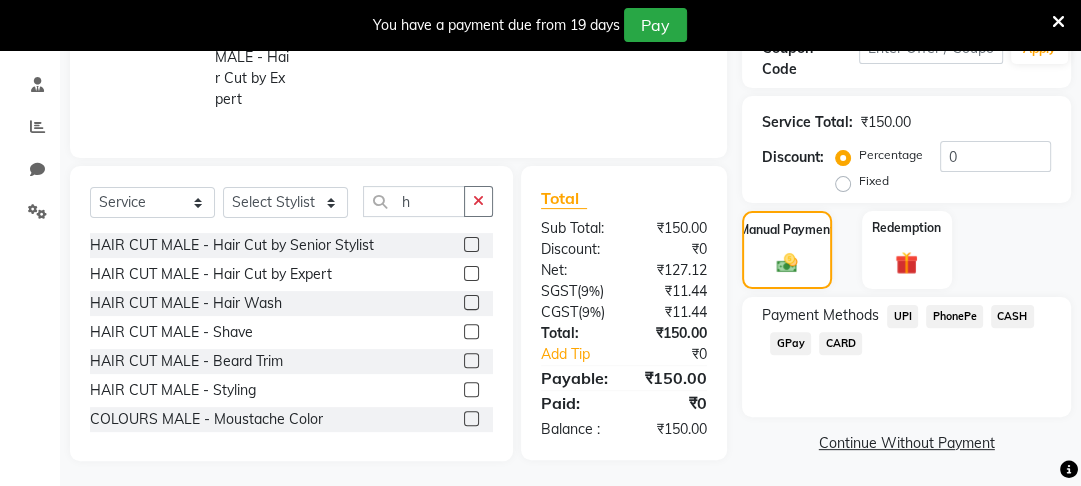 click on "PhonePe" 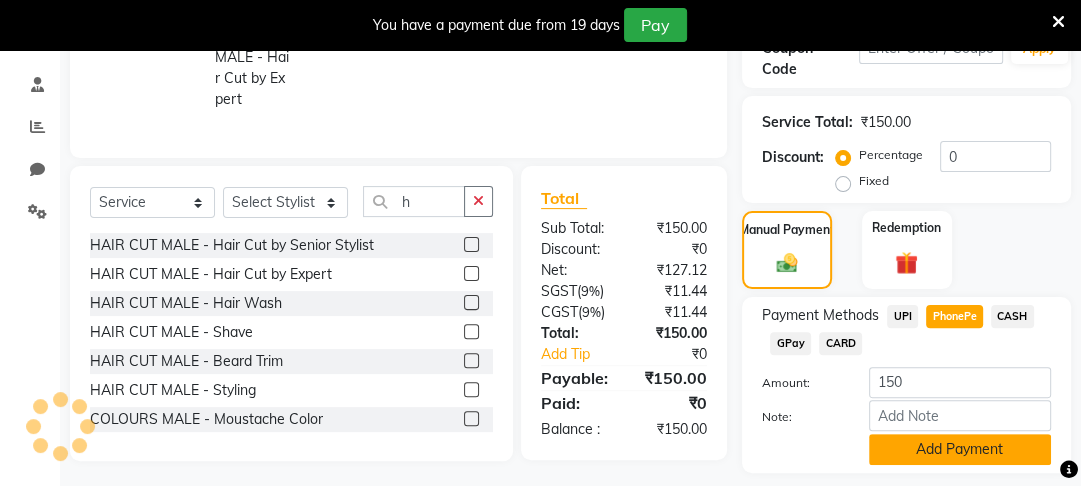 click on "Add Payment" 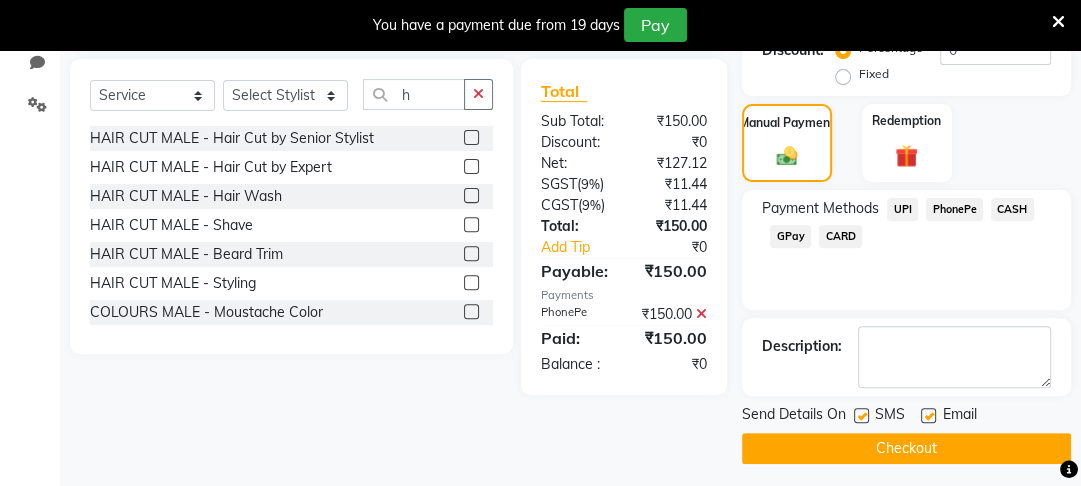 scroll, scrollTop: 480, scrollLeft: 0, axis: vertical 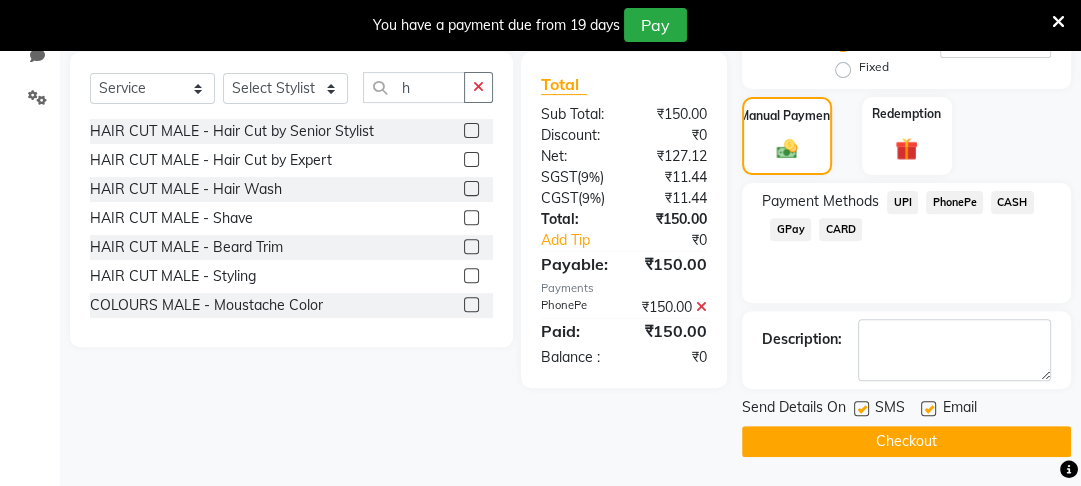 click on "Checkout" 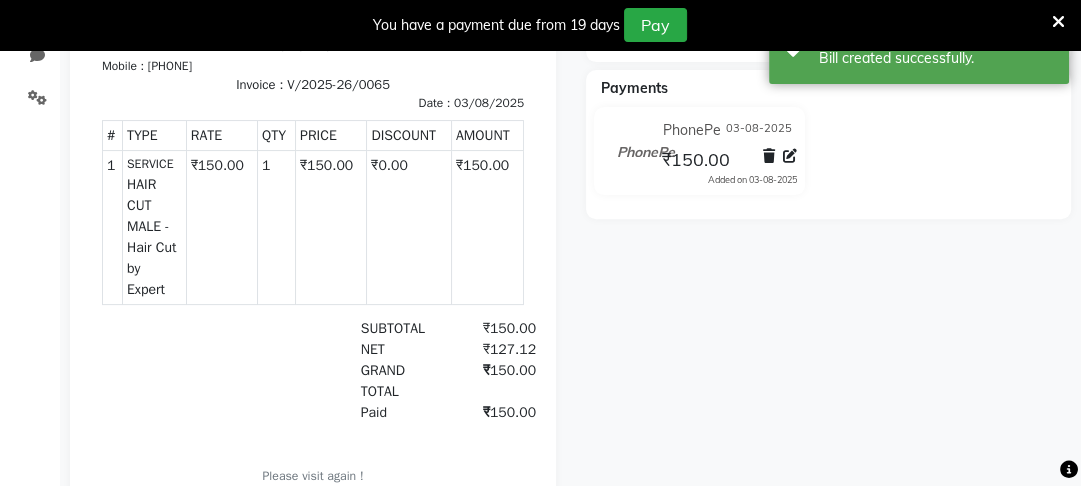 scroll, scrollTop: 0, scrollLeft: 0, axis: both 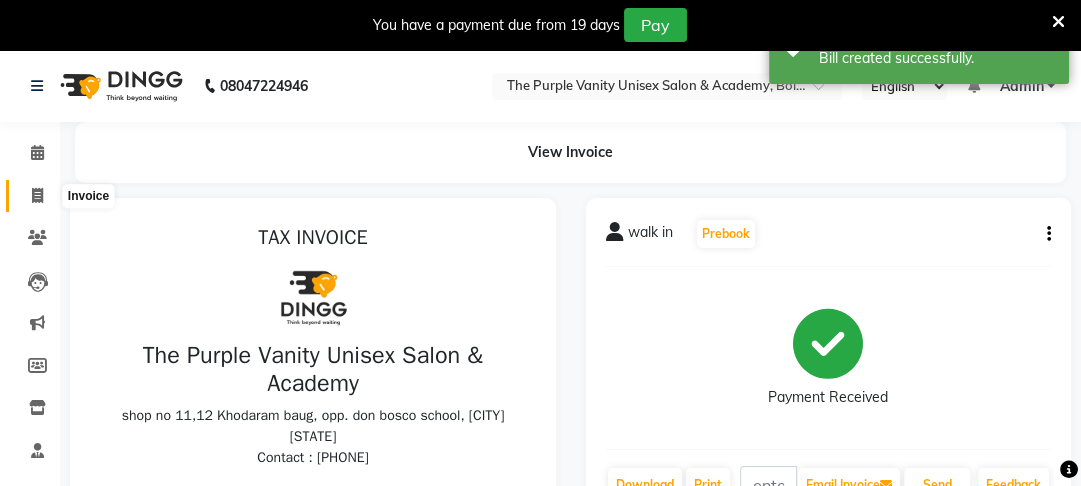 click 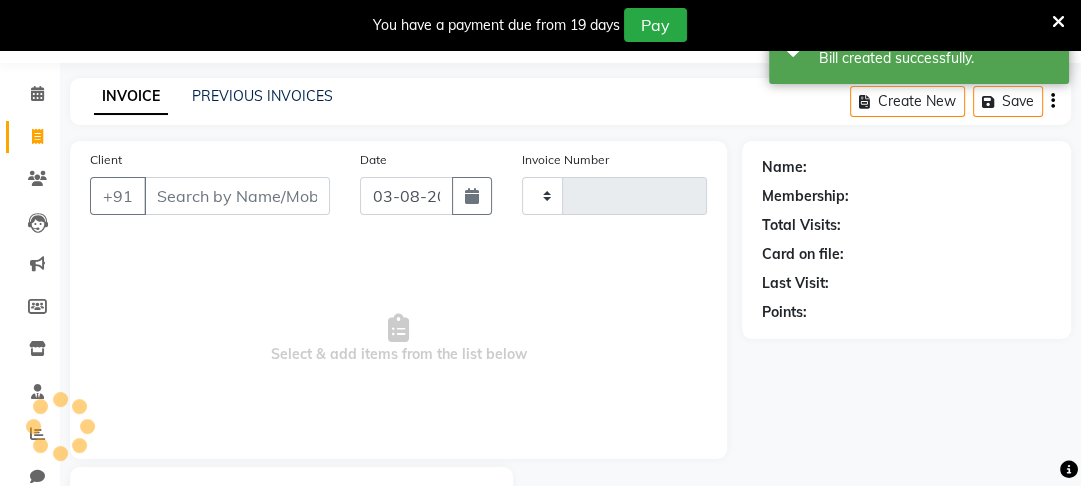 type on "0066" 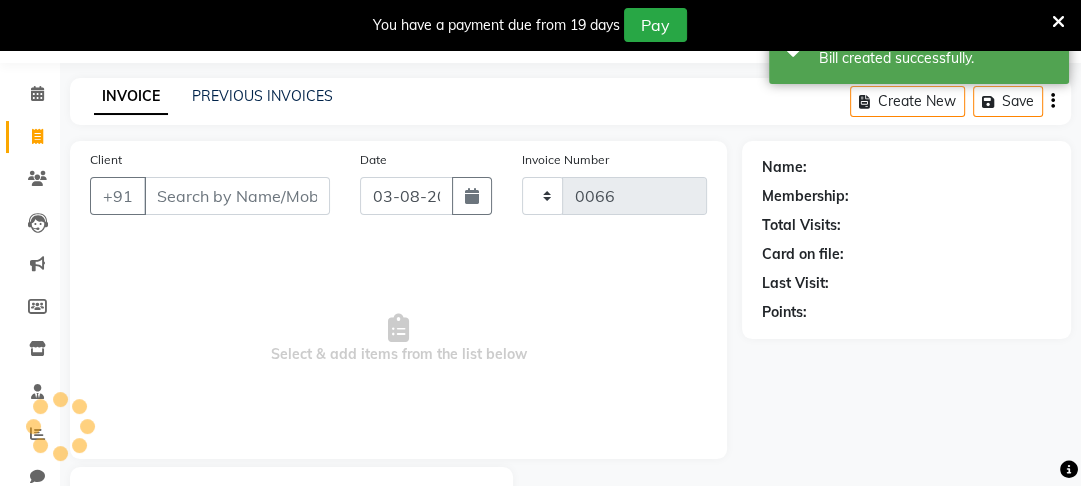select on "7947" 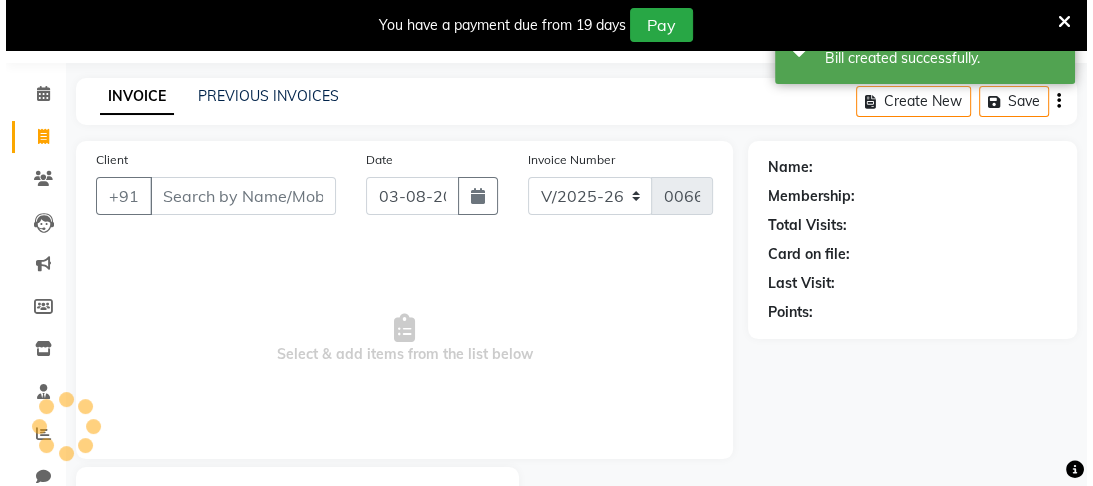 scroll, scrollTop: 166, scrollLeft: 0, axis: vertical 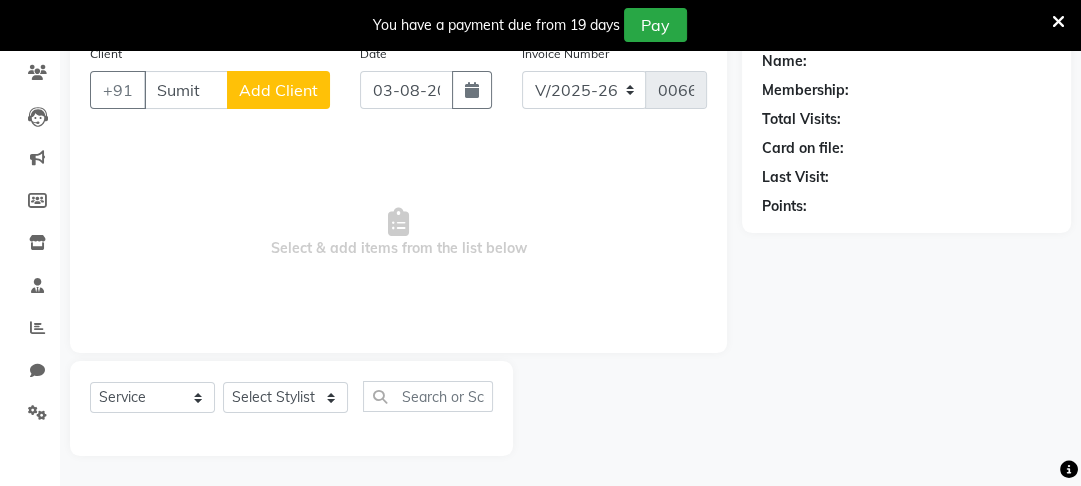 type on "Sumit" 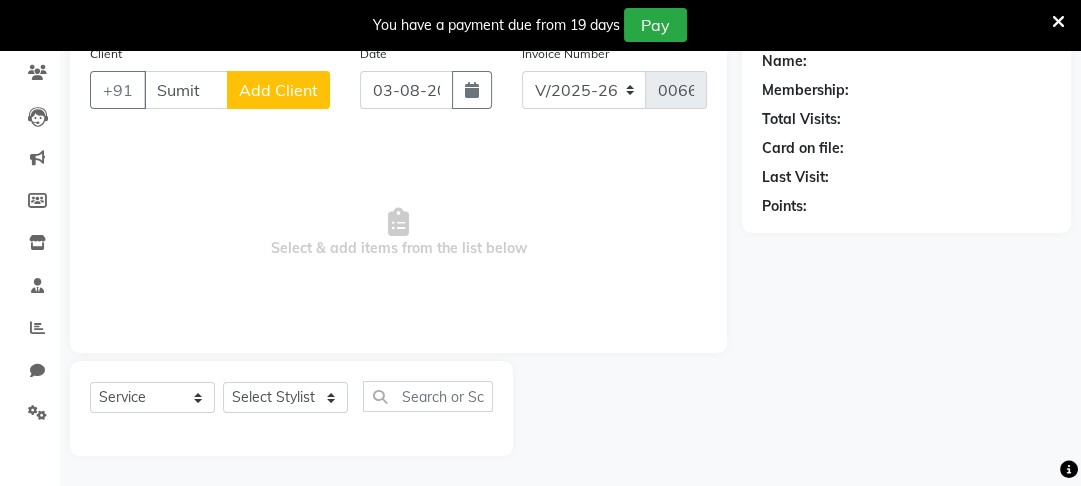 click on "Add Client" 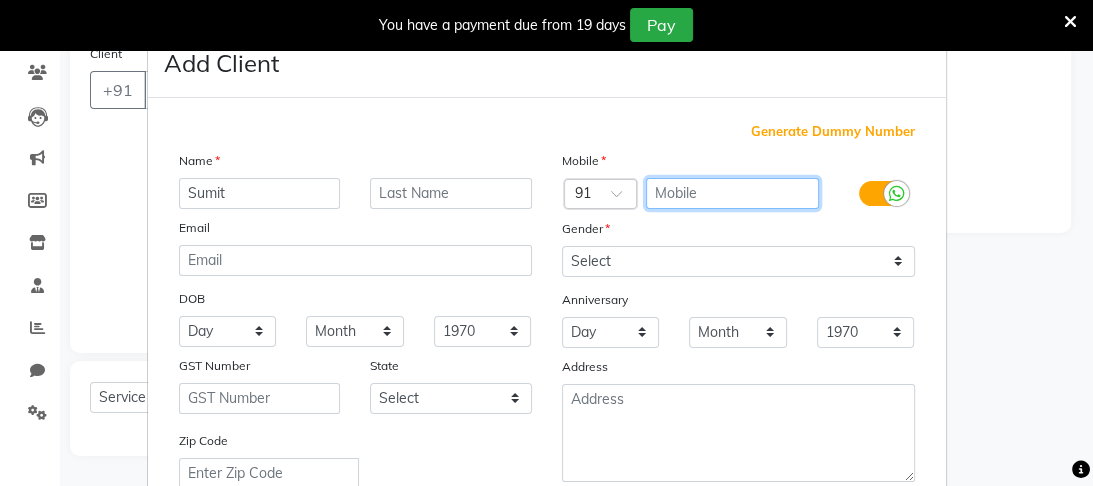 click at bounding box center [732, 193] 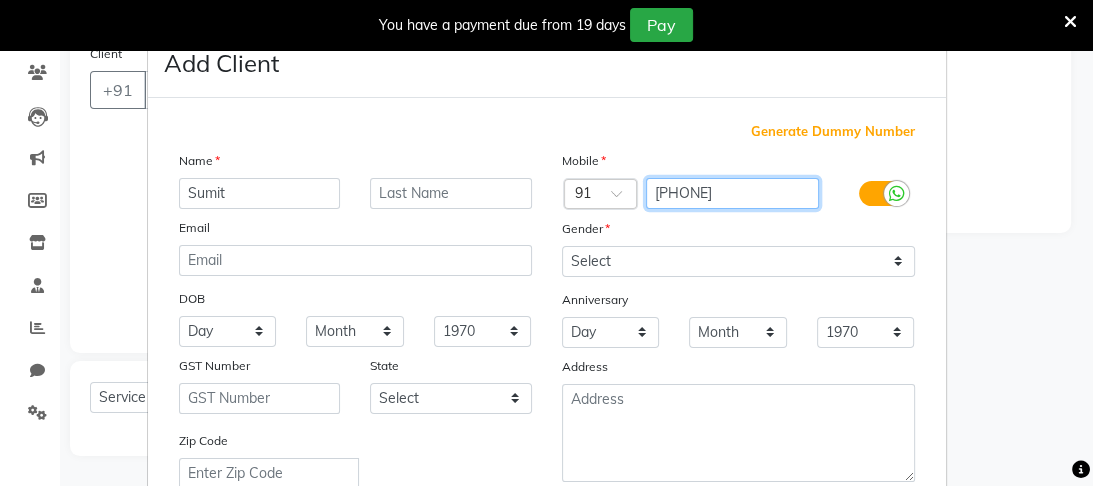 type on "[PHONE]" 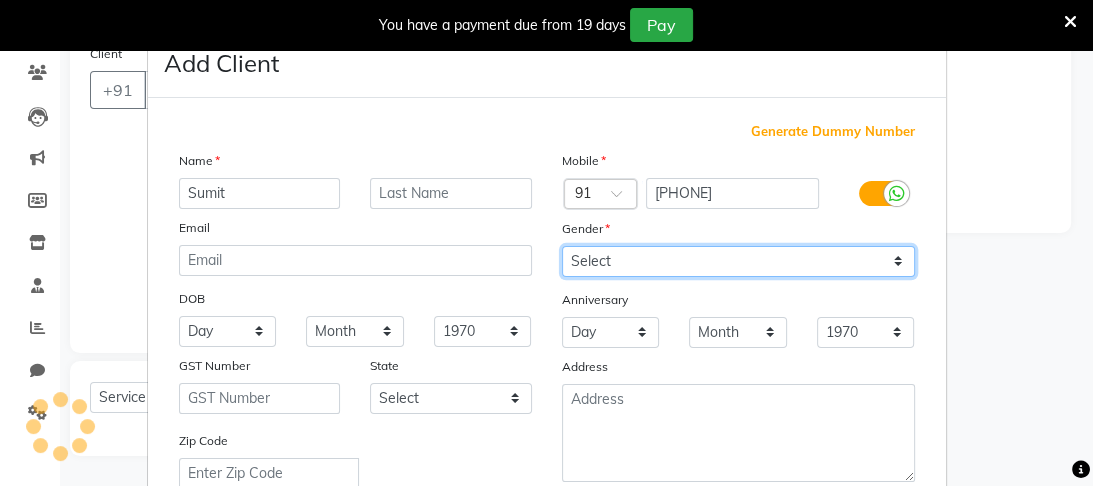click on "Select Male Female Other Prefer Not To Say" at bounding box center [738, 261] 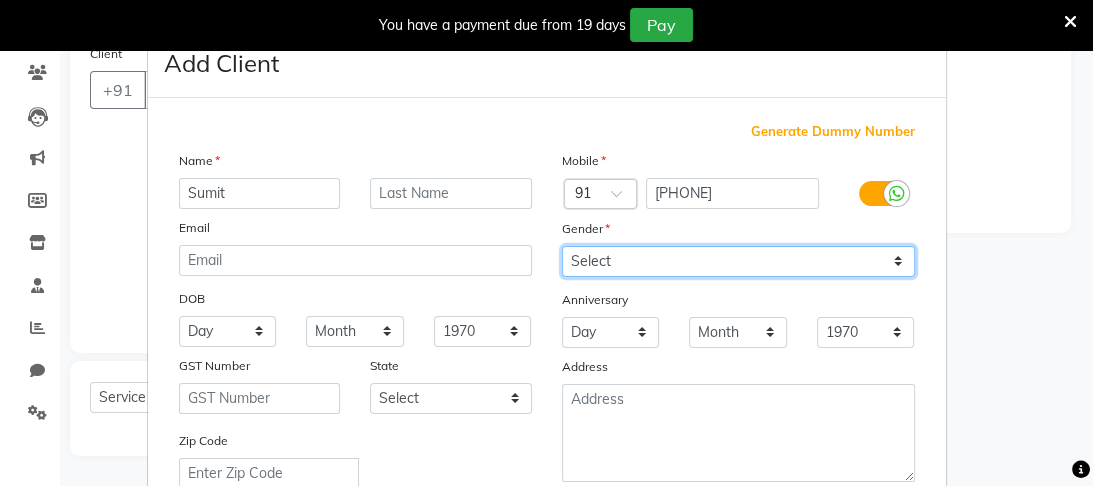 select on "male" 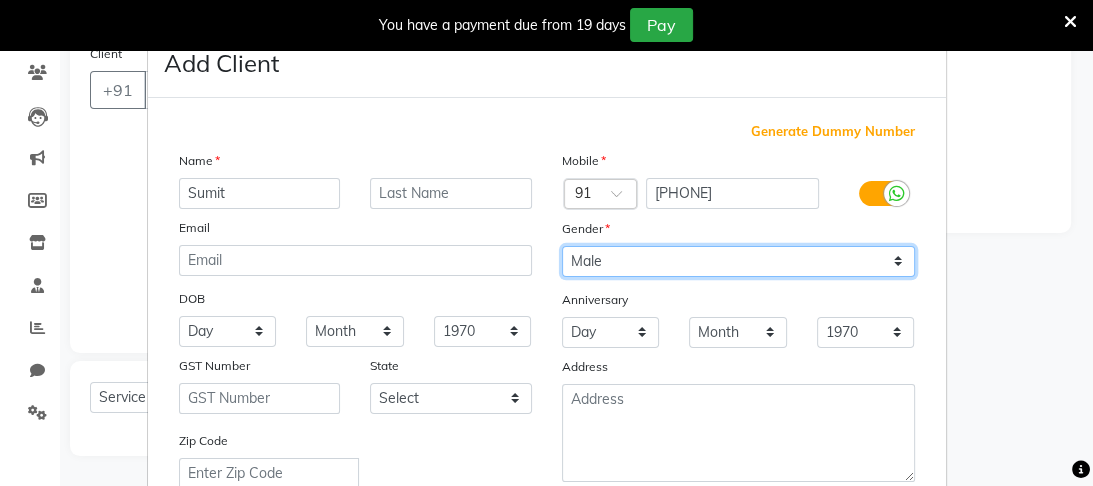 click on "Select Male Female Other Prefer Not To Say" at bounding box center (738, 261) 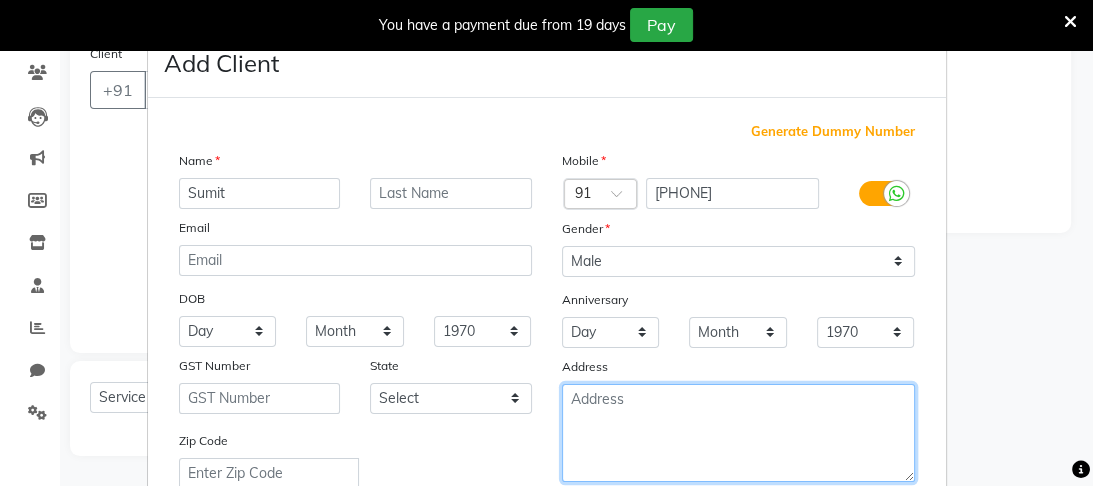 click at bounding box center (738, 433) 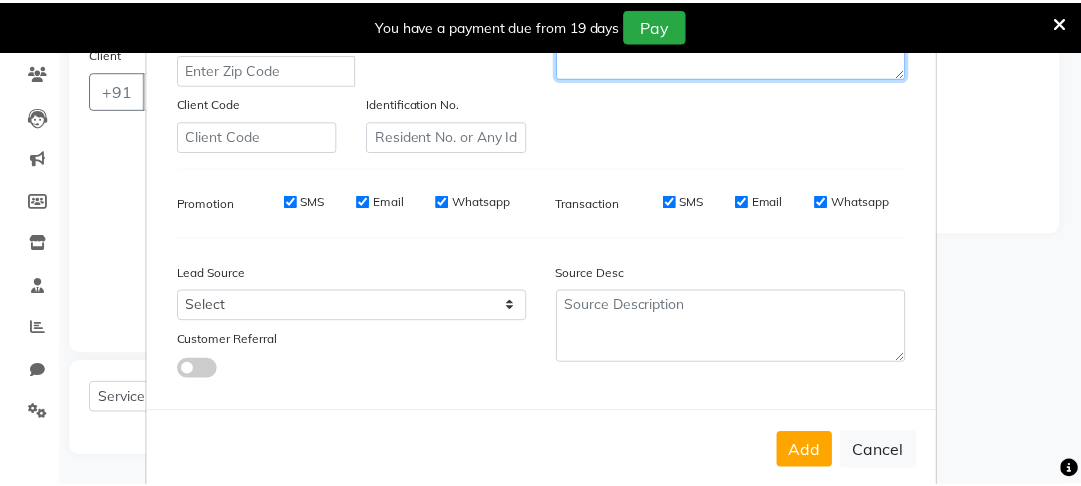 scroll, scrollTop: 417, scrollLeft: 0, axis: vertical 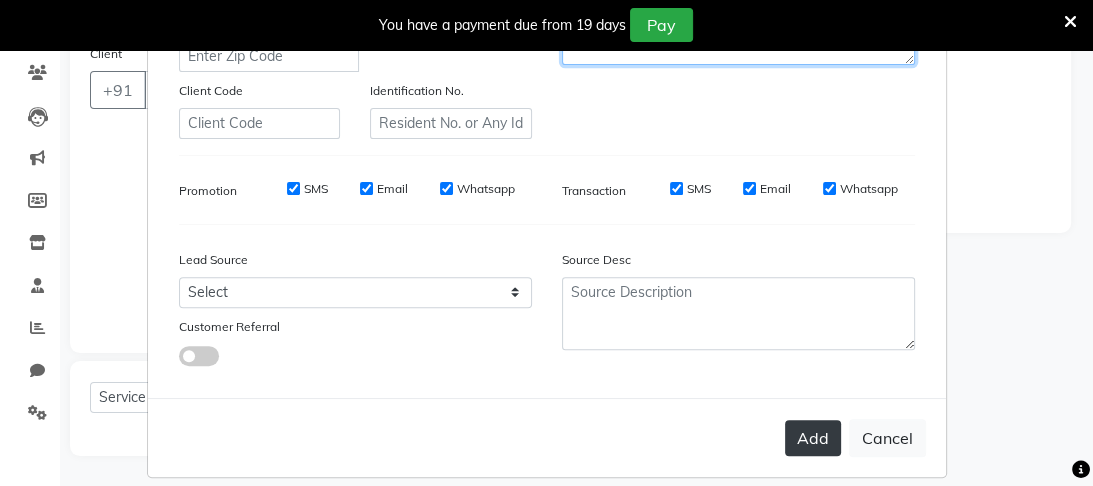 type on "khodaram bagh" 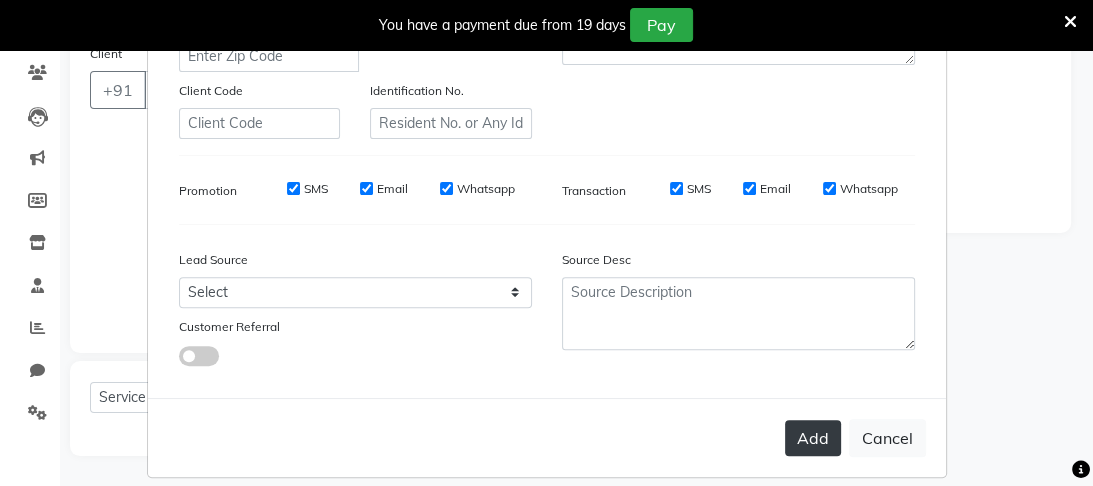click on "Add" at bounding box center (813, 438) 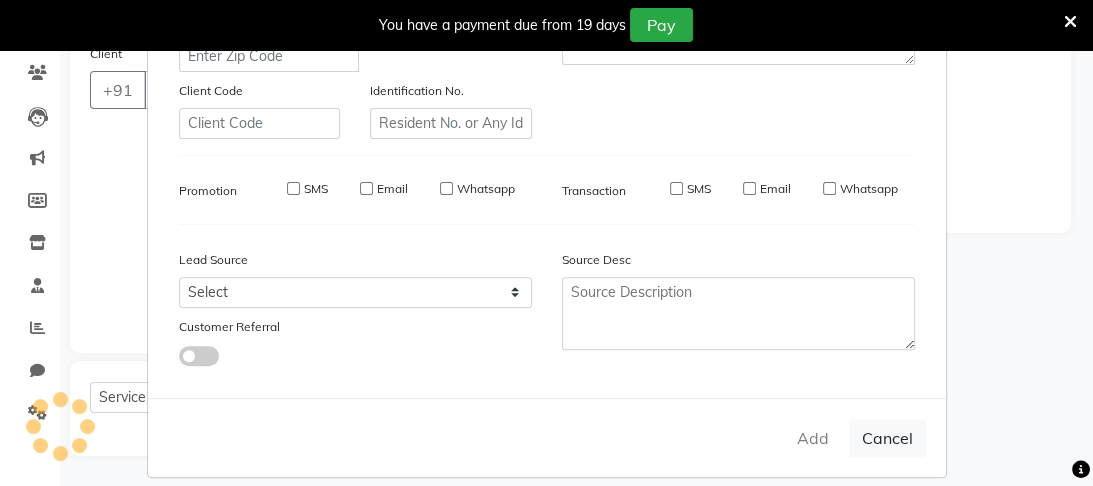 type on "[PHONE]" 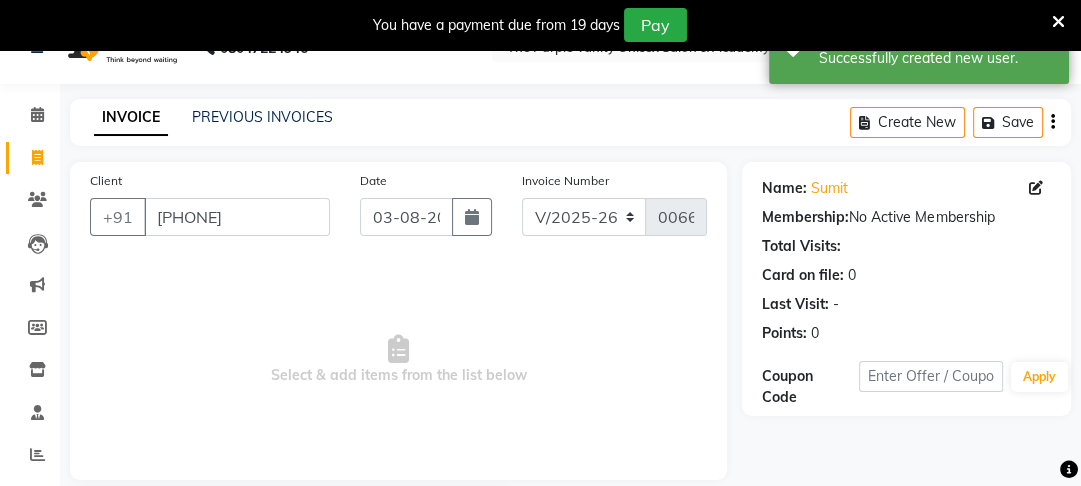 scroll, scrollTop: 0, scrollLeft: 0, axis: both 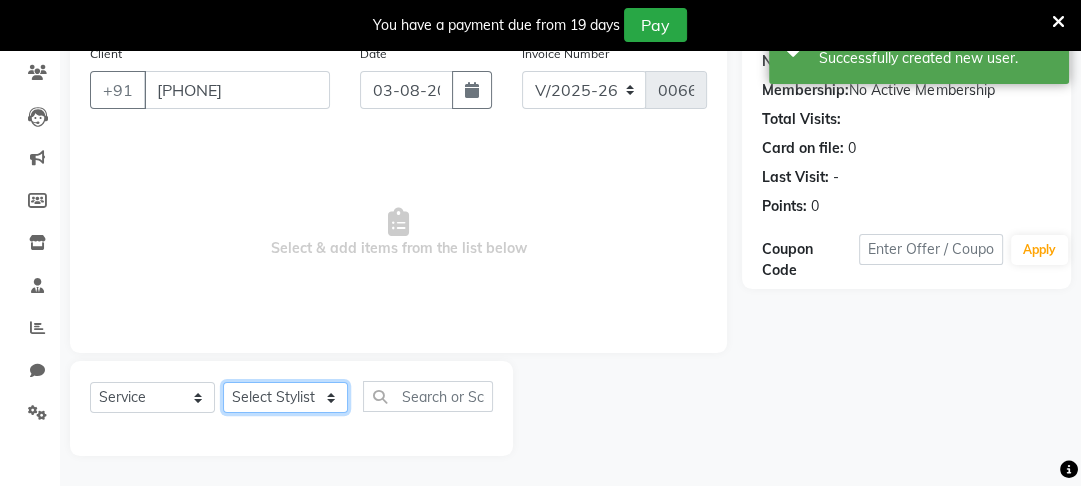 click on "Select Stylist Altaf Arti Fasil Monali namrata sonu Suhaib" 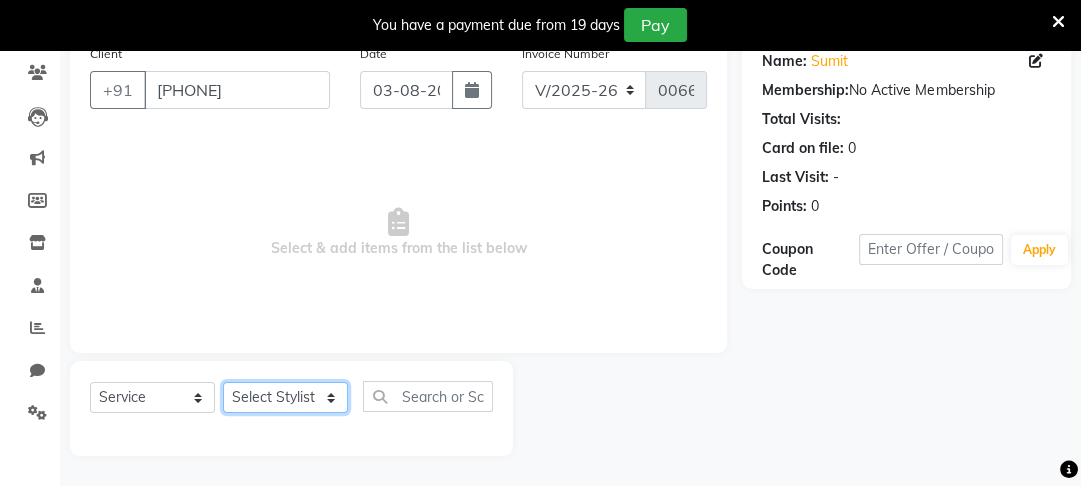 select on "[NUMBER]" 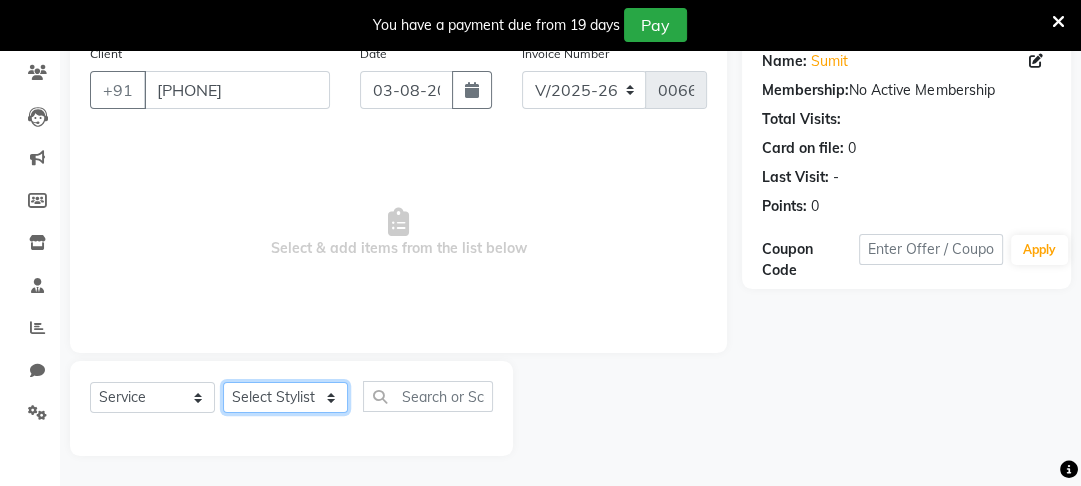 click on "Select Stylist Altaf Arti Fasil Monali namrata sonu Suhaib" 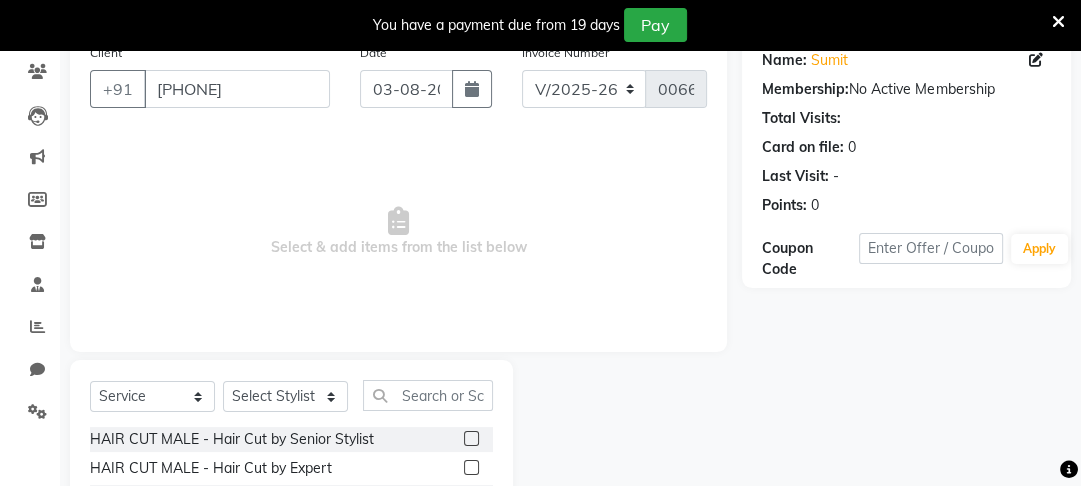 click 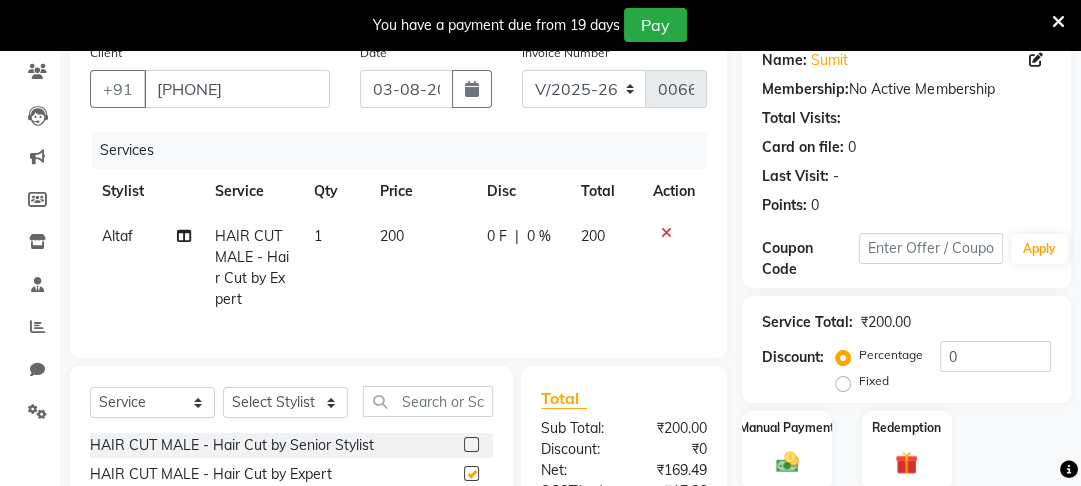 checkbox on "false" 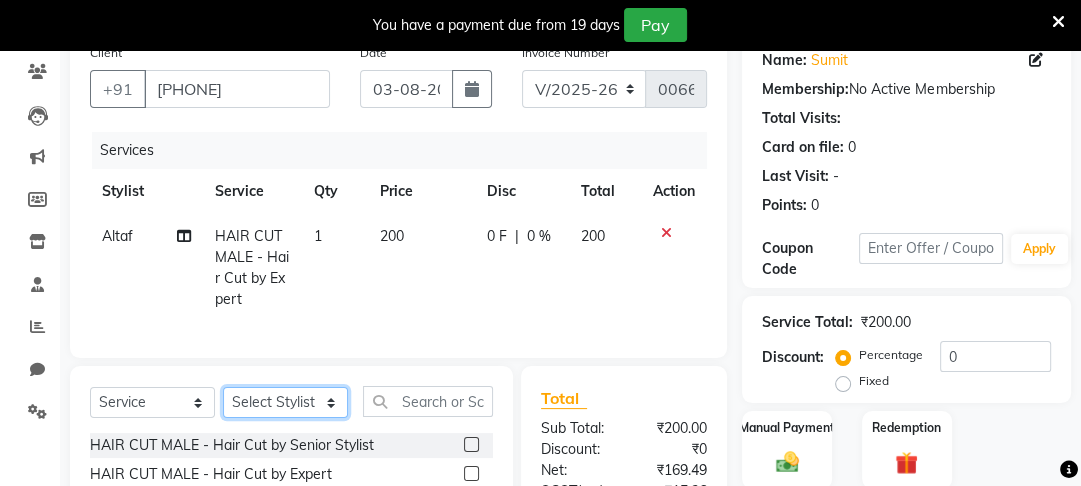 click on "Select Stylist Altaf Arti Fasil Monali namrata sonu Suhaib" 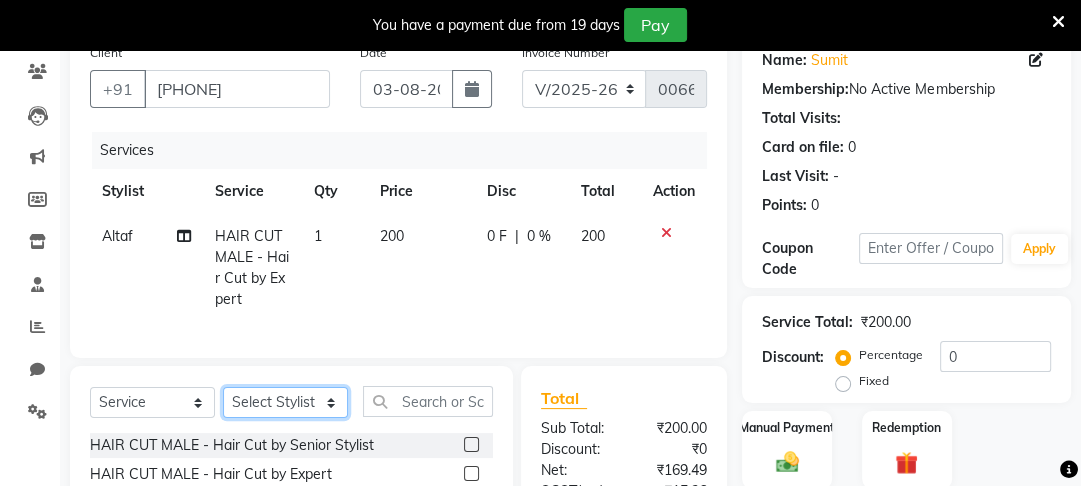 select on "71496" 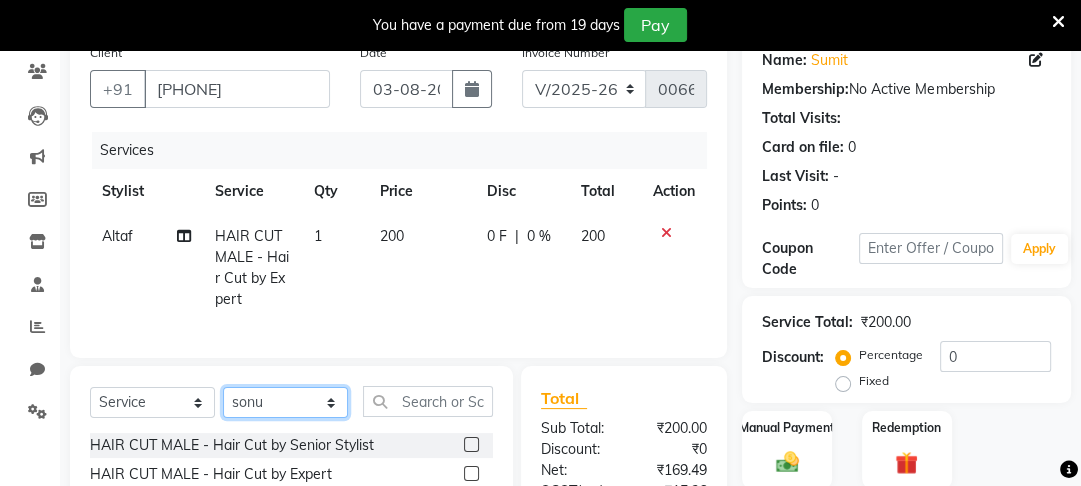 click on "Select Stylist Altaf Arti Fasil Monali namrata sonu Suhaib" 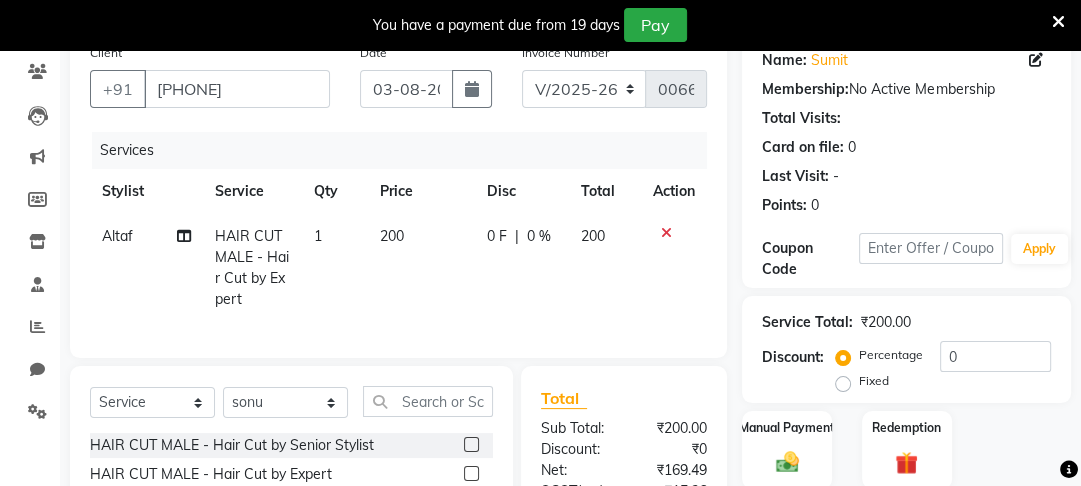 click 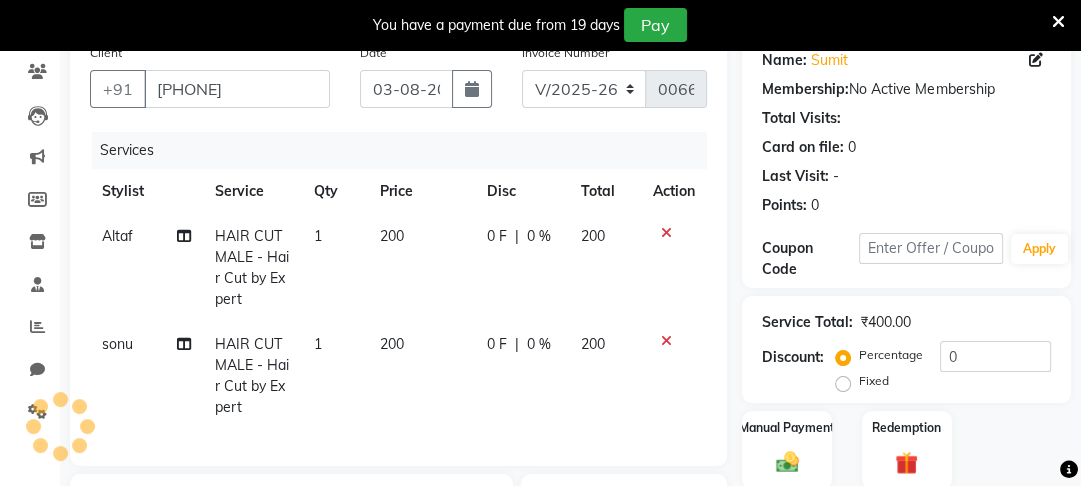 checkbox on "false" 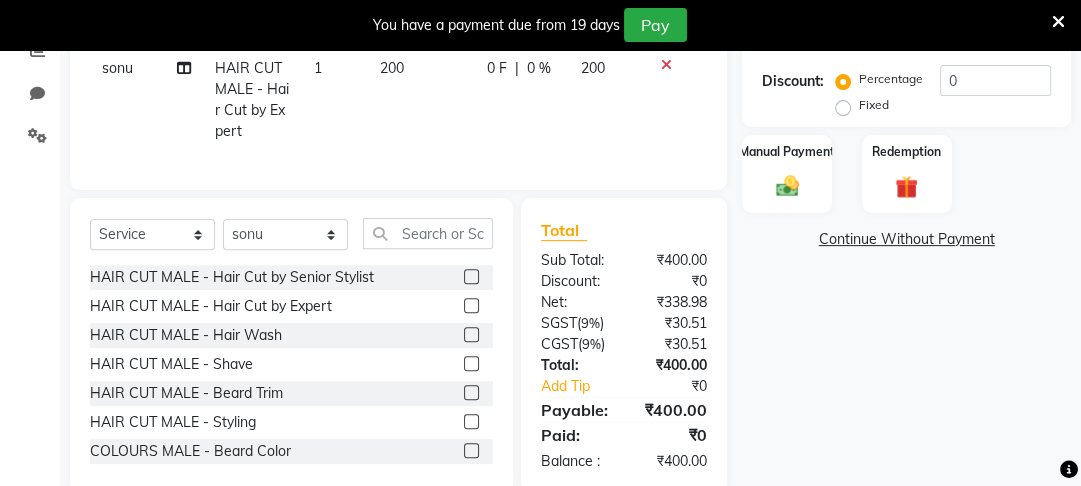 scroll, scrollTop: 492, scrollLeft: 0, axis: vertical 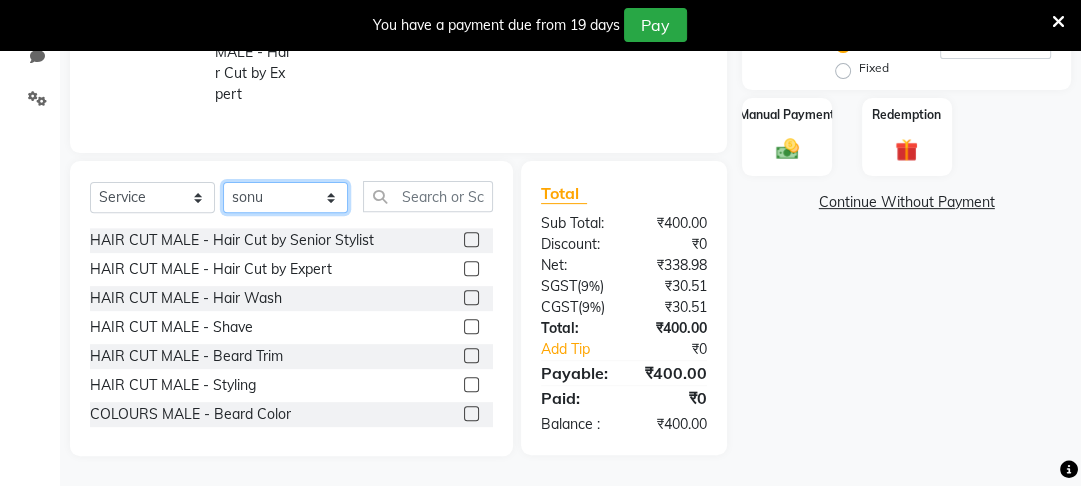 click on "Select Stylist Altaf Arti Fasil Monali namrata sonu Suhaib" 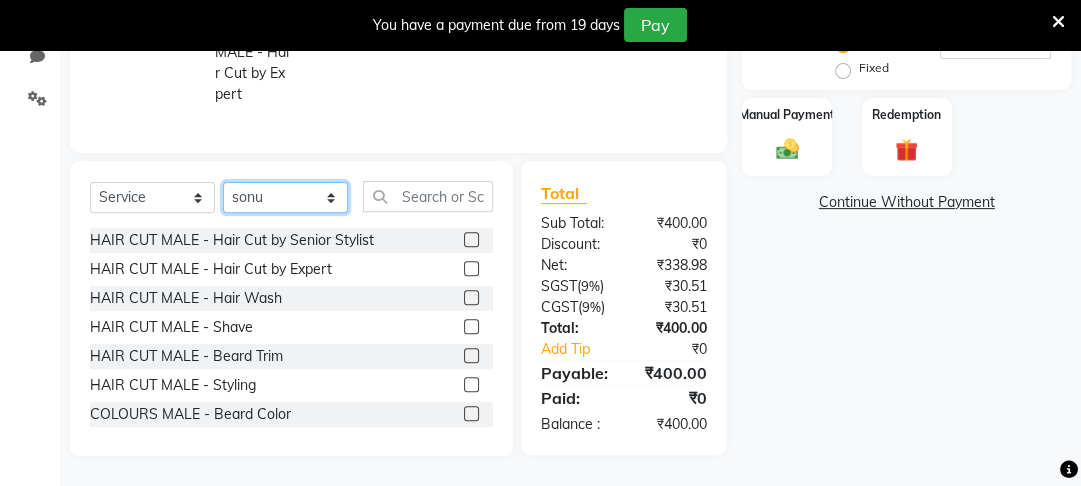 select on "[NUMBER]" 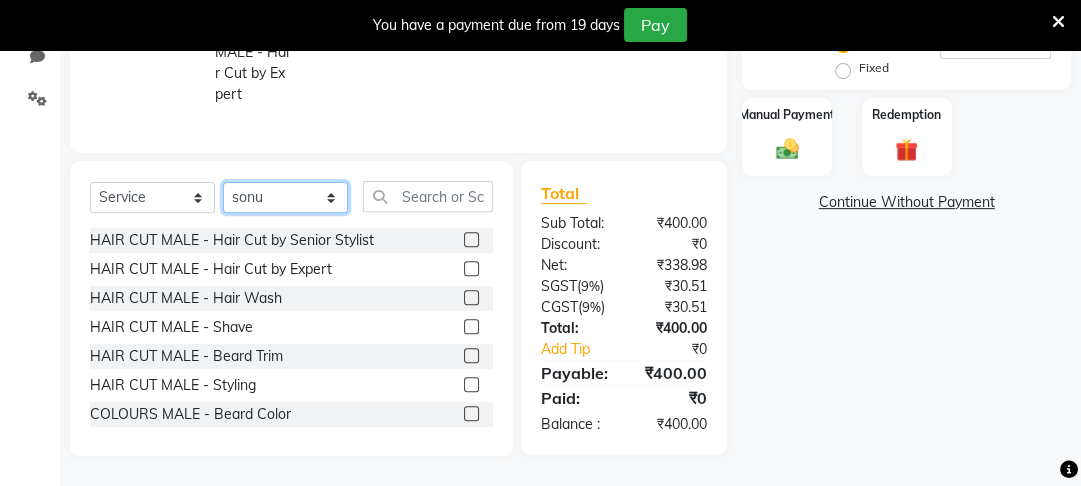 click on "Select Stylist Altaf Arti Fasil Monali namrata sonu Suhaib" 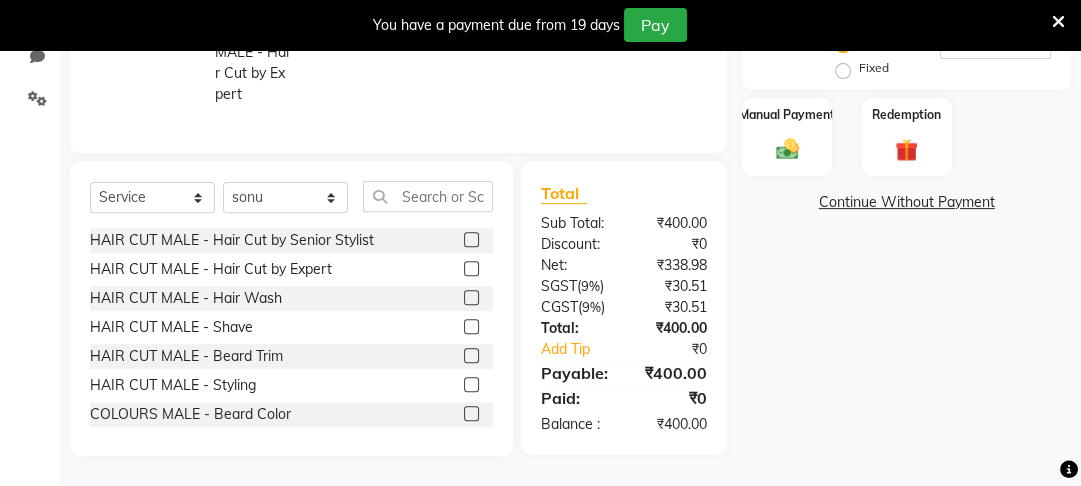 click 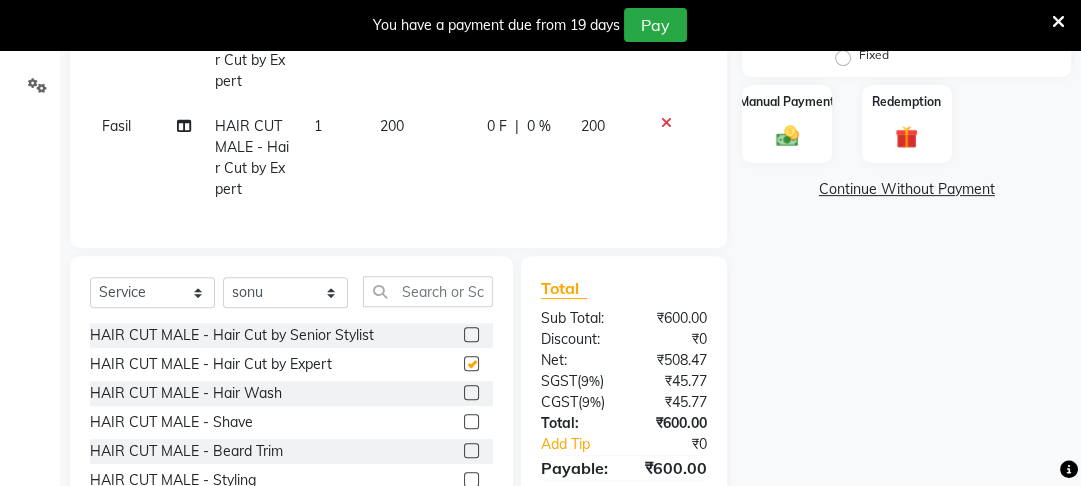 checkbox on "false" 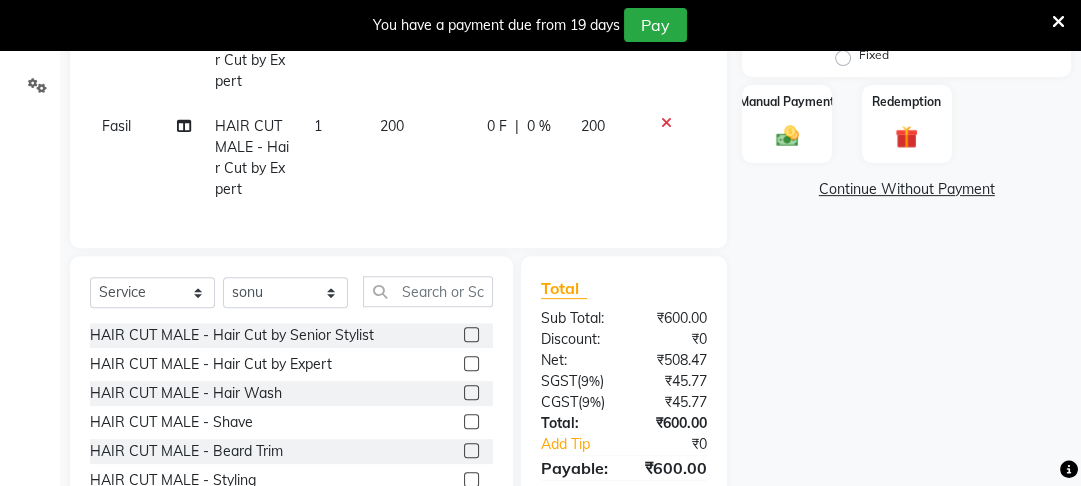 click on "200" 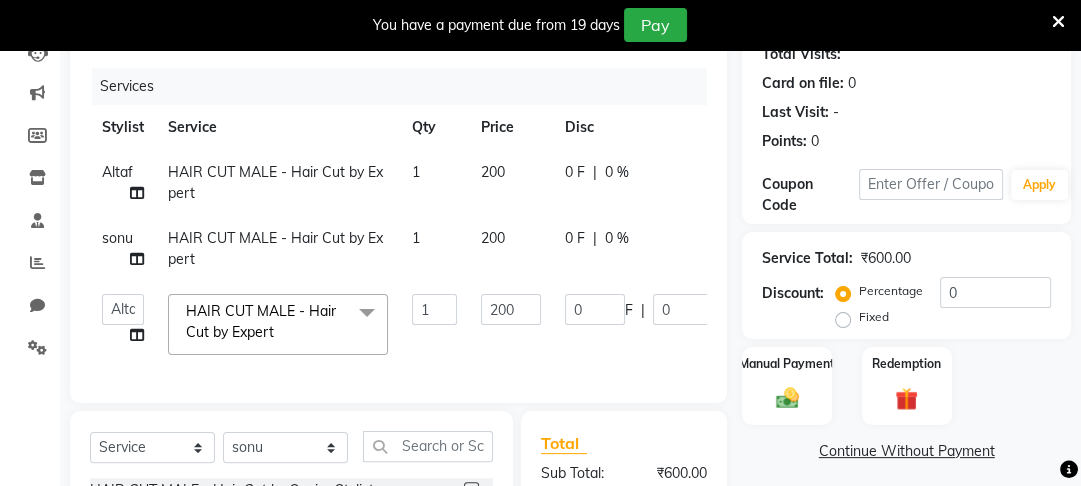 scroll, scrollTop: 175, scrollLeft: 0, axis: vertical 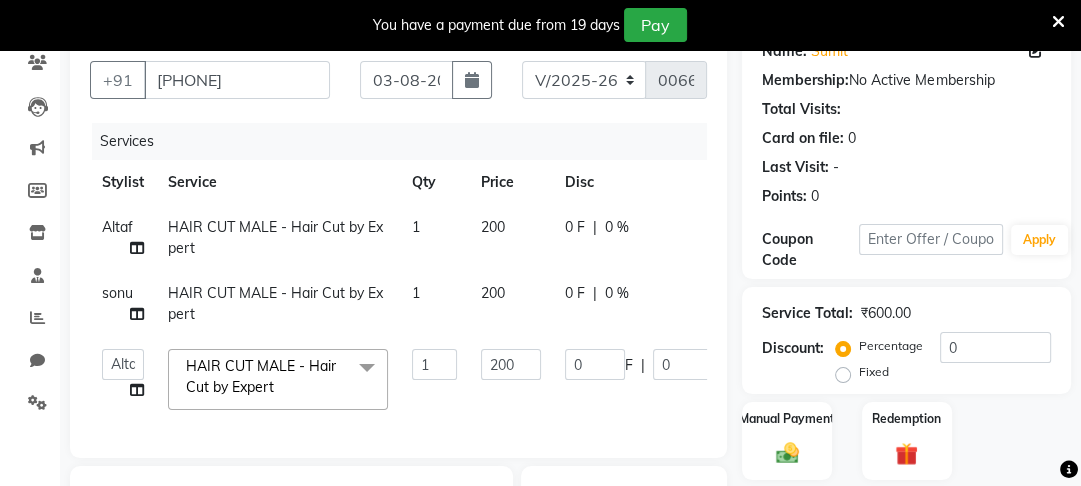 click on "200" 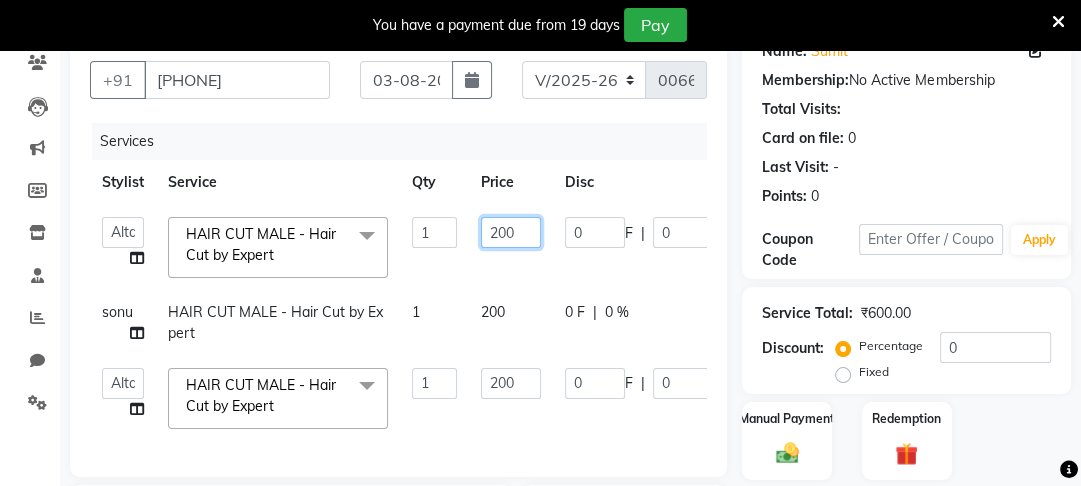 click on "200" 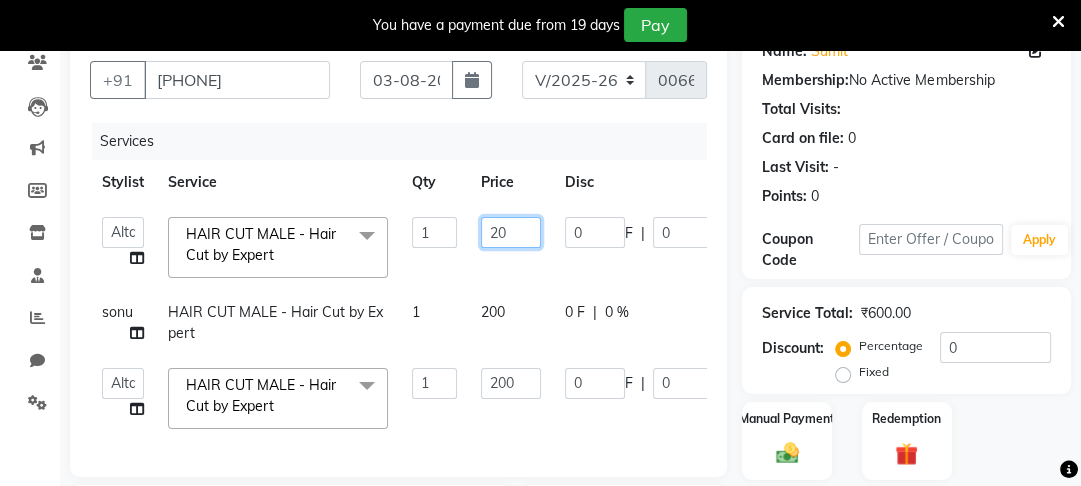 type on "2" 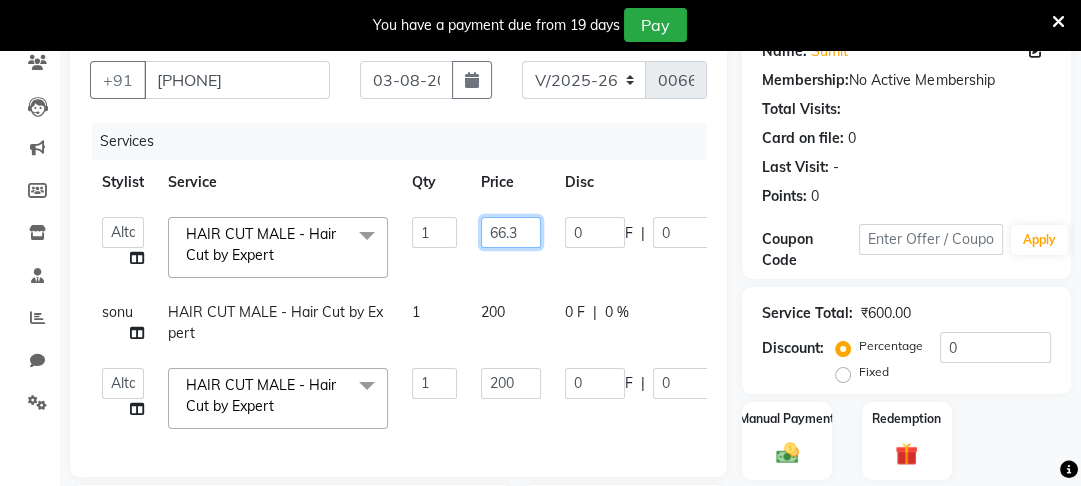 type on "66.33" 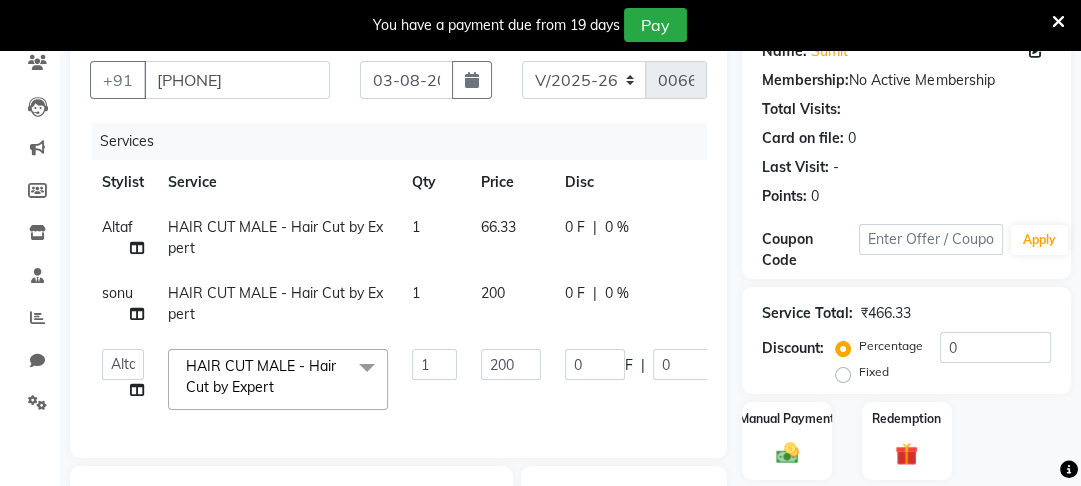 click on "200" 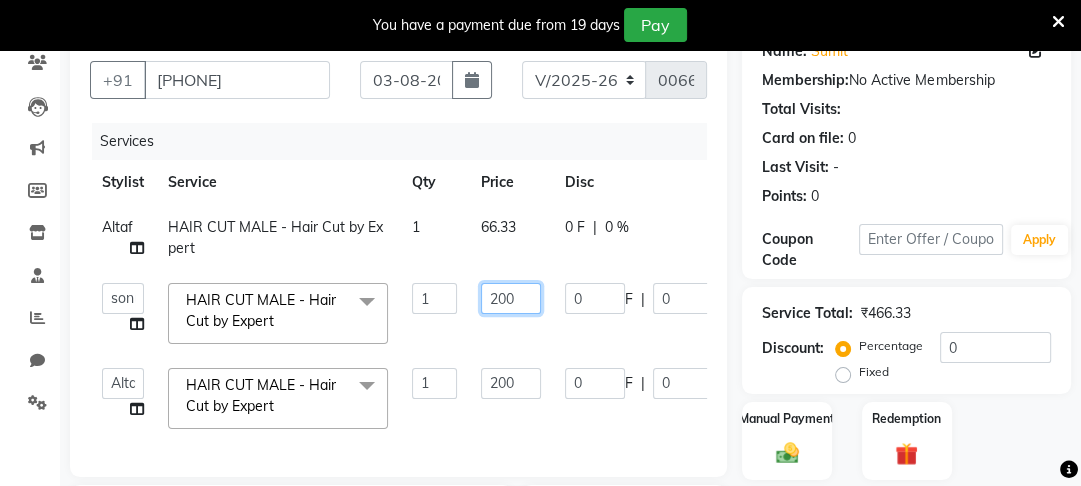 click on "200" 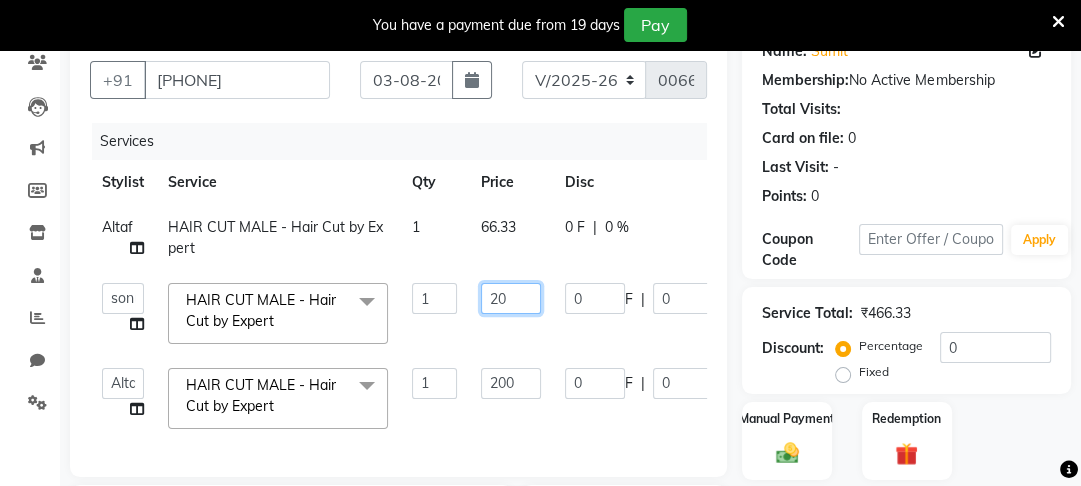 type on "2" 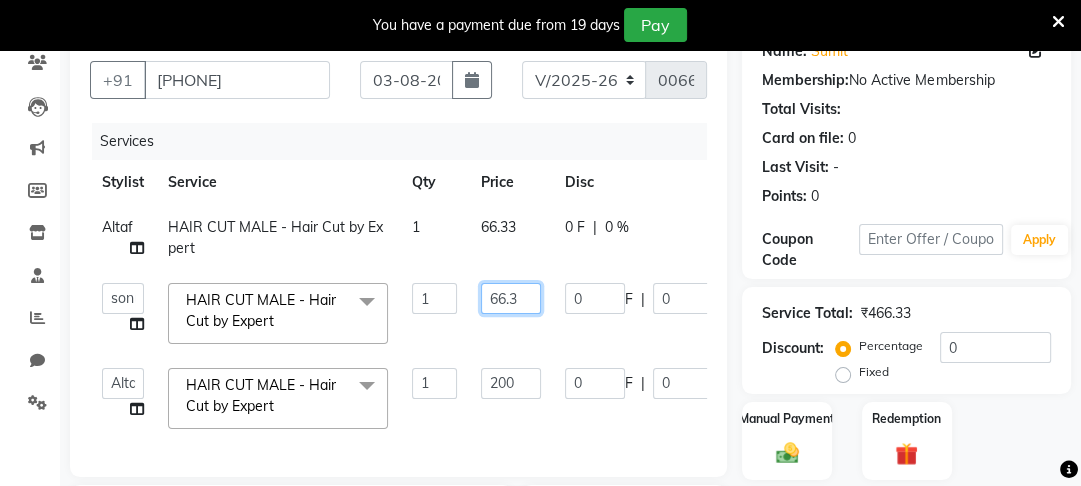 type on "66.33" 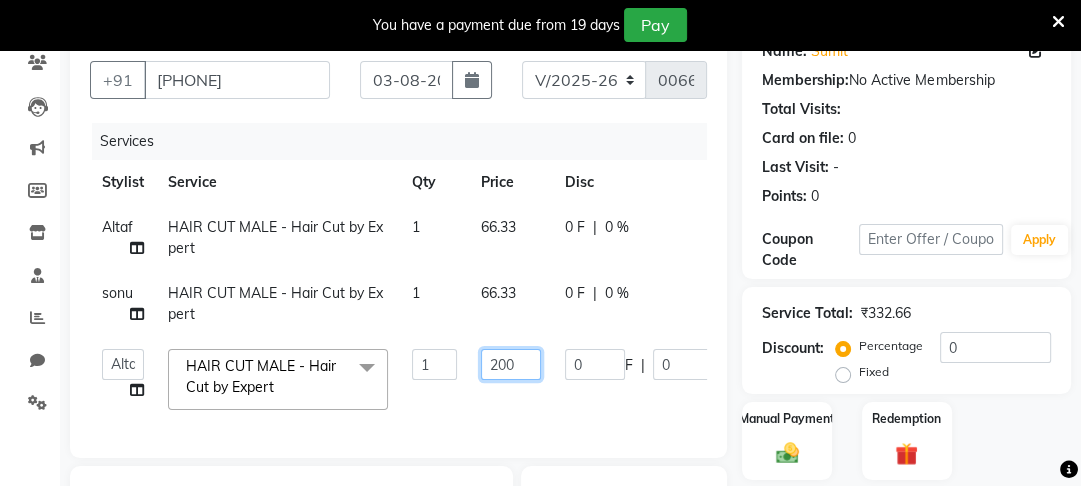 click on "200" 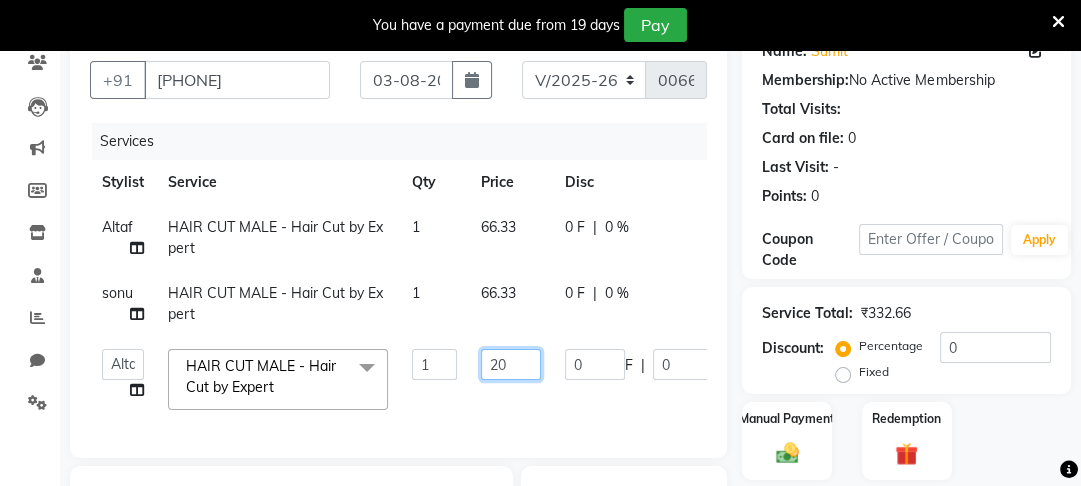 type on "2" 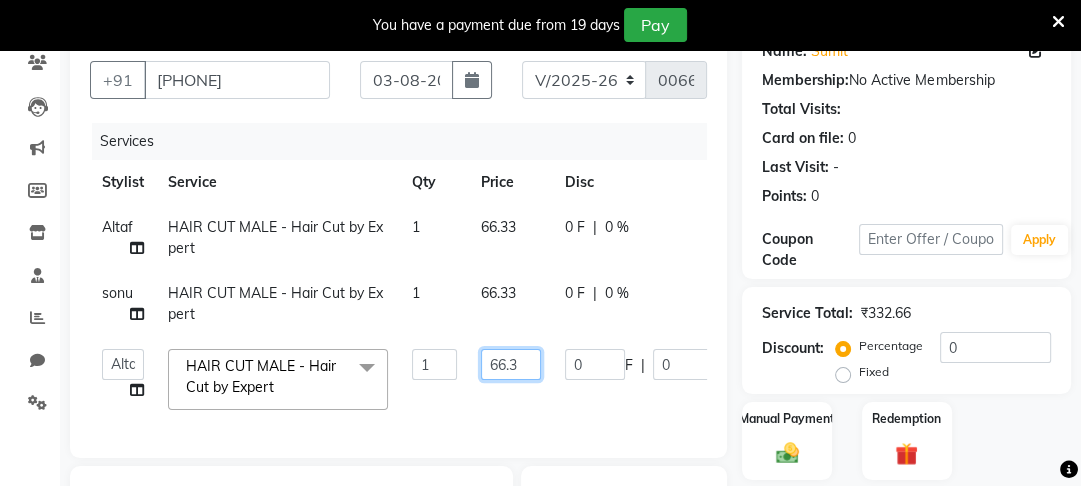 type on "66.33" 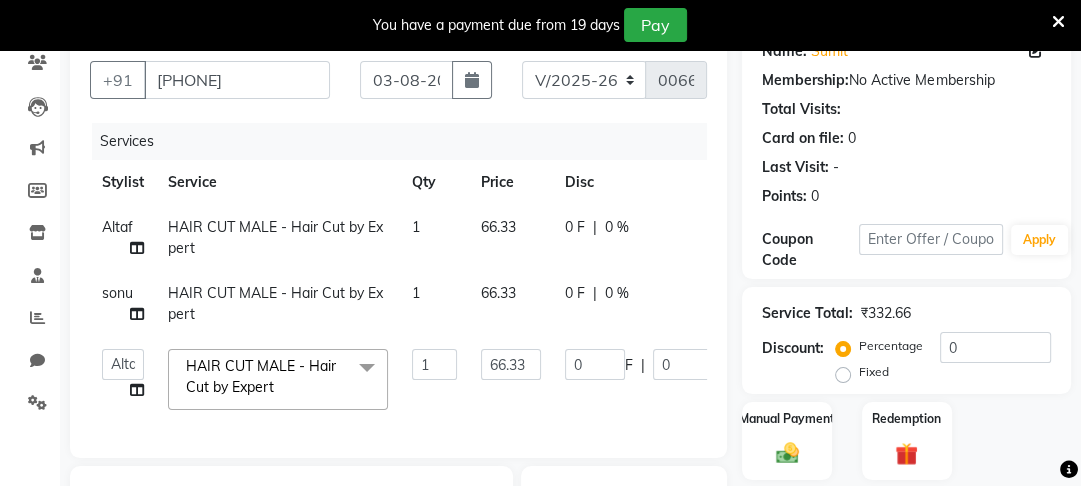 click on "Services Stylist Service Qty Price Disc Total Action [FIRST] HAIR CUT MALE - Hair Cut by Expert 1 66.33 0 F | 0 % 66.33 [FIRST] HAIR CUT MALE - Hair Cut by Expert 1 66.33 0 F | 0 % 66.33 Altaf Arti Fasil Monali namrata sonu Suhaib HAIR CUT MALE - Hair Cut by Expert x HAIR CUT MALE - Hair Cut by Senior Stylist HAIR CUT MALE - Hair Cut by Expert HAIR CUT MALE - Hair Wash HAIR CUT MALE - Shave HAIR CUT MALE - Beard Trim HAIR CUT MALE - Styling COLOURS MALE - Beard Color COLOURS MALE - Moustache Color GLOBAL HAIR COLOUR MALE - Ammonia Base Color GLOBAL HAIR COLOUR MALE - Ammonia-Free Color GLOBAL HAIR COLOUR MALE - Loreal Inoa Color GLOBAL HAIR COLOUR MALE - Hair Density (Add-on-charges) SOOTHING & CALM MALE - Head Massage SOOTHING & CALM MALE - Loreal Hair spa SOOTHING & CALM MALE - Keratin Hair spa TEXTURE SERVICES MALE - Keratin Treatment TEXTURE SERVICES MALE - Smoothening Treatment TEXTURE SERVICES MALE - Kerasmooth Treatment TEXTURE SERVICES MALE - Botox TEXTURE SERVICES MALE - Nano Plastia 1 0 F" 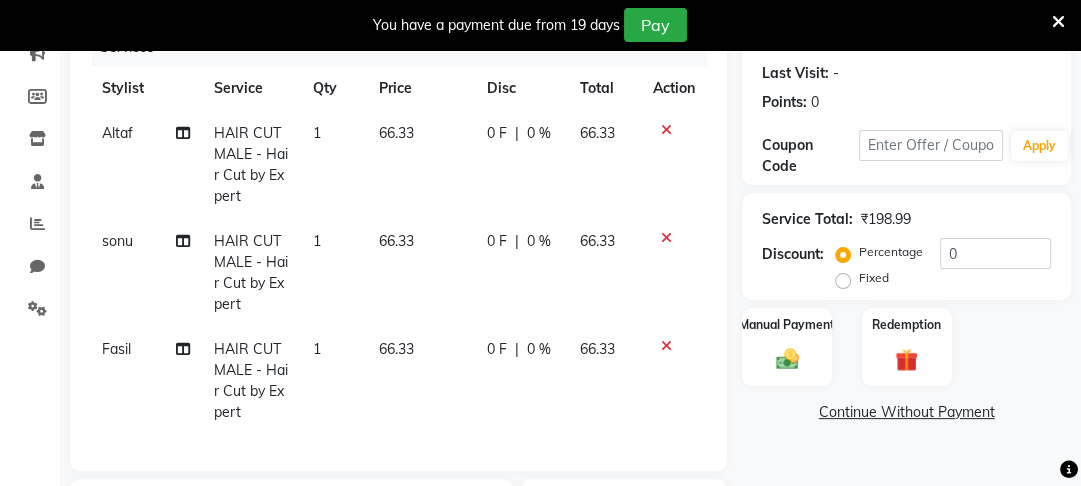 scroll, scrollTop: 305, scrollLeft: 0, axis: vertical 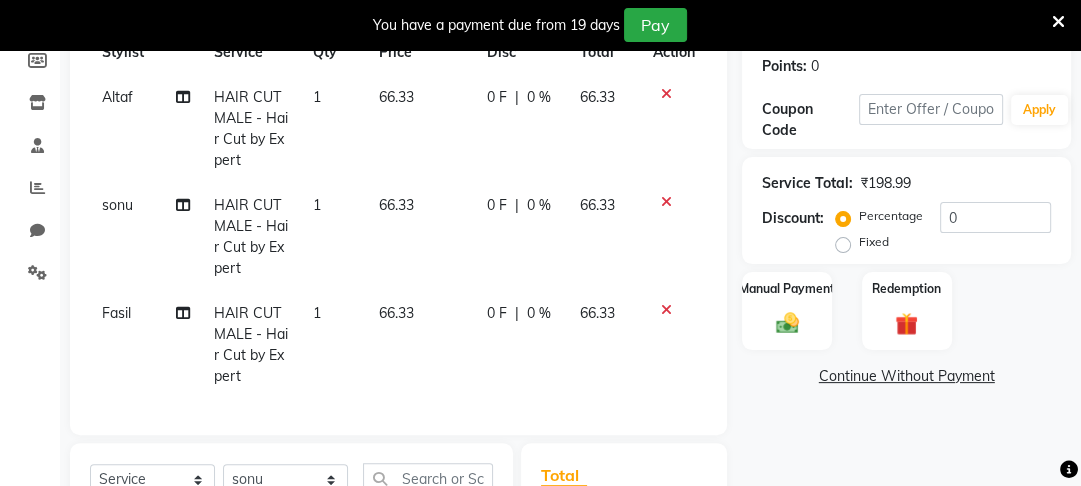 click on "66.33" 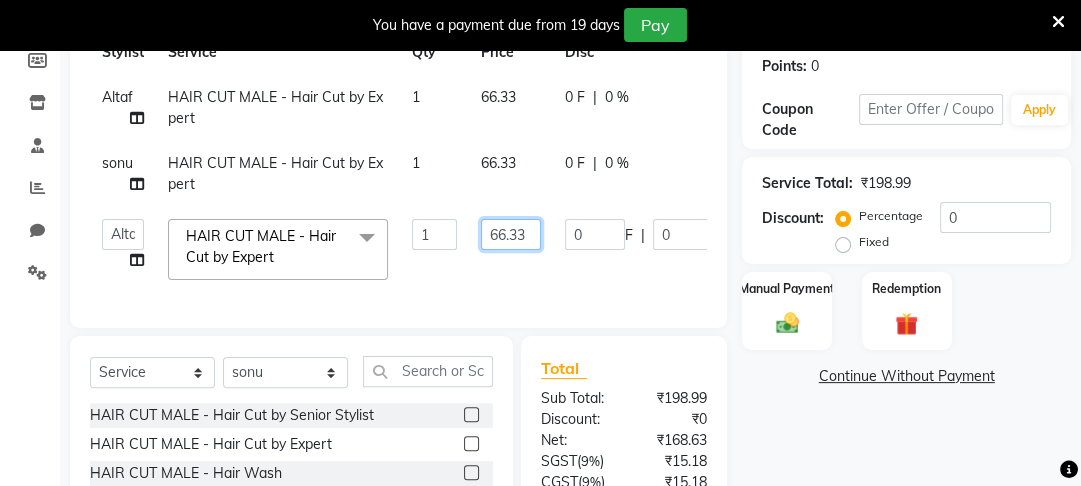 click on "66.33" 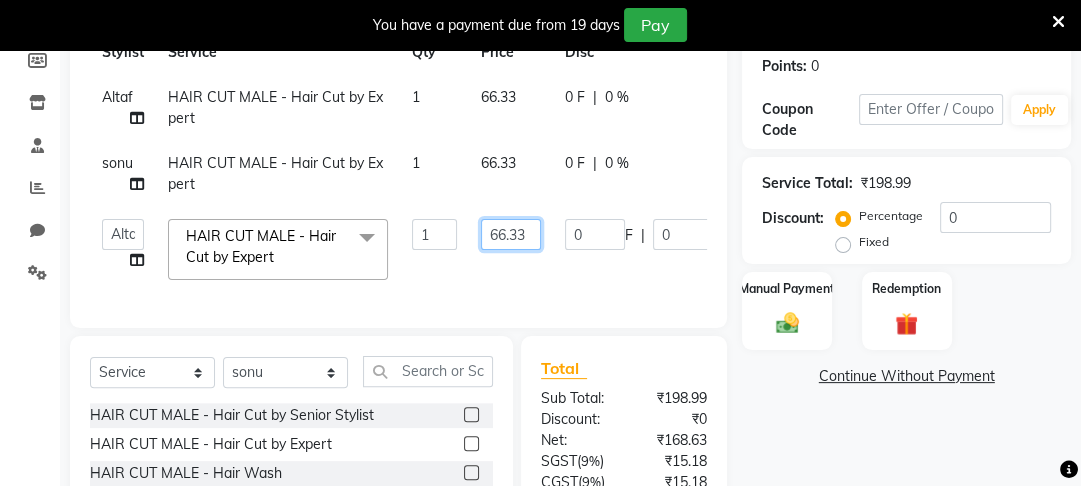 click on "66.33" 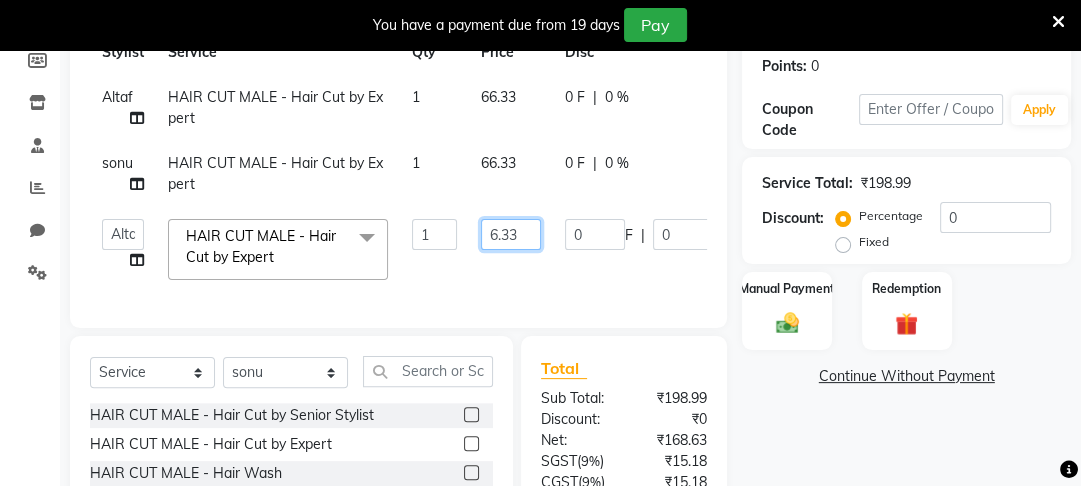 type on "67.33" 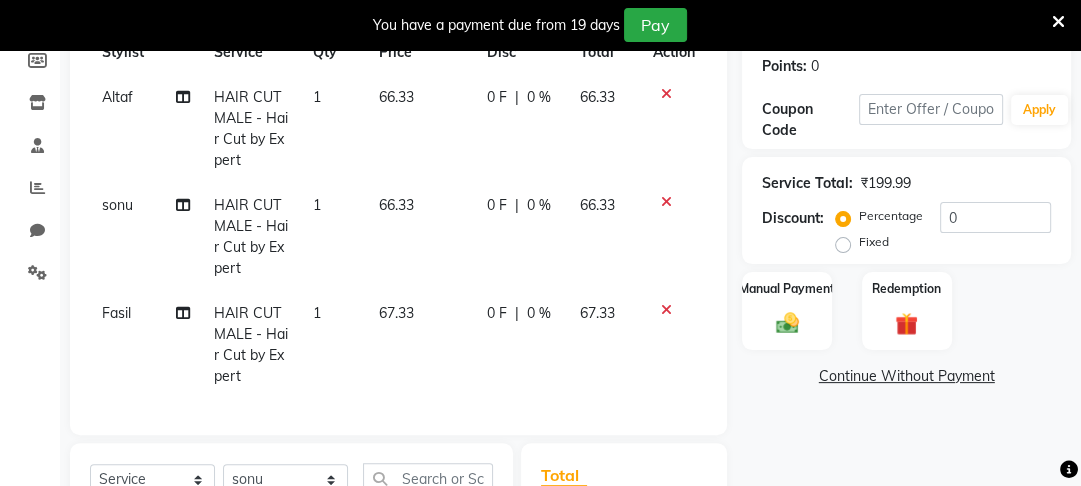 click on "[FIRST] HAIR CUT MALE - Hair Cut by Expert 1 66.33 0 F | 0 % 66.33 [FIRST] HAIR CUT MALE - Hair Cut by Expert 1 66.33 0 F | 0 % 66.33 [FIRST] HAIR CUT MALE - Hair Cut by Expert 1 67.33 0 F | 0 % 67.33" 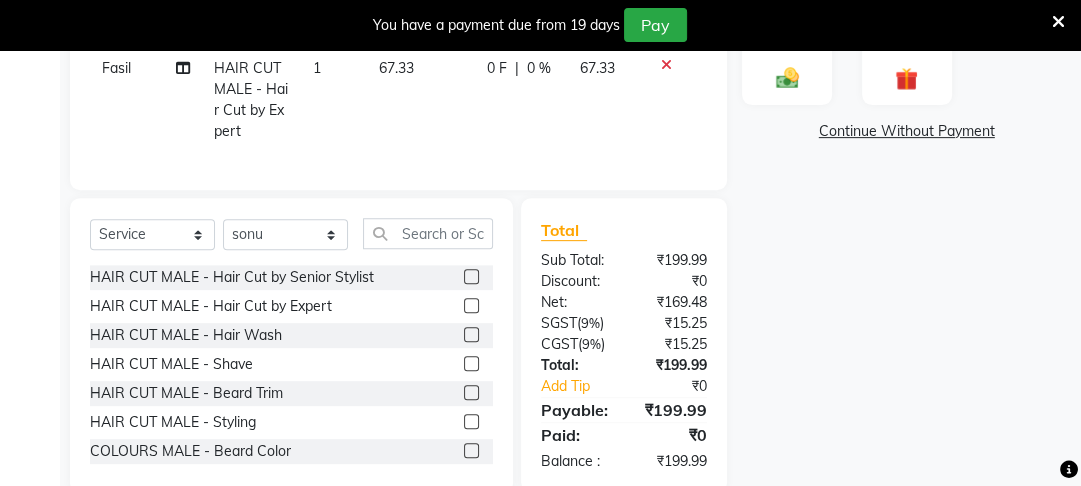 scroll, scrollTop: 600, scrollLeft: 0, axis: vertical 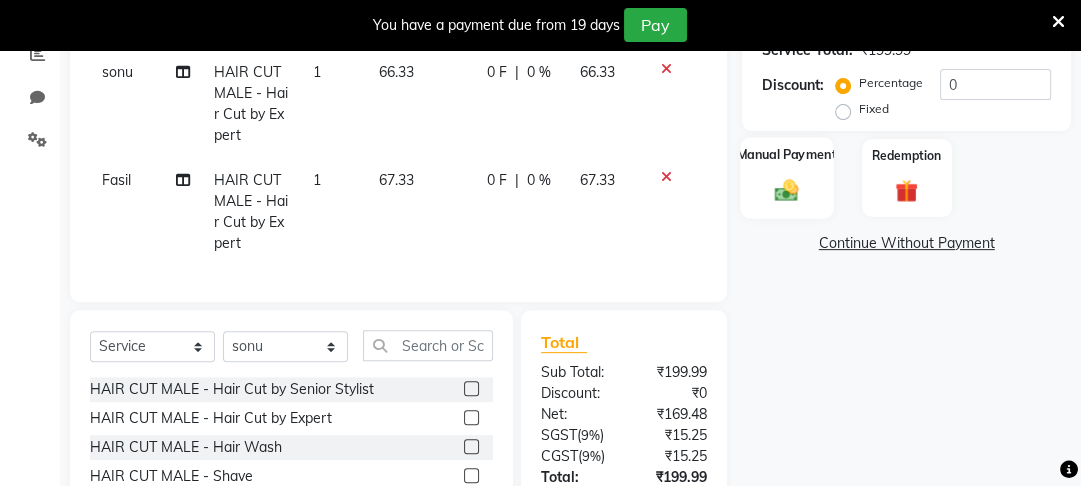 click on "Manual Payment" 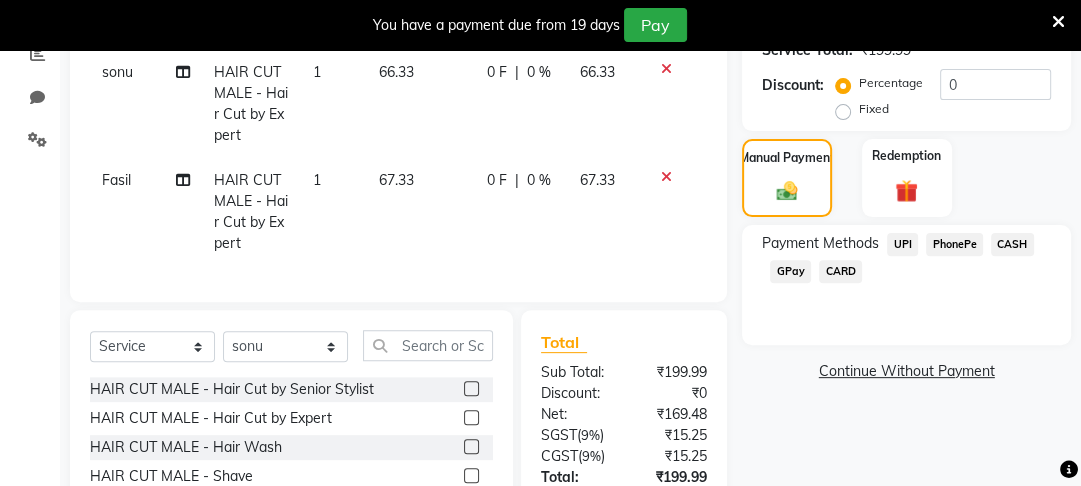 click on "PhonePe" 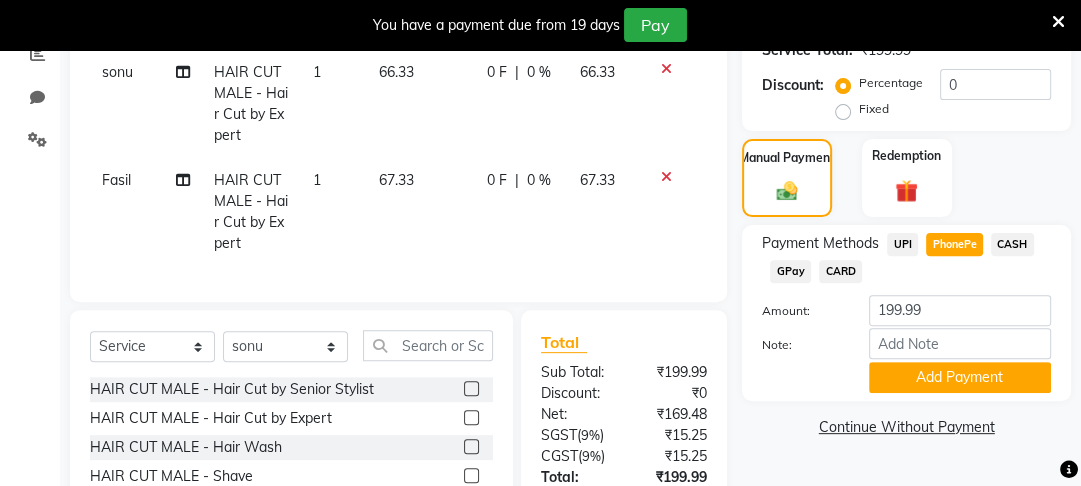 click on "67.33" 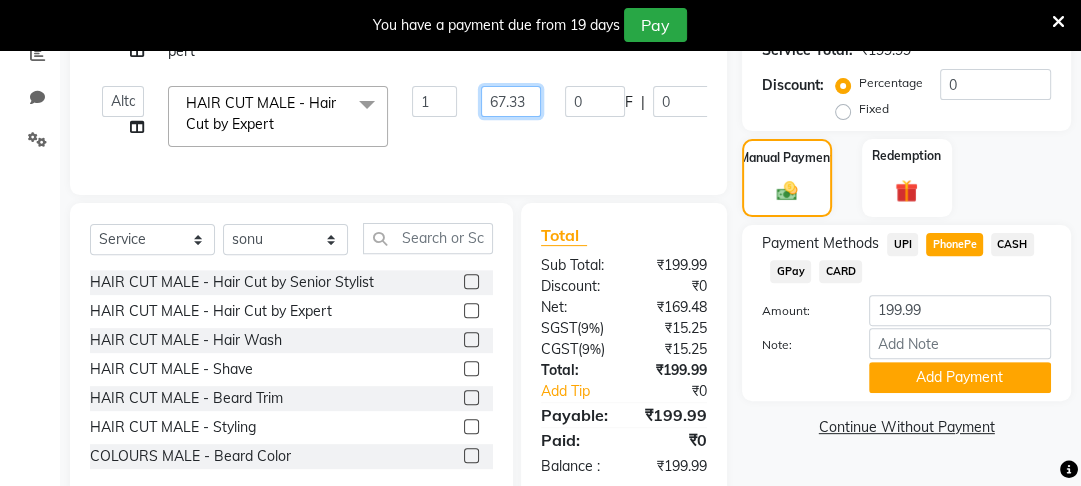 click on "67.33" 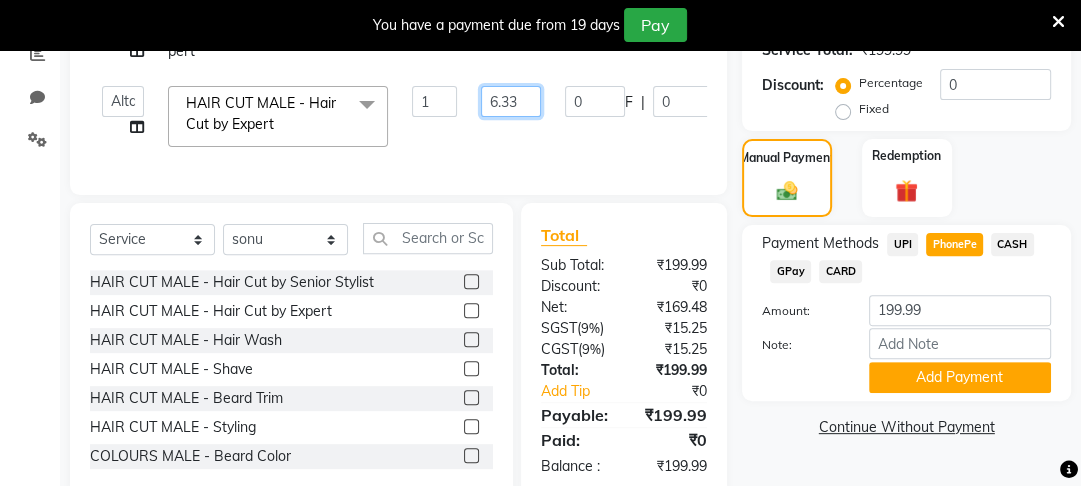 type on "66.33" 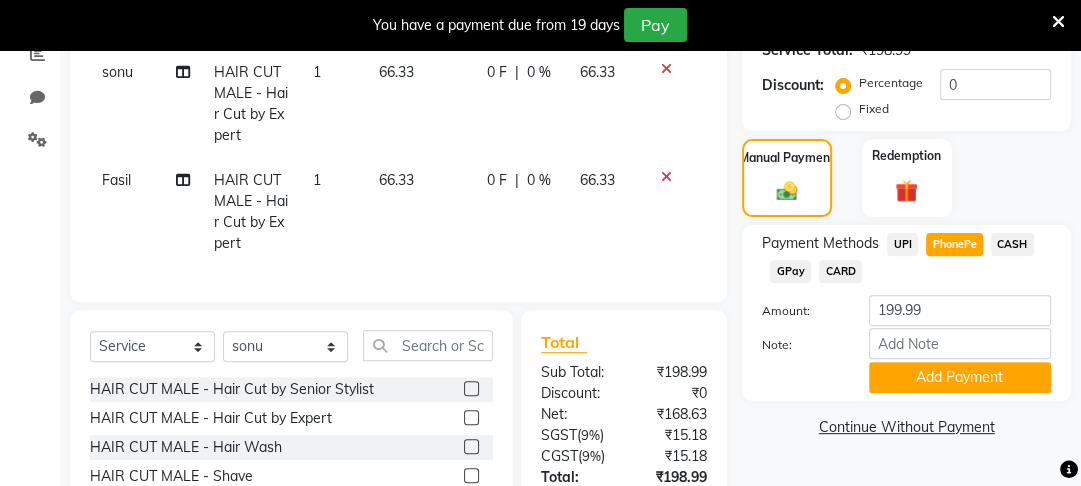click on "Altaf HAIR CUT MALE - Hair Cut by Expert 1 66.33 0 F | 0 % 66.33 sonu HAIR CUT MALE - Hair Cut by Expert 1 66.33 0 F | 0 % 66.33 Fasil HAIR CUT MALE - Hair Cut by Expert 1 66.33 0 F | 0 % 66.33" 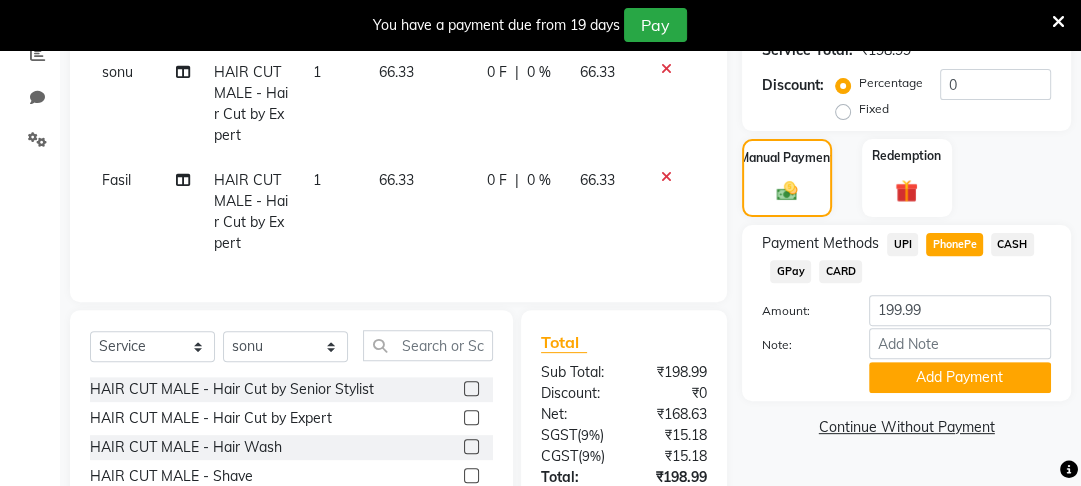click on "Continue Without Payment" 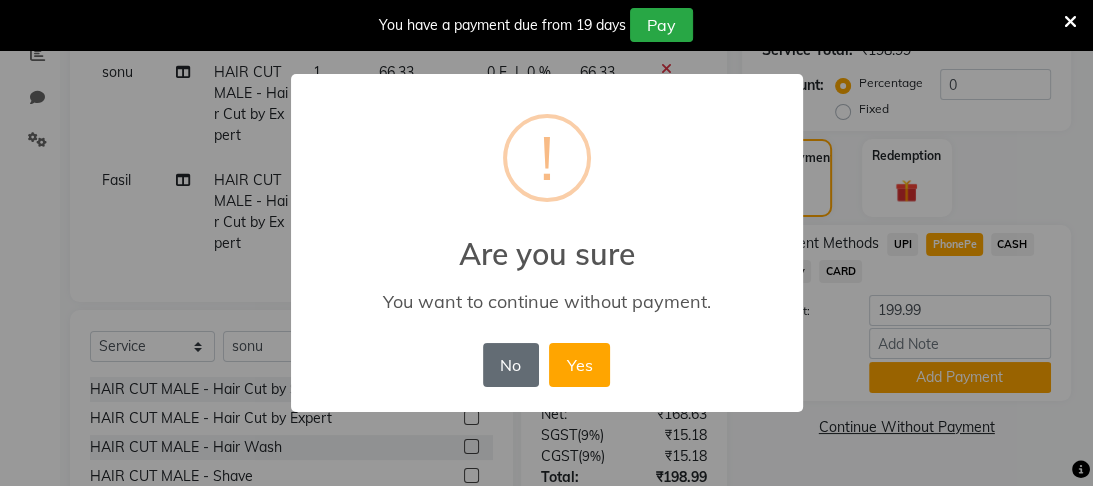 click on "No" at bounding box center [511, 365] 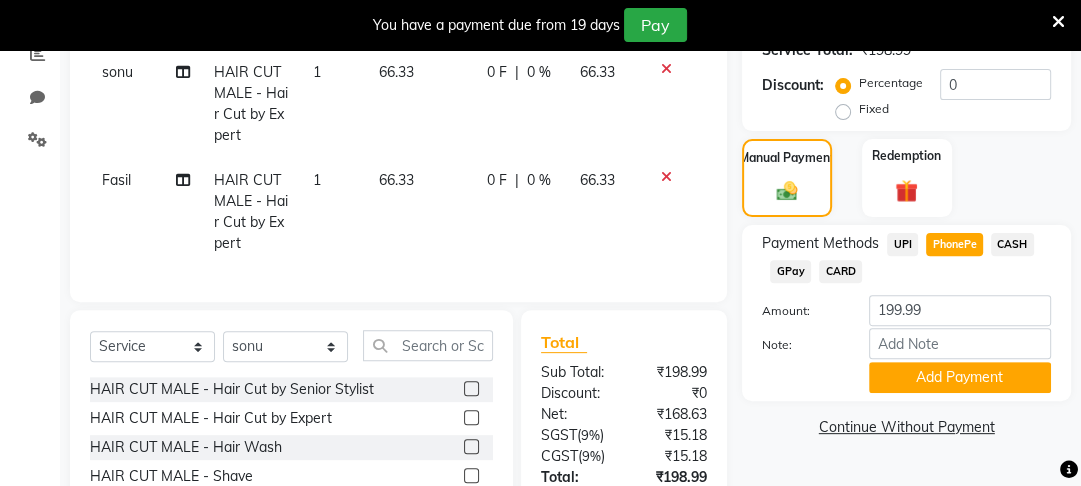 click on "UPI" 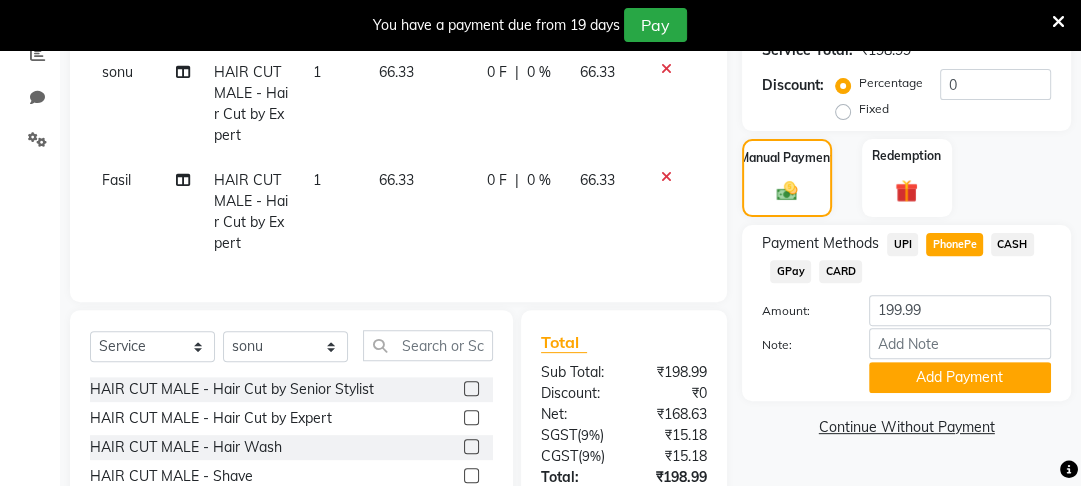 type on "198.99" 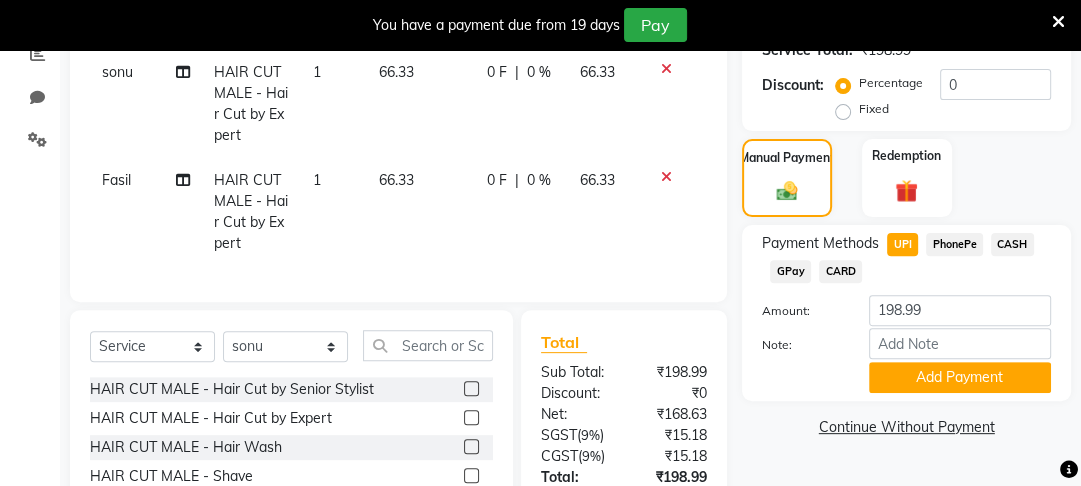 click on "PhonePe" 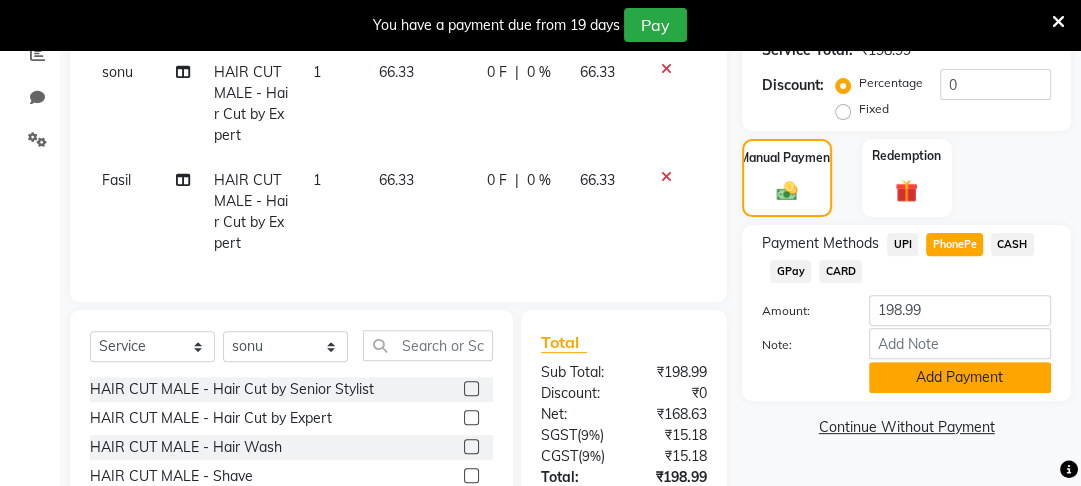click on "Add Payment" 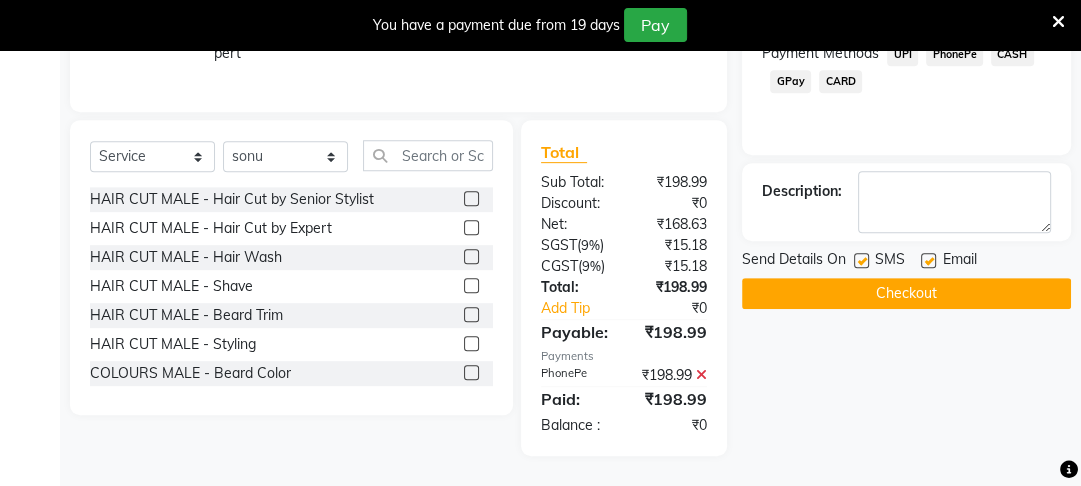 scroll, scrollTop: 656, scrollLeft: 0, axis: vertical 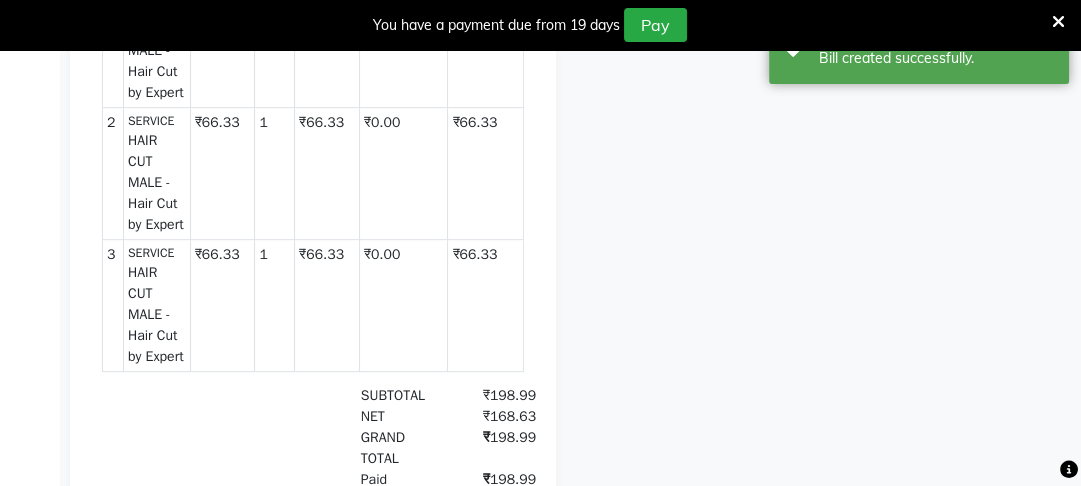click on "[FIRST] Prebook Payment Received Download Print Email Invoice Send Message Feedback Payments PhonePe 03-08-2025 ₹198.99 Added on 03-08-2025" 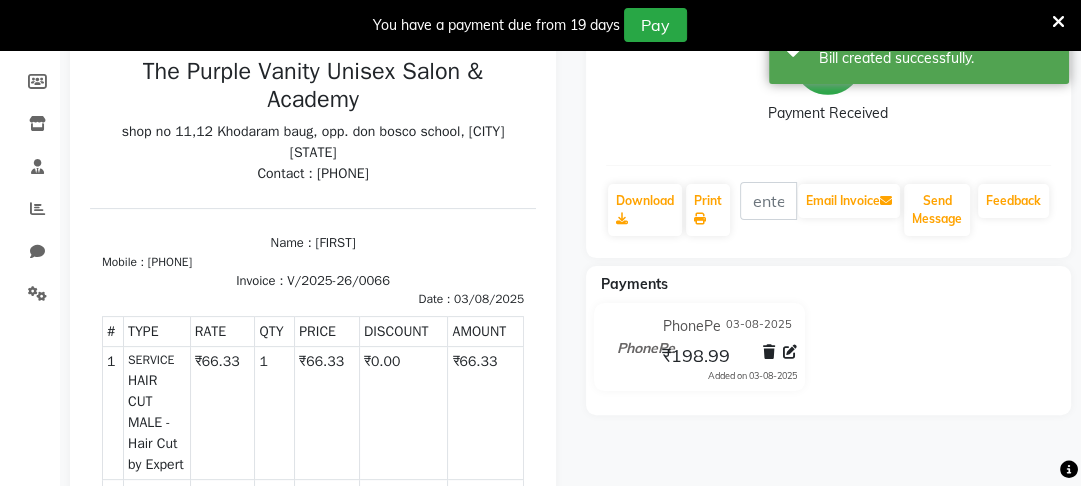 scroll, scrollTop: 124, scrollLeft: 0, axis: vertical 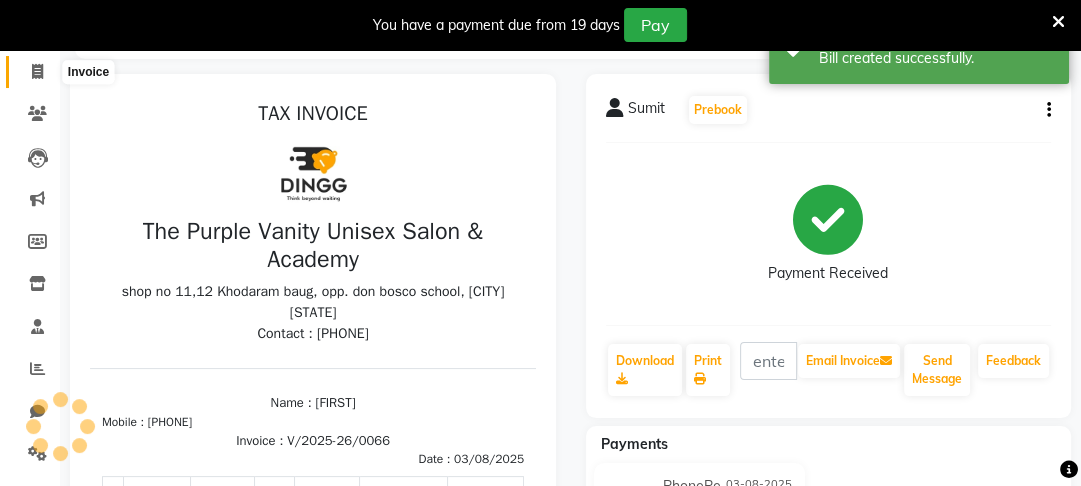 click 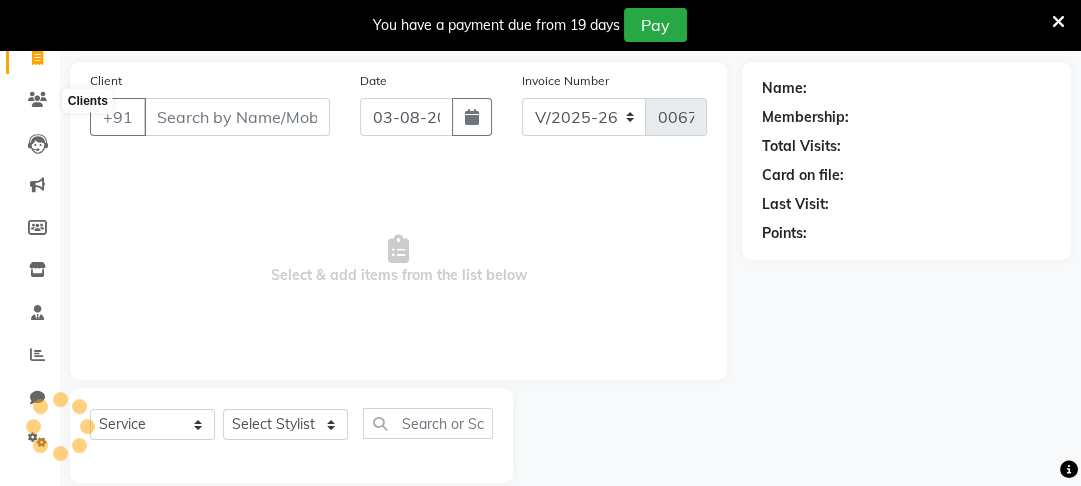 scroll, scrollTop: 166, scrollLeft: 0, axis: vertical 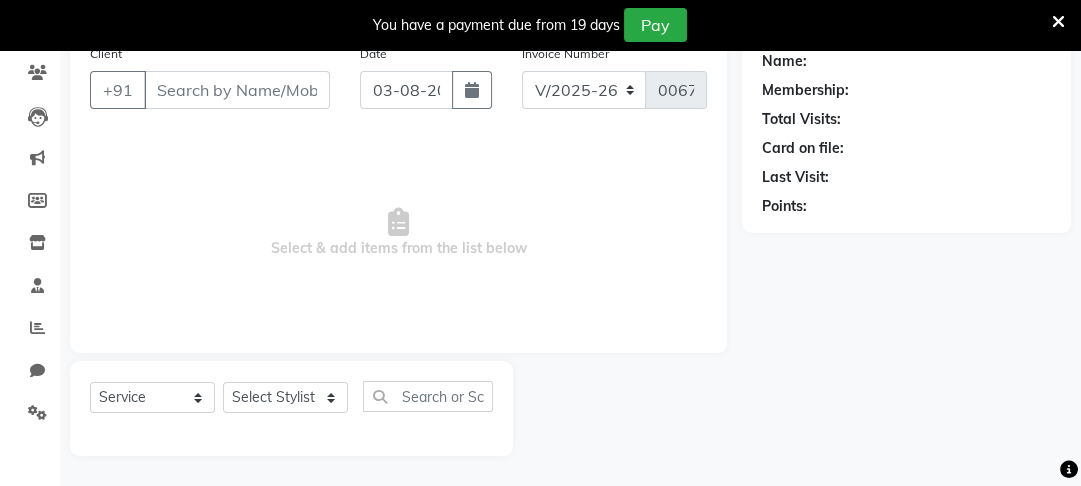 click on "Client" at bounding box center [237, 90] 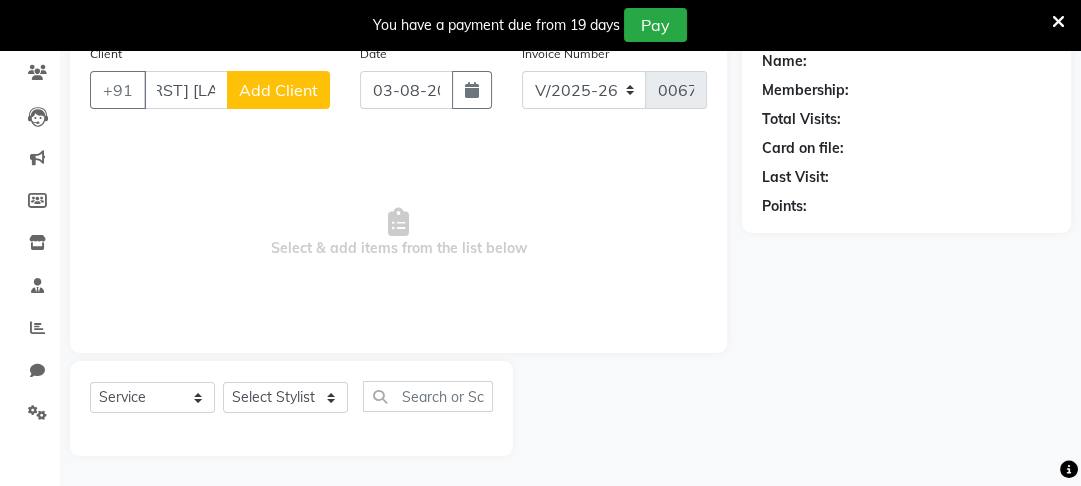 scroll, scrollTop: 0, scrollLeft: 28, axis: horizontal 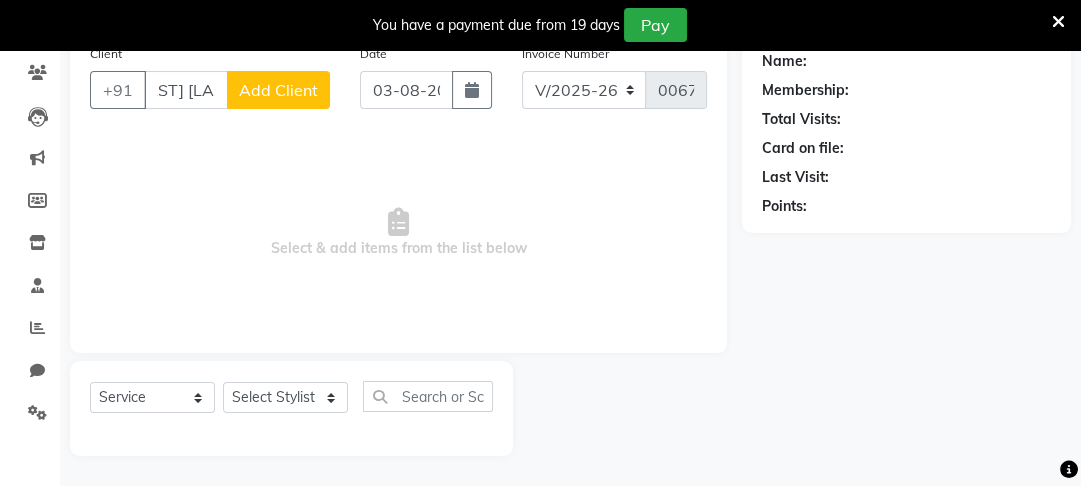 type on "[FIRST] [LAST]" 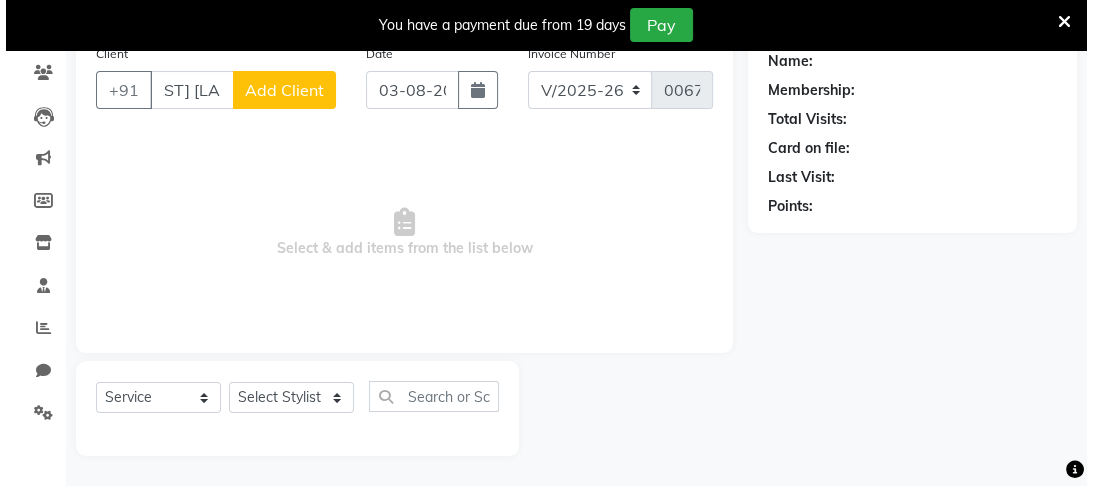 scroll, scrollTop: 0, scrollLeft: 0, axis: both 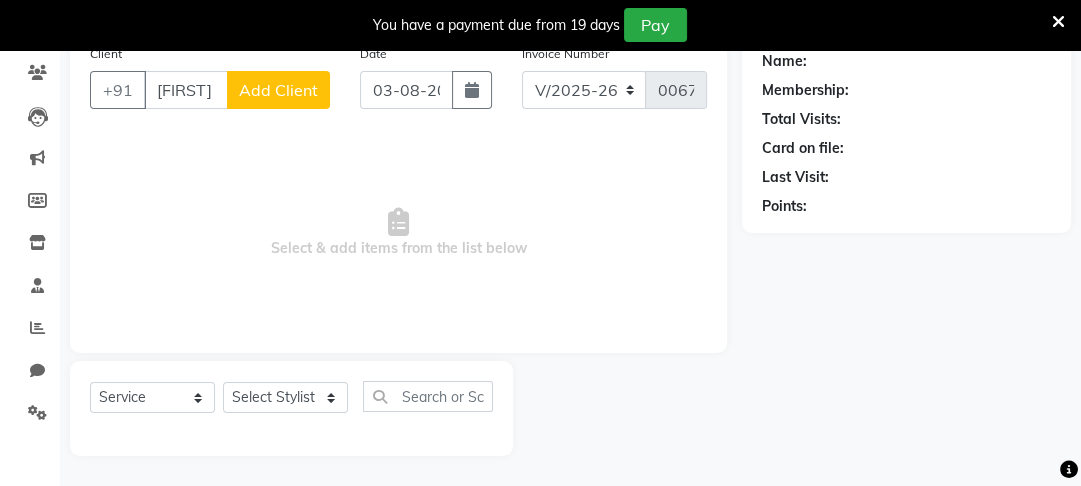 click on "Add Client" 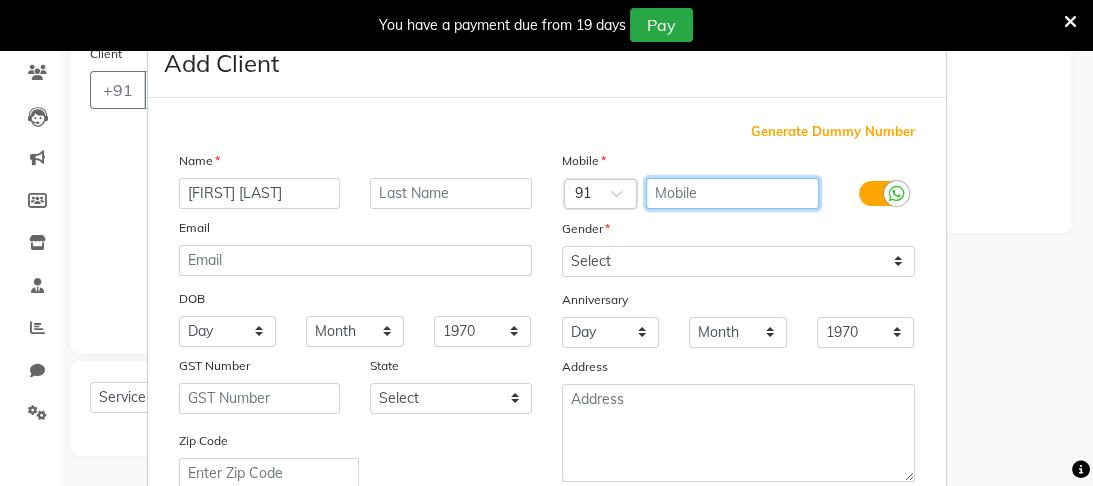 click at bounding box center [732, 193] 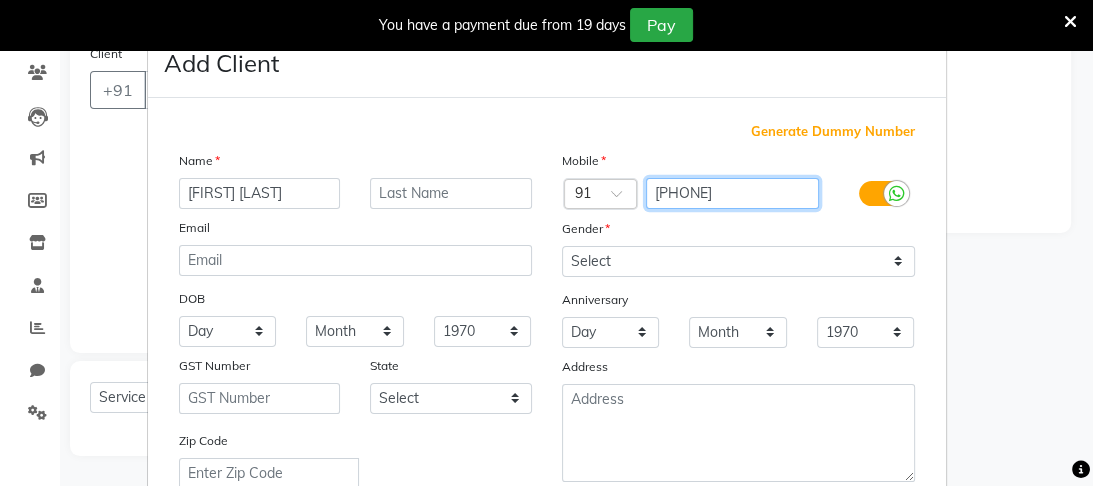 type on "[PHONE]" 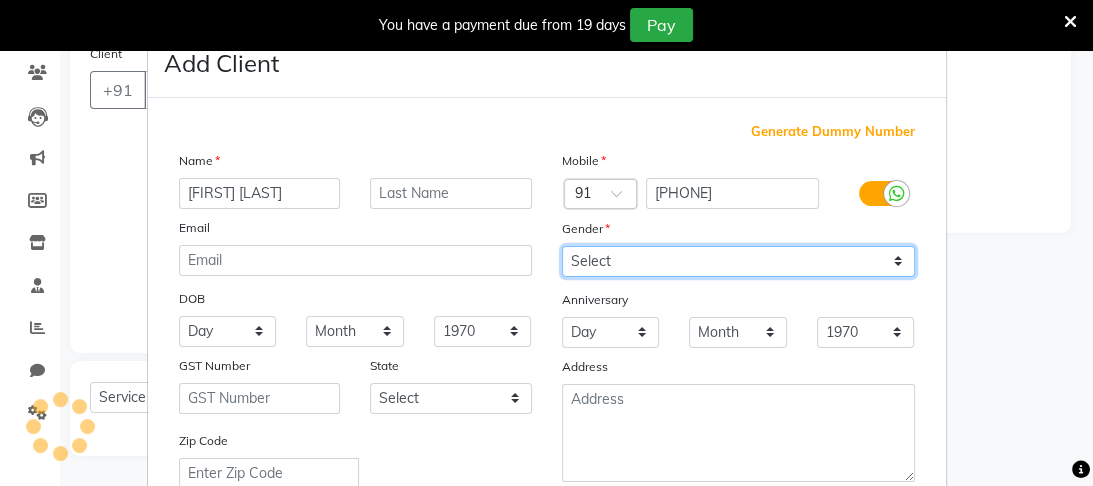 click on "Select Male Female Other Prefer Not To Say" at bounding box center (738, 261) 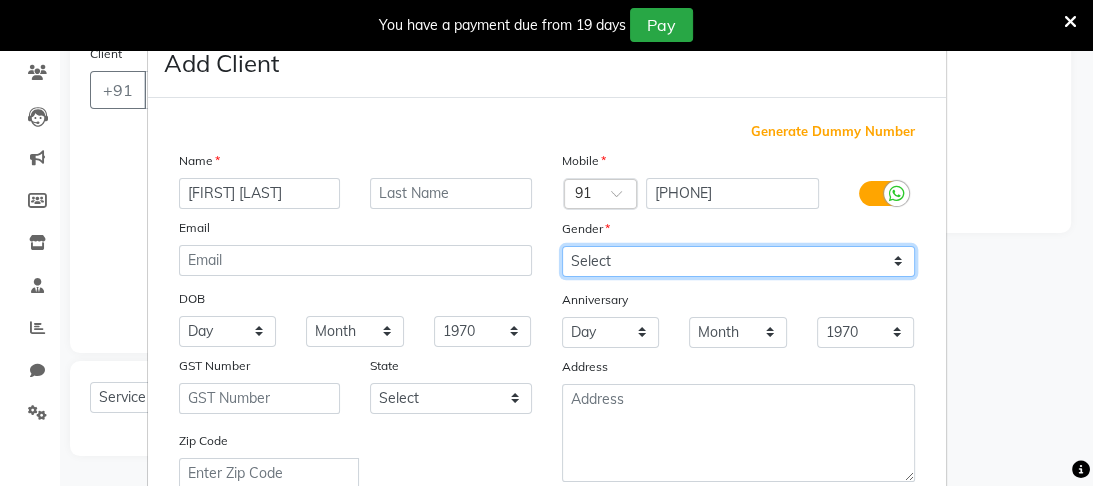 select on "male" 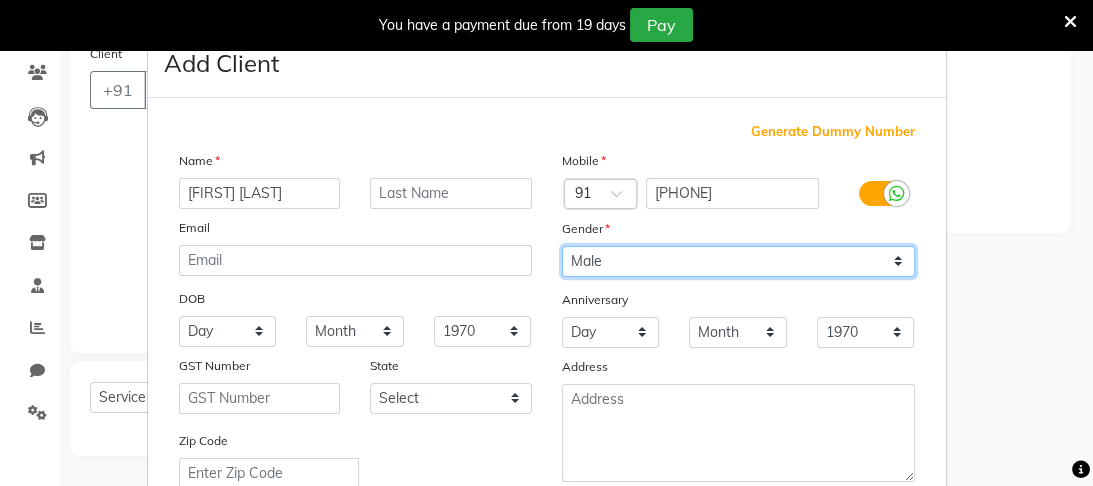 click on "Select Male Female Other Prefer Not To Say" at bounding box center (738, 261) 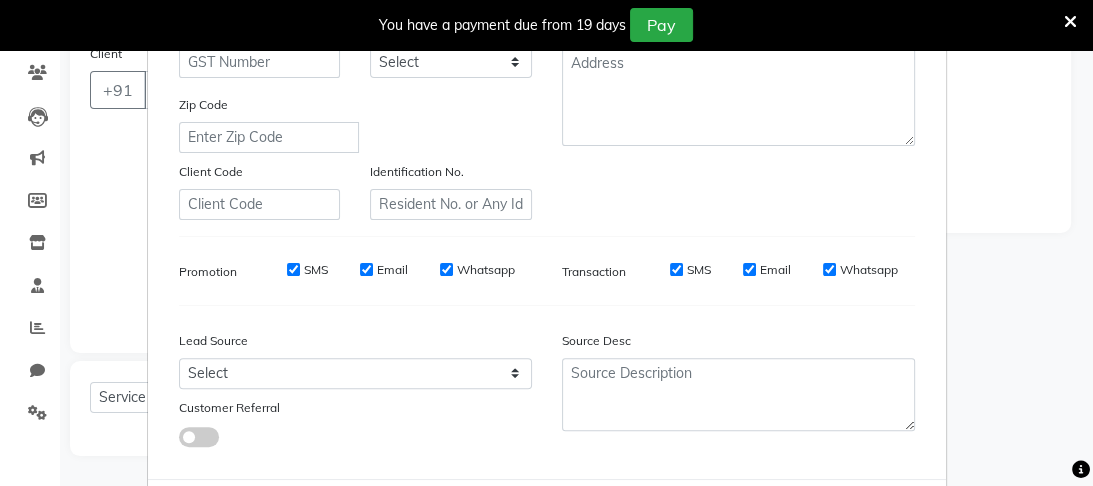 scroll, scrollTop: 360, scrollLeft: 0, axis: vertical 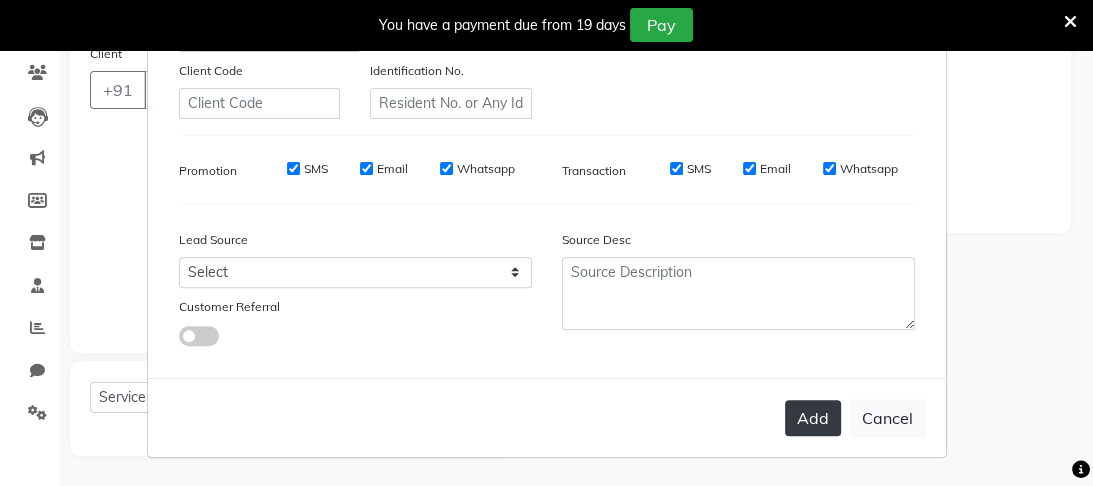 click on "Add" at bounding box center [813, 418] 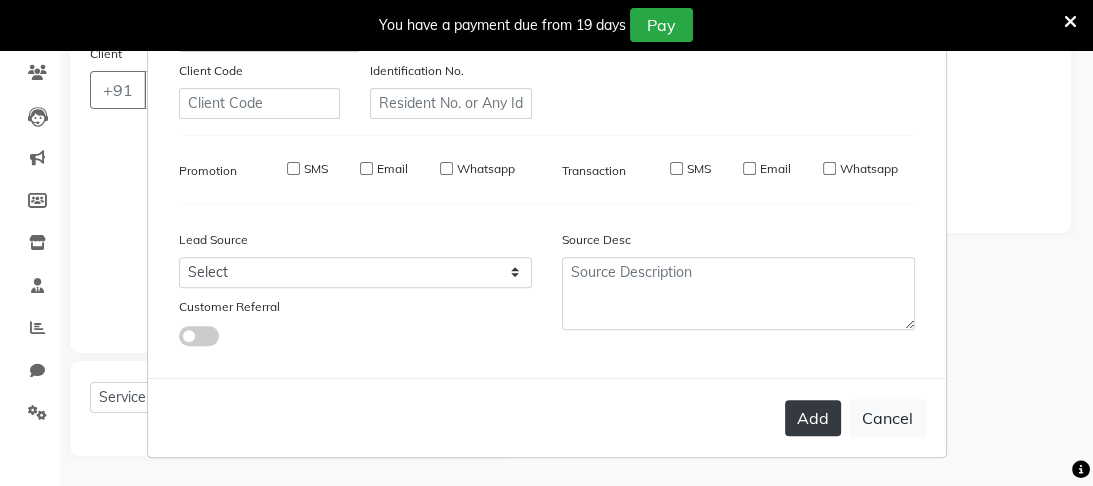 type on "[PHONE]" 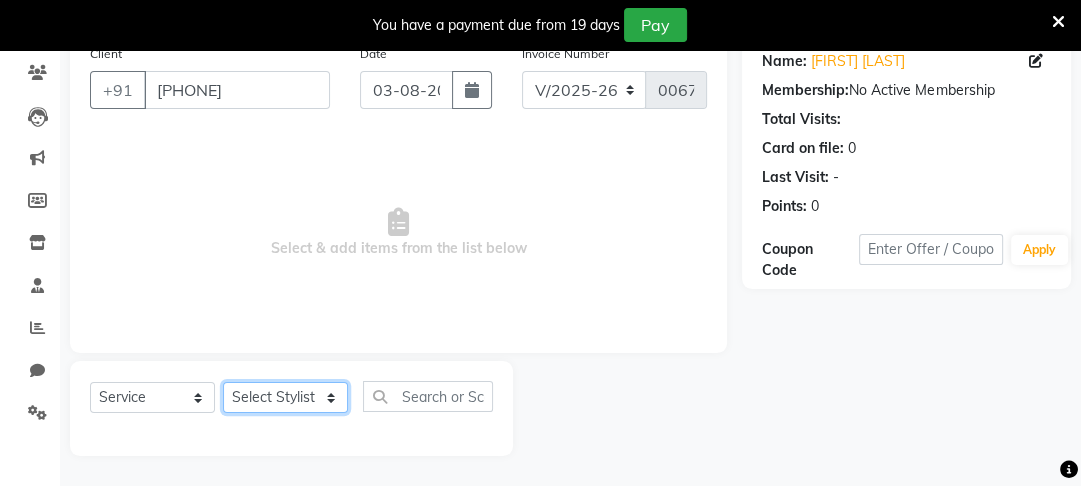click on "Select Stylist Altaf Arti Fasil Monali namrata sonu Suhaib" 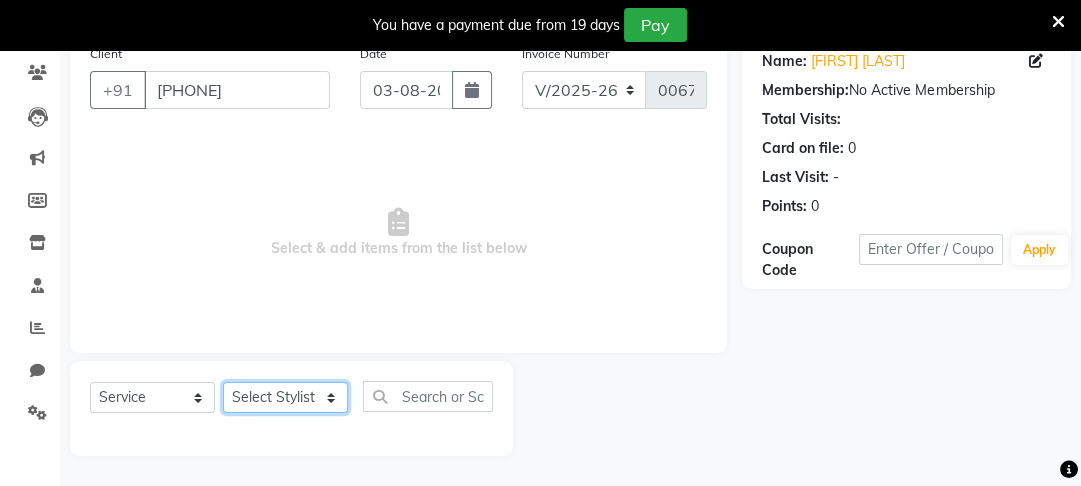 select on "87147" 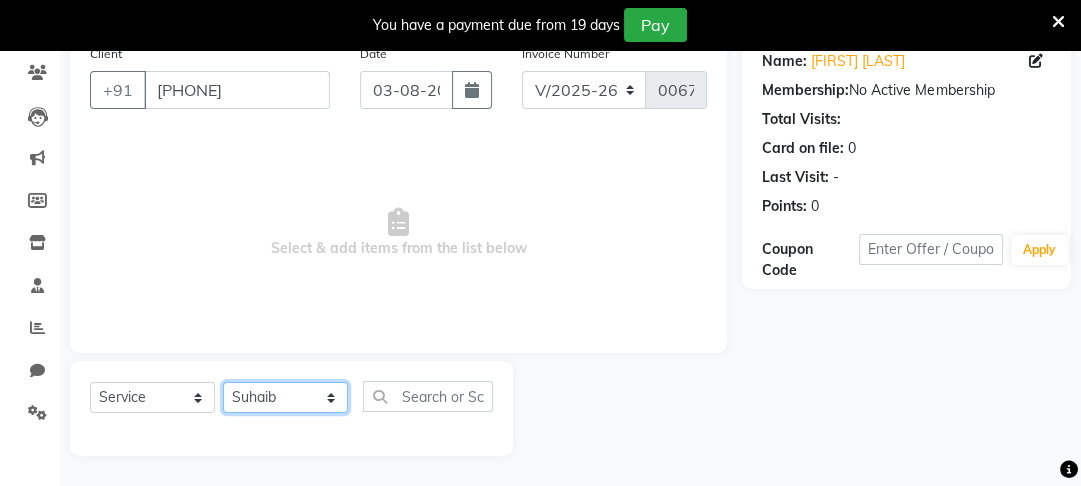 click on "Select Stylist Altaf Arti Fasil Monali namrata sonu Suhaib" 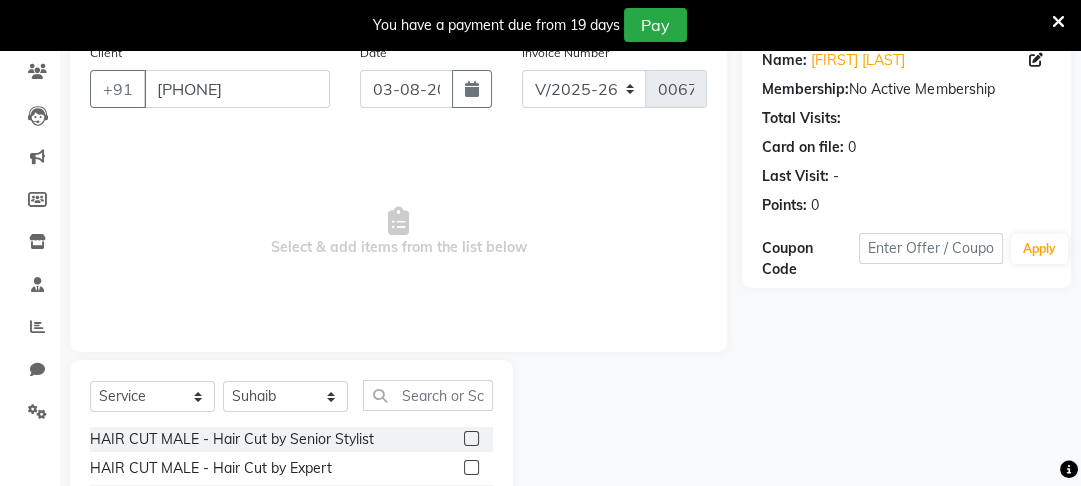 click 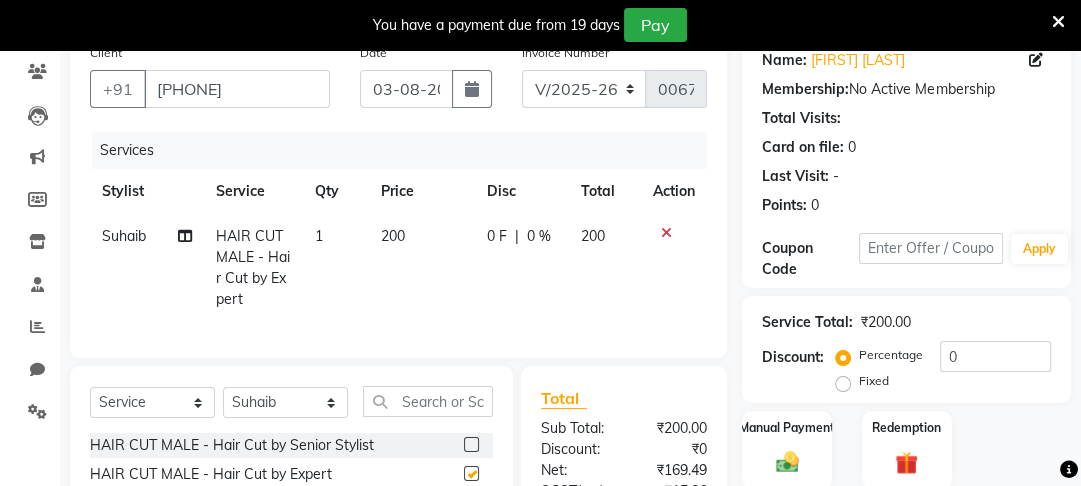 checkbox on "false" 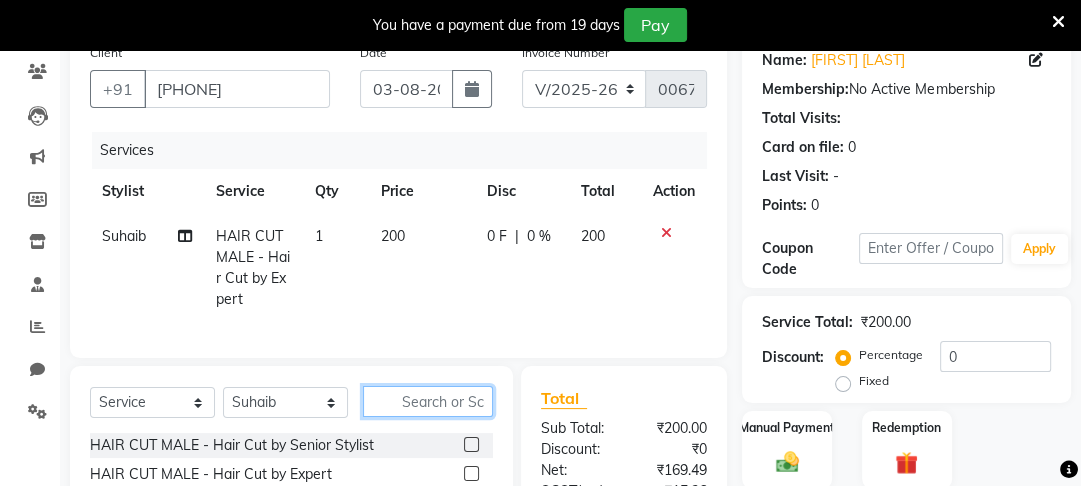 click 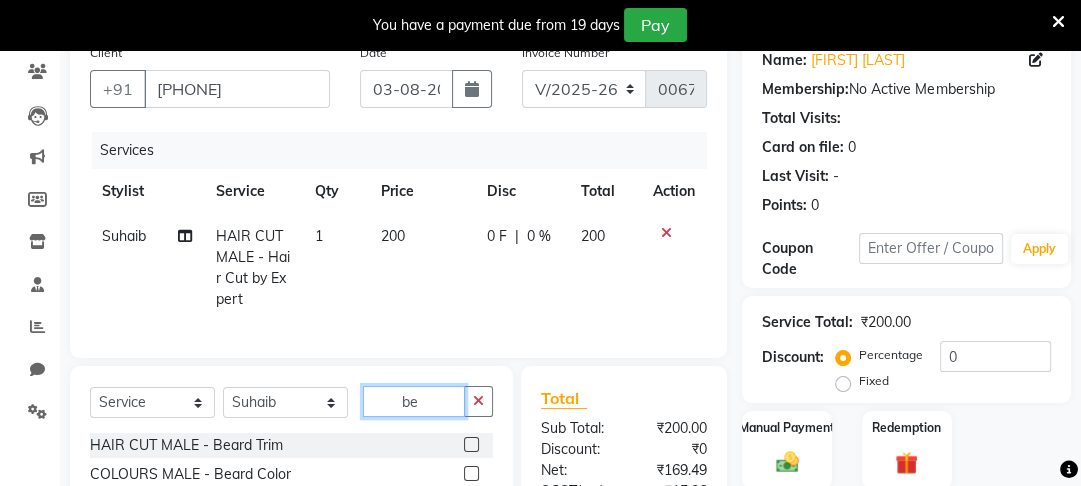 type on "be" 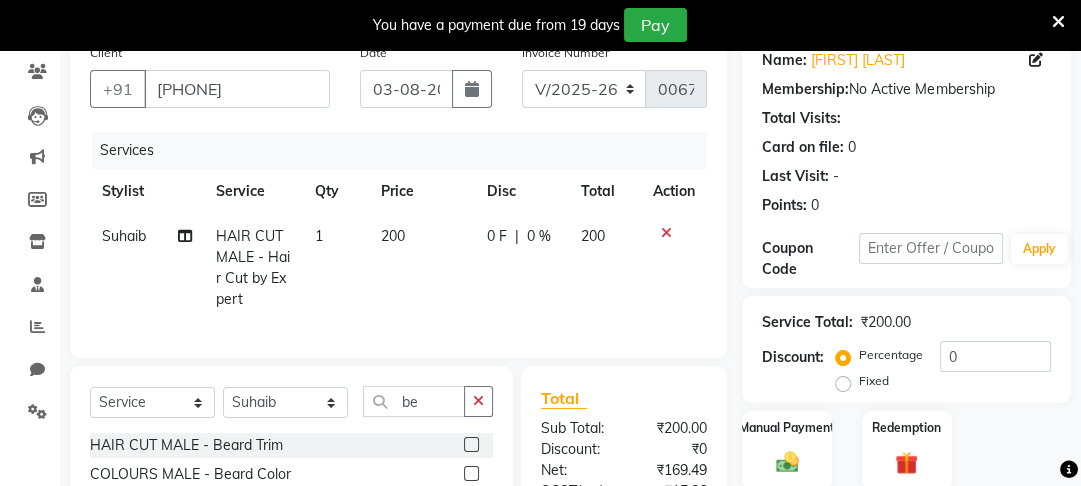 click 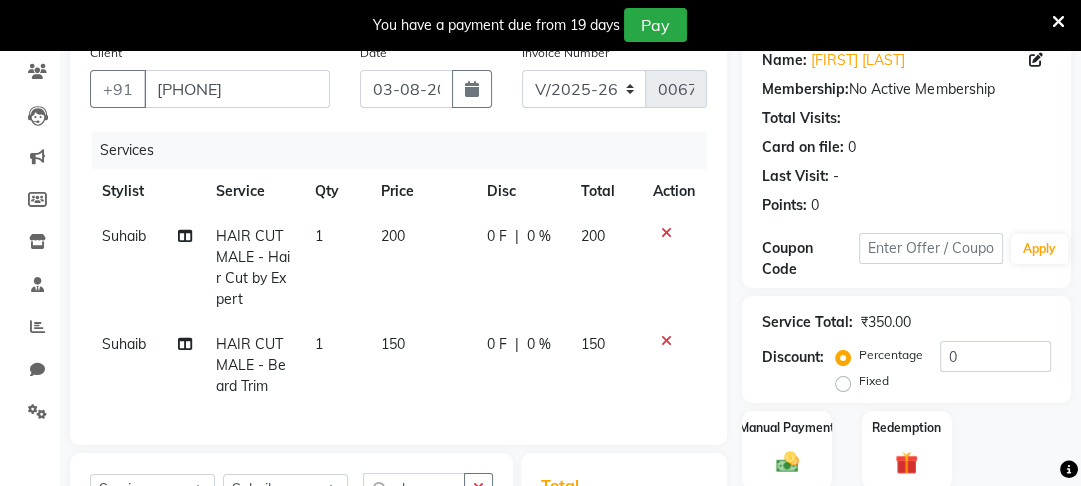 checkbox on "false" 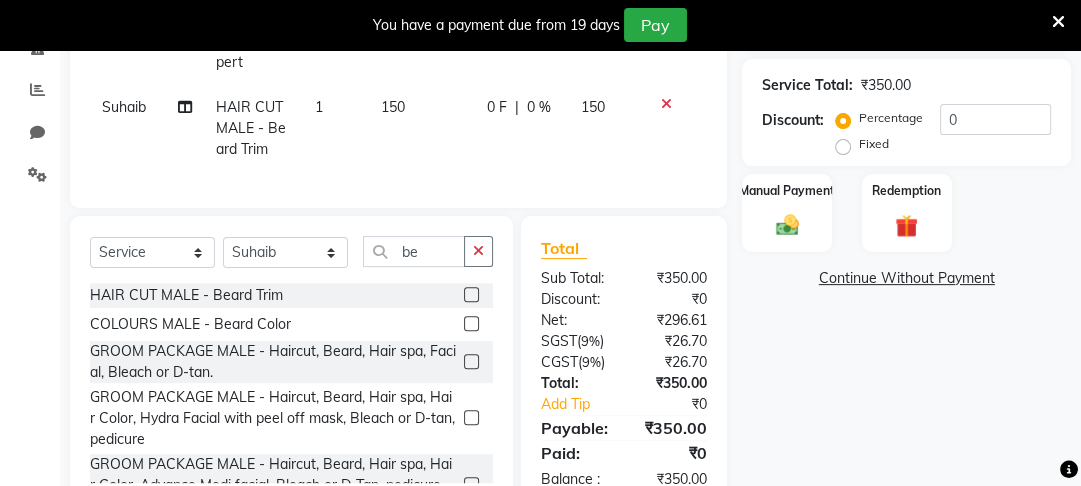 scroll, scrollTop: 409, scrollLeft: 0, axis: vertical 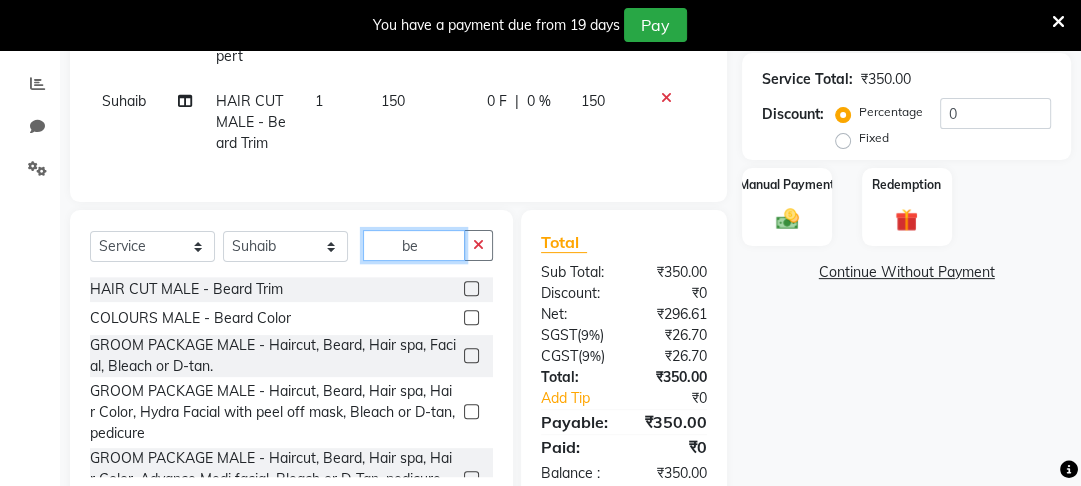 click on "be" 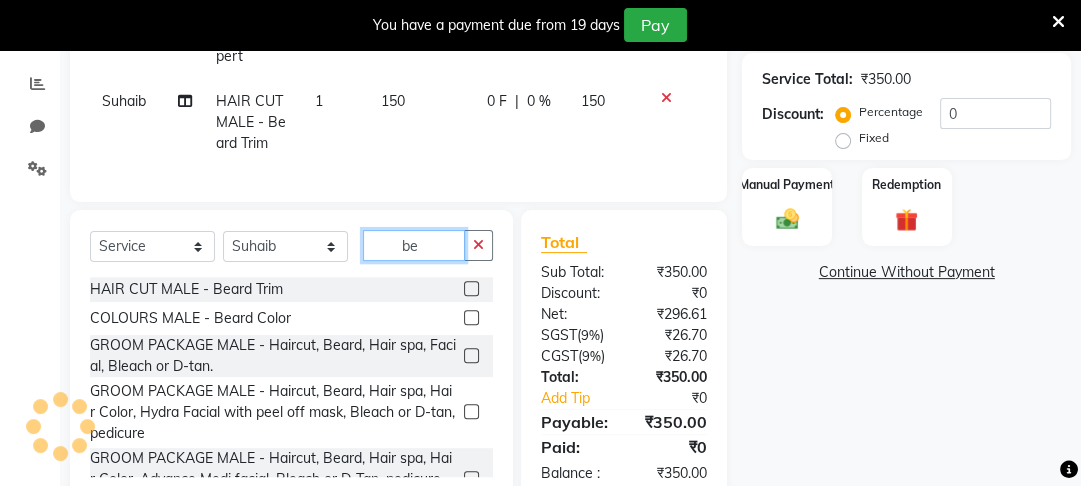type on "b" 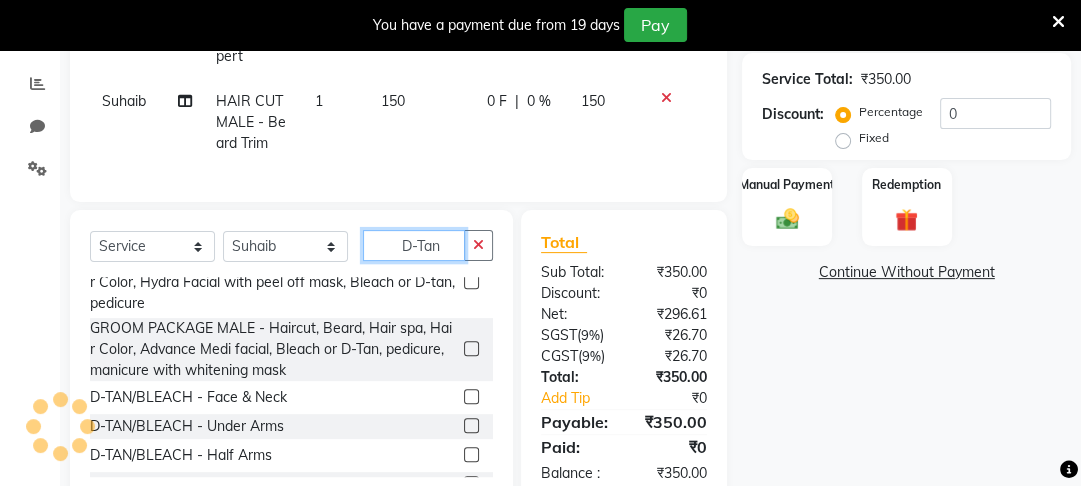 scroll, scrollTop: 92, scrollLeft: 0, axis: vertical 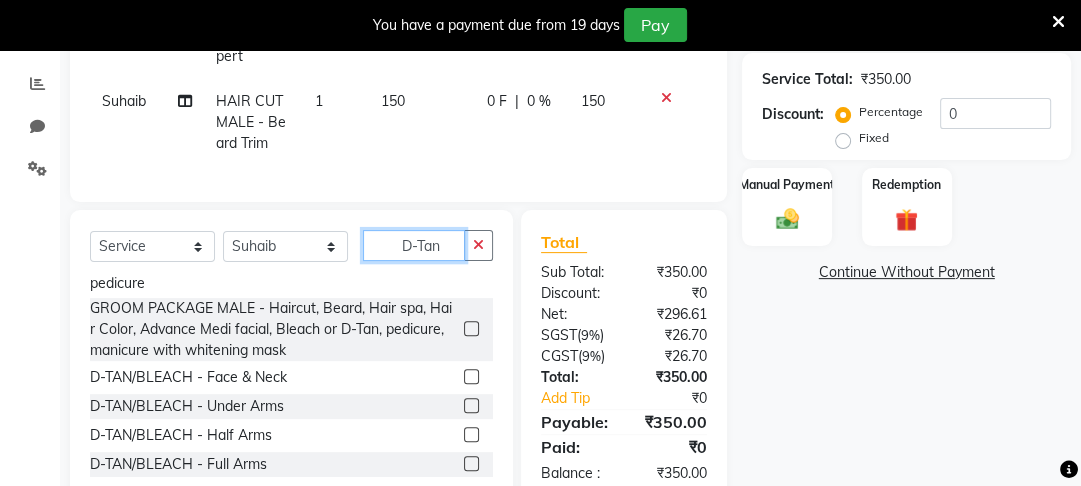 type on "D-Tan" 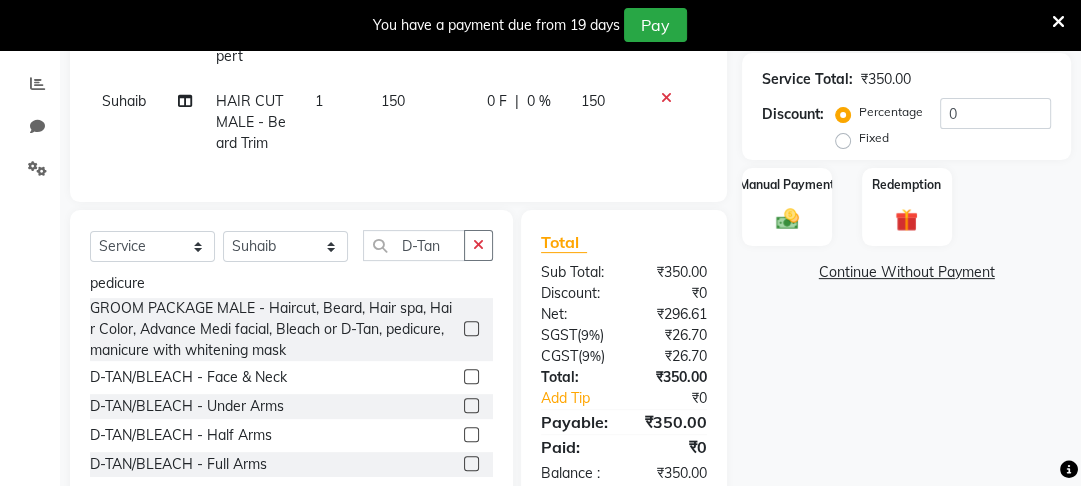 click 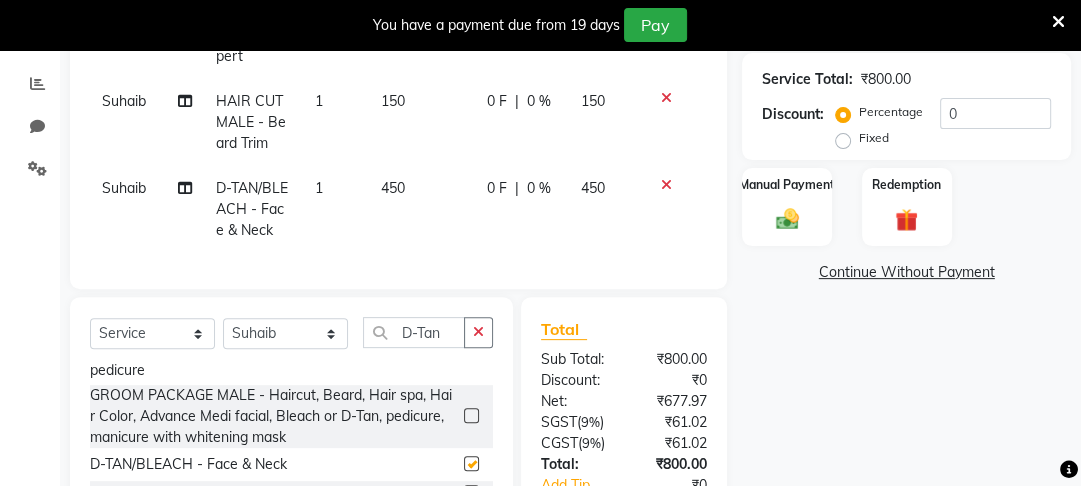 checkbox on "false" 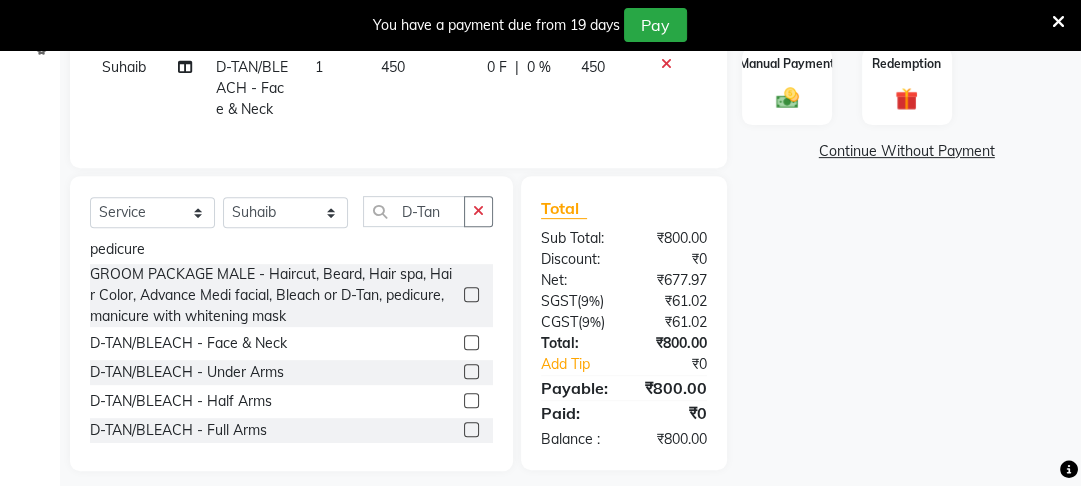 scroll, scrollTop: 558, scrollLeft: 0, axis: vertical 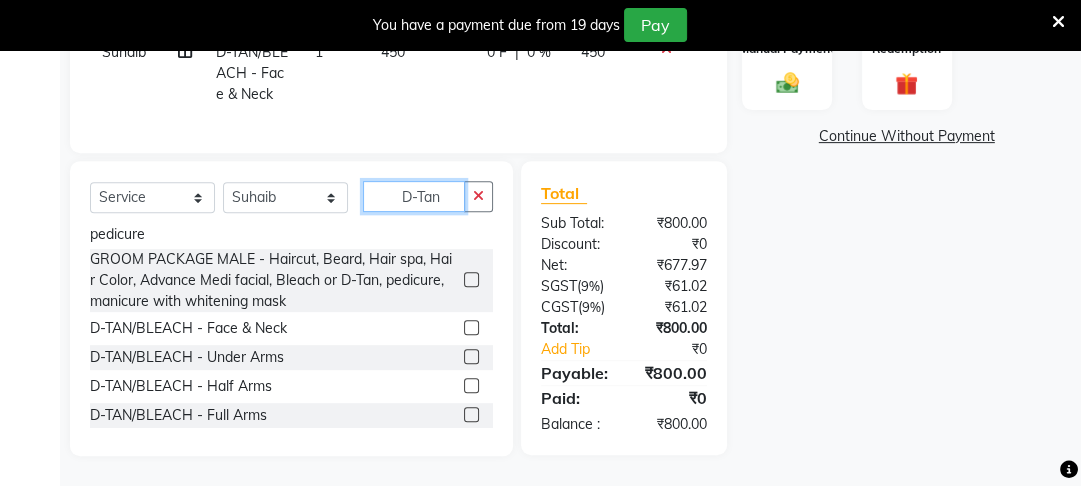 click on "D-Tan" 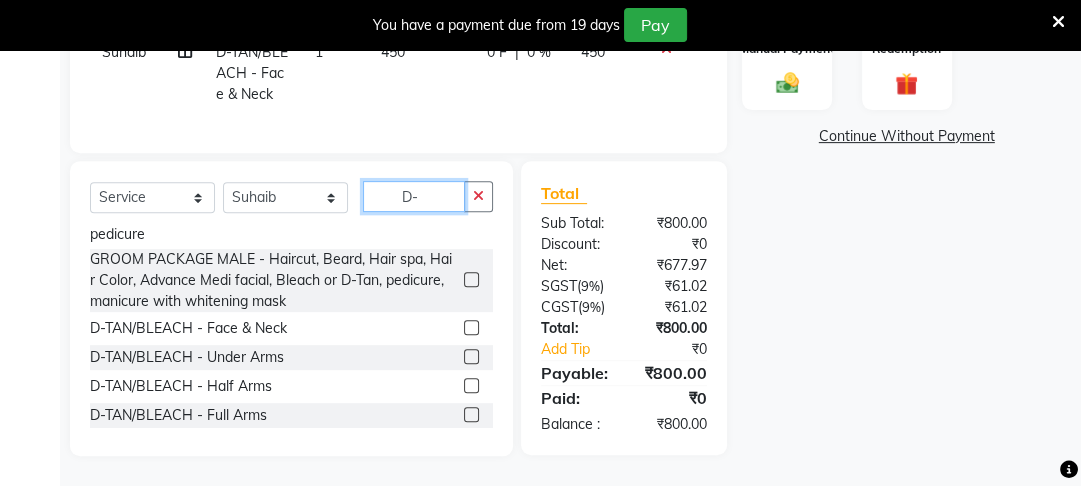 type on "D" 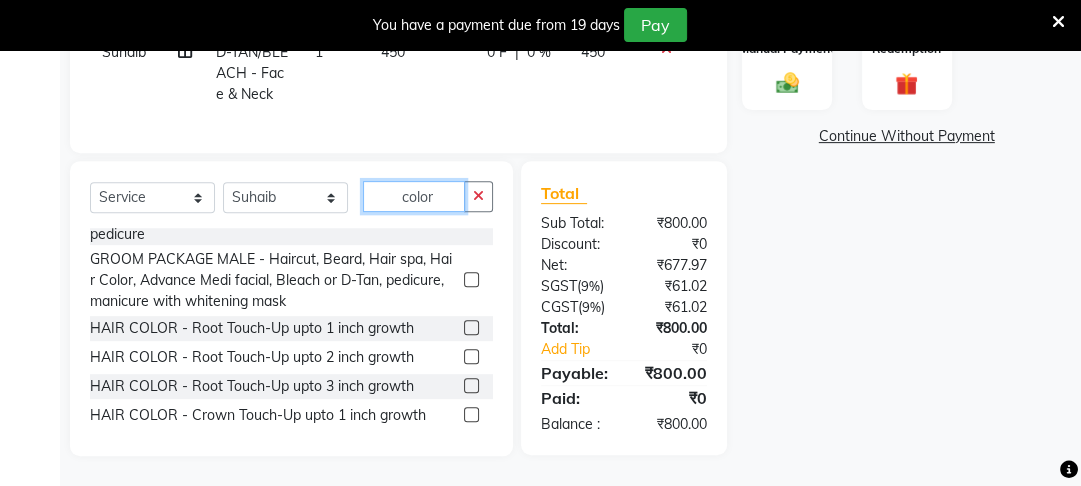 scroll, scrollTop: 191, scrollLeft: 0, axis: vertical 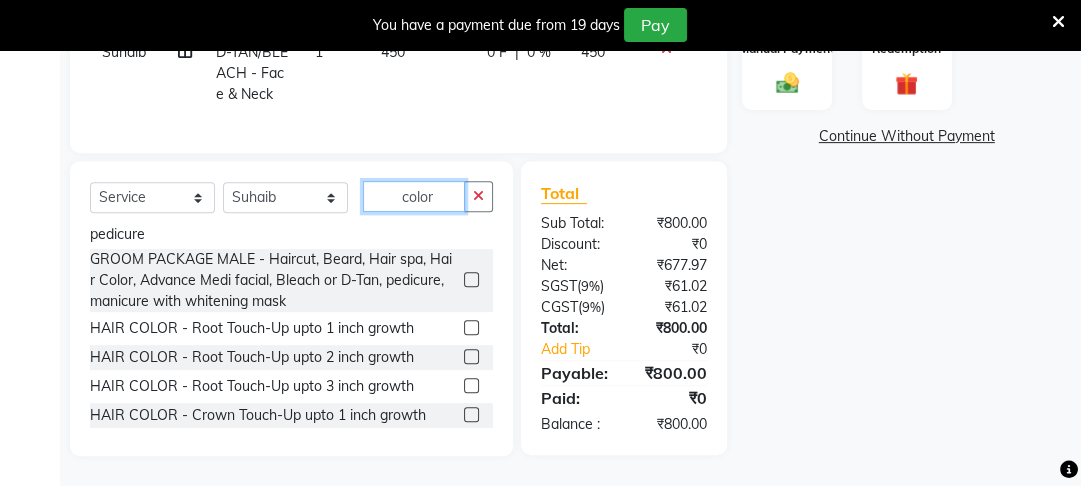 type on "color" 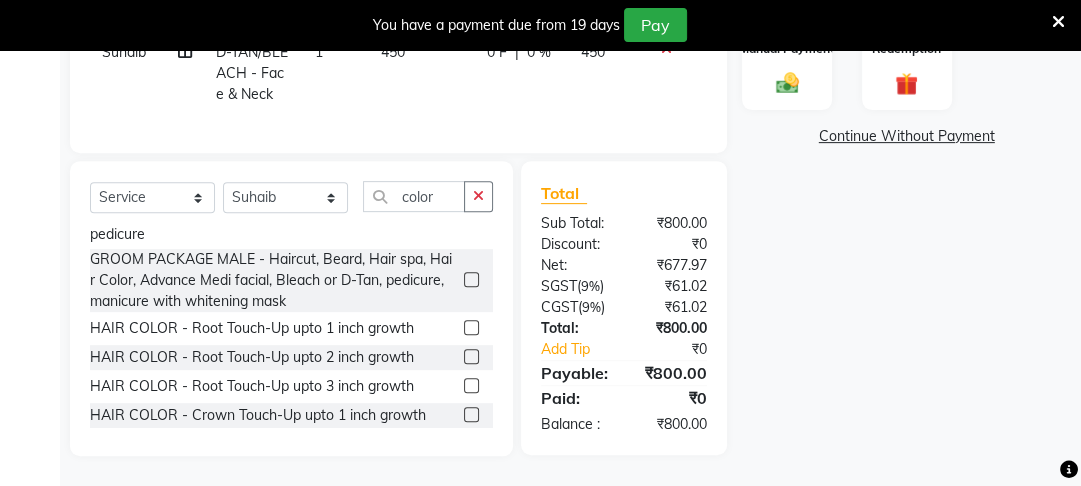 click 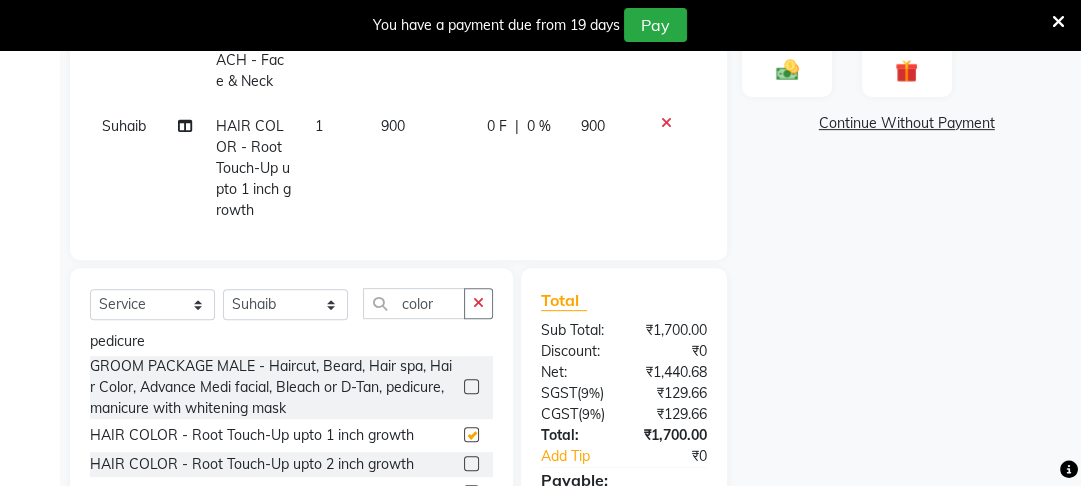 checkbox on "false" 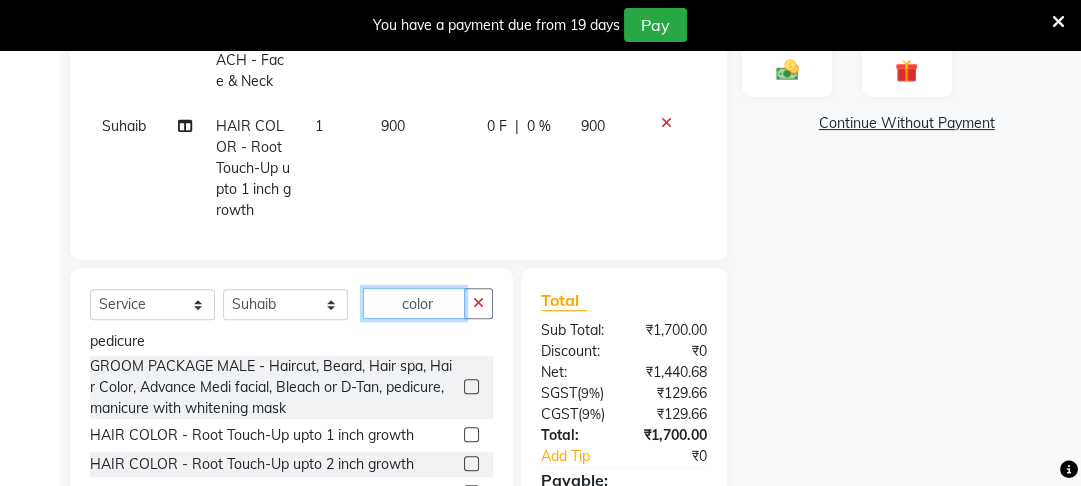 click on "color" 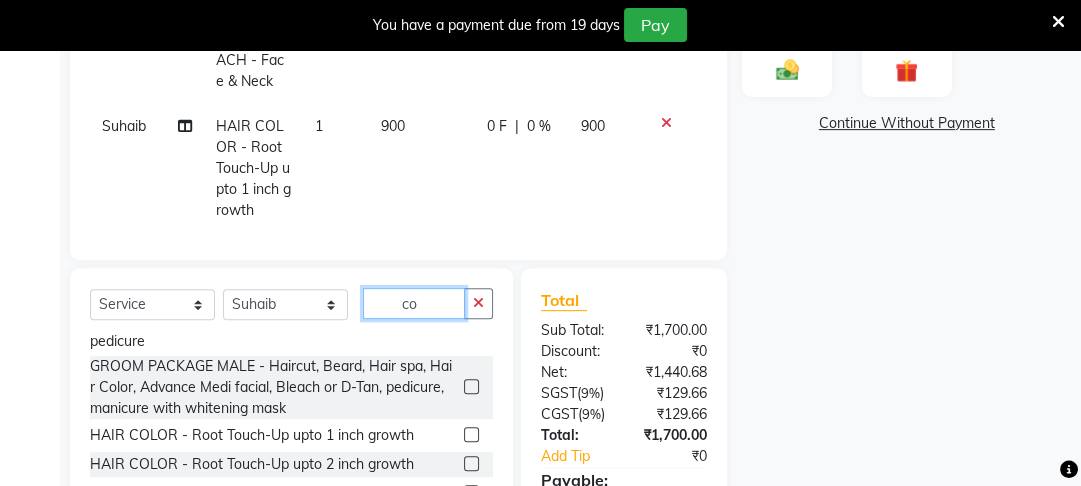 type on "c" 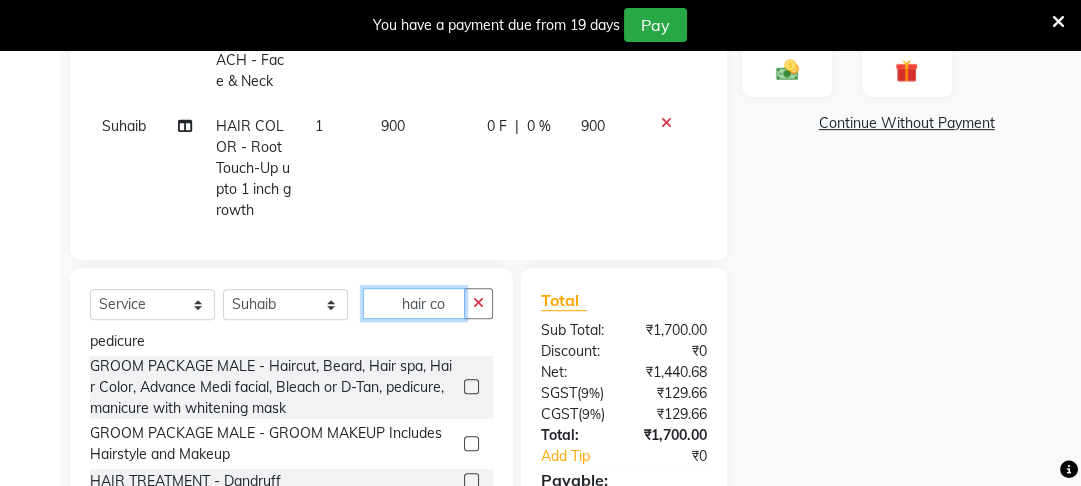 scroll, scrollTop: 179, scrollLeft: 0, axis: vertical 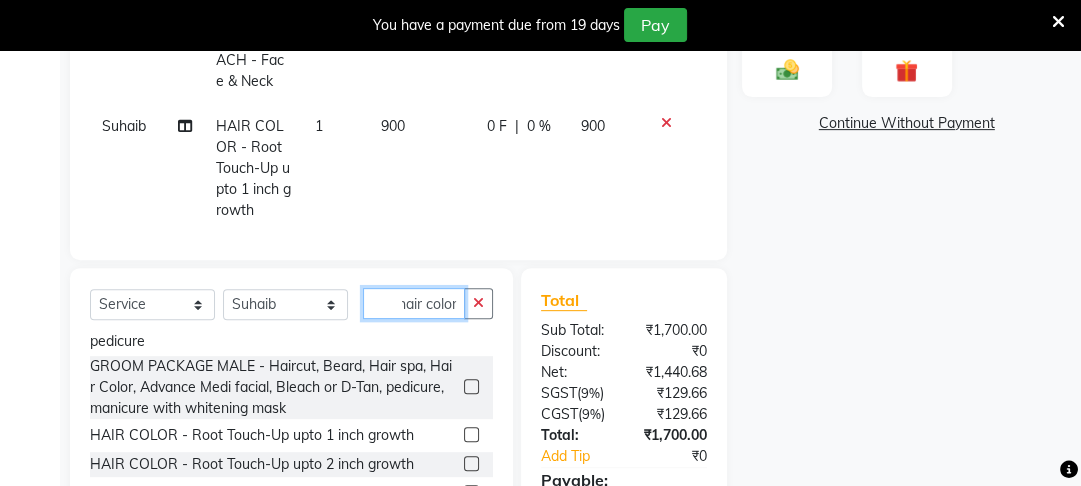 type on "hair color" 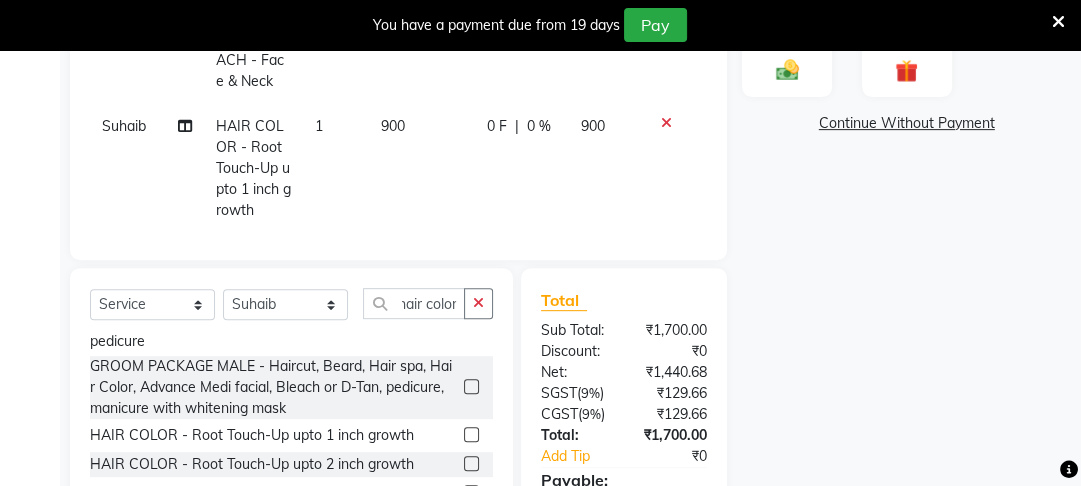 click on "Name: [FIRST] [LAST] Membership: No Active Membership Total Visits: Card on file: 0 Last Visit: - Points: 0 Coupon Code Apply Service Total: ₹1,700.00 Discount: Percentage Fixed 0 Manual Payment Redemption Continue Without Payment" 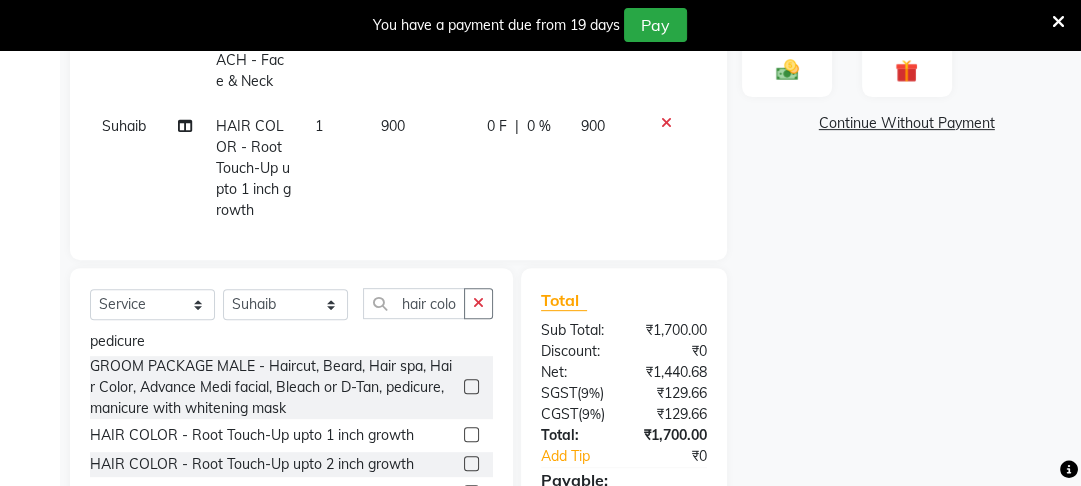 click on "900" 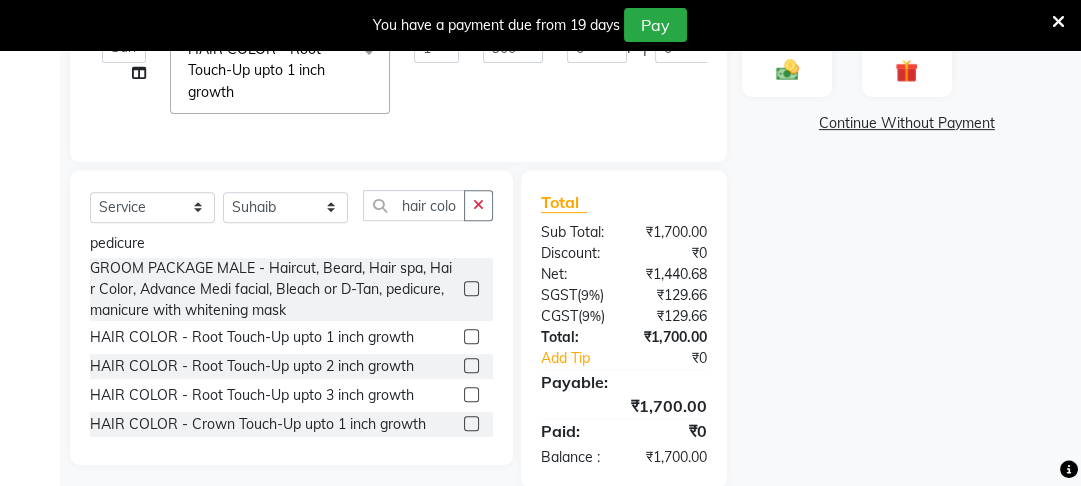 click on "1" 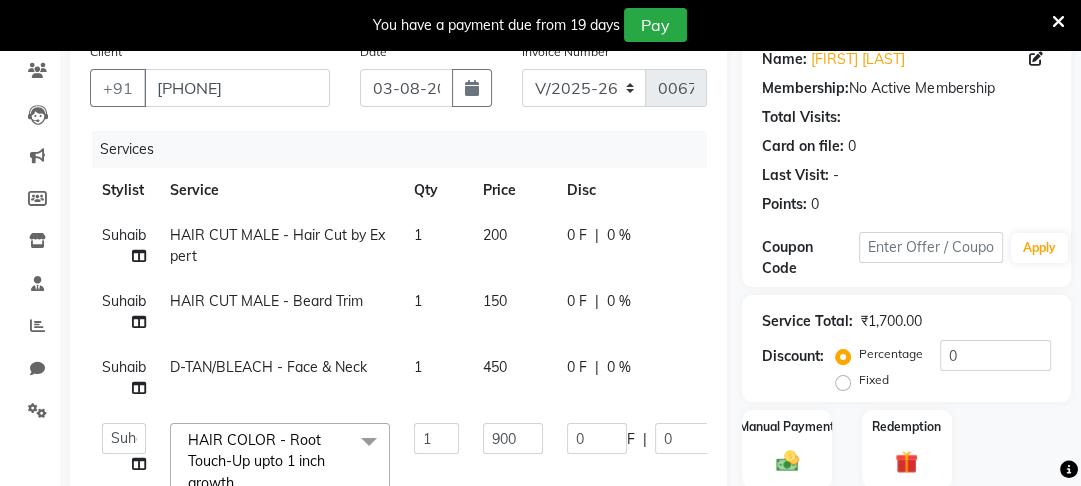 scroll, scrollTop: 161, scrollLeft: 0, axis: vertical 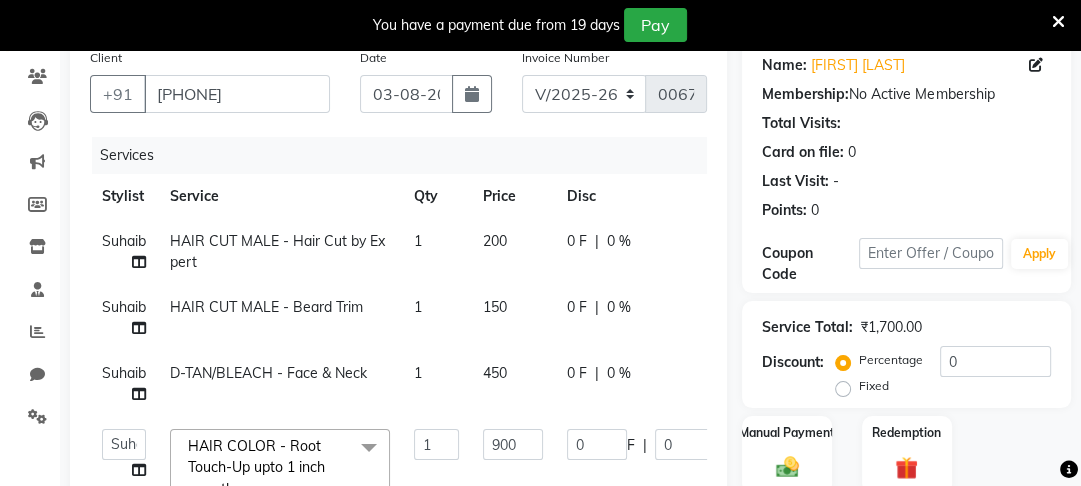 click on "200" 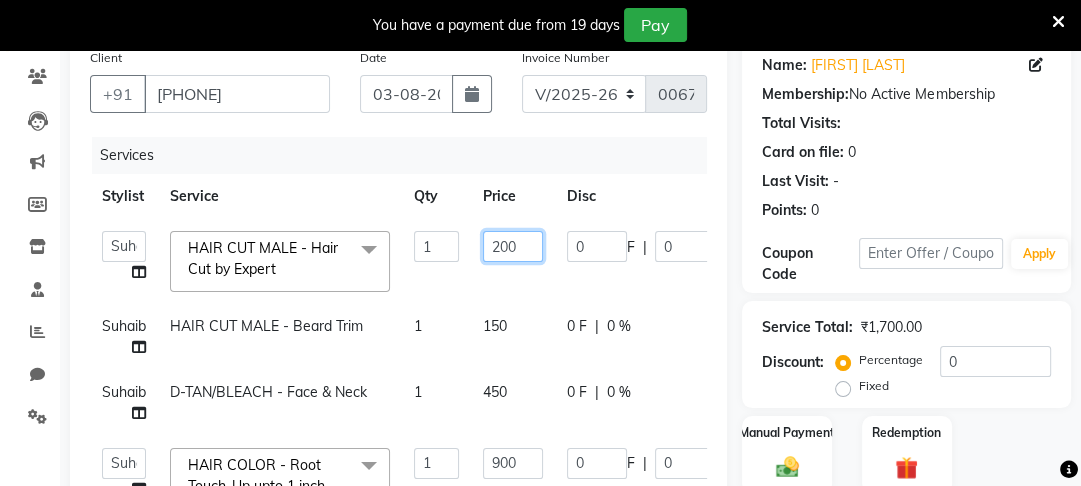 click on "200" 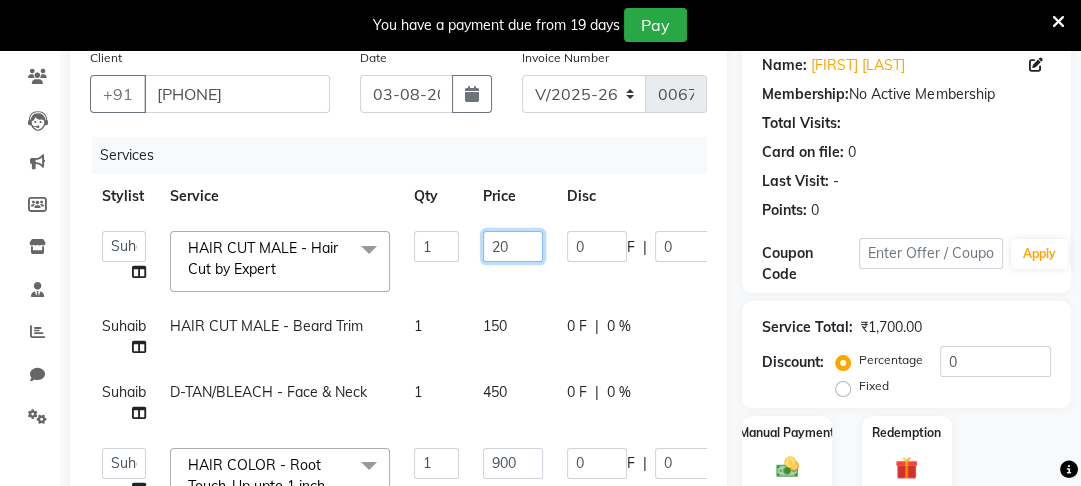 type on "2" 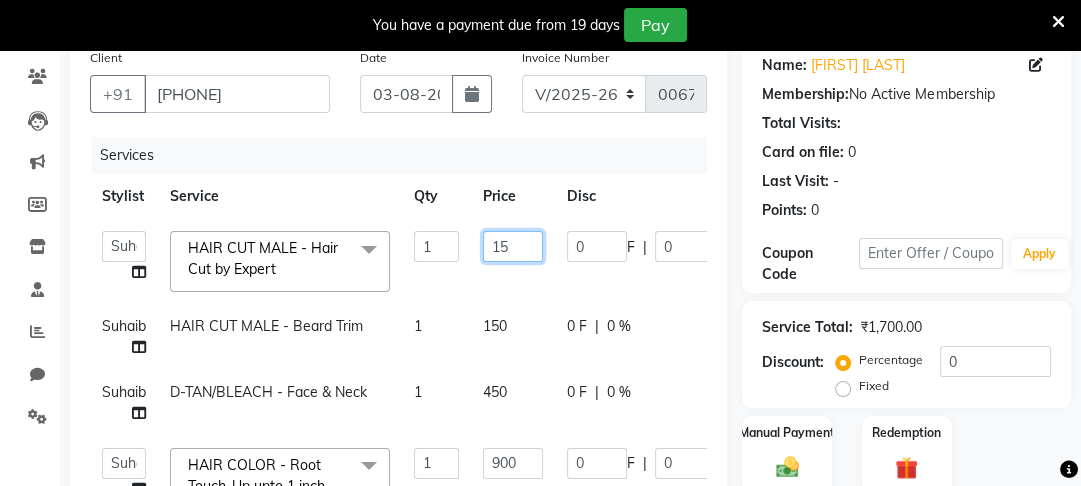 type on "150" 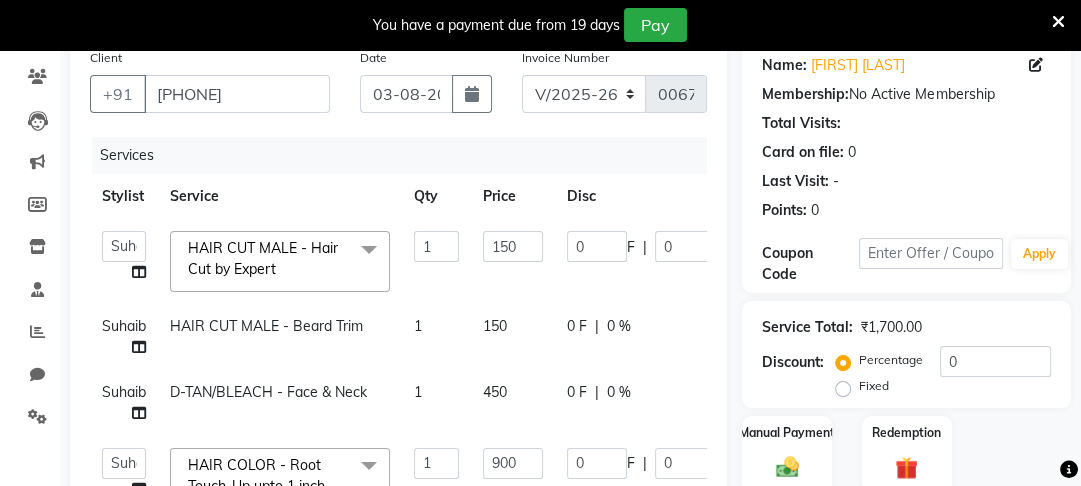 click on "150" 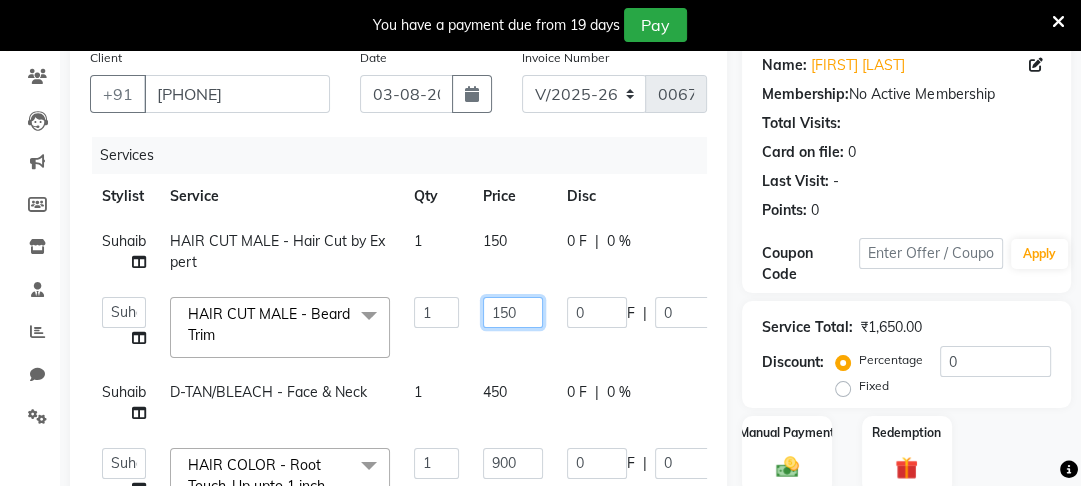 click on "150" 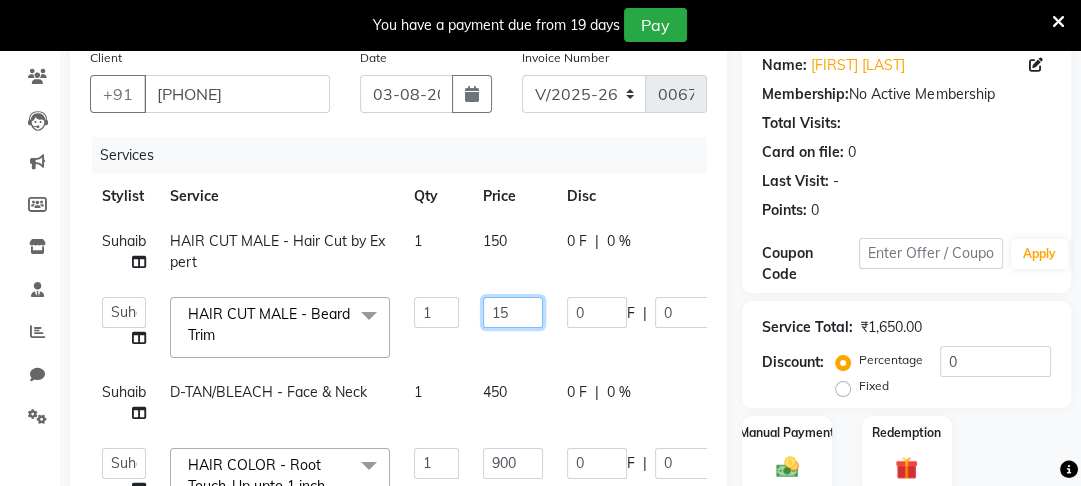 type on "1" 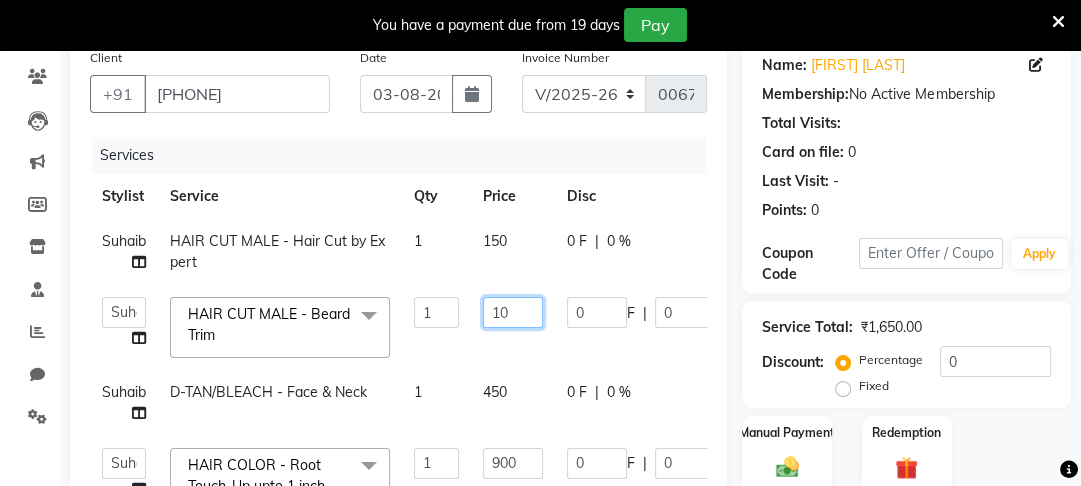 type on "100" 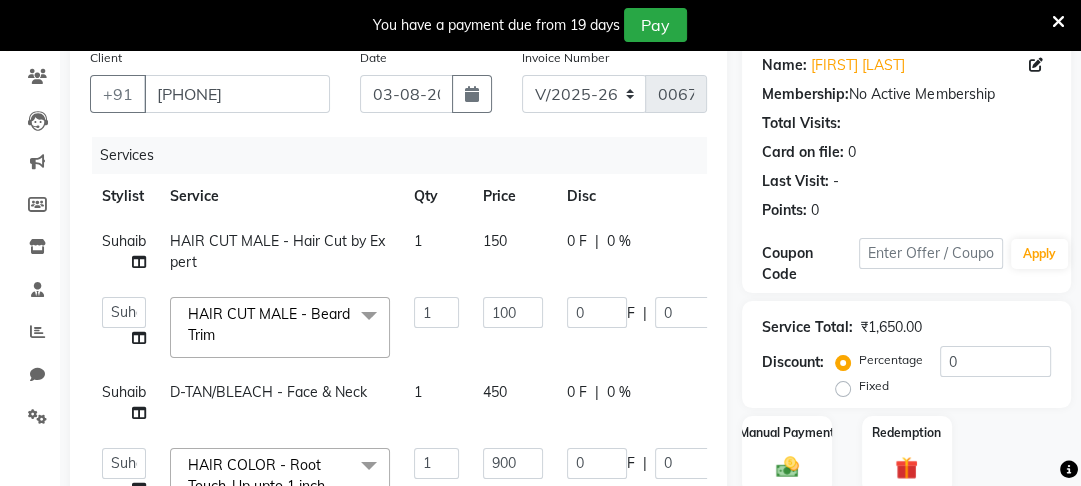 click on "450" 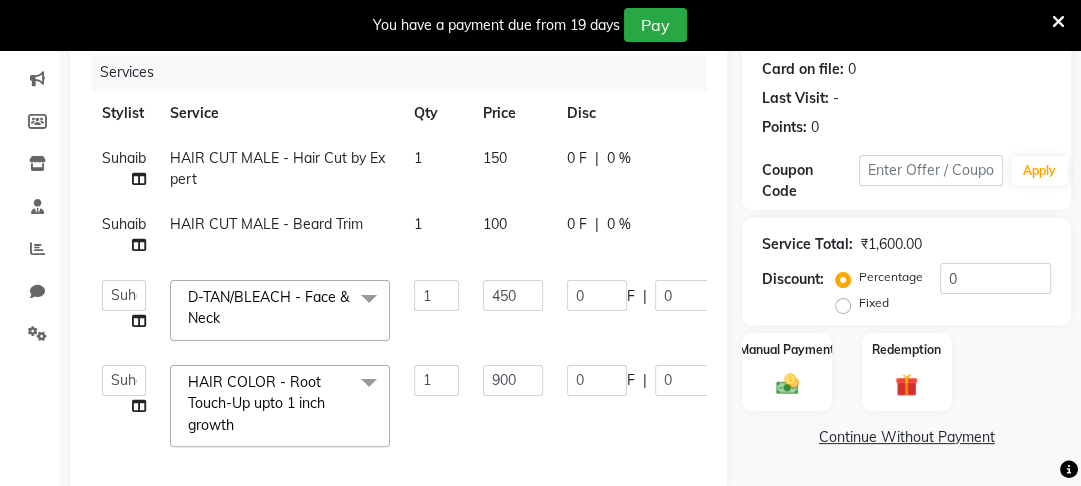 scroll, scrollTop: 239, scrollLeft: 0, axis: vertical 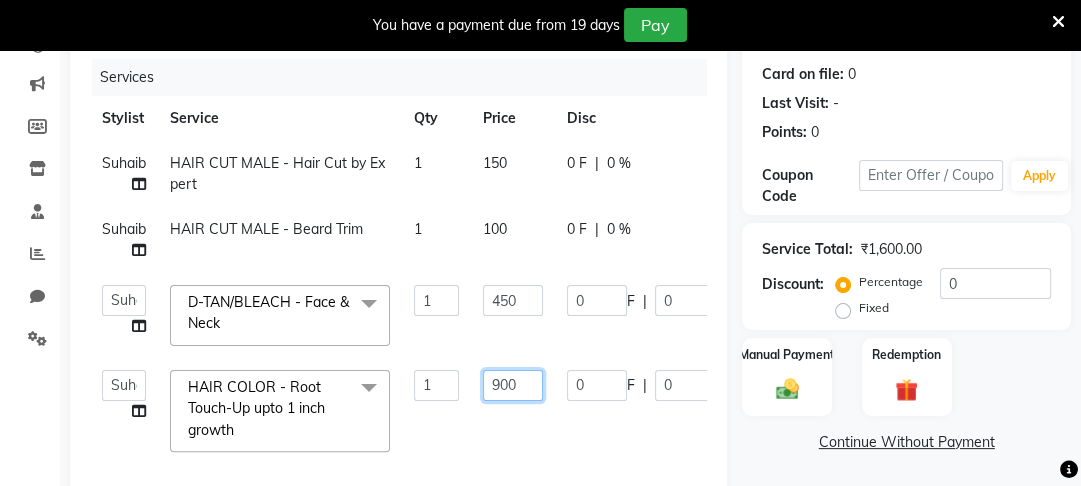 click on "900" 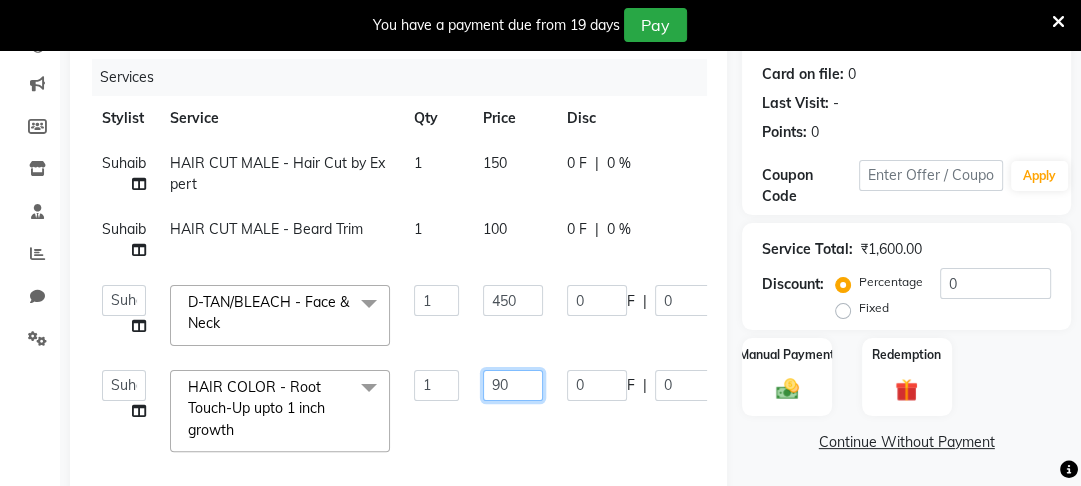 type on "9" 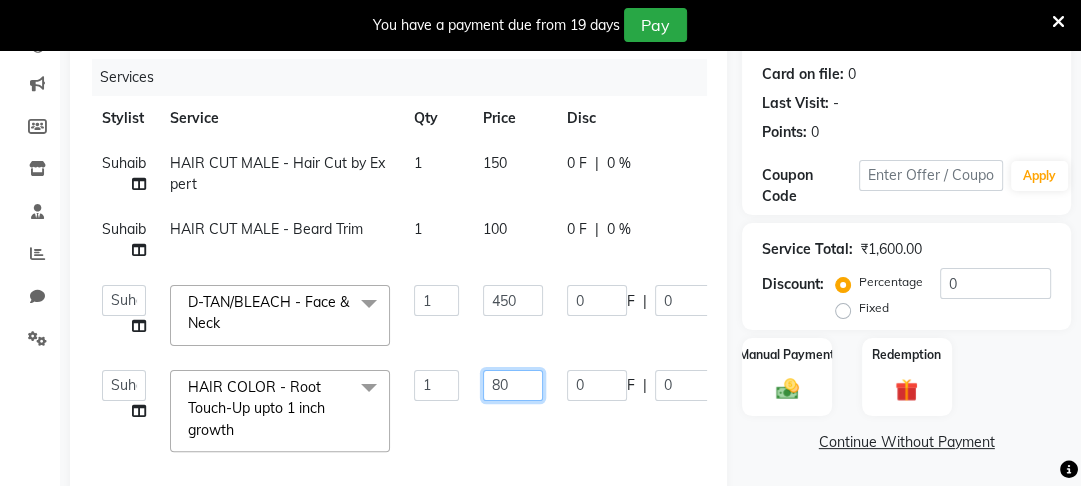 type on "800" 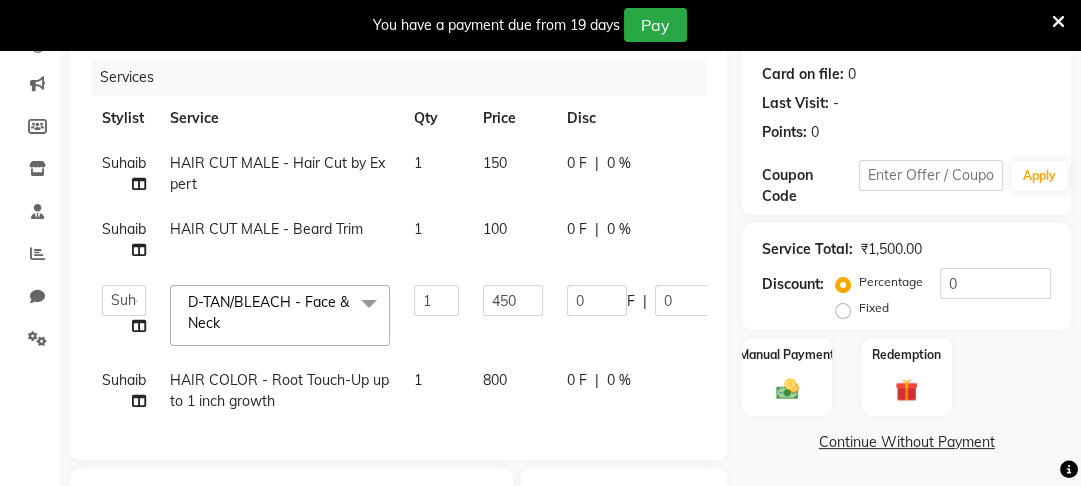 click on "Services Stylist Service Qty Price Disc Total Action [FIRST] HAIR CUT MALE - Hair Cut by Expert 1 150 0 F | 0 % 150 [FIRST] HAIR CUT MALE - Beard Trim 1 100 0 F | 0 % 100 Altaf Arti Fasil Monali namrata sonu Suhaib D-TAN/BLEACH - Face & Neck x HAIR CUT MALE - Hair Cut by Senior Stylist HAIR CUT MALE - Hair Cut by Expert HAIR CUT MALE - Hair Wash HAIR CUT MALE - Shave HAIR CUT MALE - Beard Trim HAIR CUT MALE - Styling COLOURS MALE - Beard Color COLOURS MALE - Moustache Color GLOBAL HAIR COLOUR MALE - Ammonia Base Color GLOBAL HAIR COLOUR MALE - Ammonia-Free Color GLOBAL HAIR COLOUR MALE - Loreal Inoa Color GLOBAL HAIR COLOUR MALE - Hair Density (Add-on-charges) SOOTHING & CALM MALE - Head Massage SOOTHING & CALM MALE - Loreal Hair spa SOOTHING & CALM MALE - Keratin Hair spa TEXTURE SERVICES MALE - Keratin Treatment TEXTURE SERVICES MALE - Smoothening Treatment TEXTURE SERVICES MALE - Kerasmooth Treatment TEXTURE SERVICES MALE - Botox TEXTURE SERVICES MALE - Nano Plastia WAXING MALE - Full Hand 1" 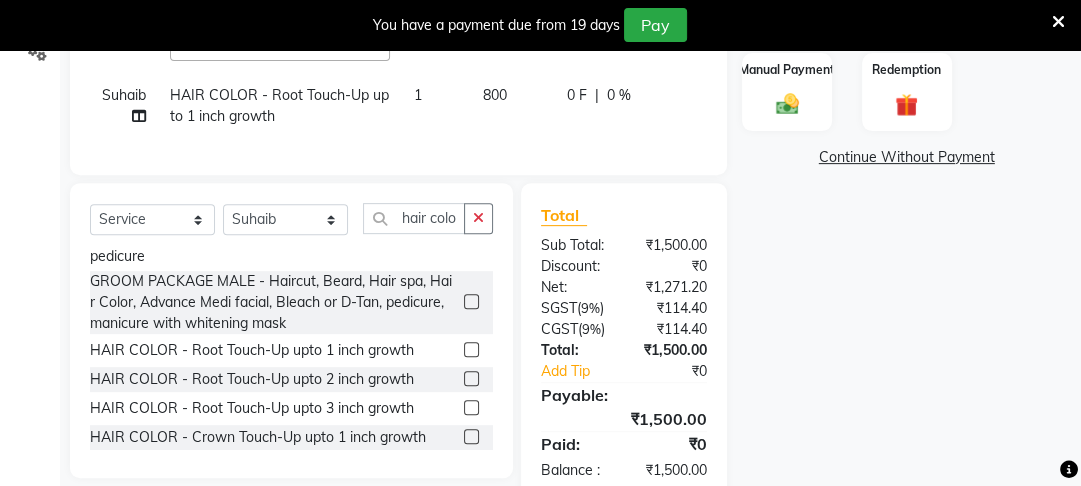 scroll, scrollTop: 527, scrollLeft: 0, axis: vertical 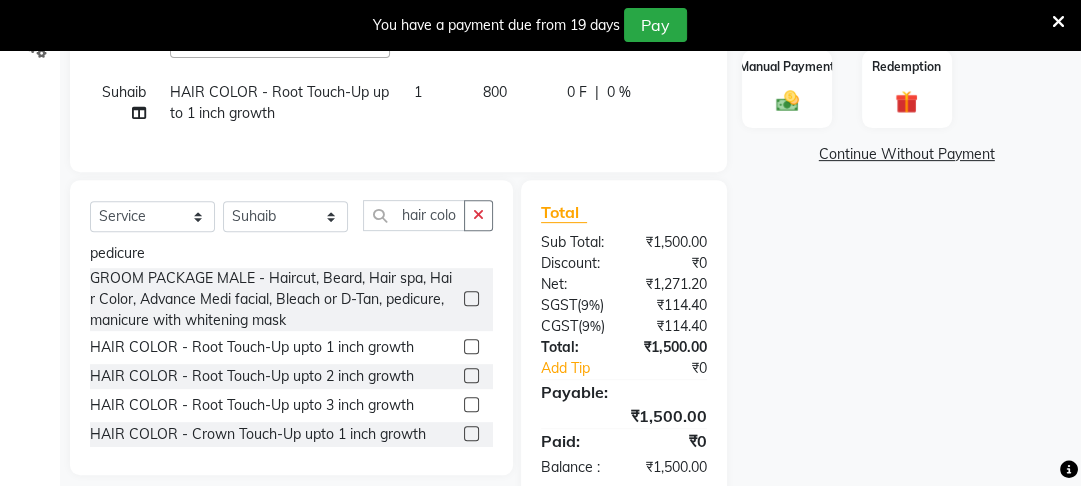 click on "800" 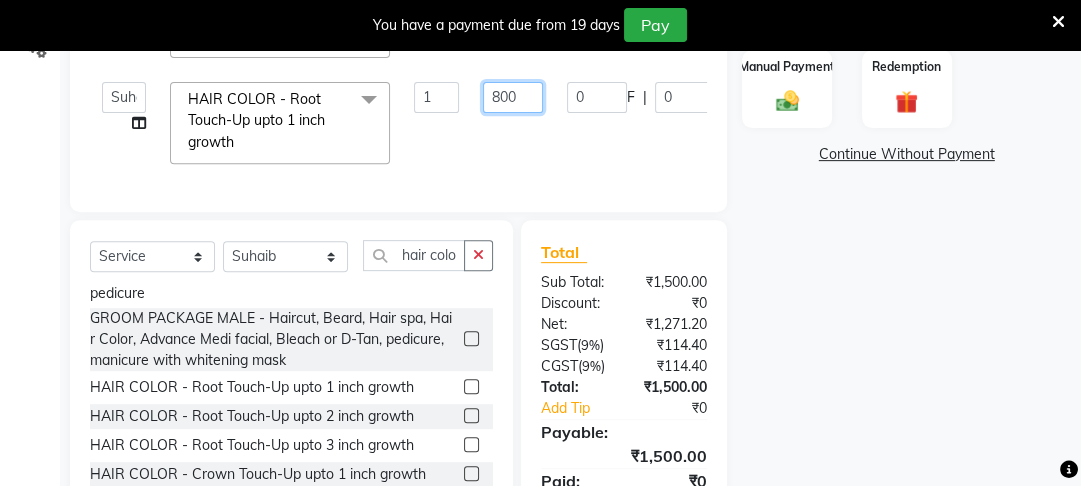 click on "800" 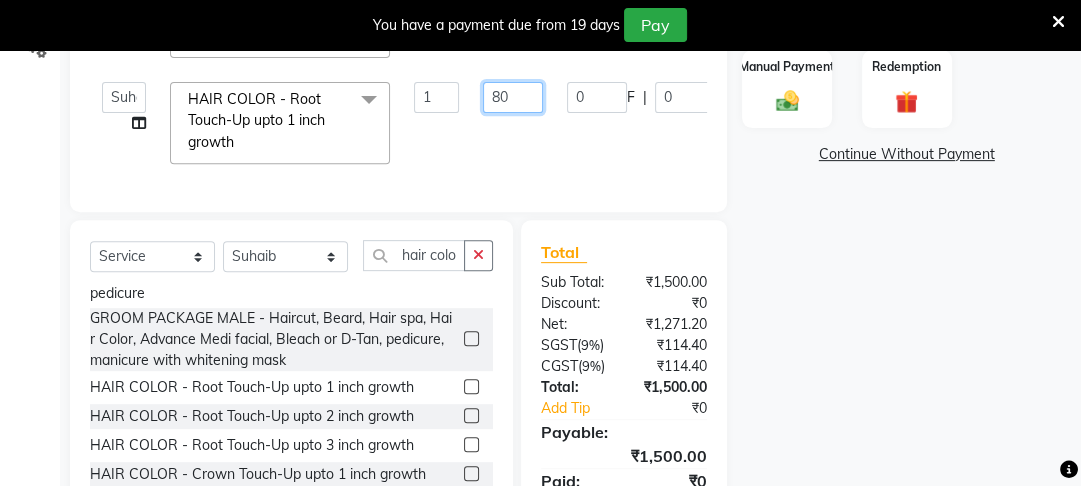 type on "8" 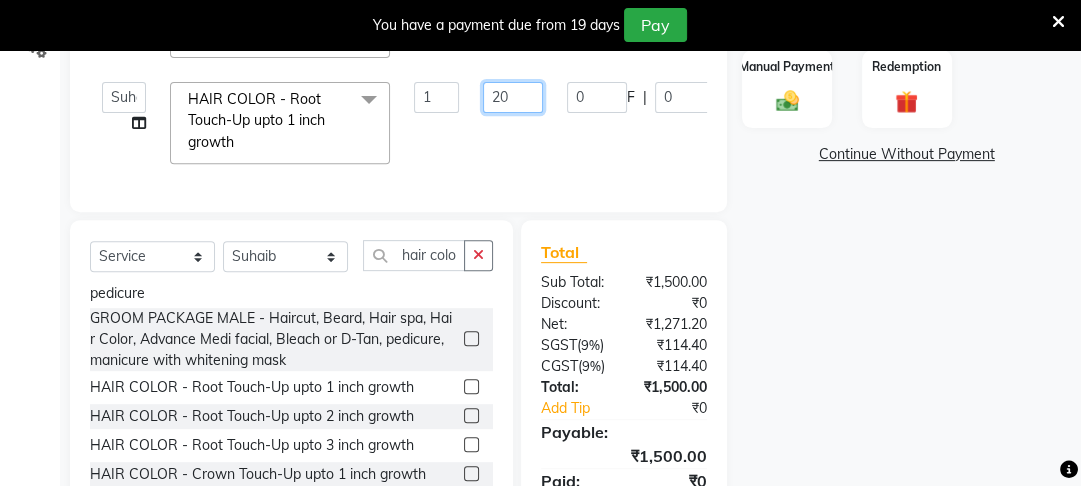 type on "200" 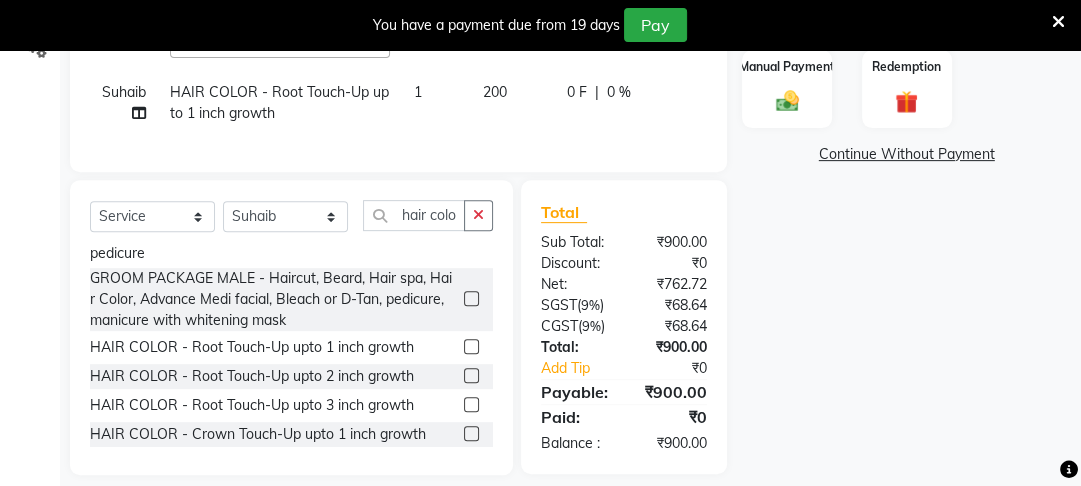 click on "200" 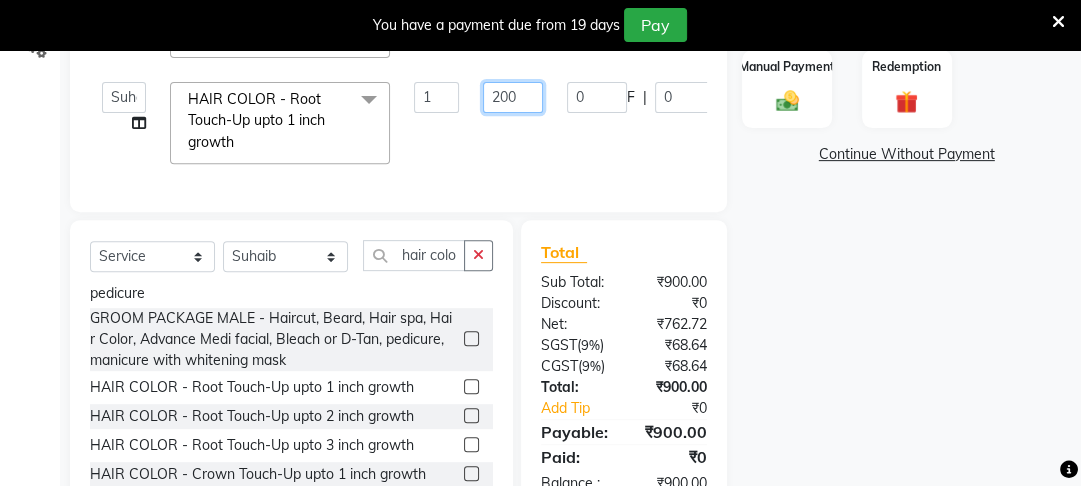 click on "200" 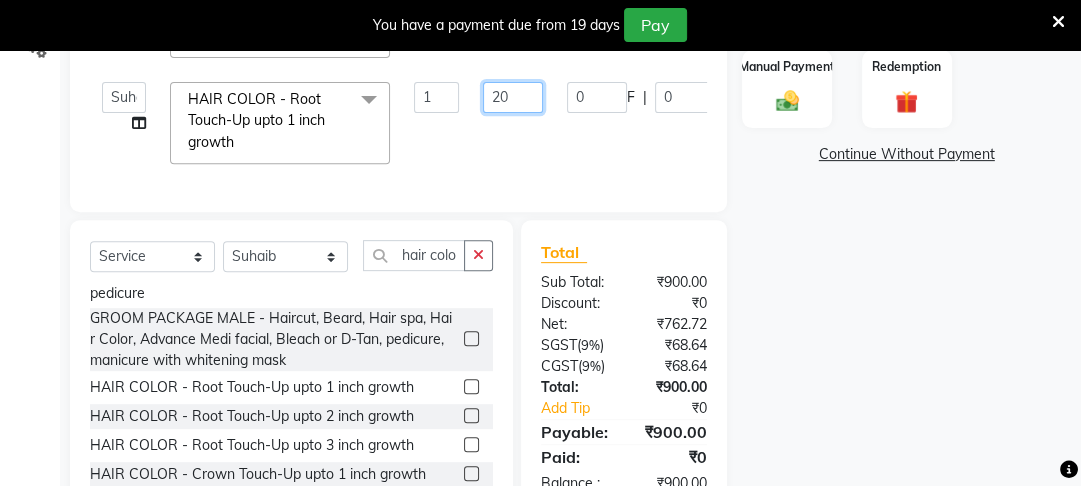 type on "2" 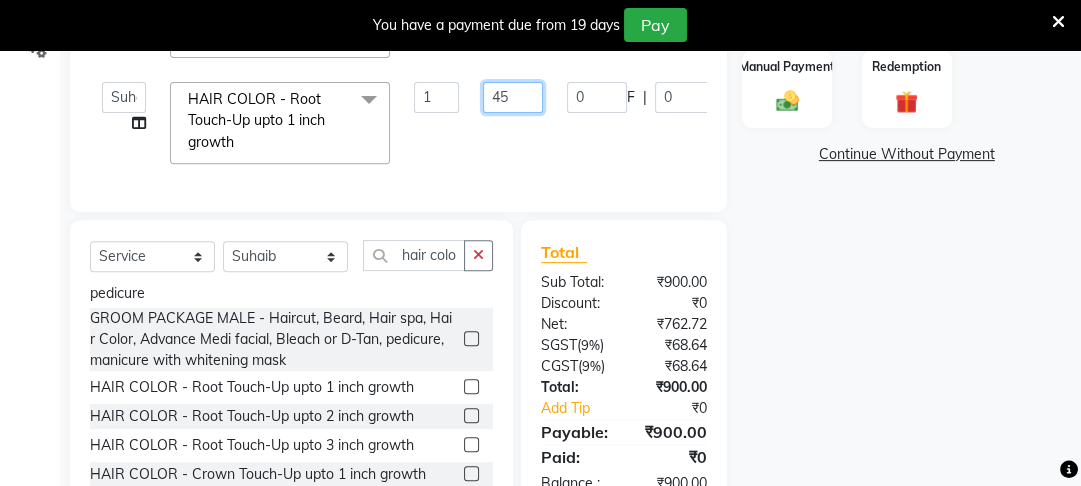 type on "4" 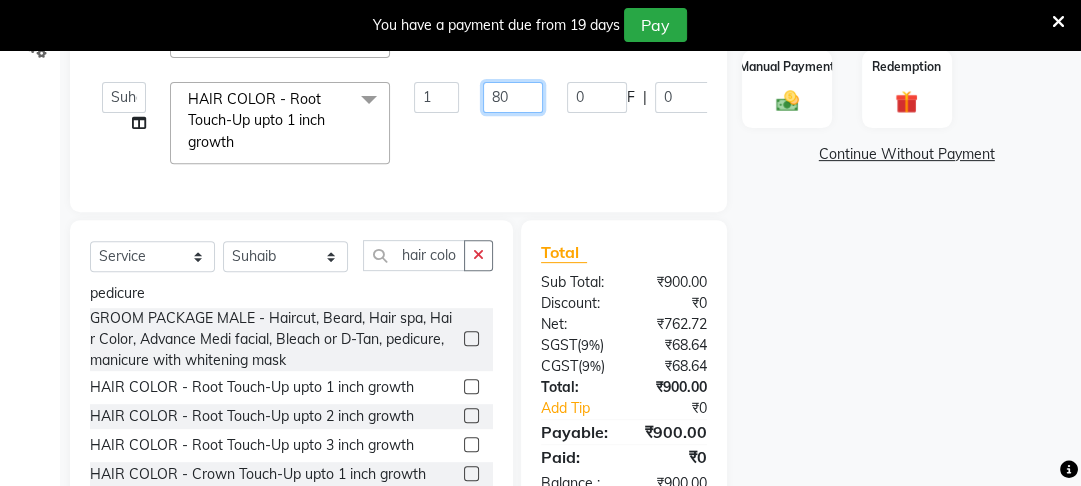 type on "800" 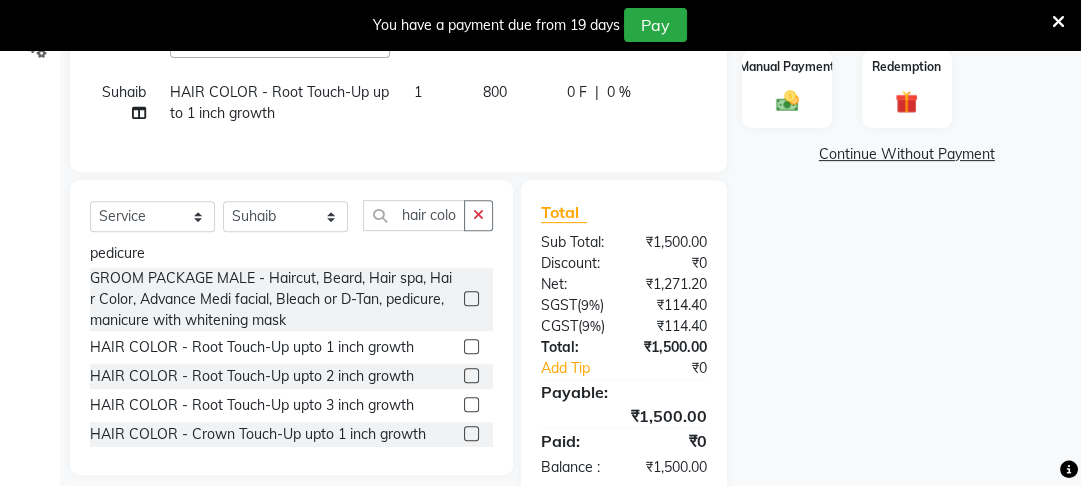 click on "Client +91 [PHONE] Date 03-08-2025 Invoice Number V/2025 V/2025-26 0067 Services Stylist Service Qty Price Disc Total Action Suhaib HAIR CUT MALE - Hair Cut by Expert 1 150 0 F | 0 % 150 Suhaib HAIR CUT MALE - Beard Trim 1 100 0 F | 0 % 100 Altaf Arti Fasil Monali namrata sonu Suhaib D-TAN/BLEACH - Face & Neck x HAIR CUT MALE - Hair Cut by Senior Stylist HAIR CUT MALE - Hair Cut by Expert HAIR CUT MALE - Hair Wash HAIR CUT MALE - Shave HAIR CUT MALE - Beard Trim HAIR CUT MALE - Styling COLOURS MALE - Beard Color COLOURS MALE - Moustache Color GLOBAL HAIR COLOUR MALE - Ammonia Base Color GLOBAL HAIR COLOUR MALE - Ammonia-Free Color GLOBAL HAIR COLOUR MALE - Loreal Inoa Color GLOBAL HAIR COLOUR MALE - Hair Density (Add-on-charges) SOOTHING & CALM MALE - Head Massage SOOTHING & CALM MALE - Loreal Hair spa SOOTHING & CALM MALE - Keratin Hair spa TEXTURE SERVICES MALE - Keratin Treatment TEXTURE SERVICES MALE - Smoothening Treatment TEXTURE SERVICES MALE - Kerasmooth Treatment ADD ONS - Tone Me" 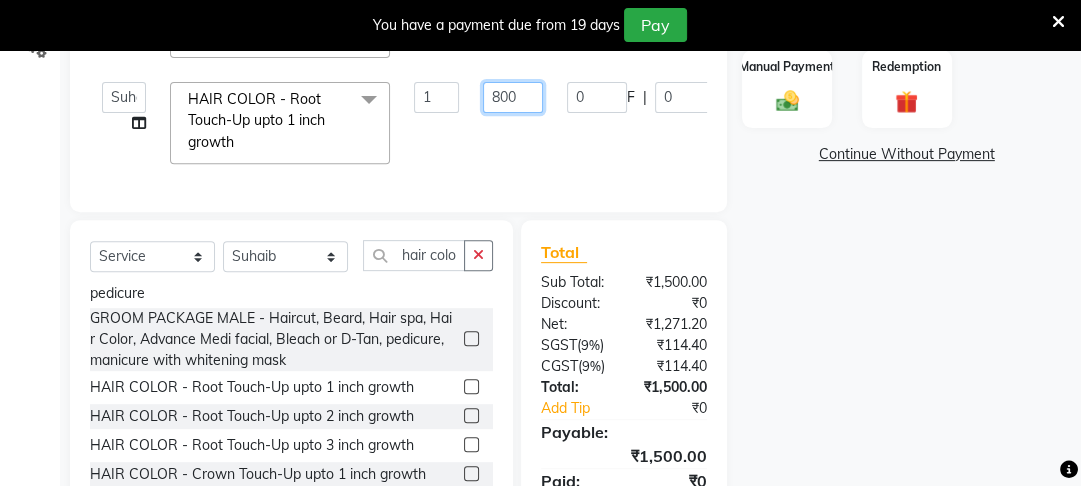 click on "800" 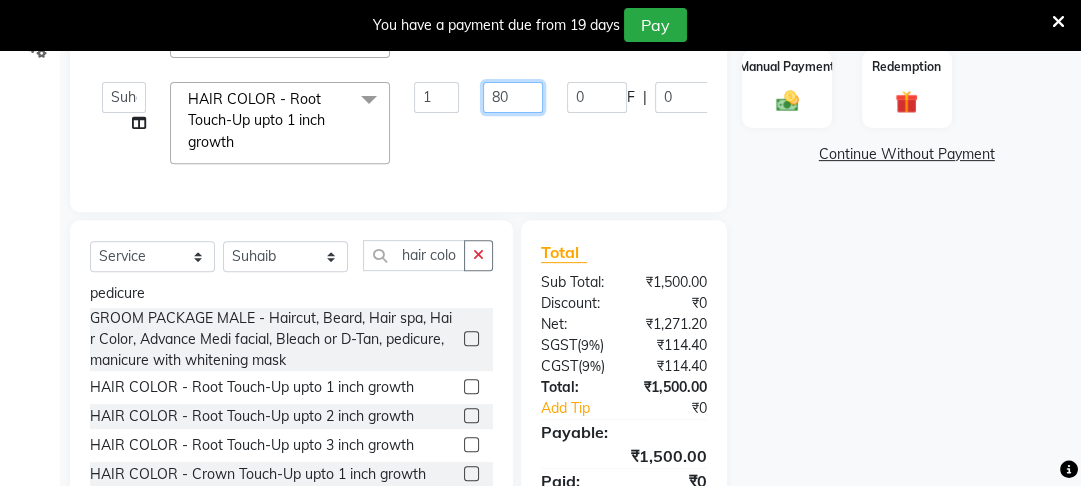 type on "8" 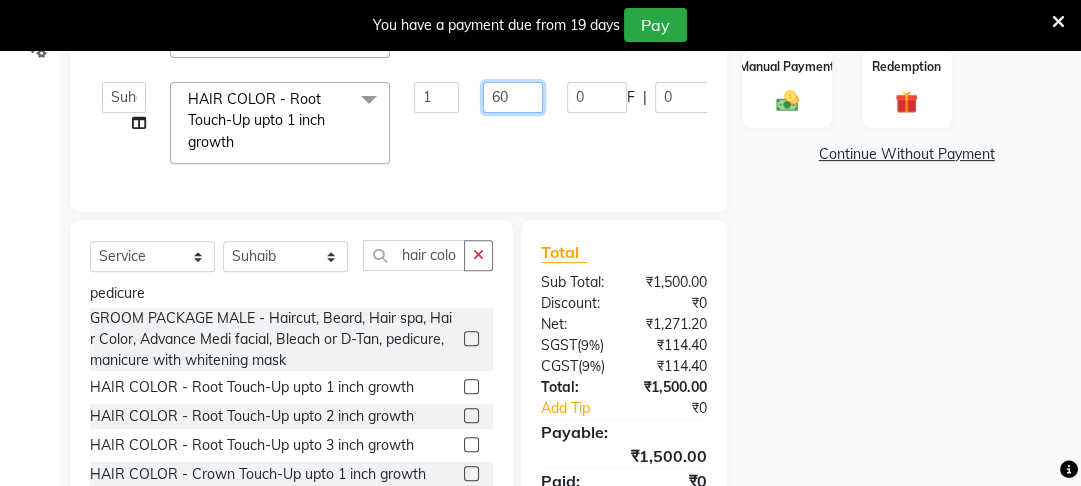 type on "600" 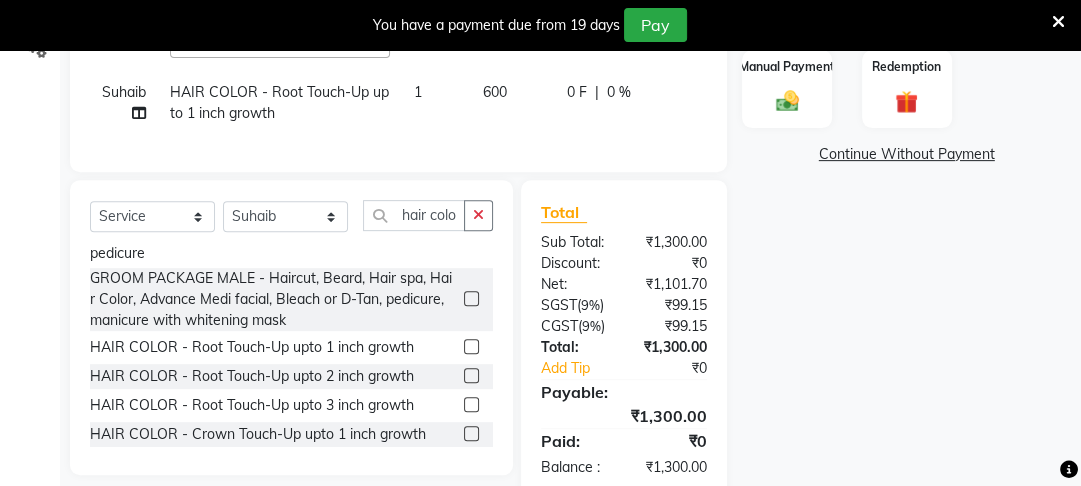 click on "Services Stylist Service Qty Price Disc Total Action [FIRST] HAIR CUT MALE - Hair Cut by Expert 1 150 0 F | 0 % 150 [FIRST] HAIR CUT MALE - Beard Trim 1 100 0 F | 0 % 100 Altaf Arti Fasil Monali namrata sonu Suhaib D-TAN/BLEACH - Face & Neck x HAIR CUT MALE - Hair Cut by Senior Stylist HAIR CUT MALE - Hair Cut by Expert HAIR CUT MALE - Hair Wash HAIR CUT MALE - Shave HAIR CUT MALE - Beard Trim HAIR CUT MALE - Styling COLOURS MALE - Beard Color COLOURS MALE - Moustache Color GLOBAL HAIR COLOUR MALE - Ammonia Base Color GLOBAL HAIR COLOUR MALE - Ammonia-Free Color GLOBAL HAIR COLOUR MALE - Loreal Inoa Color GLOBAL HAIR COLOUR MALE - Hair Density (Add-on-charges) SOOTHING & CALM MALE - Head Massage SOOTHING & CALM MALE - Loreal Hair spa SOOTHING & CALM MALE - Keratin Hair spa TEXTURE SERVICES MALE - Keratin Treatment TEXTURE SERVICES MALE - Smoothening Treatment TEXTURE SERVICES MALE - Kerasmooth Treatment TEXTURE SERVICES MALE - Botox TEXTURE SERVICES MALE - Nano Plastia WAXING MALE - Full Hand 1" 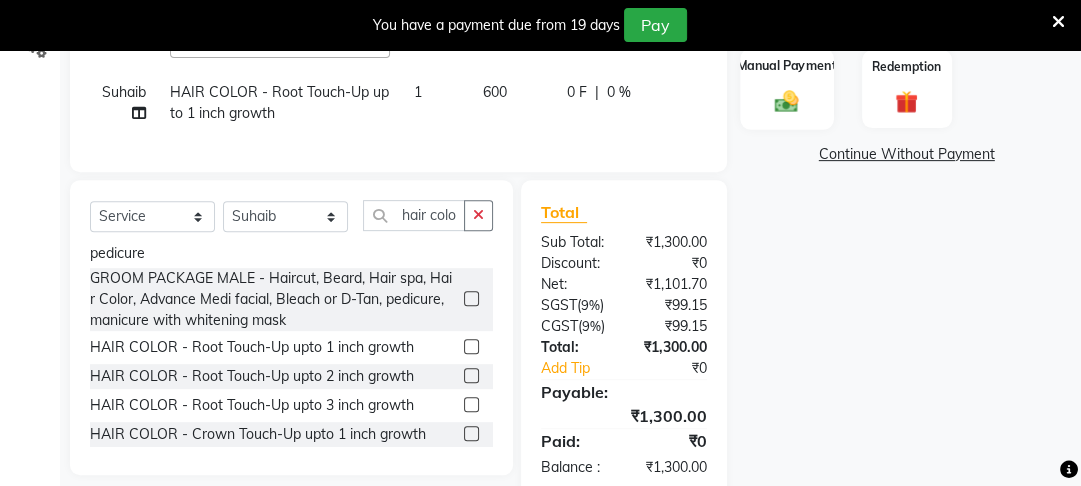 click 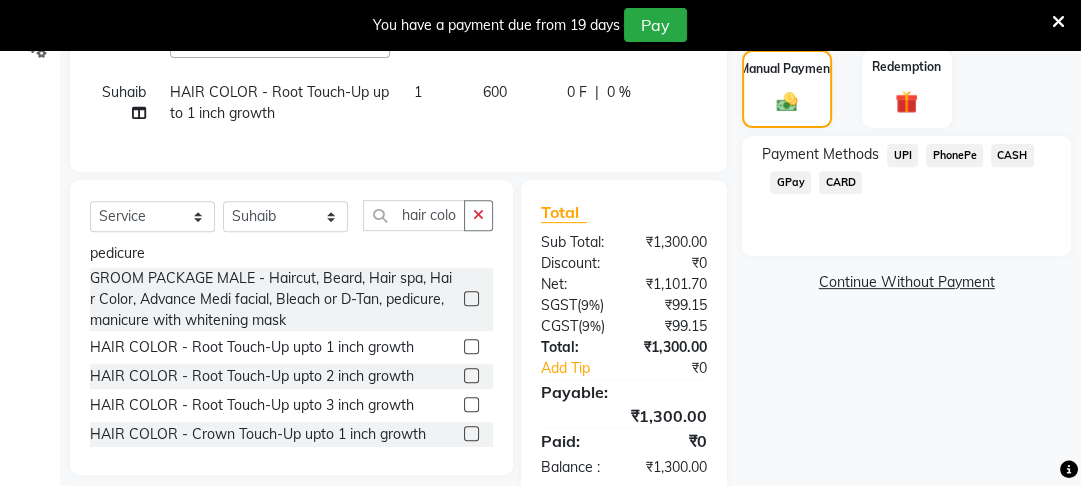 click on "PhonePe" 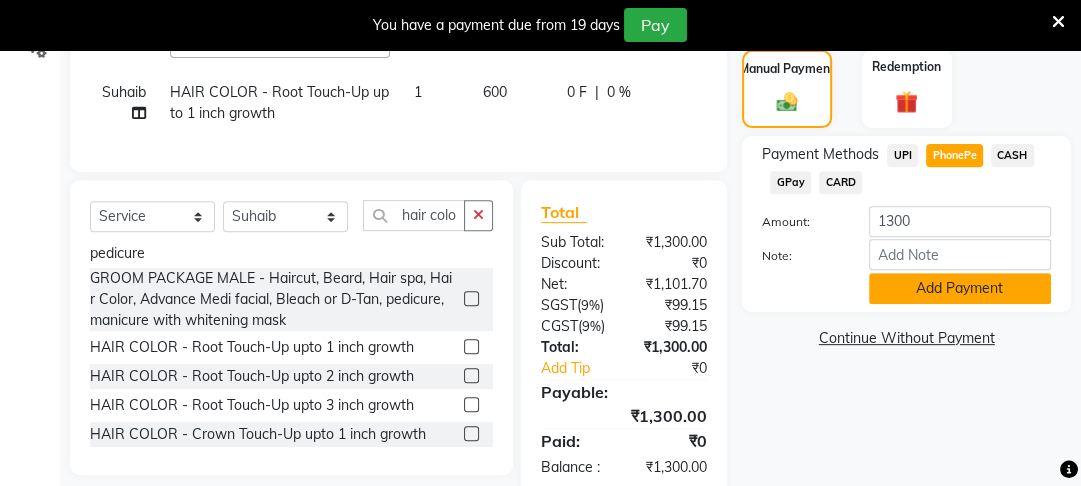 click on "Add Payment" 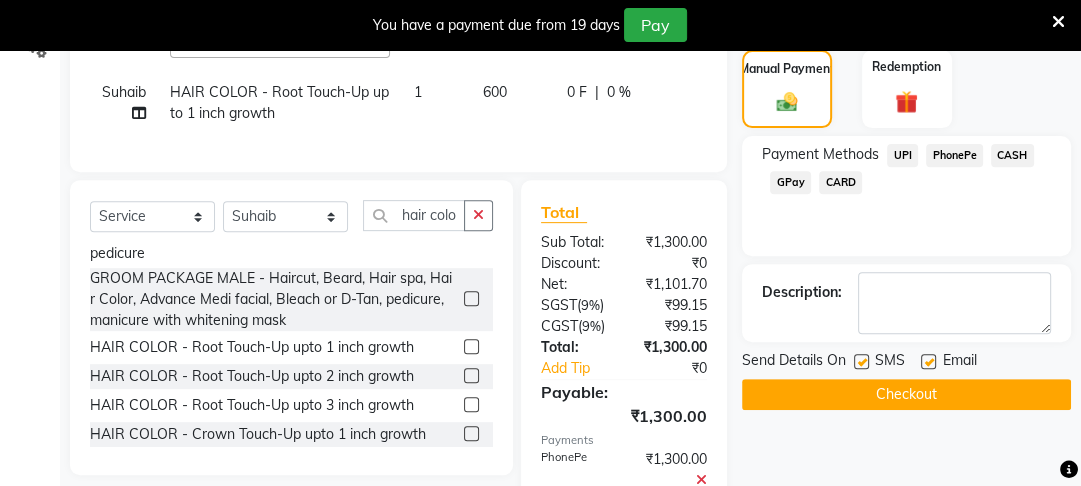 click on "Checkout" 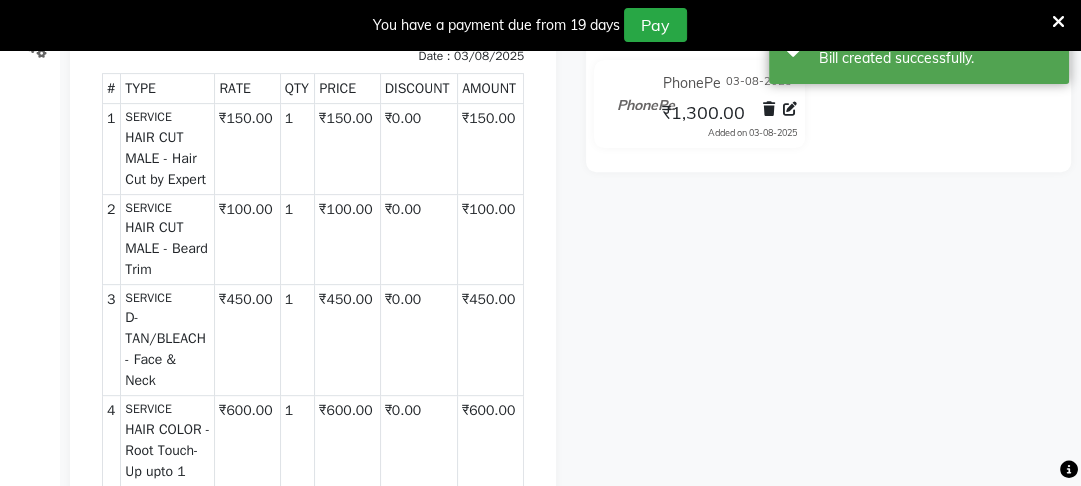 scroll, scrollTop: 0, scrollLeft: 0, axis: both 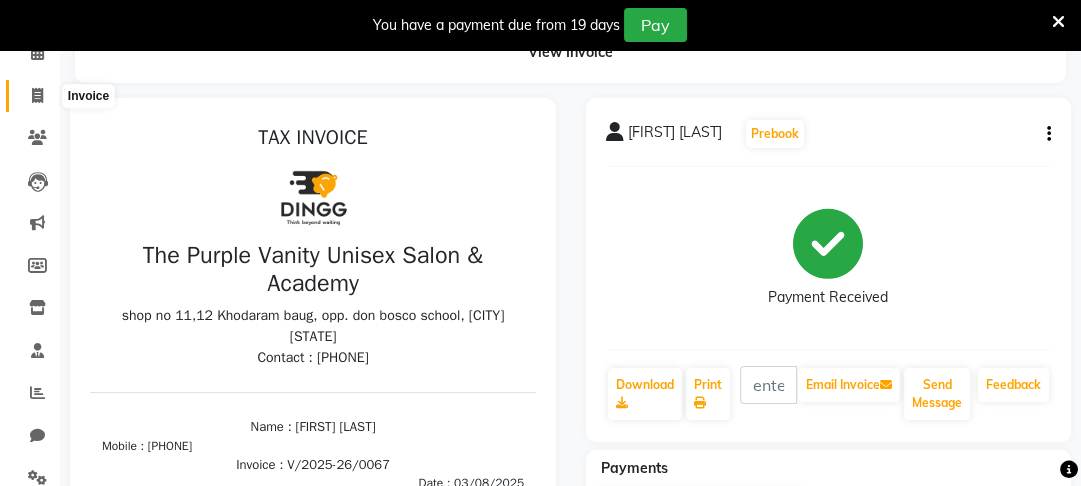 click 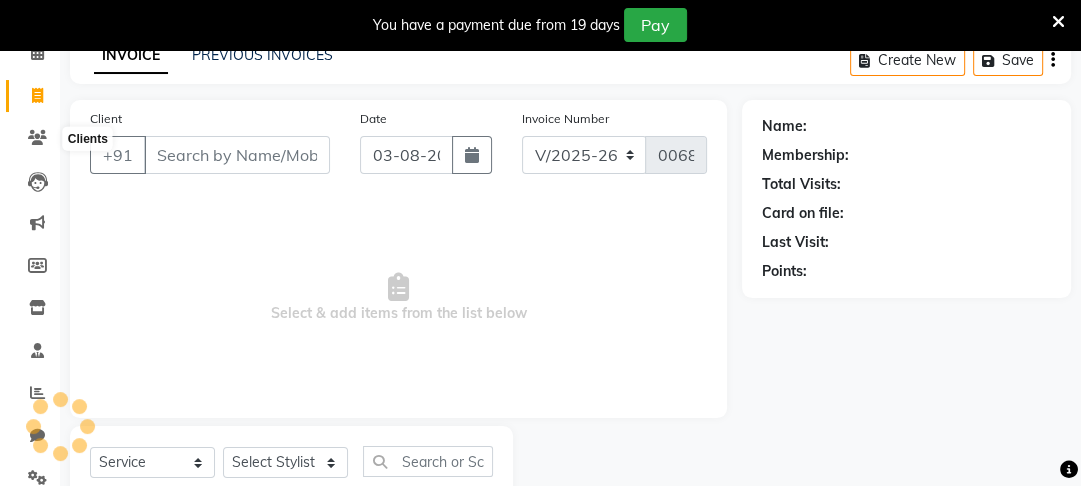 scroll, scrollTop: 166, scrollLeft: 0, axis: vertical 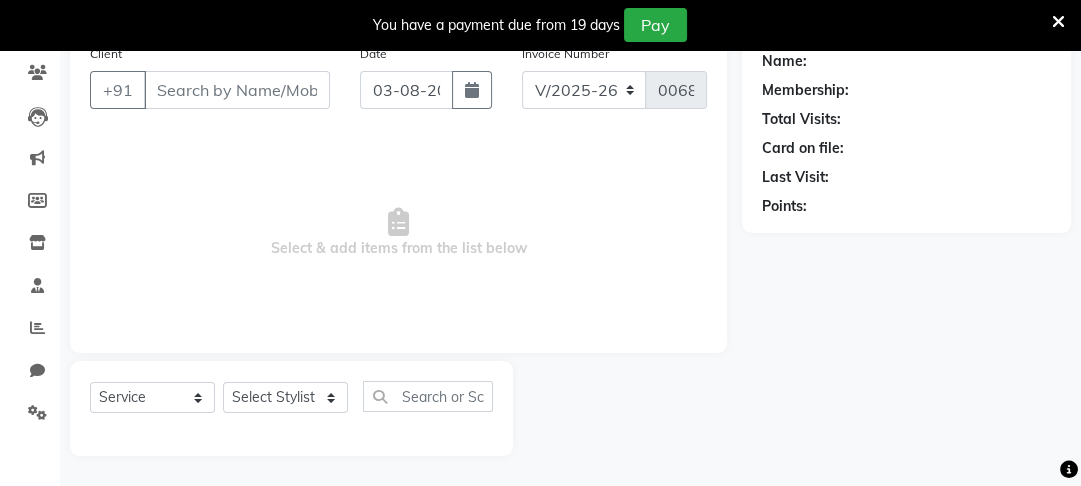click on "Client" at bounding box center (237, 90) 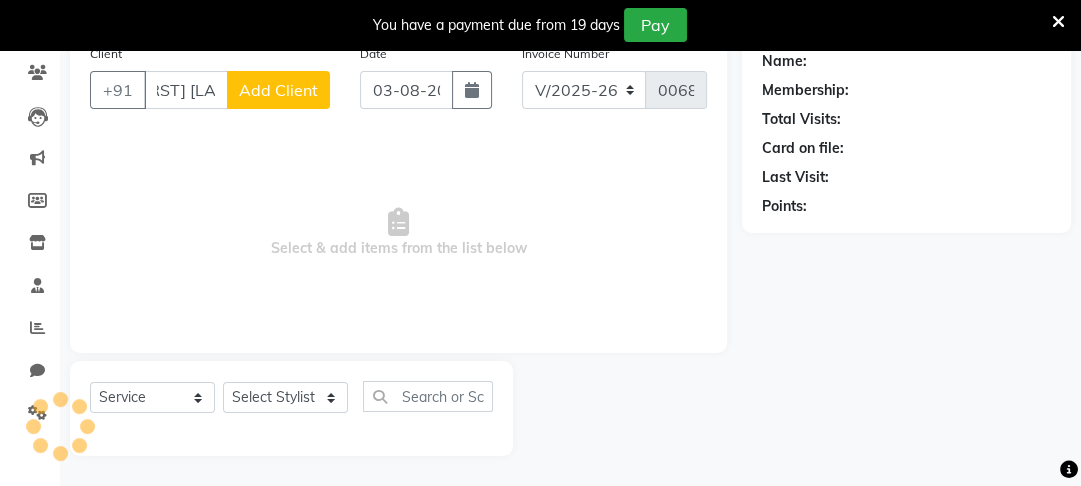 scroll, scrollTop: 0, scrollLeft: 34, axis: horizontal 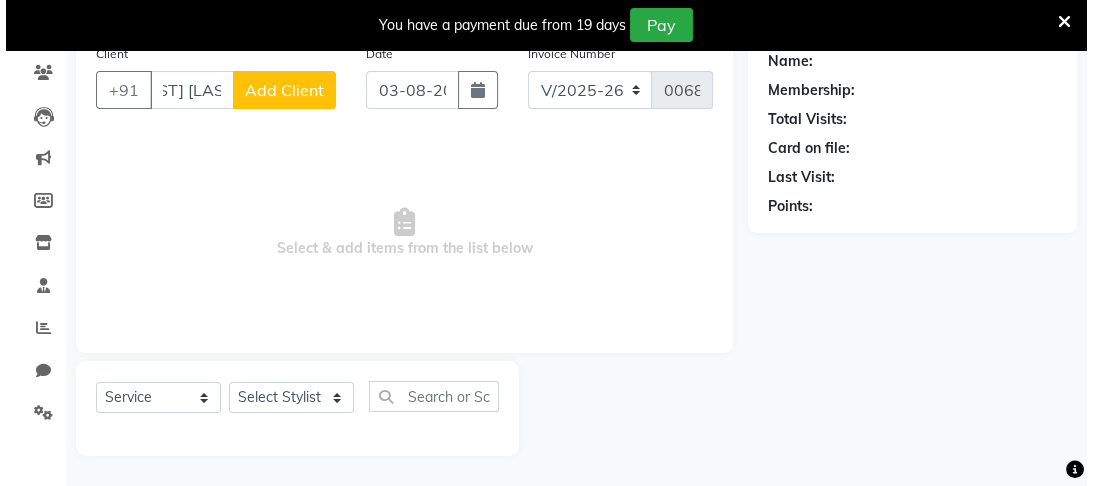 type 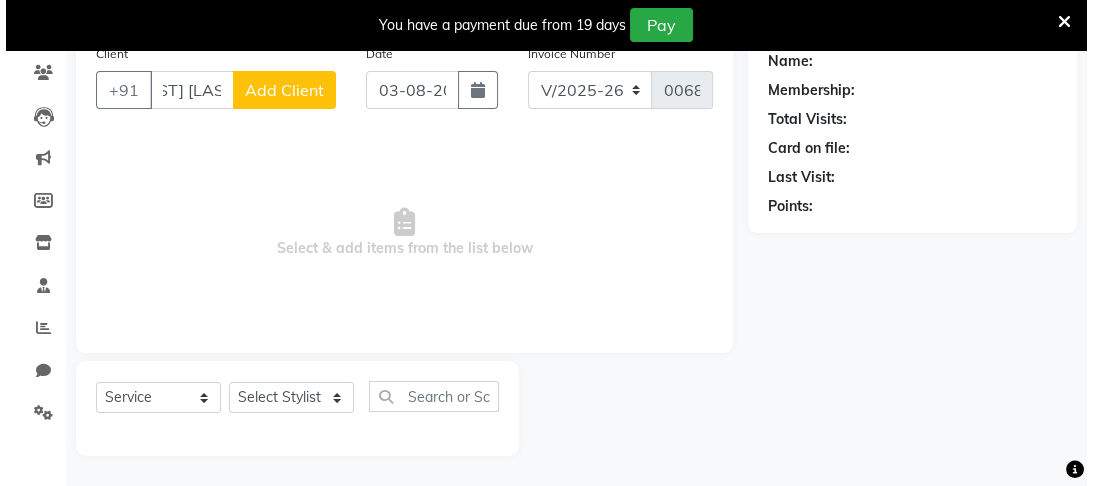 scroll, scrollTop: 0, scrollLeft: 0, axis: both 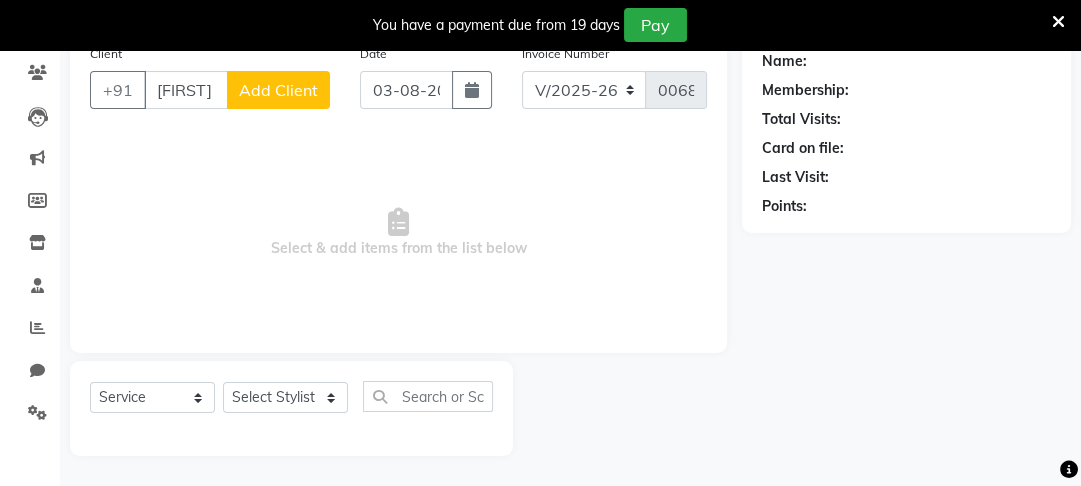 click on "Add Client" 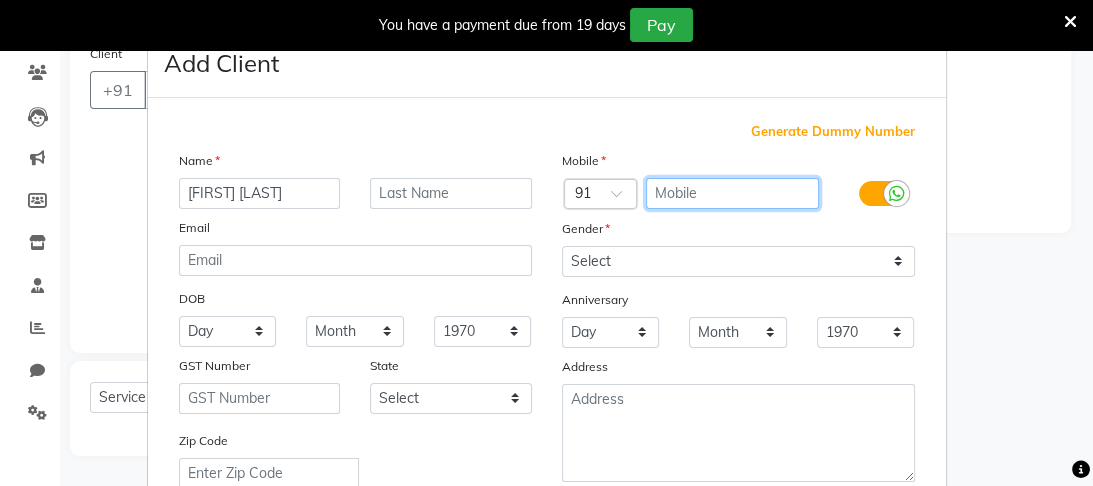 click at bounding box center [732, 193] 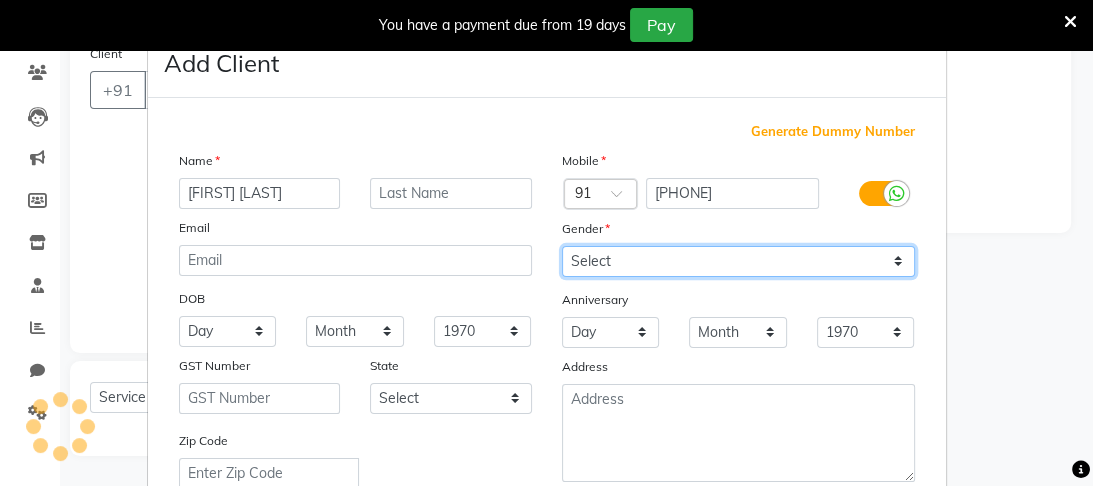 click on "Select Male Female Other Prefer Not To Say" at bounding box center [738, 261] 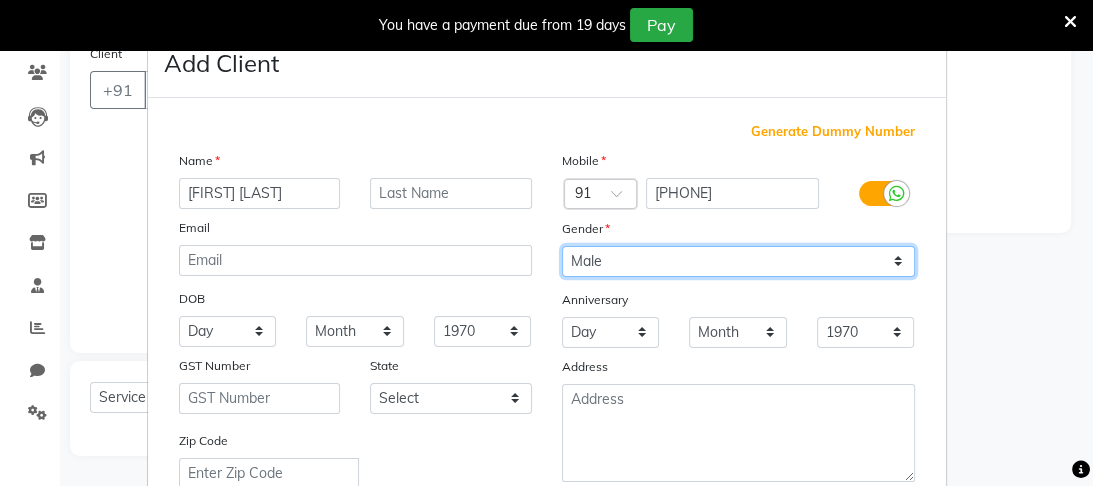 click on "Select Male Female Other Prefer Not To Say" at bounding box center [738, 261] 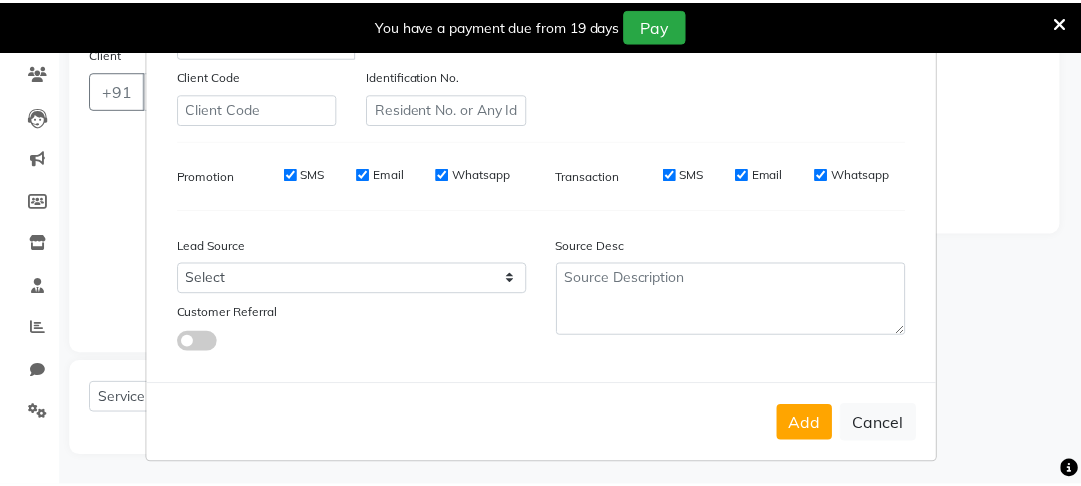 scroll, scrollTop: 447, scrollLeft: 0, axis: vertical 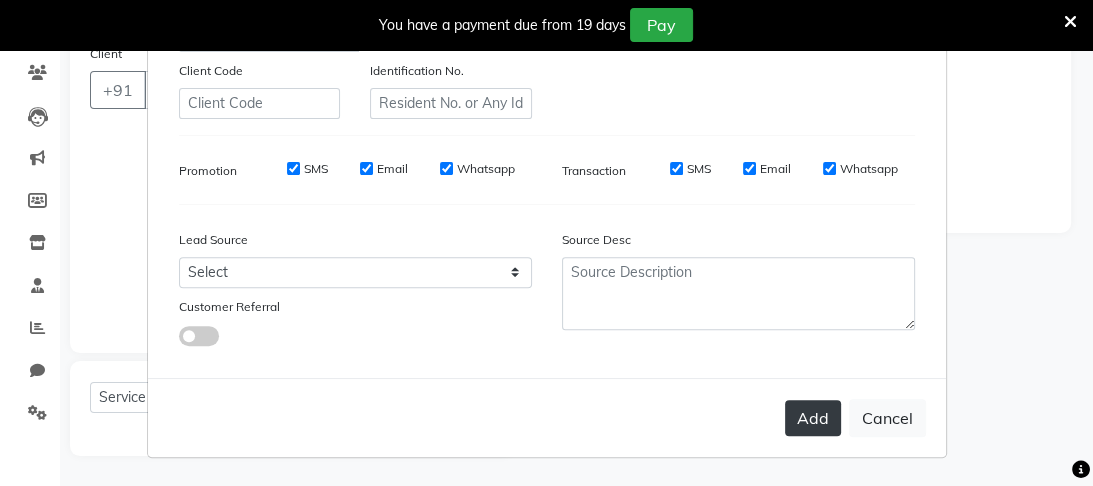 click on "Add" at bounding box center [813, 418] 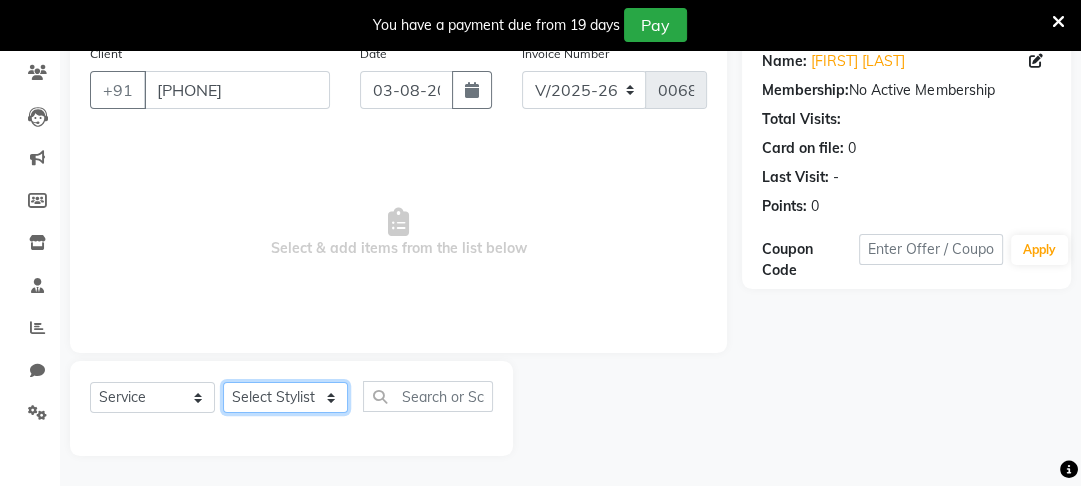 click on "Select Stylist Altaf Arti Fasil Monali namrata sonu Suhaib" 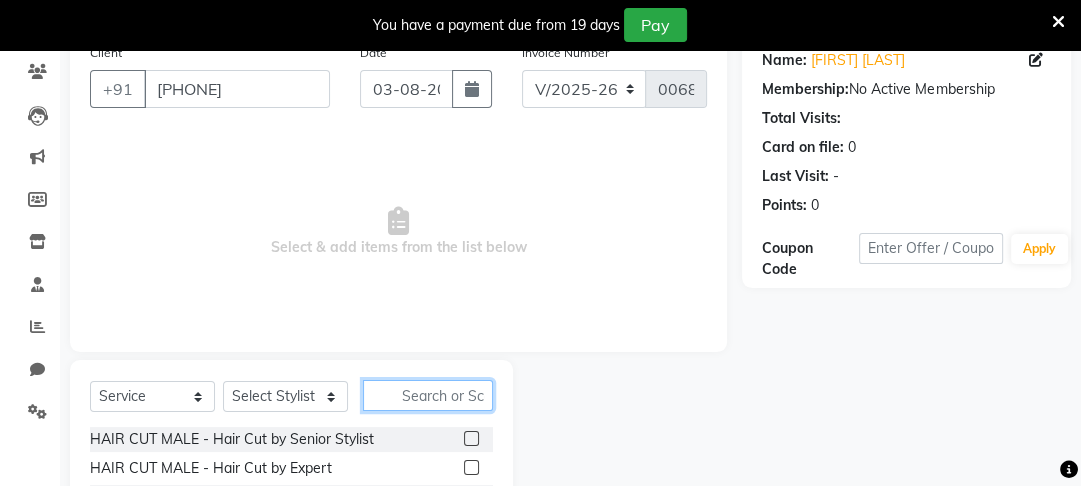 click 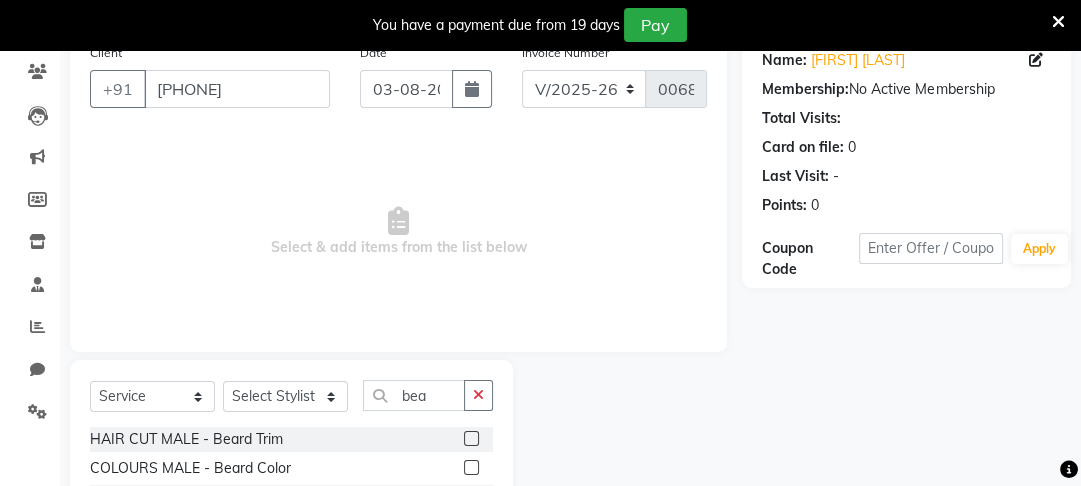 click 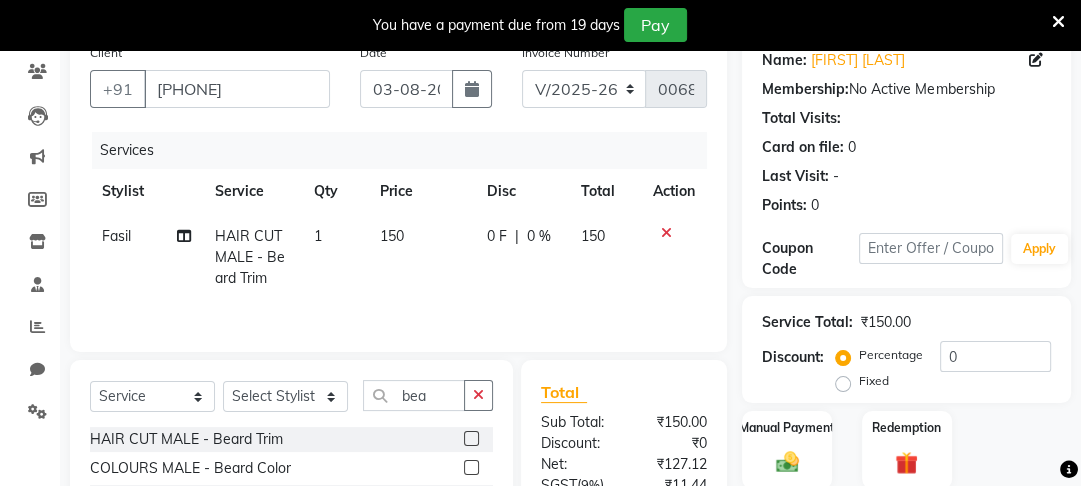 click on "150" 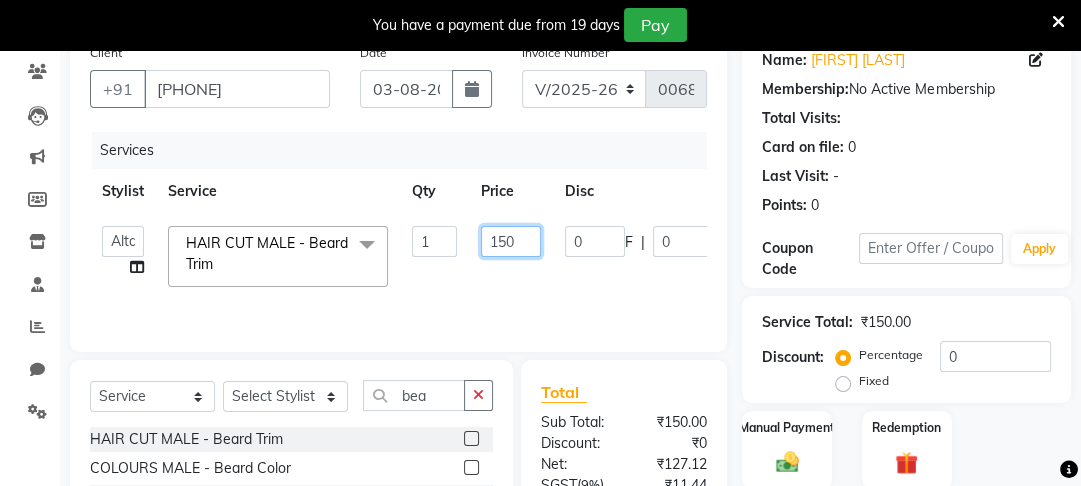 click on "150" 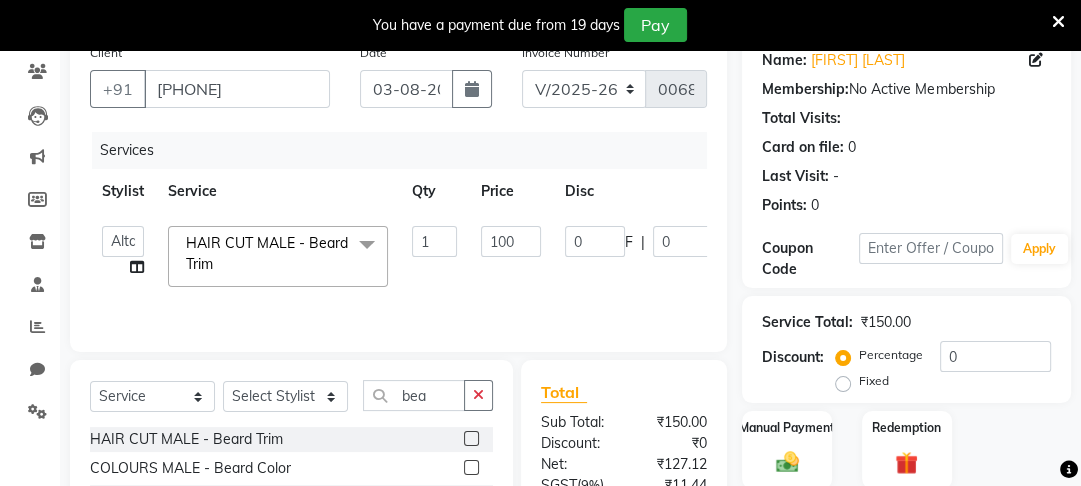 click on "[NAME] [NAME] [NAME] [NAME] [NAME] [NAME] [NAME]  HAIR CUT MALE - Beard Trim  x HAIR CUT MALE - Hair Cut by Senior Stylist HAIR CUT MALE - Hair Cut by Expert HAIR CUT MALE - Hair Wash HAIR CUT MALE - Shave HAIR CUT MALE - Beard Trim HAIR CUT MALE - Styling COLOURS MALE - Beard Color COLOURS MALE - Moustache Color GLOBAL HAIR COLOUR MALE - Ammonia Base Color GLOBAL HAIR COLOUR MALE - Ammonia-Free Color GLOBAL HAIR COLOUR MALE - Loreal Inoa Color GLOBAL HAIR COLOUR MALE - Hair Density (Add-on-charges) SOOTHING & CALM MALE - Head Massage SOOTHING & CALM MALE - Loreal Hair spa SOOTHING & CALM MALE - Keratin Hair spa TEXTURE SERVICES MALE - Keratin Treatment TEXTURE SERVICES MALE - Smoothening Treatment TEXTURE SERVICES MALE - Kerasmooth Treatment TEXTURE SERVICES MALE - Botox TEXTURE SERVICES MALE - Nano Plastia TEXTURE SERVICES MALE - Perming WAXING MALE - Full Hand WAXING MALE - Half Hand WAXING MALE - 3/4th Leg WAXING MALE - Half Leg WAXING MALE - Chest Wax Full WAXING MALE - Back Wax Full 1 100 0 F |" 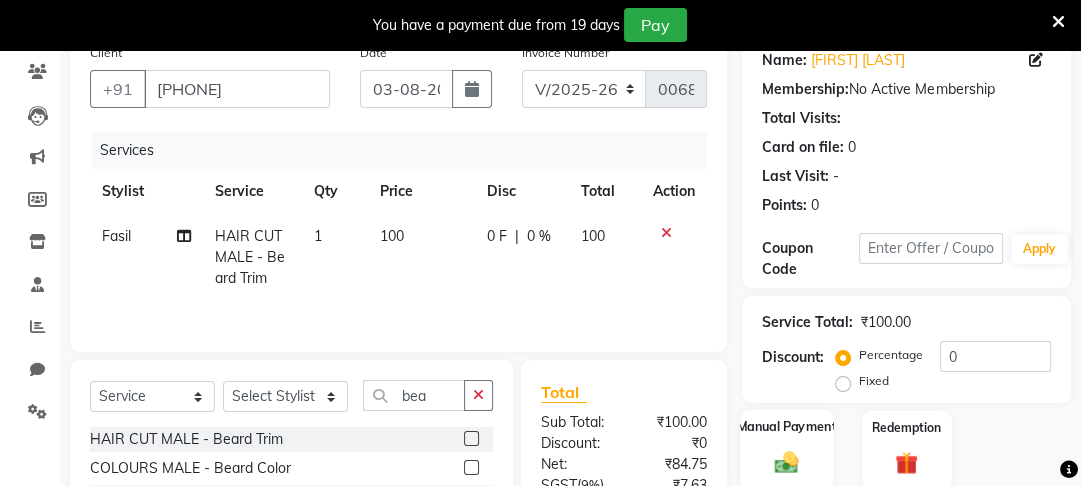 click on "Manual Payment" 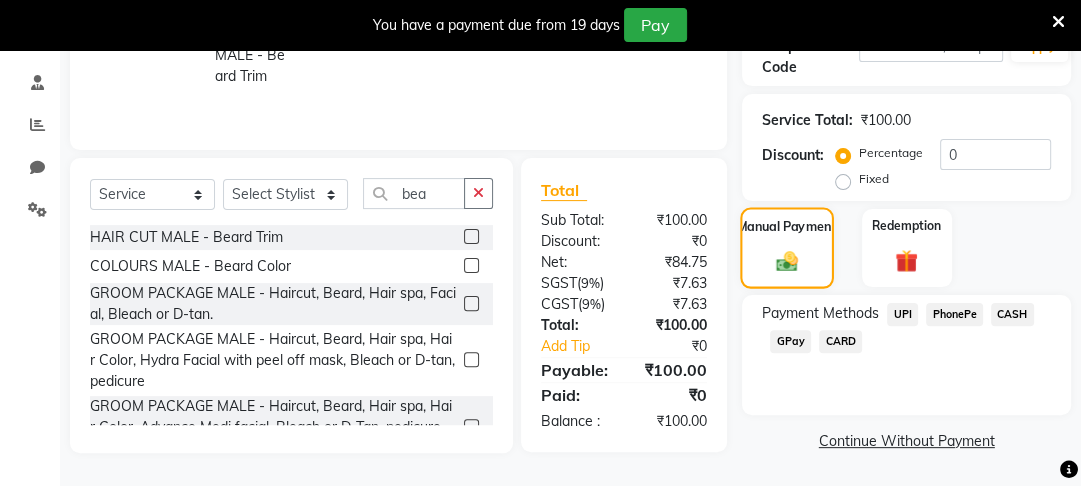 scroll, scrollTop: 367, scrollLeft: 0, axis: vertical 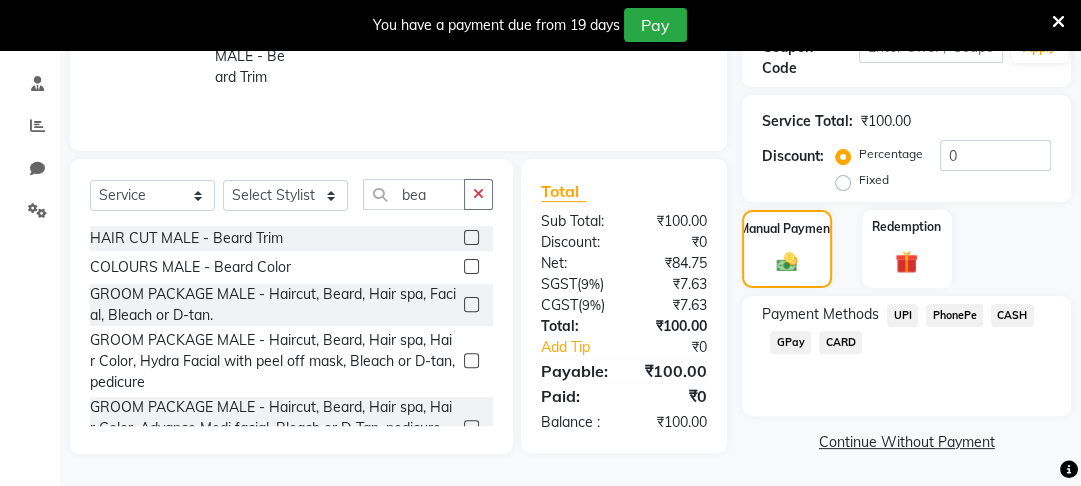 click on "PhonePe" 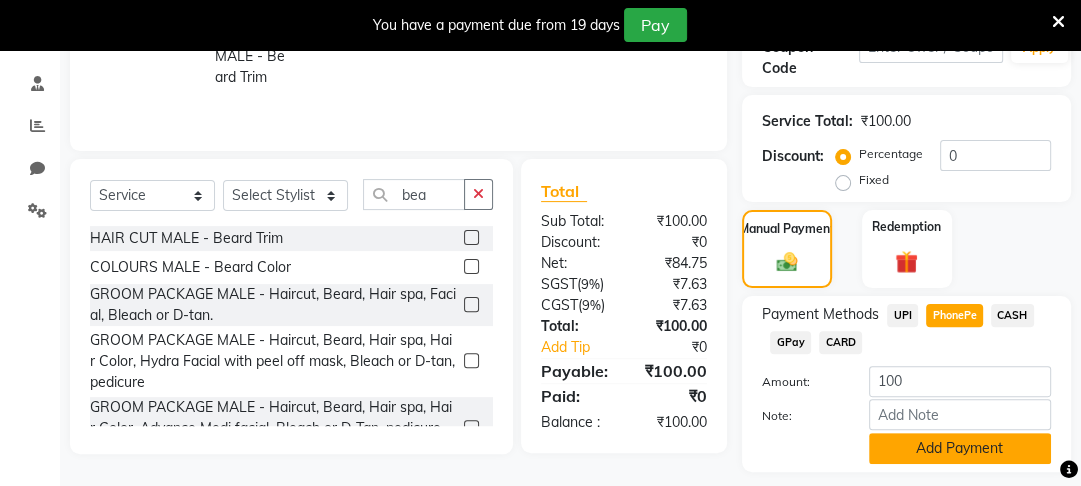 click on "Add Payment" 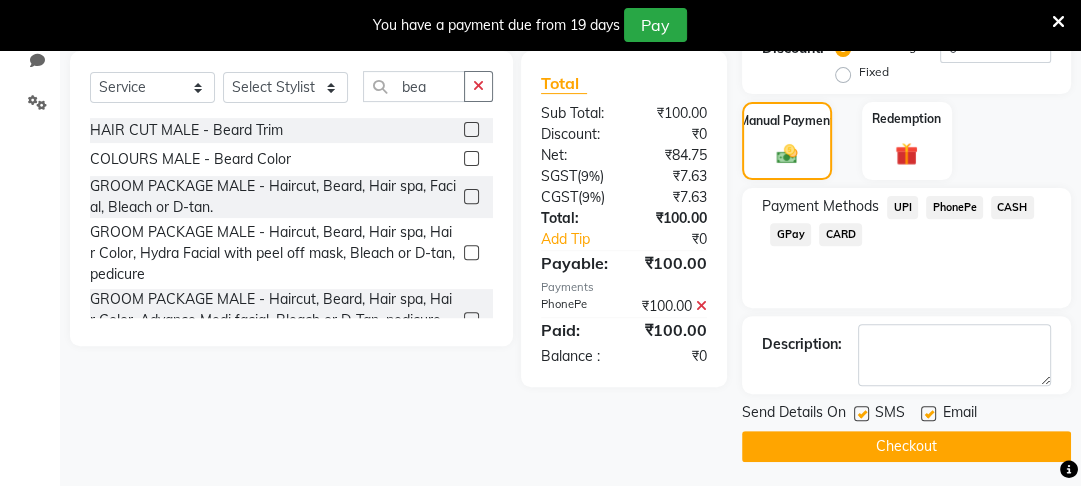 scroll, scrollTop: 480, scrollLeft: 0, axis: vertical 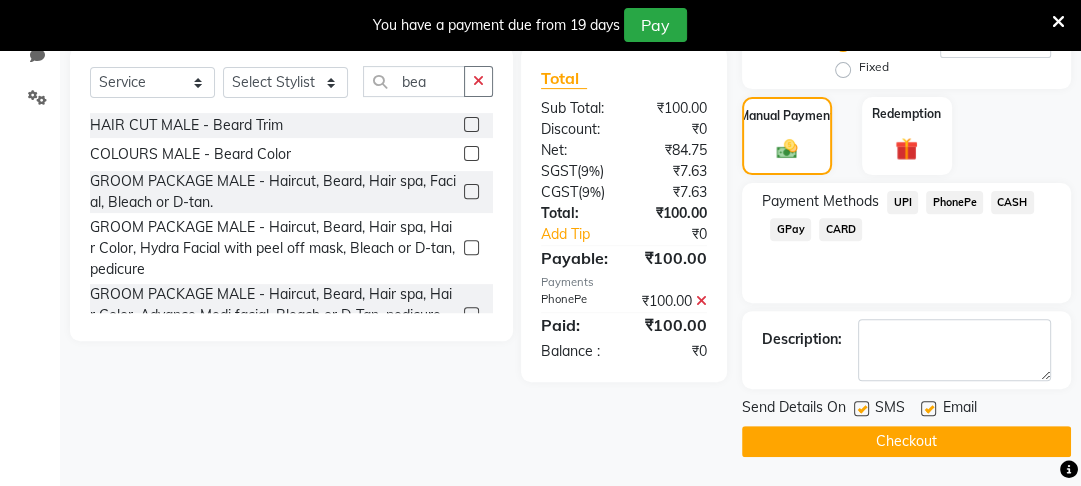 click on "Checkout" 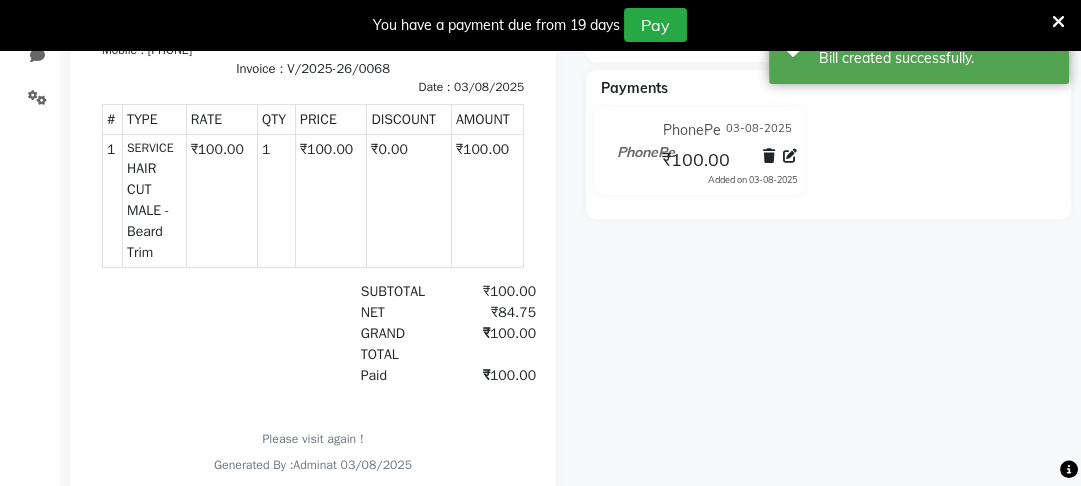 scroll, scrollTop: 0, scrollLeft: 0, axis: both 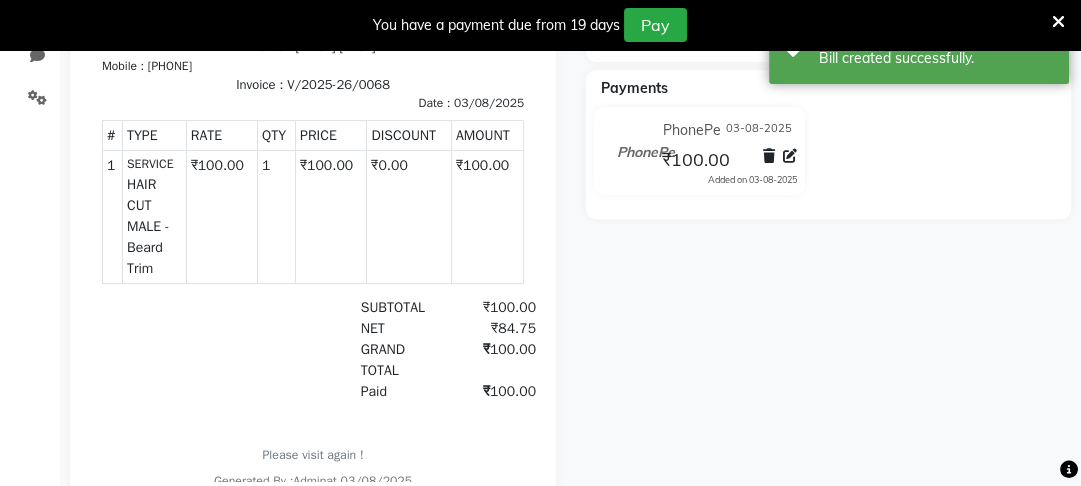 click on "[FIRST] [LAST] Prebook Payment Received Download Print Email Invoice Send Message Feedback Payments PhonePe 03-08-2025 ₹100.00 Added on 03-08-2025" 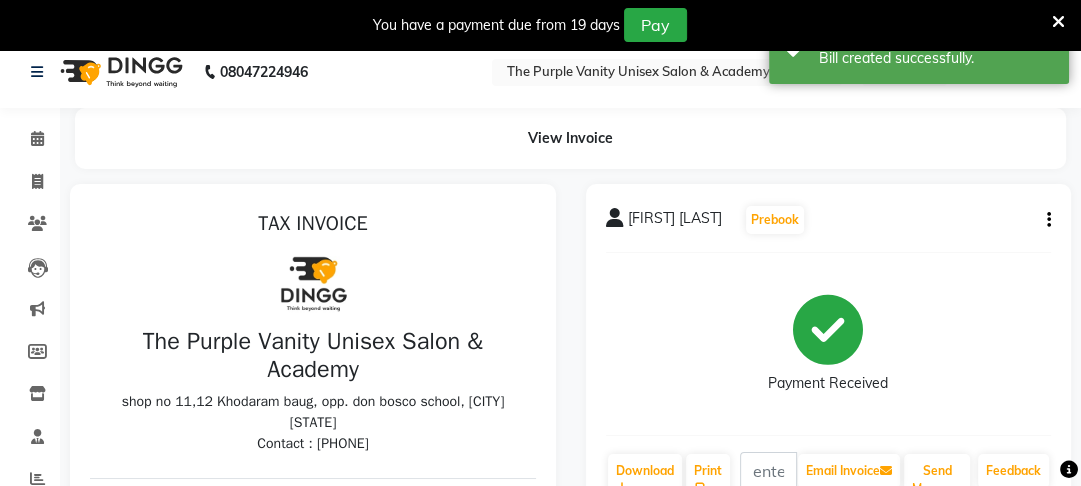 scroll, scrollTop: 0, scrollLeft: 0, axis: both 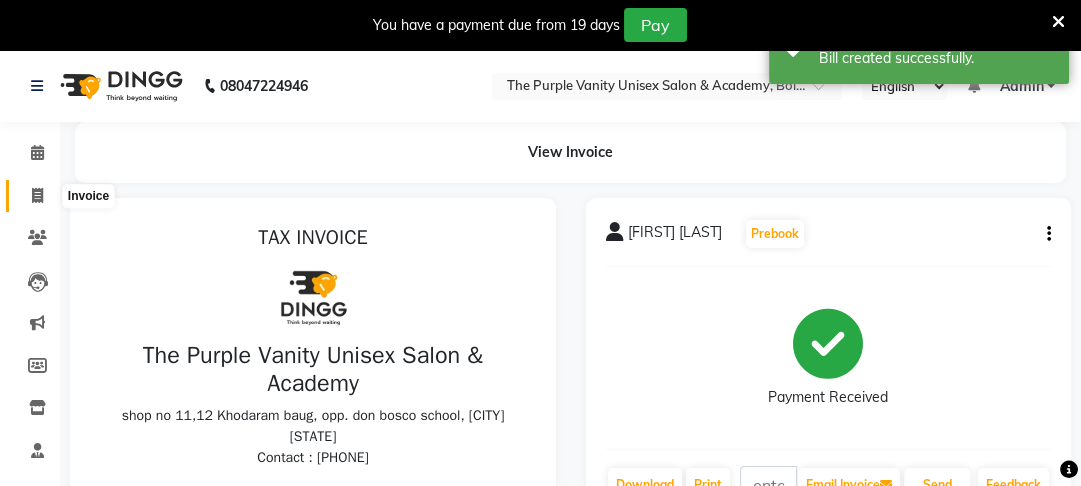 click 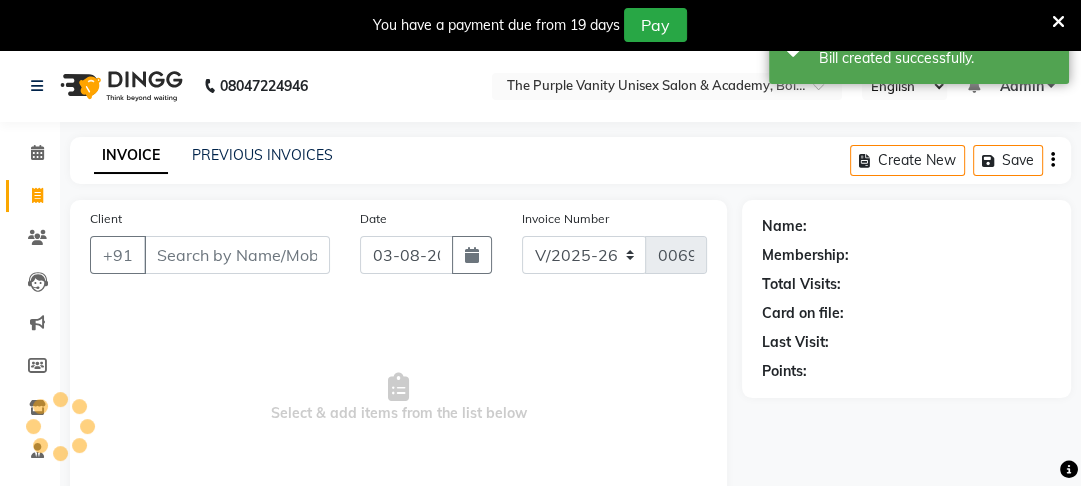 scroll, scrollTop: 166, scrollLeft: 0, axis: vertical 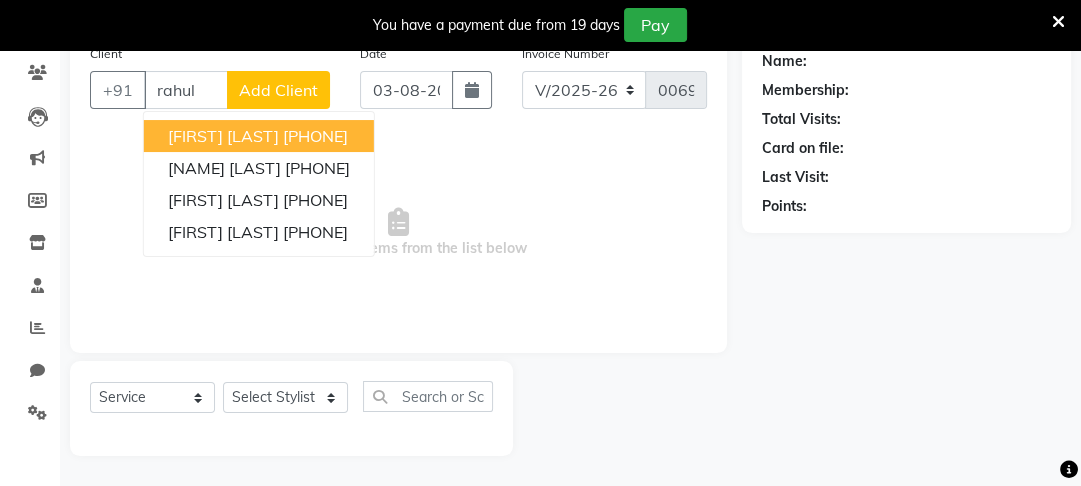 click on "[FIRST] [LAST] [PHONE]" at bounding box center (259, 136) 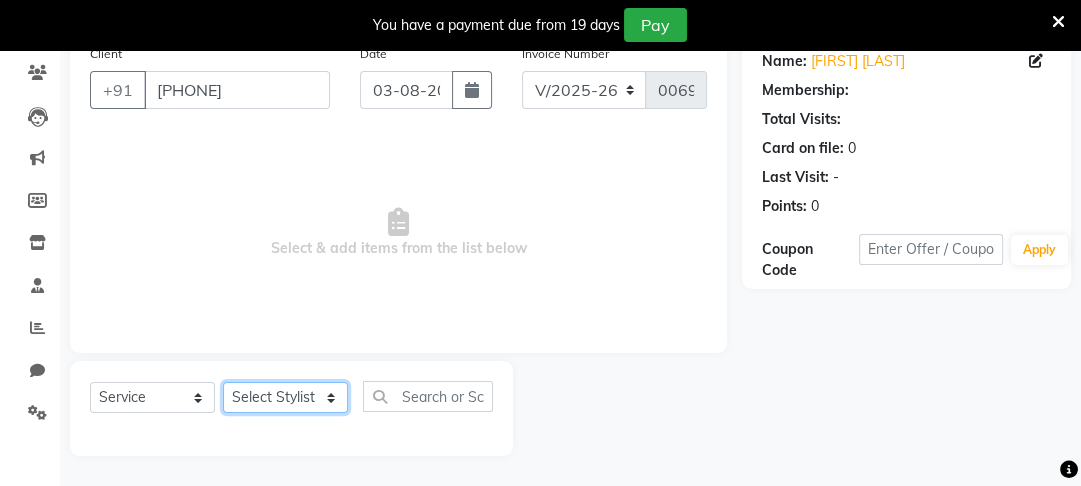 click on "Select Stylist Altaf Arti Fasil Monali namrata sonu Suhaib" 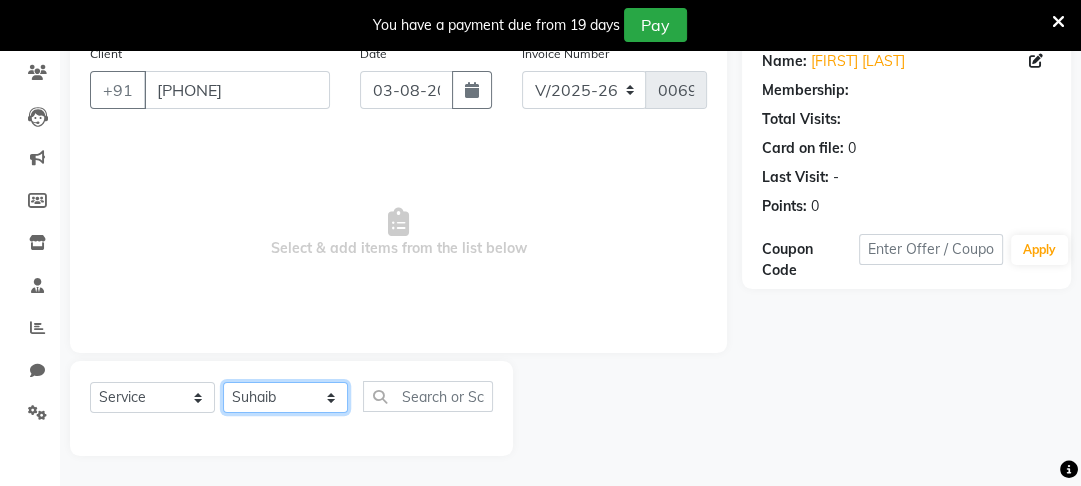 click on "Select Stylist Altaf Arti Fasil Monali namrata sonu Suhaib" 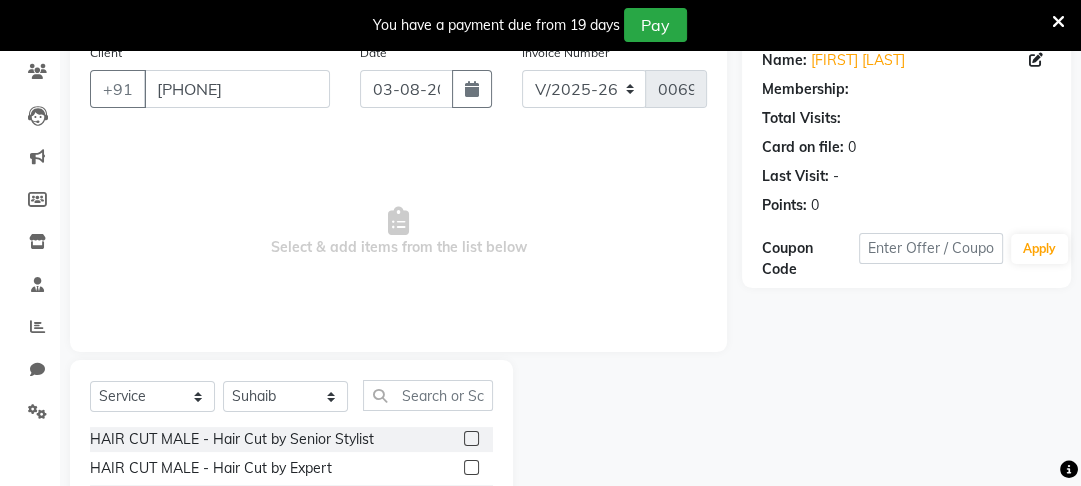 click 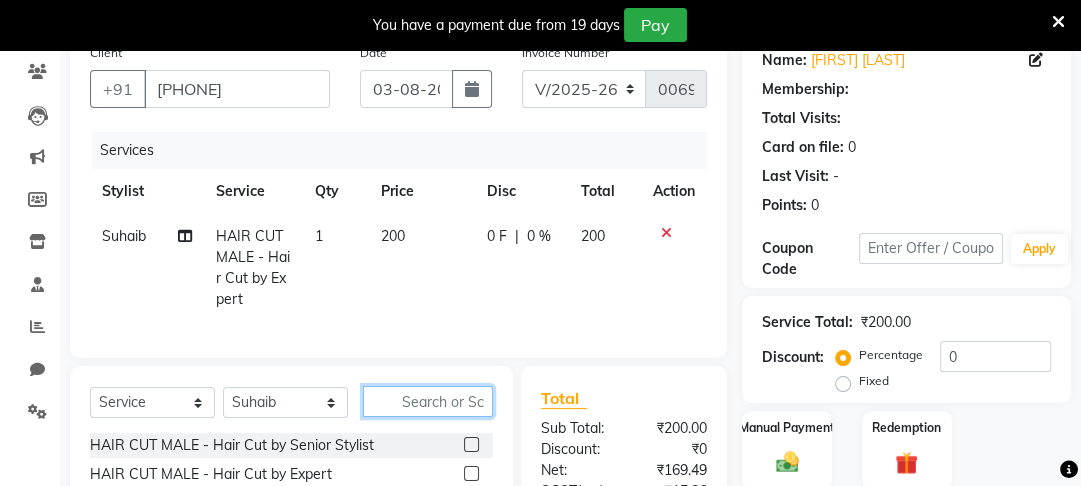 click 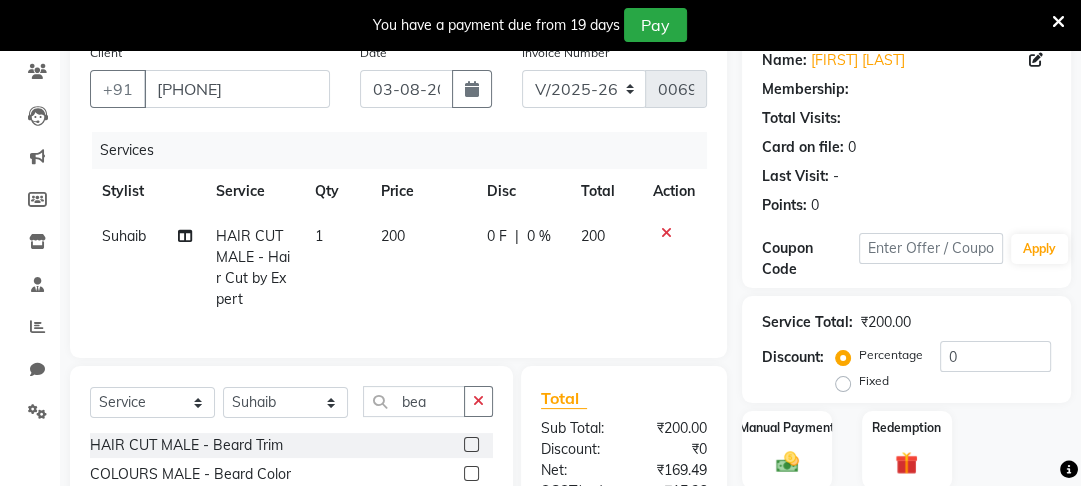 click 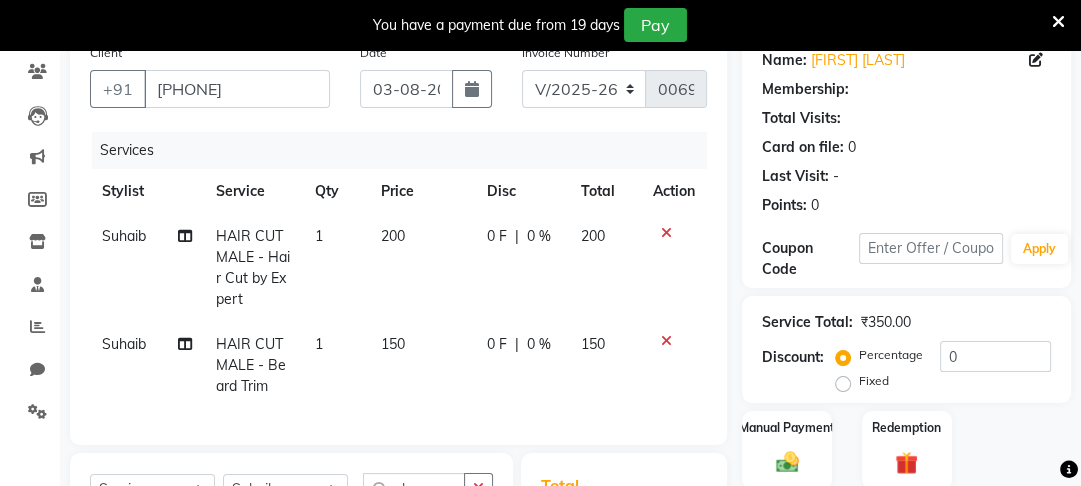 click on "200" 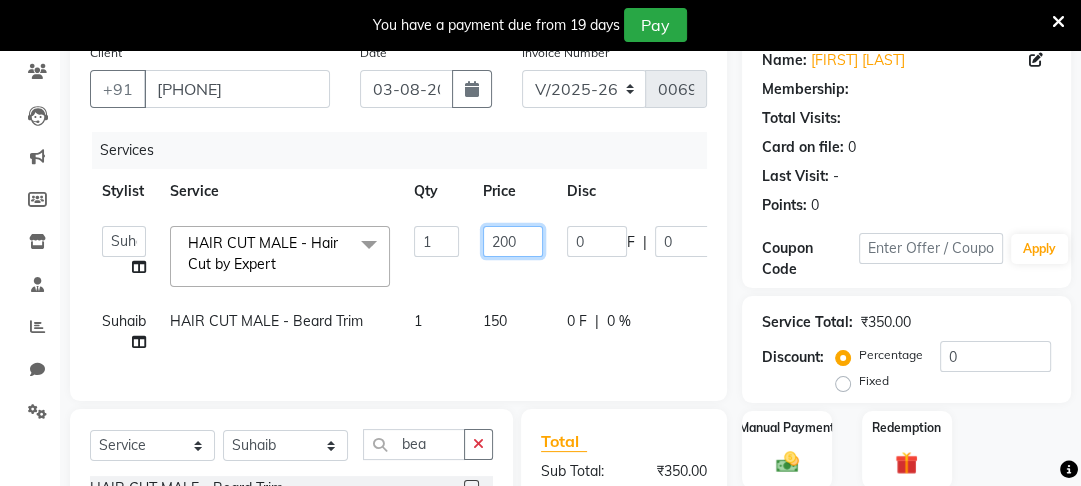 click on "200" 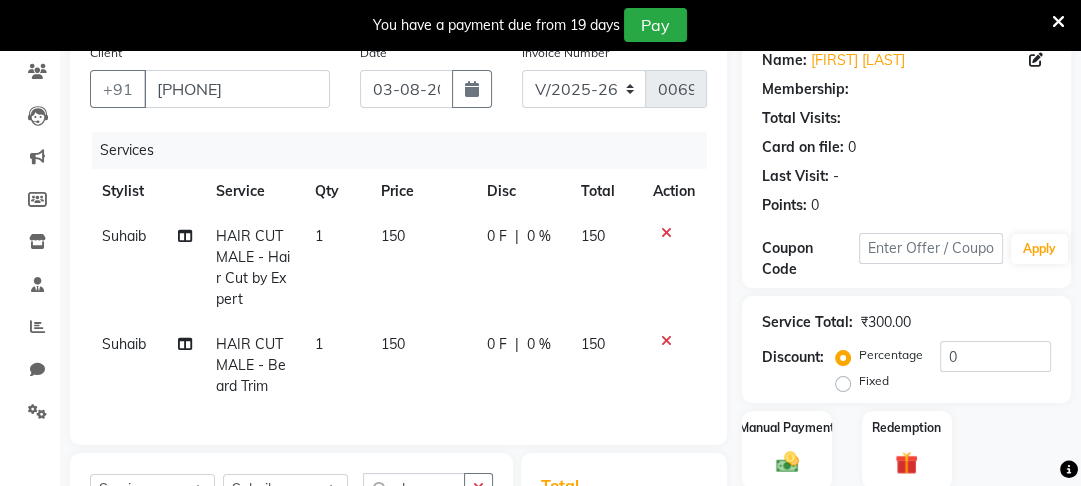 click on "Suhaib HAIR CUT MALE - Hair Cut by Expert 1 150 0 F | 0 % 150 Suhaib HAIR CUT MALE - Beard Trim 1 150 0 F | 0 % 150" 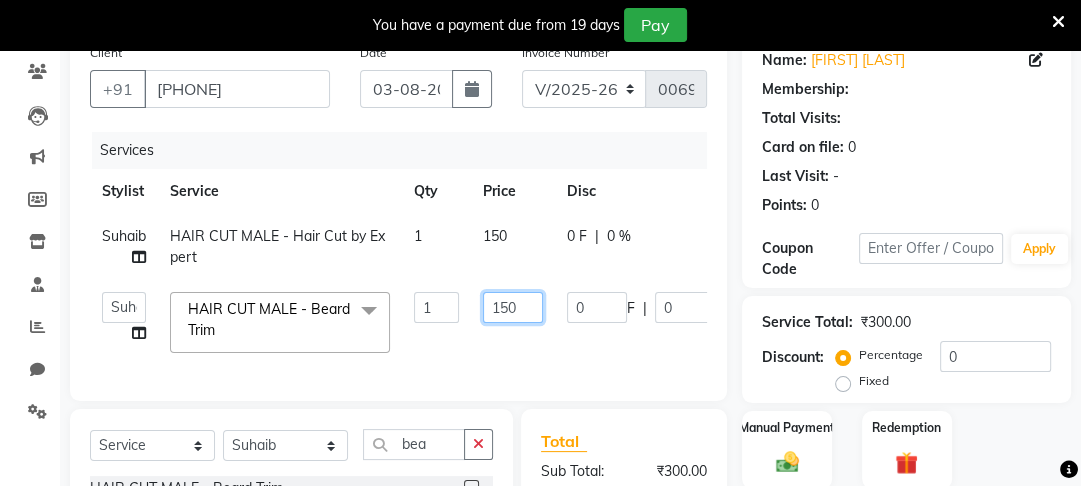 click on "150" 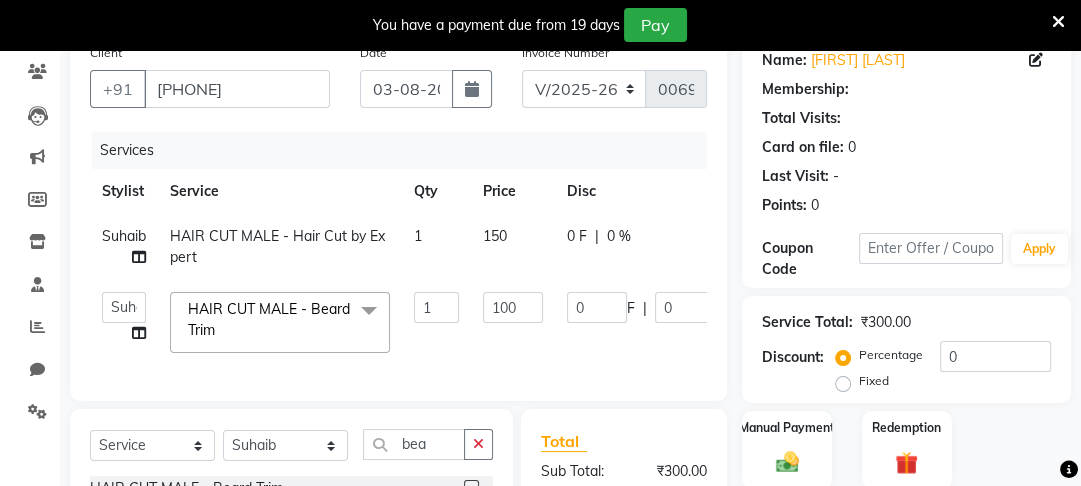 click on "Client +91 [PHONE] Date 03-08-2025 Invoice Number V/2025 V/2025-26 0069 Services Stylist Service Qty Price Disc Total Action Suhaib HAIR CUT MALE - Hair Cut by Expert 1 150 0 F | 0 % 150 Altaf Arti Fasil Monali namrata sonu Suhaib HAIR CUT MALE - Beard Trim x HAIR CUT MALE - Hair Cut by Senior Stylist HAIR CUT MALE - Hair Cut by Expert HAIR CUT MALE - Hair Wash HAIR CUT MALE - Shave HAIR CUT MALE - Beard Trim HAIR CUT MALE - Styling COLOURS MALE - Beard Color COLOURS MALE - Moustache Color GLOBAL HAIR COLOUR MALE - Ammonia Base Color GLOBAL HAIR COLOUR MALE - Ammonia-Free Color GLOBAL HAIR COLOUR MALE - Loreal Inoa Color GLOBAL HAIR COLOUR MALE - Hair Density (Add-on-charges) SOOTHING & CALM MALE - Head Massage SOOTHING & CALM MALE - Loreal Hair spa SOOTHING & CALM MALE - Keratin Hair spa TEXTURE SERVICES MALE - Keratin Treatment TEXTURE SERVICES MALE - Smoothening Treatment TEXTURE SERVICES MALE - Kerasmooth Treatment TEXTURE SERVICES MALE - Botox TEXTURE SERVICES MALE - Nano Plastia 1 100" 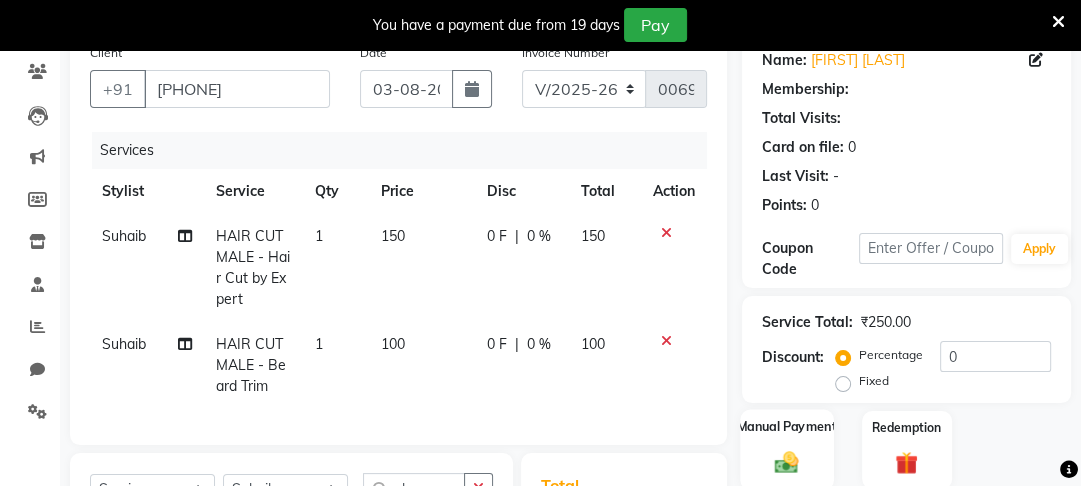 click 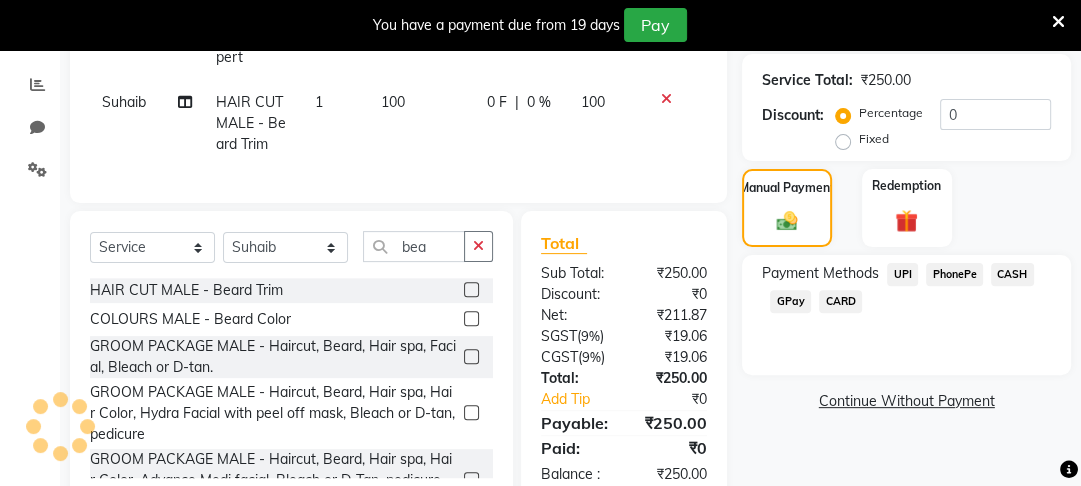 scroll, scrollTop: 409, scrollLeft: 0, axis: vertical 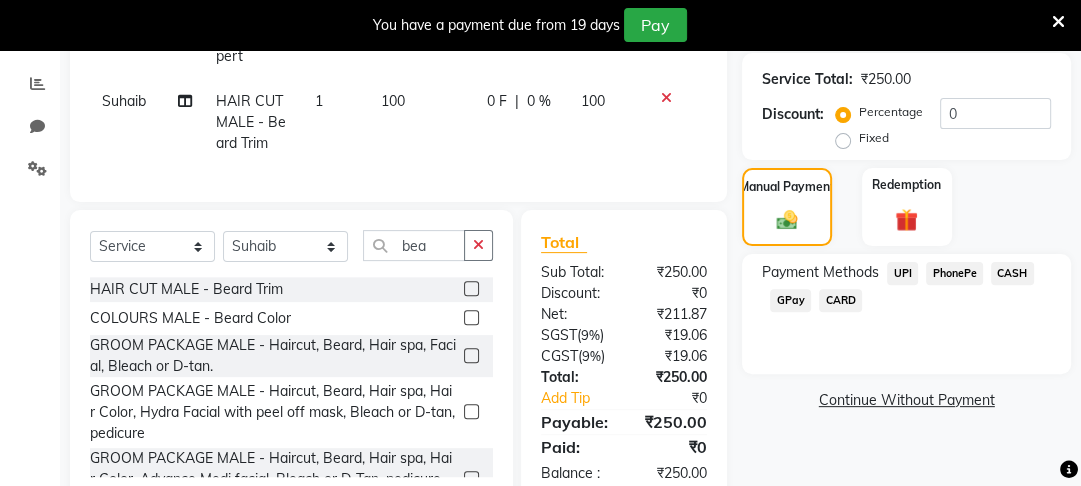 click on "PhonePe" 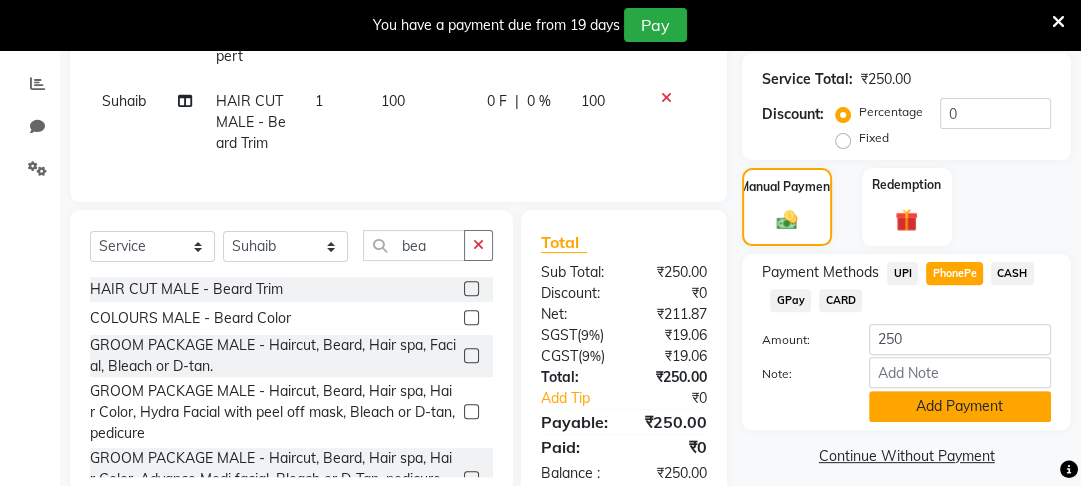 click on "Add Payment" 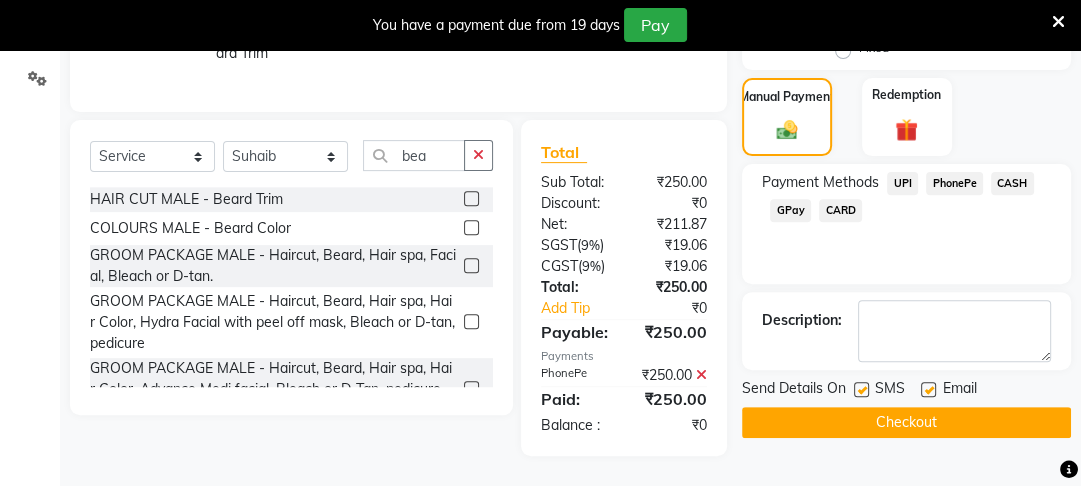 scroll, scrollTop: 532, scrollLeft: 0, axis: vertical 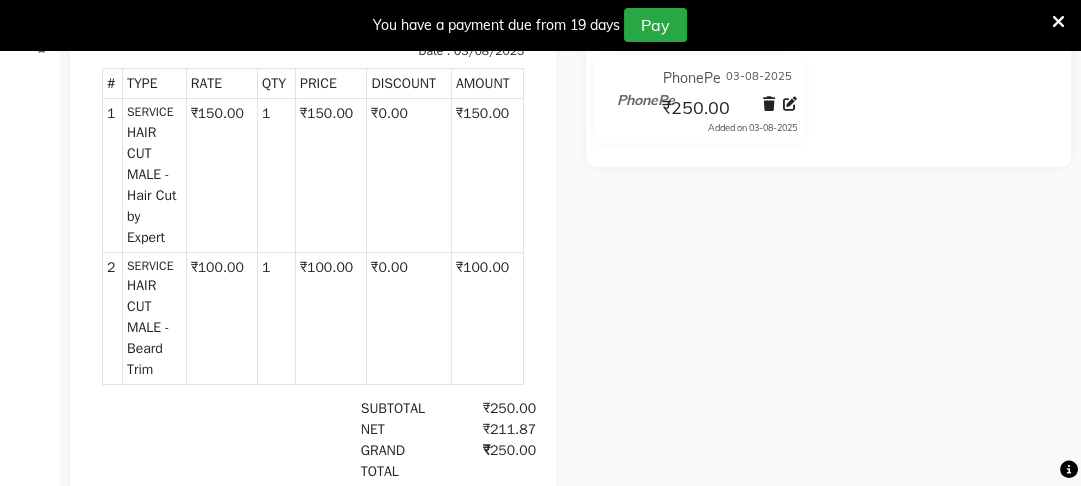 drag, startPoint x: 900, startPoint y: 409, endPoint x: 673, endPoint y: 420, distance: 227.26636 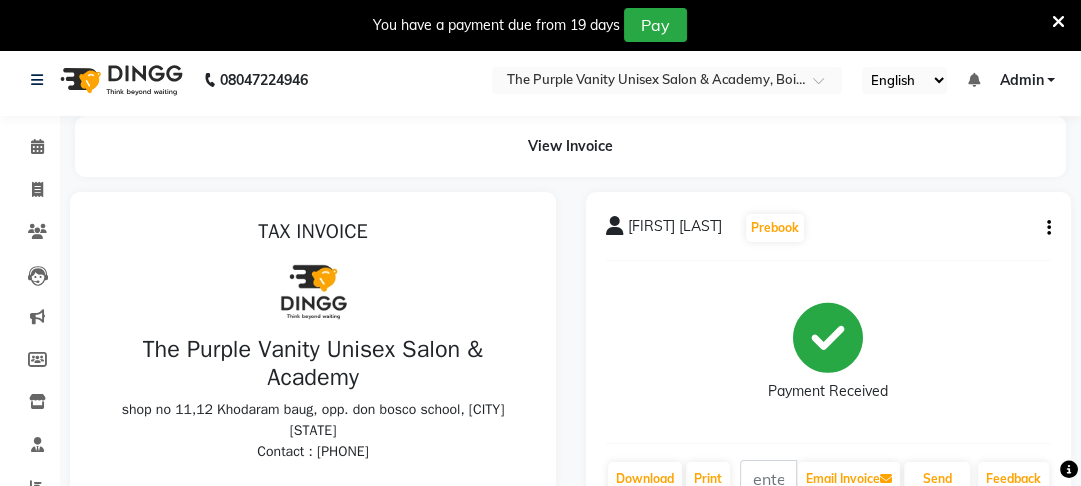 scroll, scrollTop: 0, scrollLeft: 0, axis: both 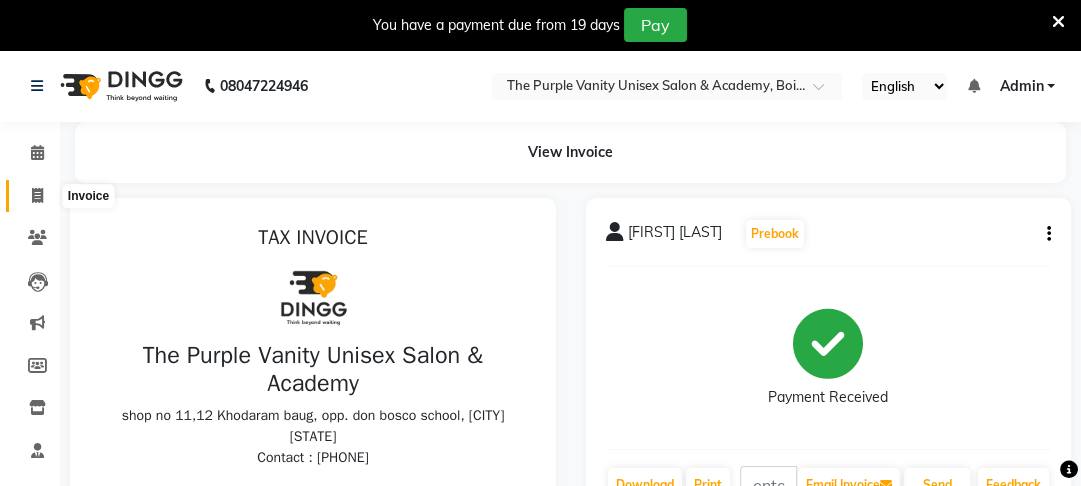 click 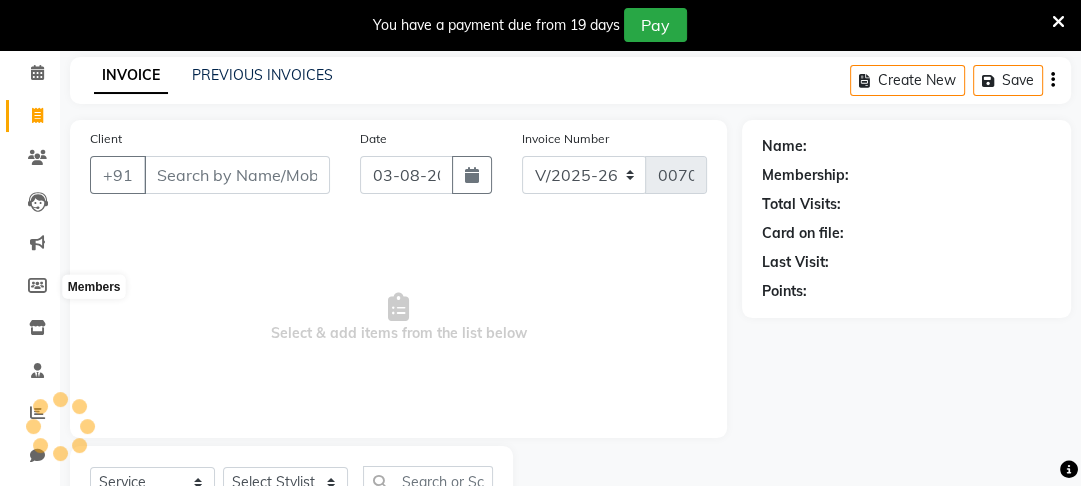 scroll, scrollTop: 166, scrollLeft: 0, axis: vertical 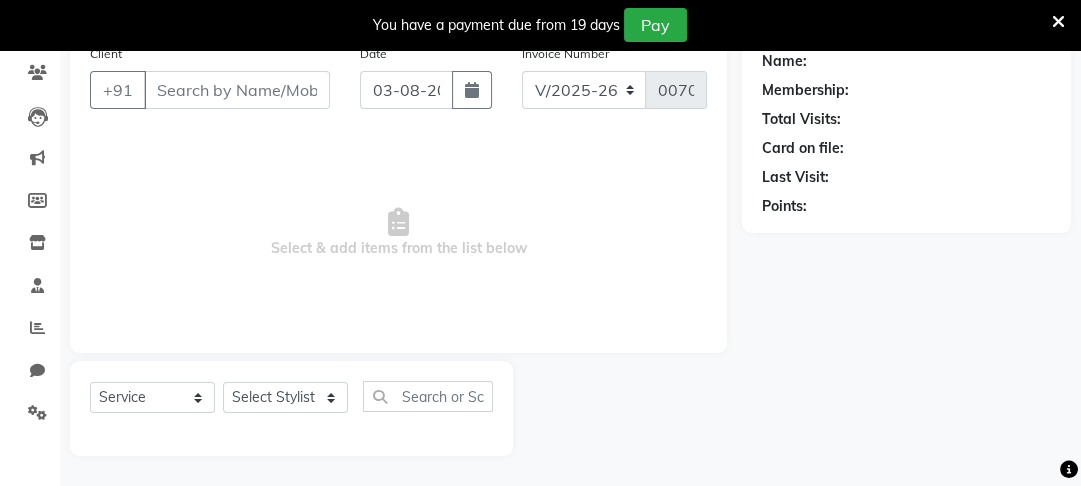 click on "Client" at bounding box center [237, 90] 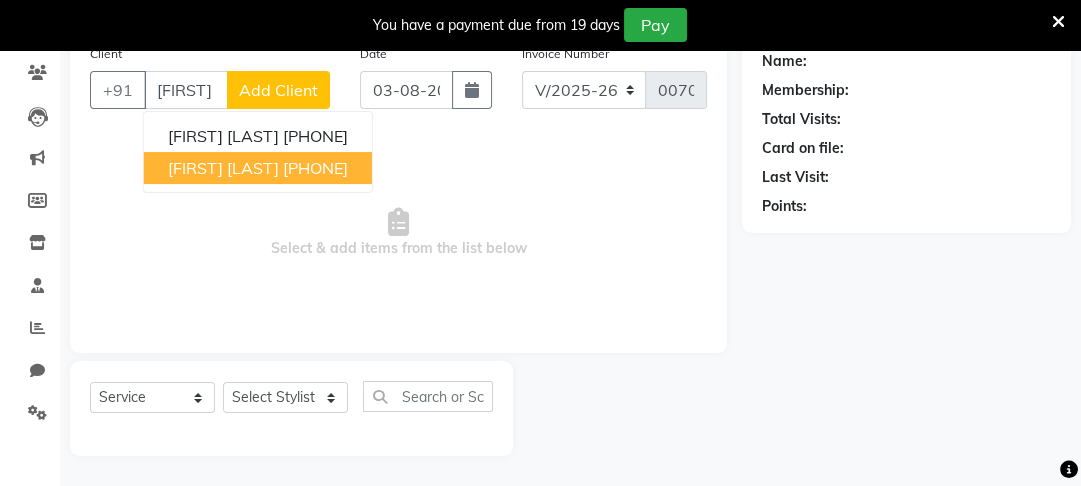 click on "[PHONE]" at bounding box center (315, 168) 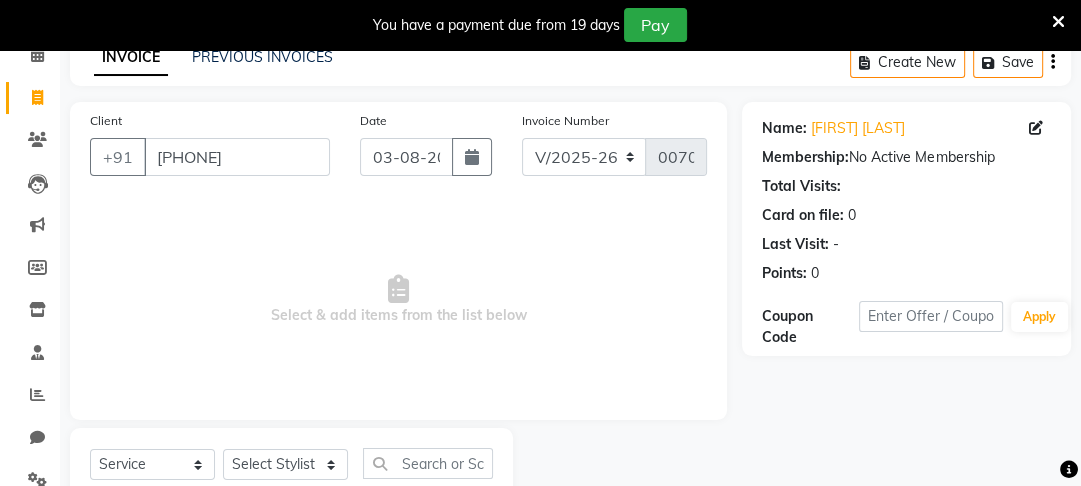 scroll, scrollTop: 96, scrollLeft: 0, axis: vertical 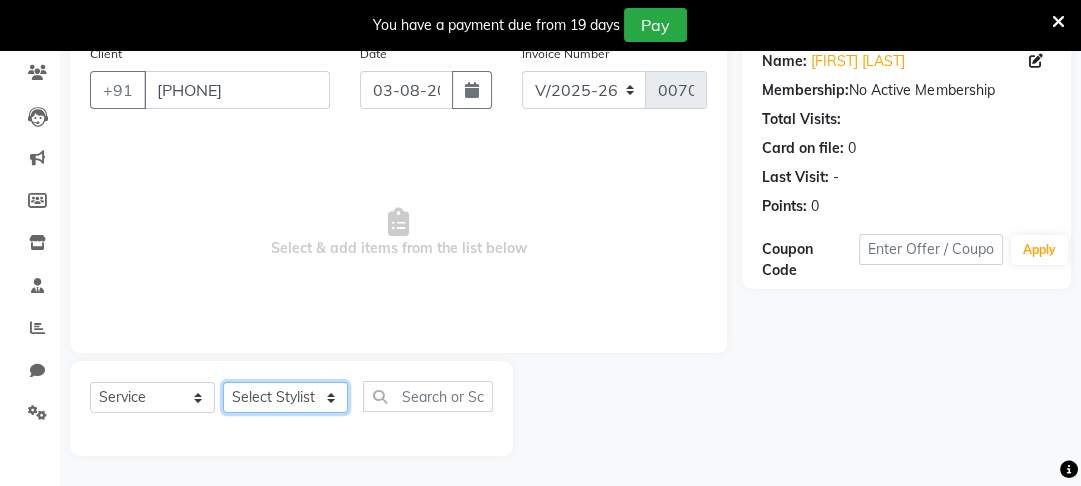 click on "Select Stylist Altaf Arti Fasil Monali namrata sonu Suhaib" 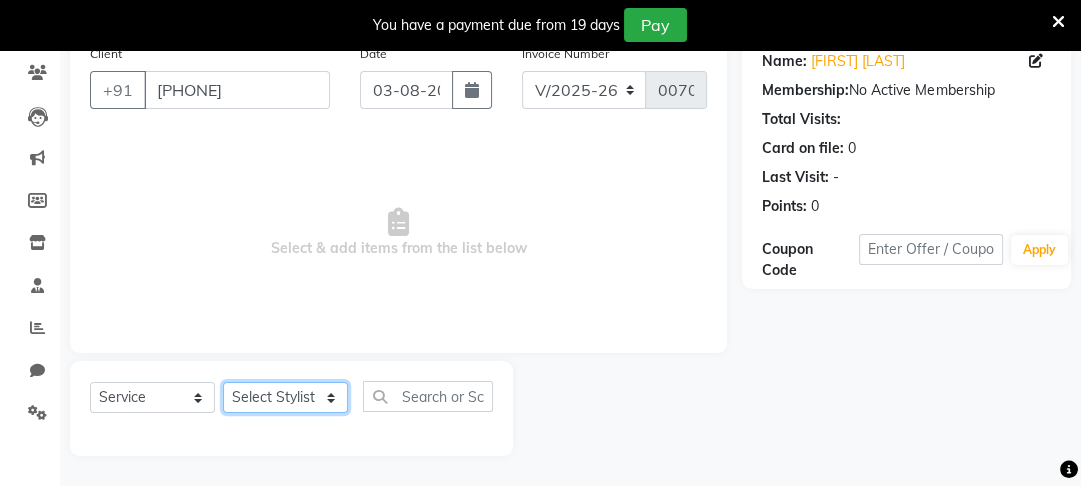 click on "Select Stylist Altaf Arti Fasil Monali namrata sonu Suhaib" 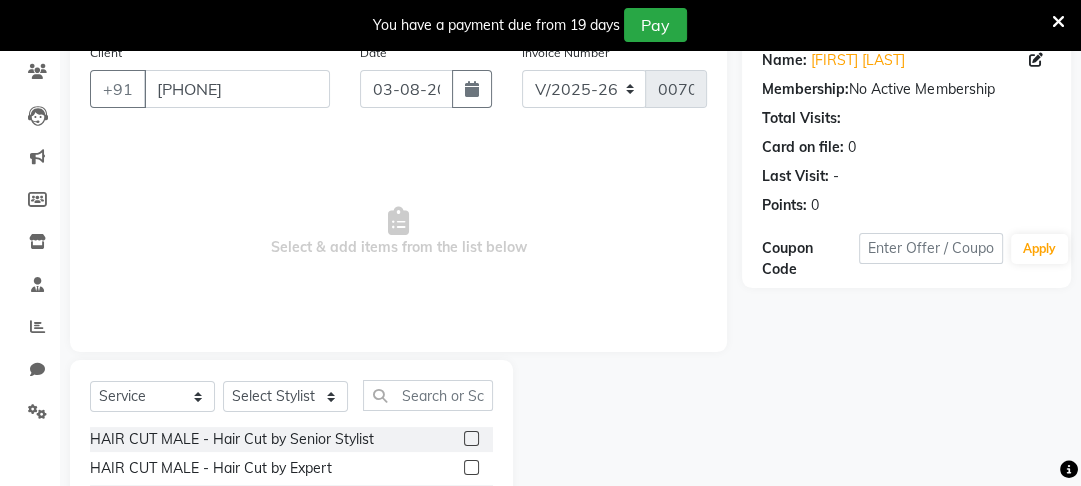 click 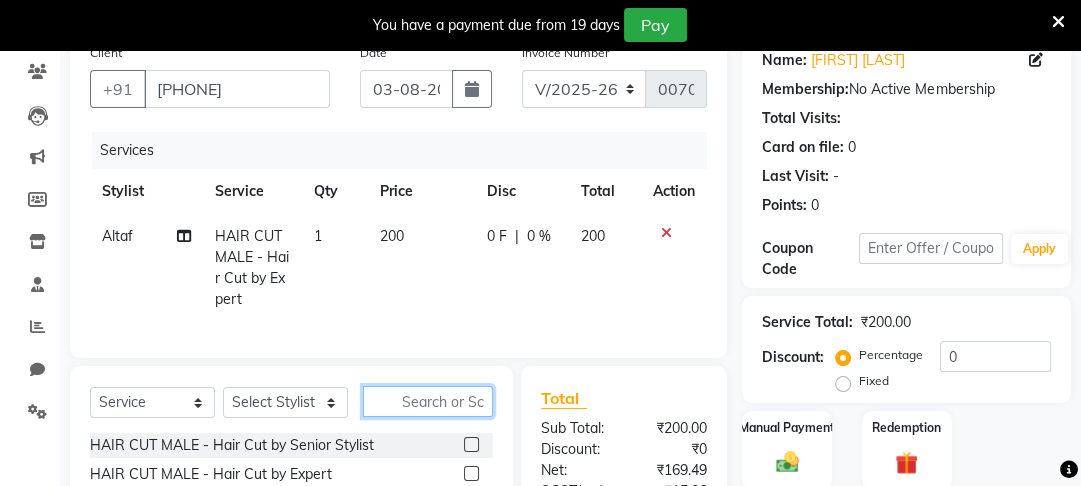 click 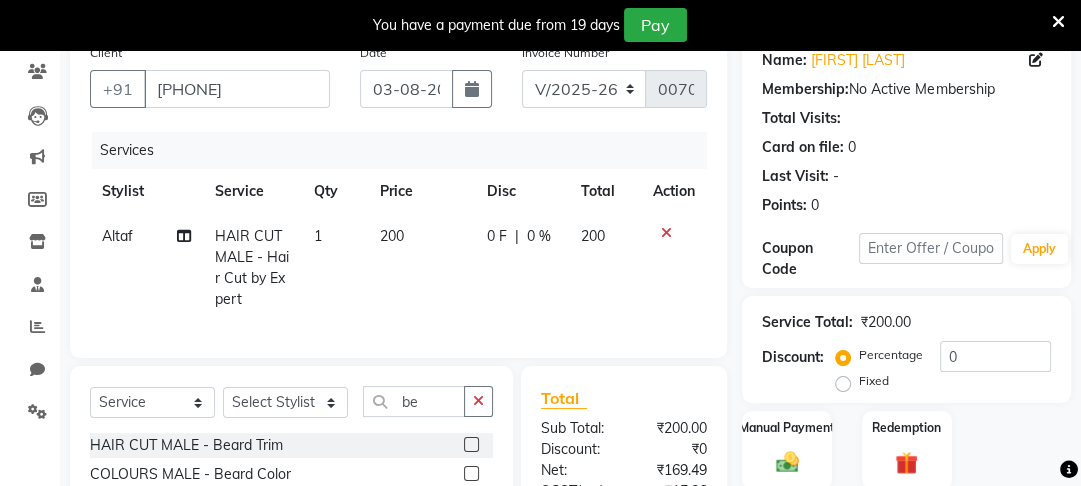 click 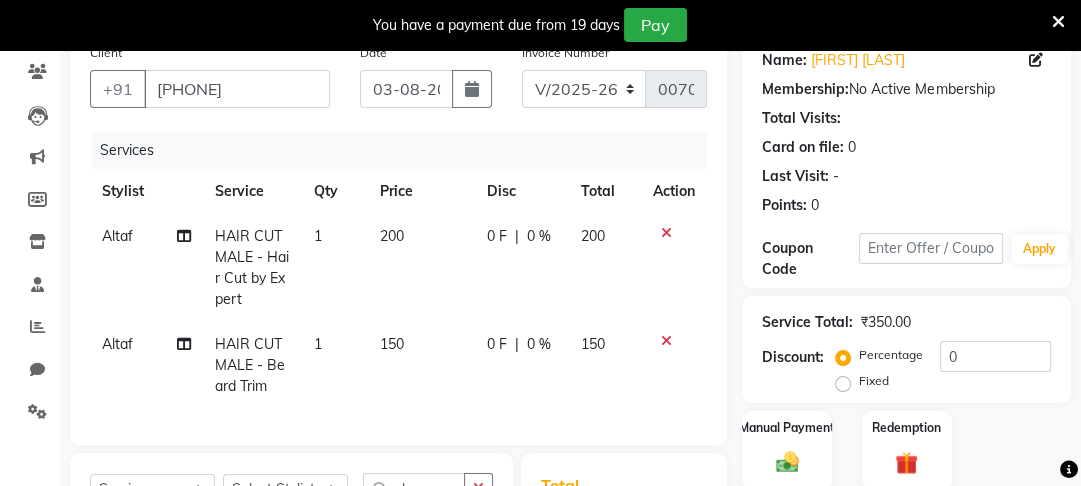 scroll, scrollTop: 192, scrollLeft: 0, axis: vertical 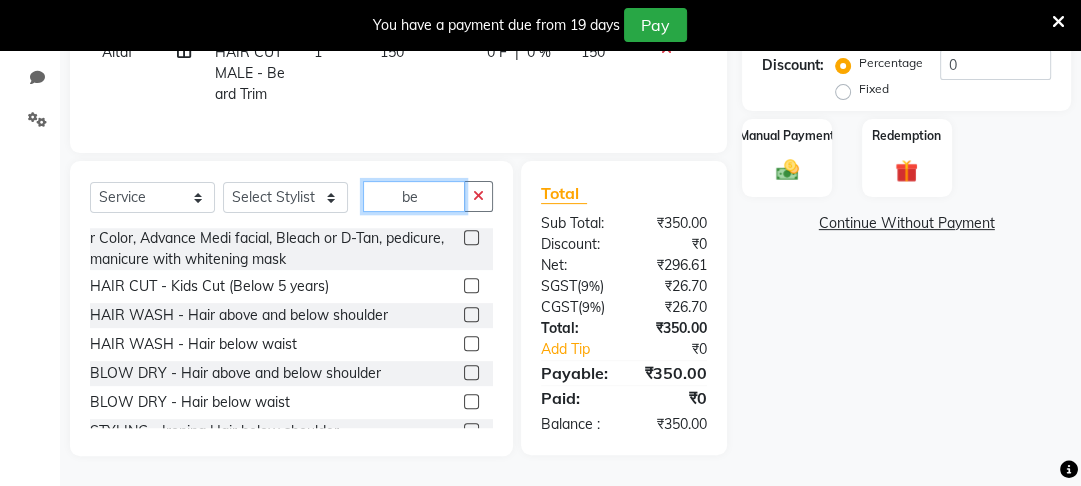 click on "be" 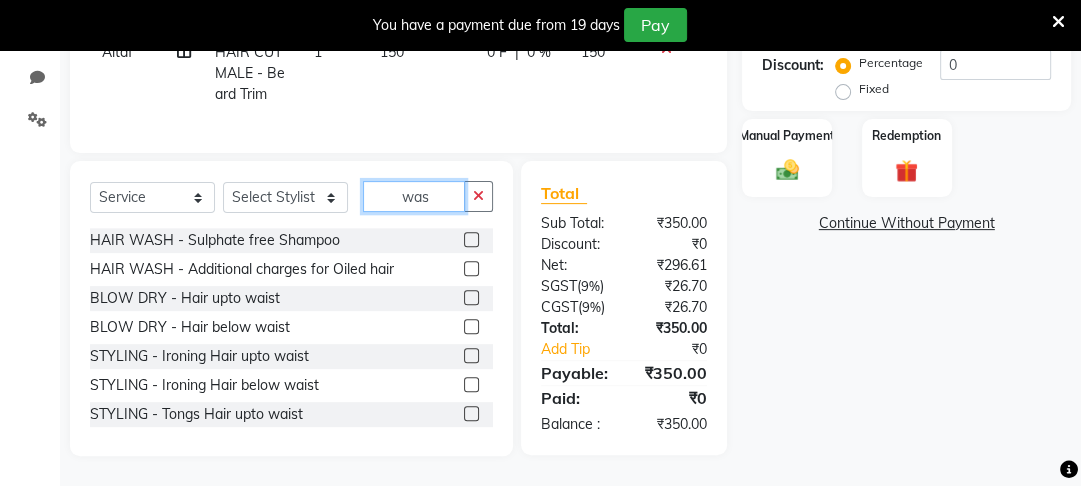 scroll, scrollTop: 0, scrollLeft: 0, axis: both 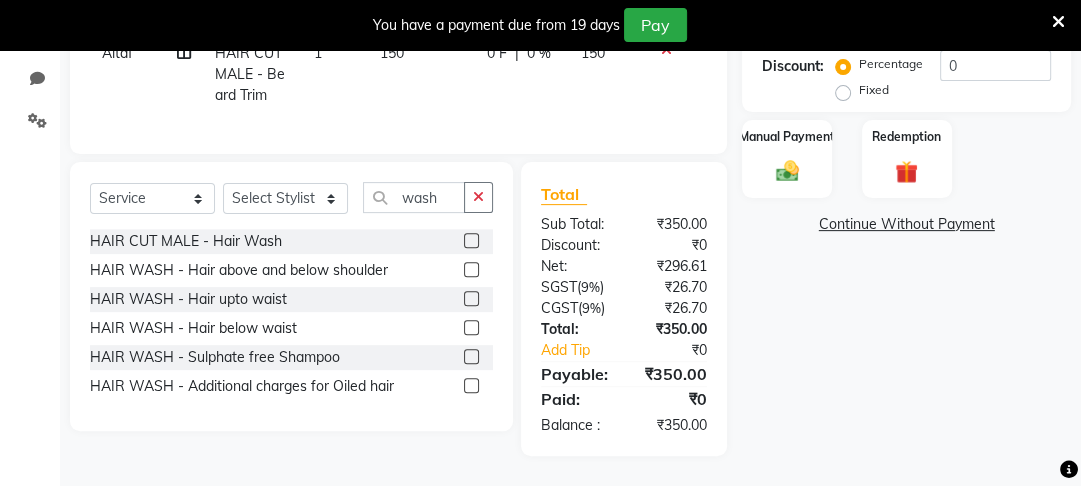 click 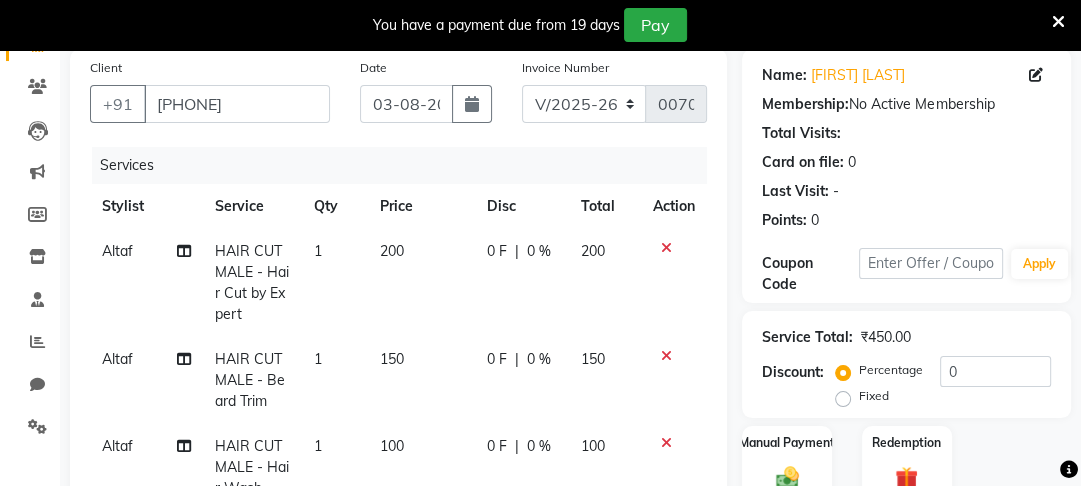 scroll, scrollTop: 148, scrollLeft: 0, axis: vertical 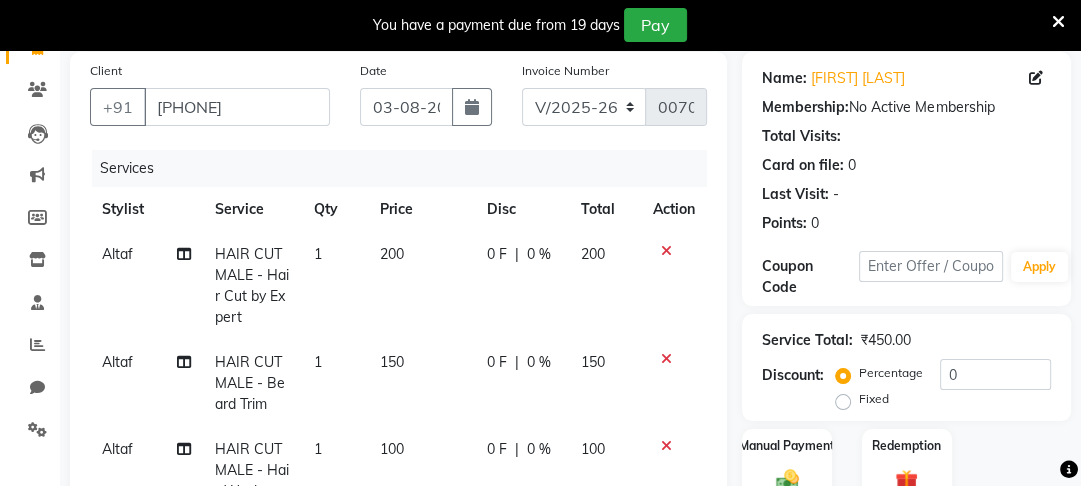 click on "200" 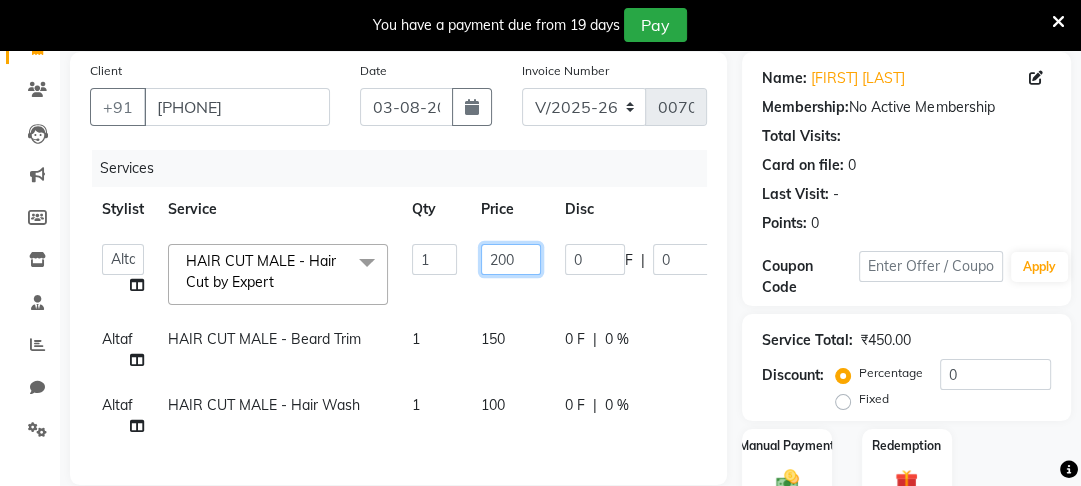 click on "200" 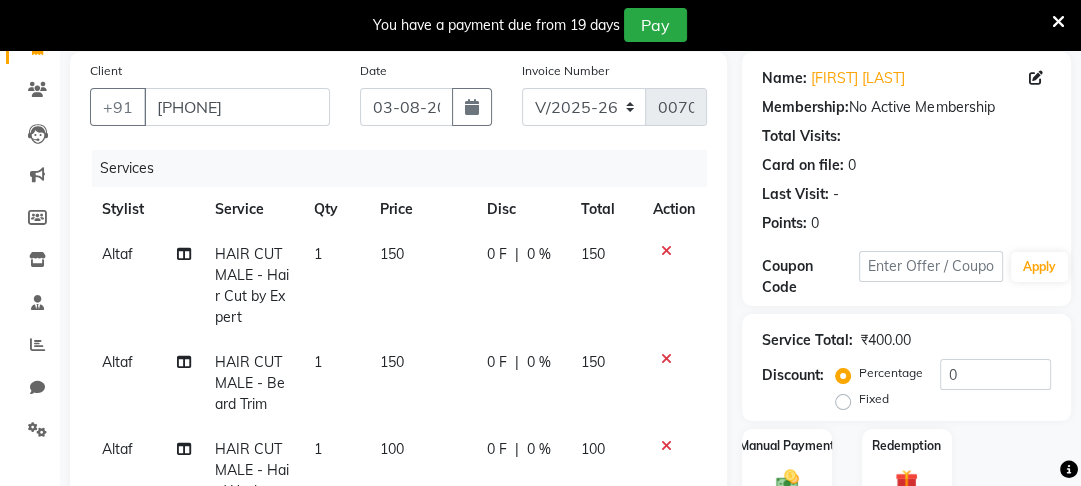 click on "[FIRST] HAIR CUT MALE - Beard Trim 1 150 0 F | 0 % 150" 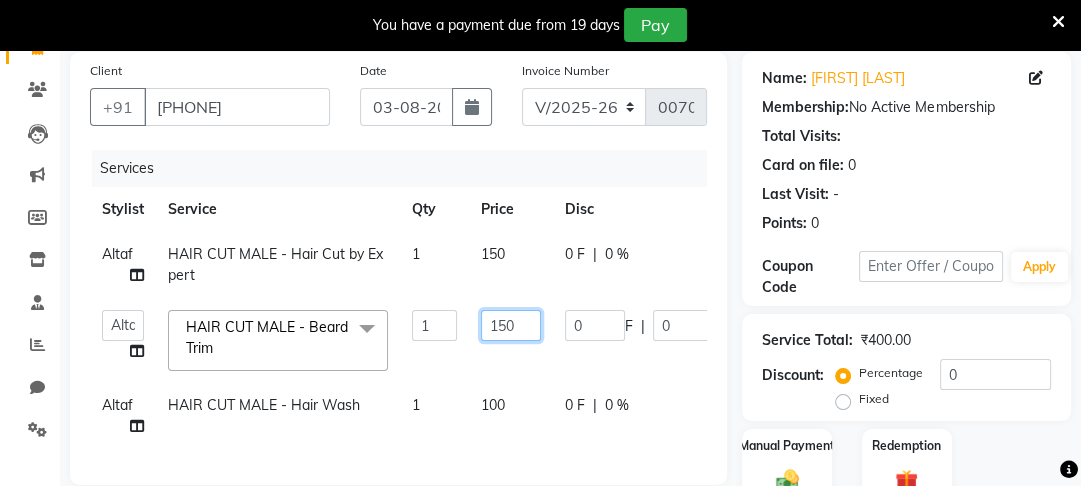 click on "150" 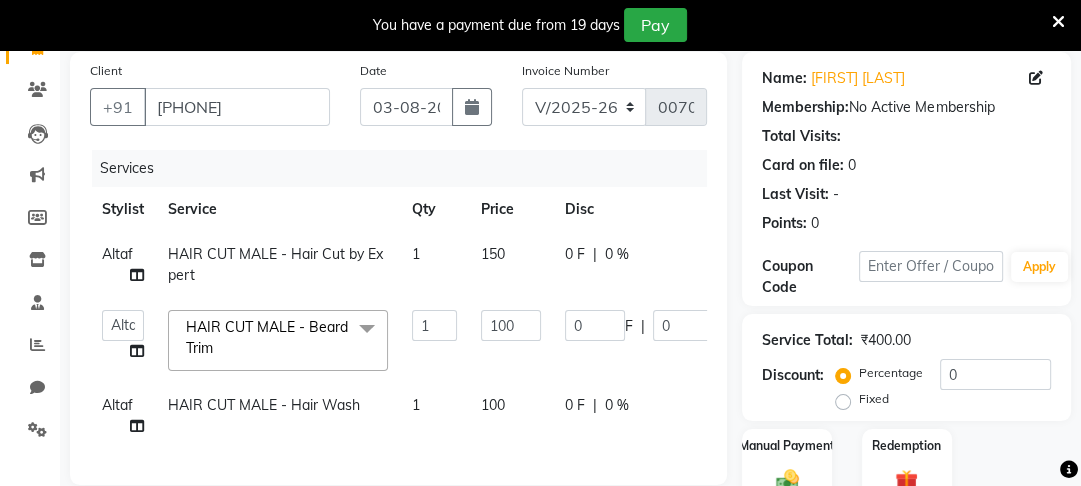 click on "Altaf HAIR CUT MALE - Hair Cut by Expert 1 150 0 F | 0 % 150 Altaf Arti Fasil Monali namrata sonu Suhaib HAIR CUT MALE - Beard Trim x HAIR CUT MALE - Hair Cut by Senior Stylist HAIR CUT MALE - Hair Cut by Expert HAIR CUT MALE - Hair Wash HAIR CUT MALE - Shave HAIR CUT MALE - Beard Trim HAIR CUT MALE - Styling COLOURS MALE - Beard Color COLOURS MALE - Moustache Color GLOBAL HAIR COLOUR MALE - Ammonia Base Color GLOBAL HAIR COLOUR MALE - Ammonia-Free Color GLOBAL HAIR COLOUR MALE - Loreal Inoa Color GLOBAL HAIR COLOUR MALE - Hair Density (Add-on-charges) SOOTHING & CALM MALE - Head Massage SOOTHING & CALM MALE - Loreal Hair spa SOOTHING & CALM MALE - Keratin Hair spa TEXTURE SERVICES MALE - Keratin Treatment TEXTURE SERVICES MALE - Smoothening Treatment TEXTURE SERVICES MALE - Kerasmooth Treatment TEXTURE SERVICES MALE - Botox TEXTURE SERVICES MALE - Nano Plastia TEXTURE SERVICES MALE - Perming WAXING MALE - Full Hand WAXING MALE - Half Hand WAXING MALE - 3/4th Leg WAXING MALE - Half Leg 1 100 0" 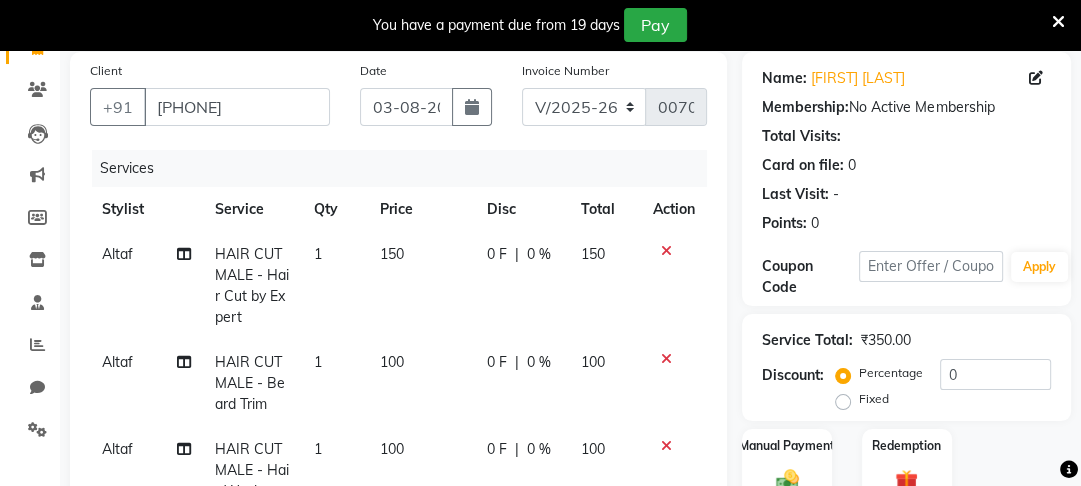 click on "100" 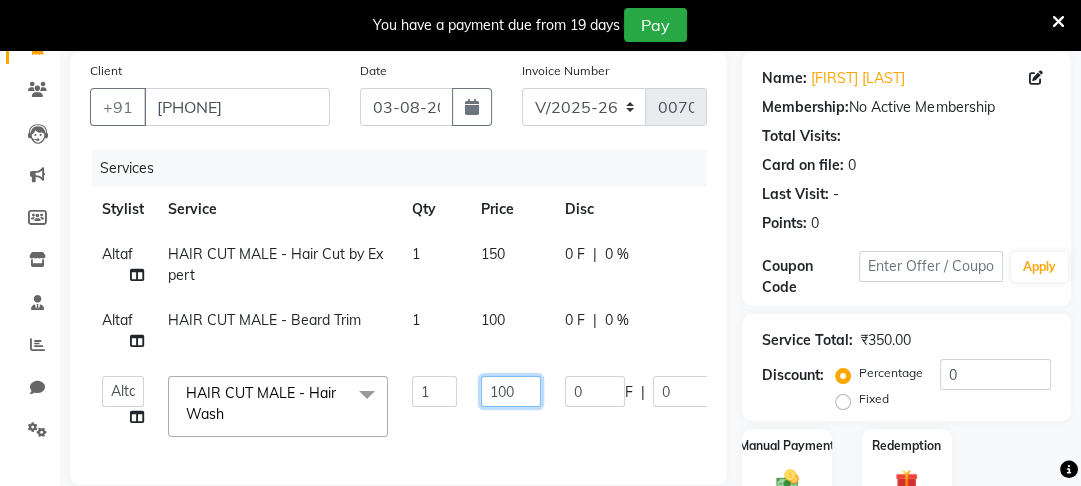 click on "100" 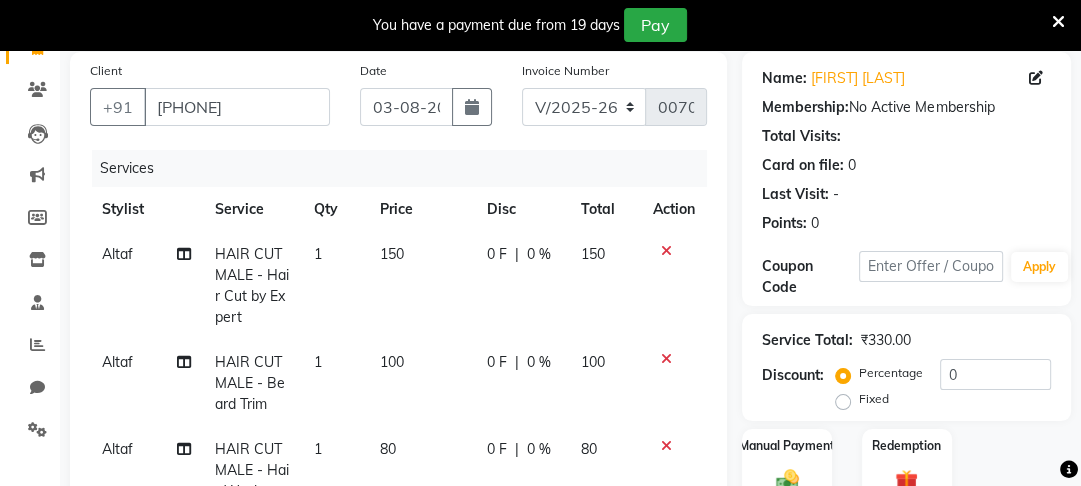 click on "[FIRST] HAIR CUT MALE - Hair Cut by Expert 1 150 0 F | 0 % 150 [FIRST] HAIR CUT MALE - Beard Trim 1 100 0 F | 0 % 100 [FIRST] HAIR CUT MALE - Hair Wash 1 80 0 F | 0 % 80" 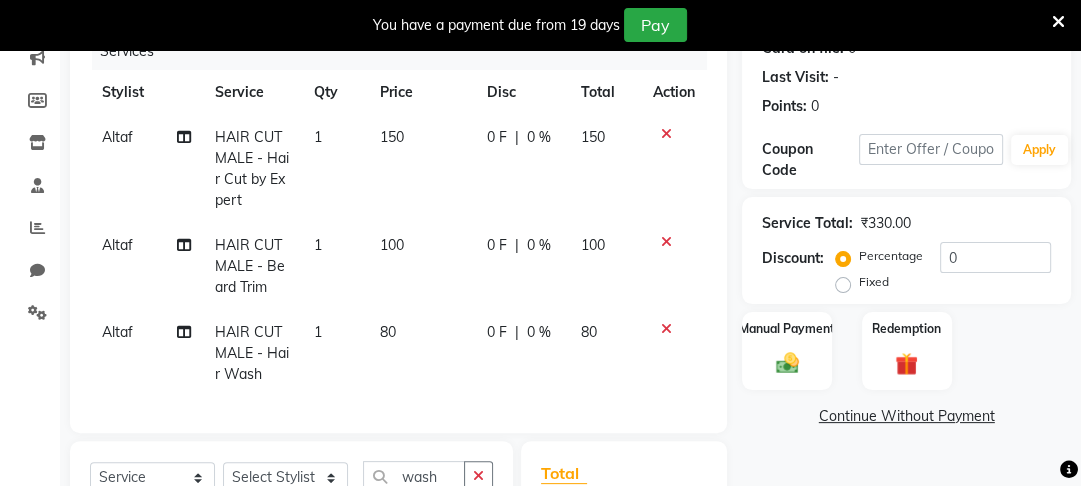 scroll, scrollTop: 288, scrollLeft: 0, axis: vertical 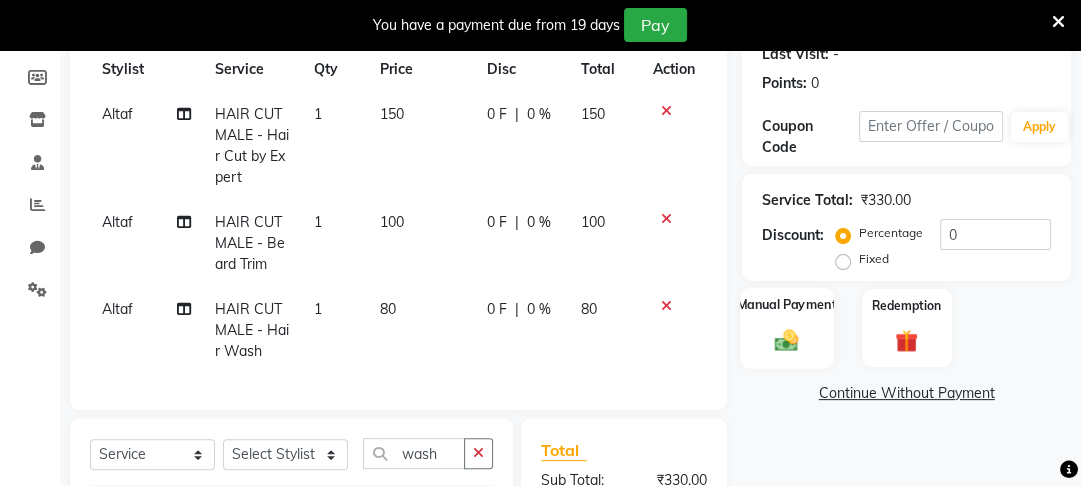 click 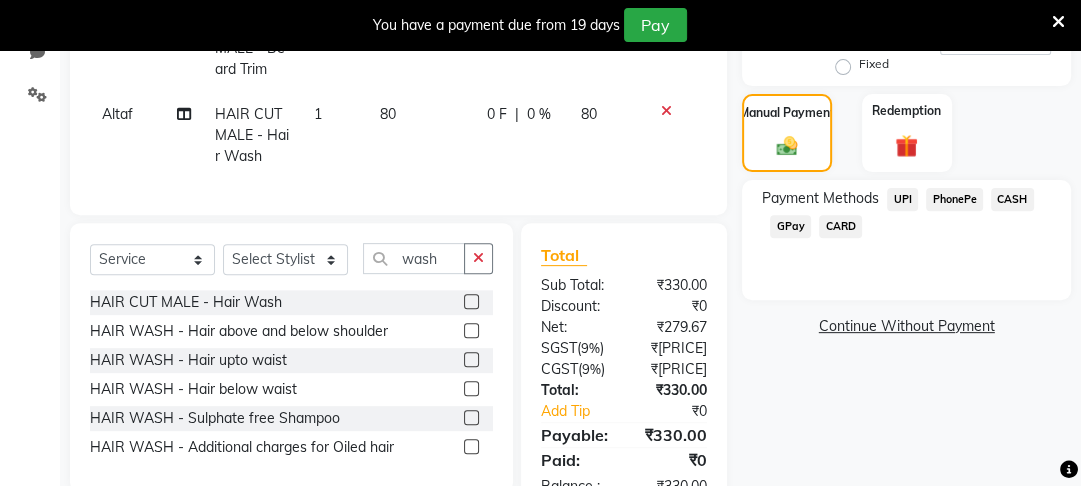 scroll, scrollTop: 487, scrollLeft: 0, axis: vertical 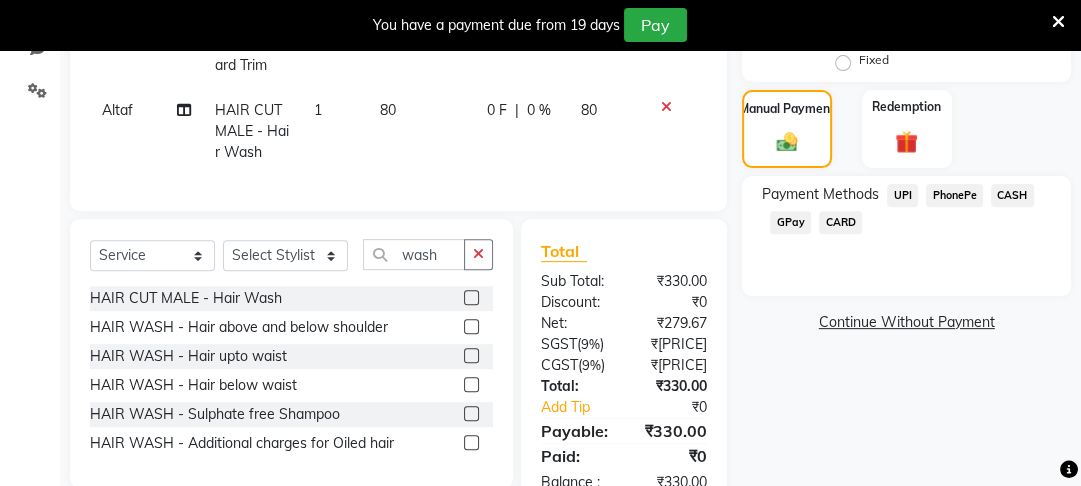 click on "PhonePe" 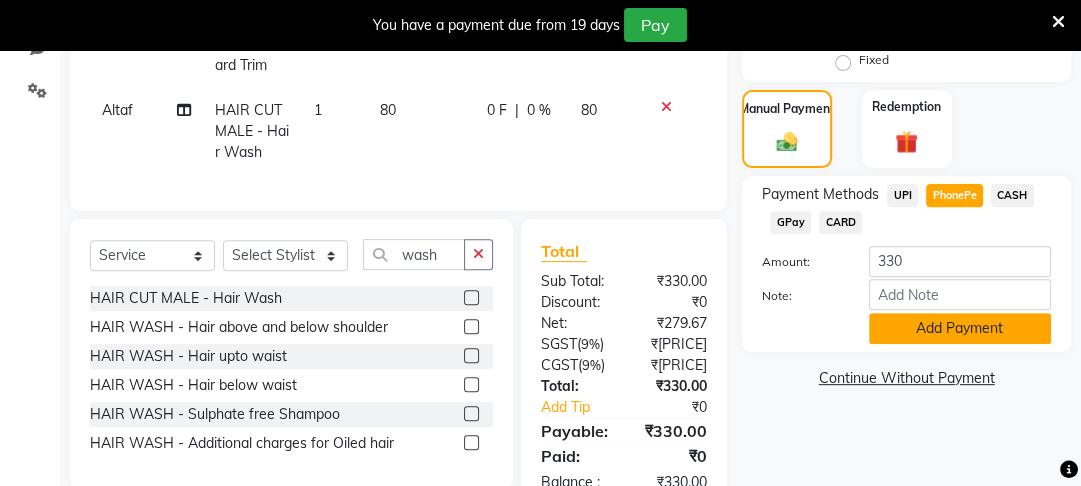 click on "Add Payment" 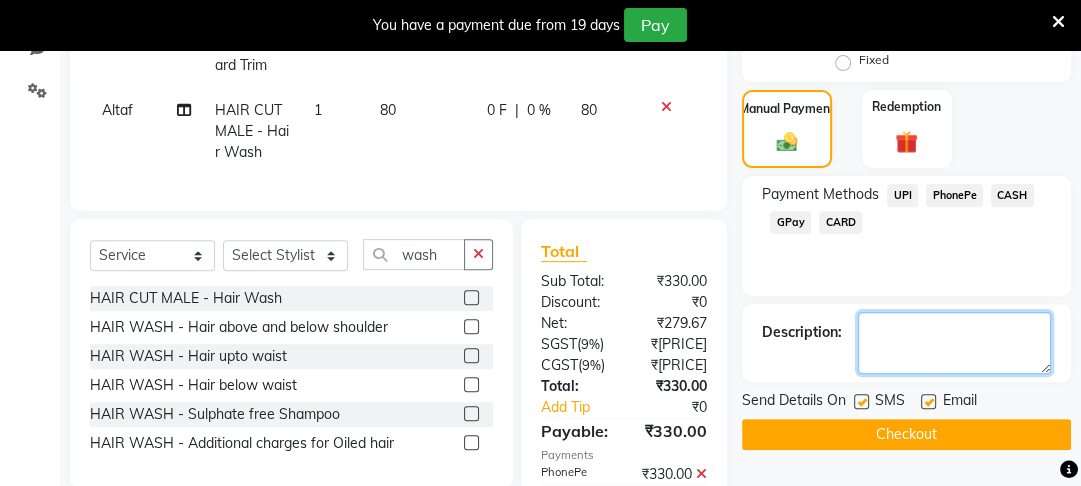 click 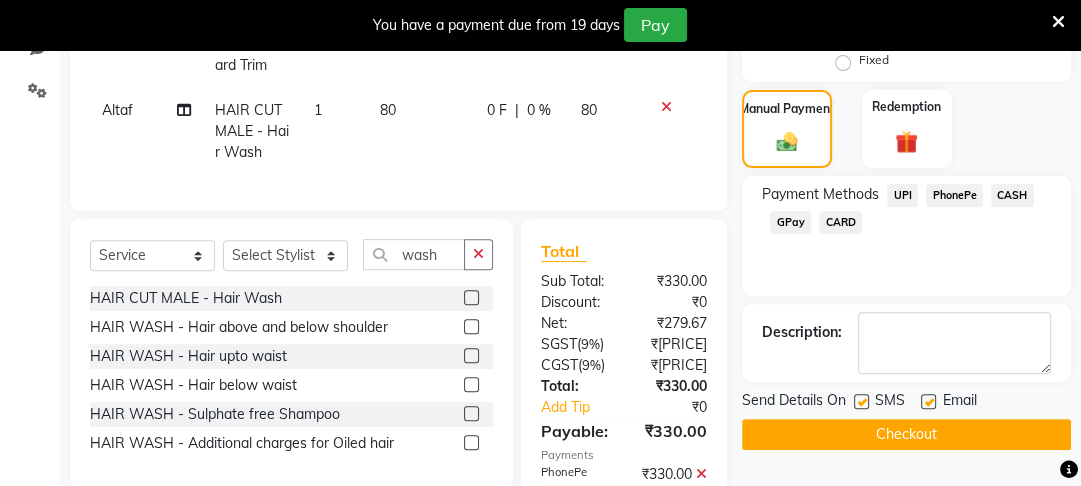 click on "Checkout" 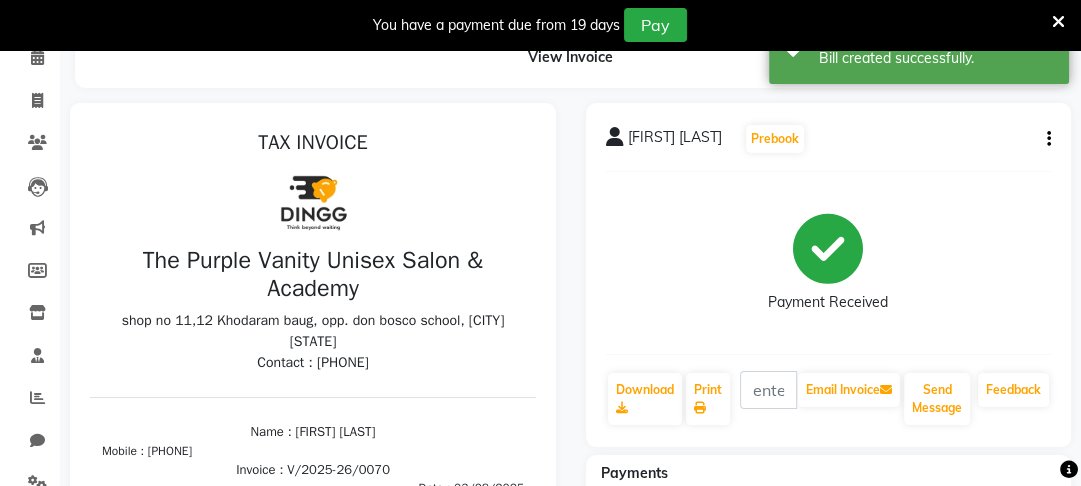 scroll, scrollTop: 0, scrollLeft: 0, axis: both 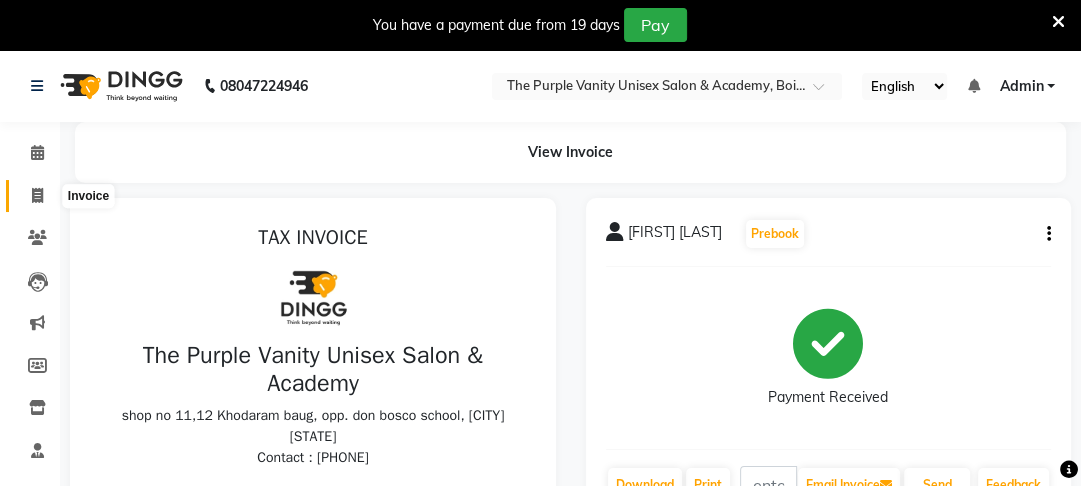 click 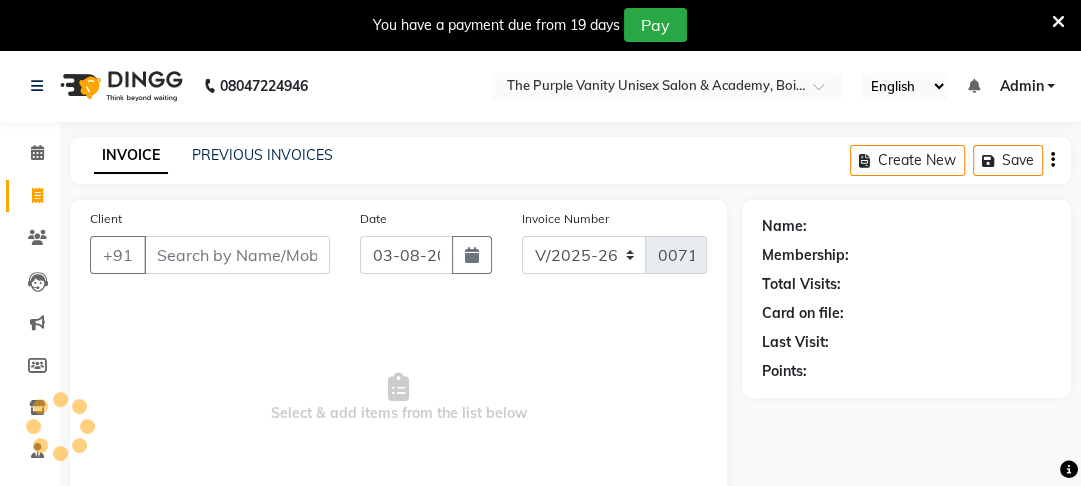 scroll, scrollTop: 166, scrollLeft: 0, axis: vertical 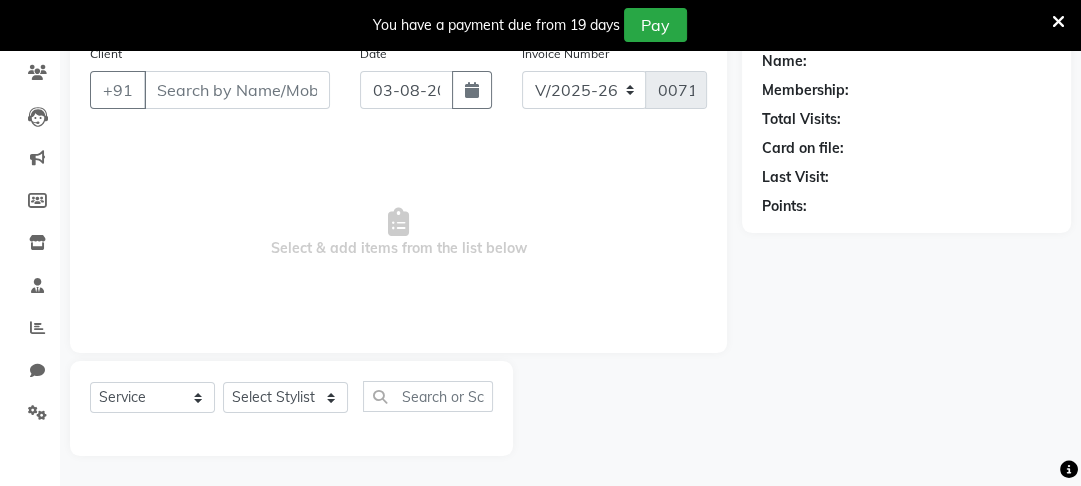 click on "Client" at bounding box center (237, 90) 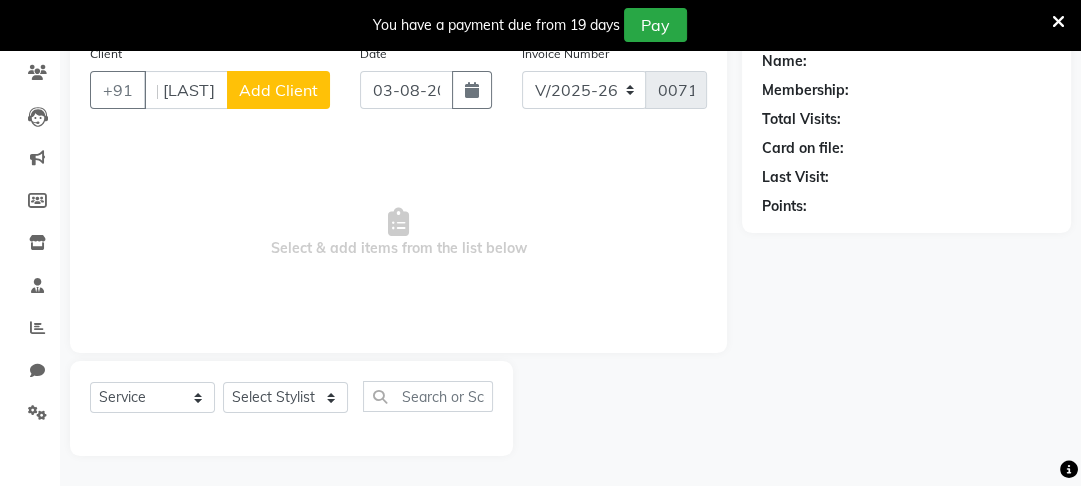 scroll, scrollTop: 0, scrollLeft: 74, axis: horizontal 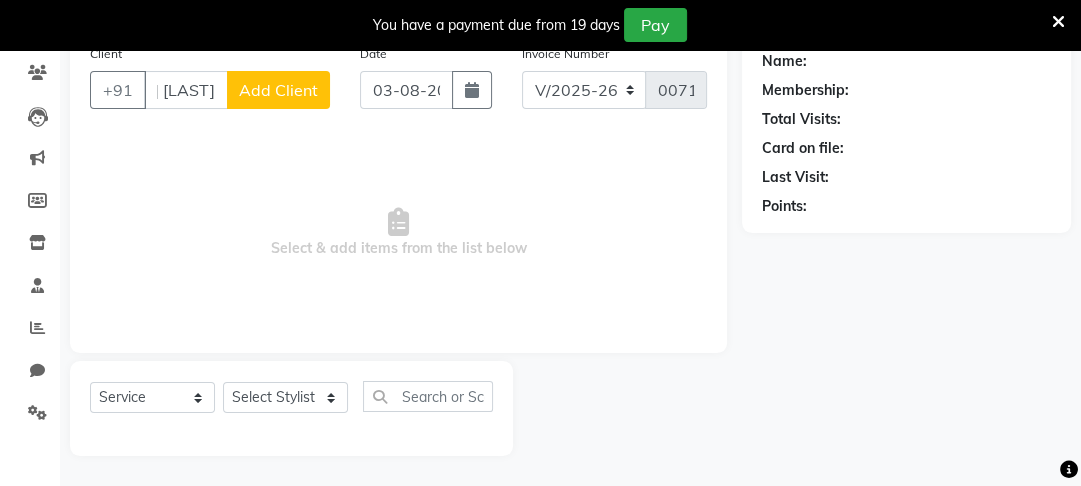drag, startPoint x: 197, startPoint y: 94, endPoint x: 258, endPoint y: 96, distance: 61.03278 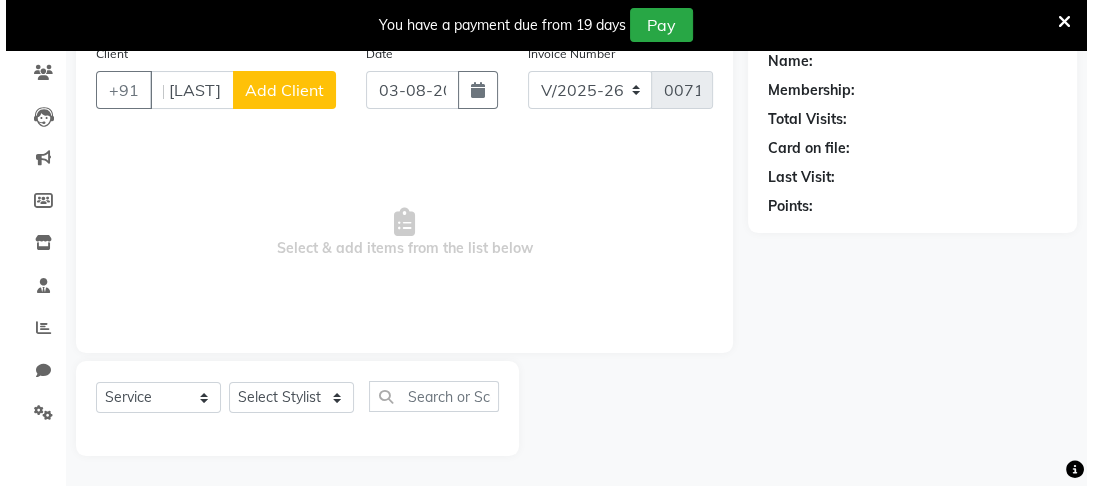 scroll, scrollTop: 0, scrollLeft: 0, axis: both 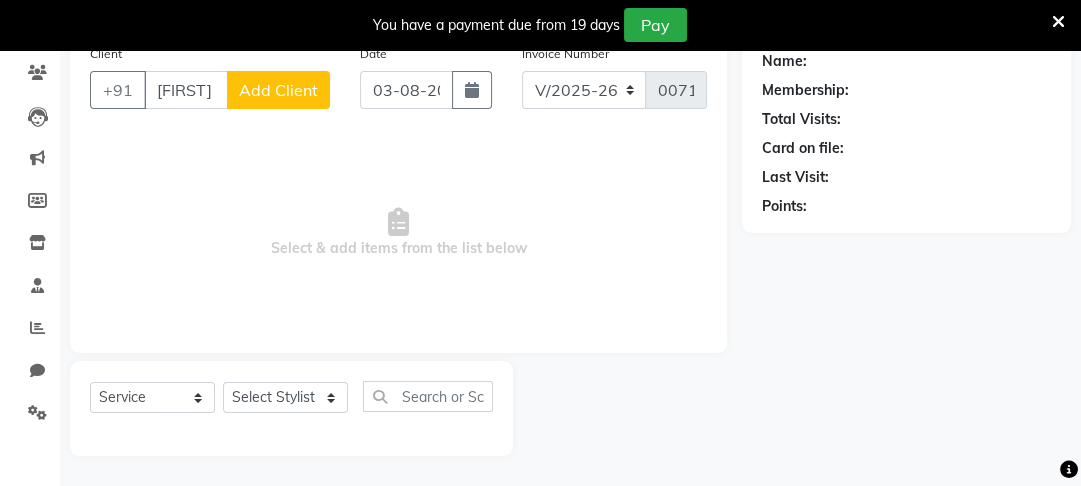click on "Add Client" 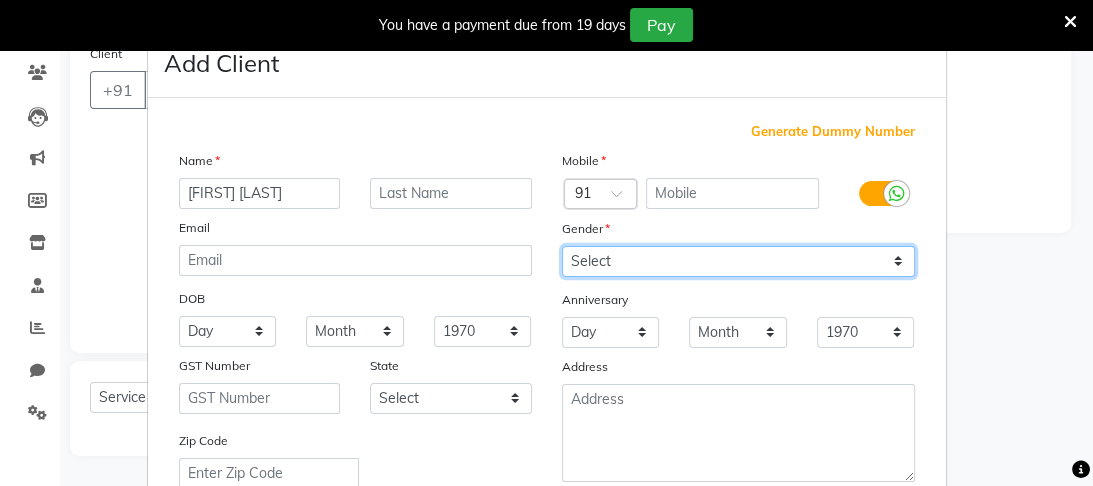 click on "Select Male Female Other Prefer Not To Say" at bounding box center (738, 261) 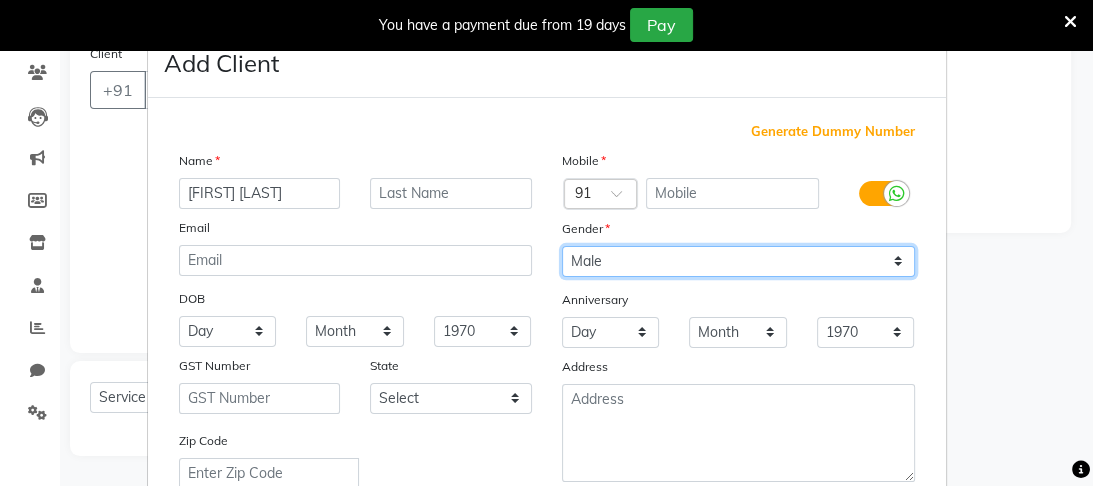 click on "Select Male Female Other Prefer Not To Say" at bounding box center (738, 261) 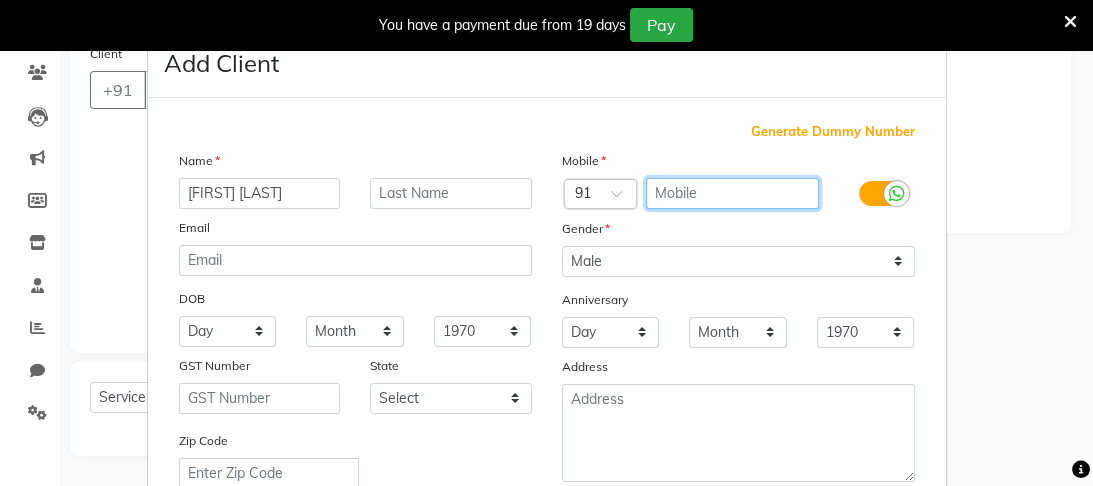 click at bounding box center (732, 193) 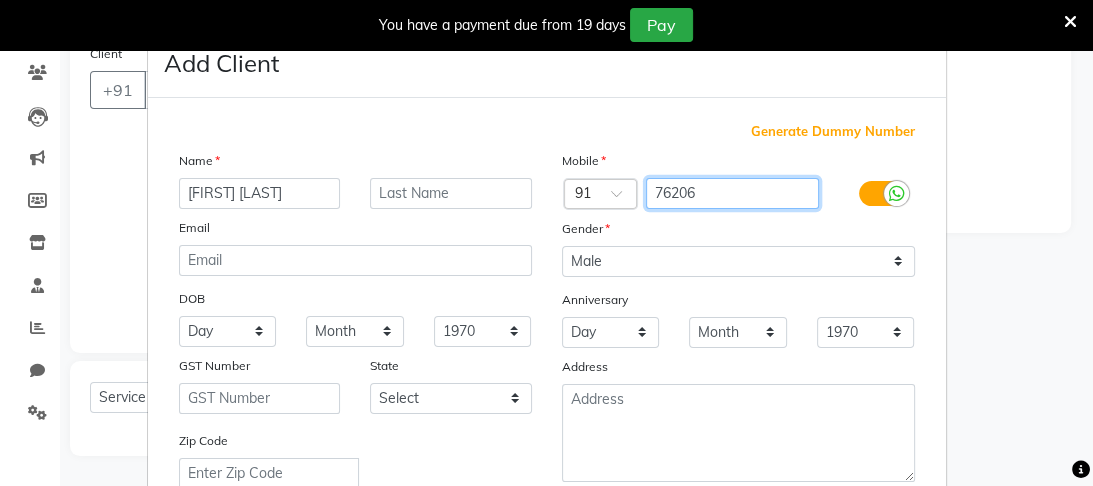 click on "76206" at bounding box center (732, 193) 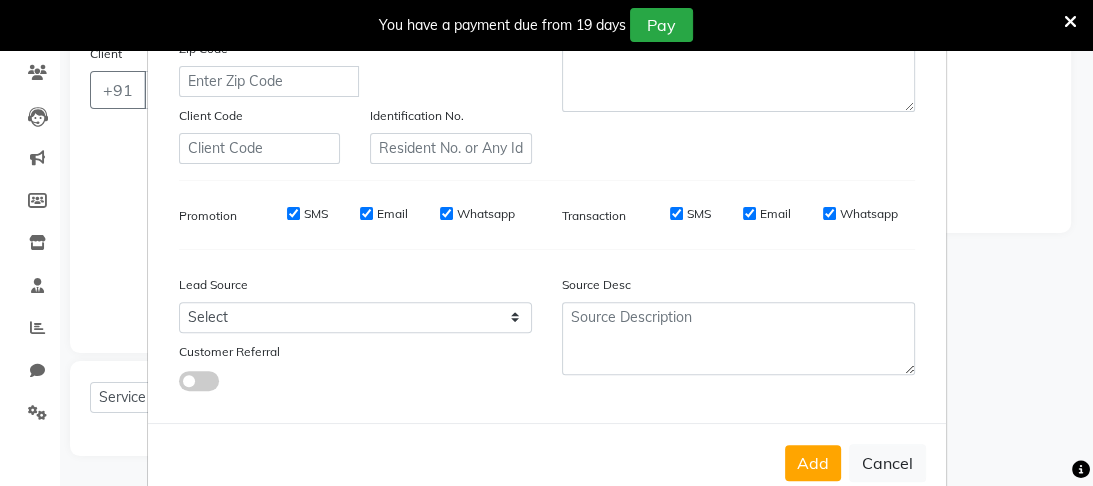 scroll, scrollTop: 447, scrollLeft: 0, axis: vertical 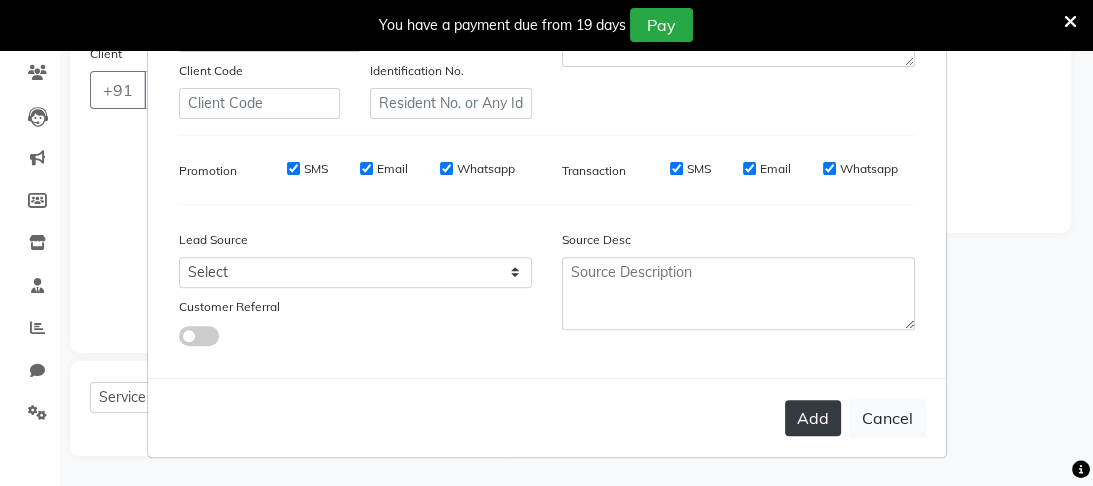 click on "Add" at bounding box center (813, 418) 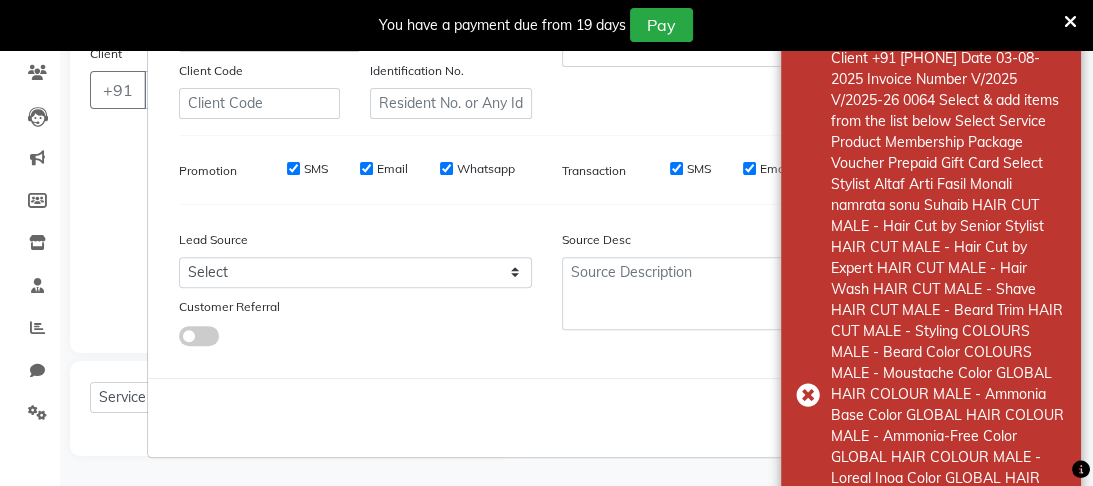 click on "Add Client Generate Dummy Number Name [FIRST] [LAST] Email DOB Day 01 02 03 04 05 06 07 08 09 10 11 12 13 14 15 16 17 18 19 20 21 22 23 24 25 26 27 28 29 30 31 Month January February March April May June July August September October November December 1940 1941 1942 1943 1944 1945 1946 1947 1948 1949 1950 1951 1952 1953 1954 1955 1956 1957 1958 1959 1960 1961 1962 1963 1964 1965 1966 1967 1968 1969 1970 1971 1972 1973 1974 1975 1976 1977 1978 1979 1980 1981 1982 1983 1984 1985 1986 1987 1988 1989 1990 1991 1992 1993 1994 1995 1996 1997 1998 1999 2000 2001 2002 2003 2004 2005 2006 2007 2008 2009 2010 2011 2012 2013 2014 2015 2016 2017 2018 2019 2020 2021 2022 2023 2024 GST Number State Select Andaman and Nicobar Islands Andhra Pradesh Arunachal Pradesh Assam Bihar Chandigarh Chhattisgarh Dadra and Nagar Haveli Daman and Diu Delhi Goa Gujarat Haryana Himachal Pradesh Jammu and Kashmir Jharkhand Karnataka Kerala Lakshadweep Madhya Pradesh Maharashtra Manipur Meghalaya Mizoram Nagaland Odisha Pondicherry Punjab" at bounding box center (546, 243) 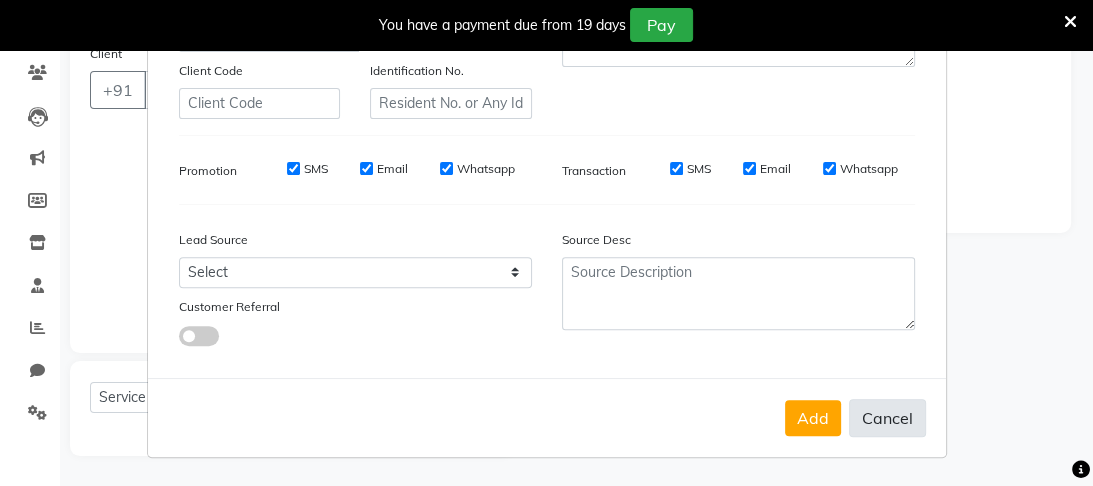 click on "Cancel" at bounding box center (887, 418) 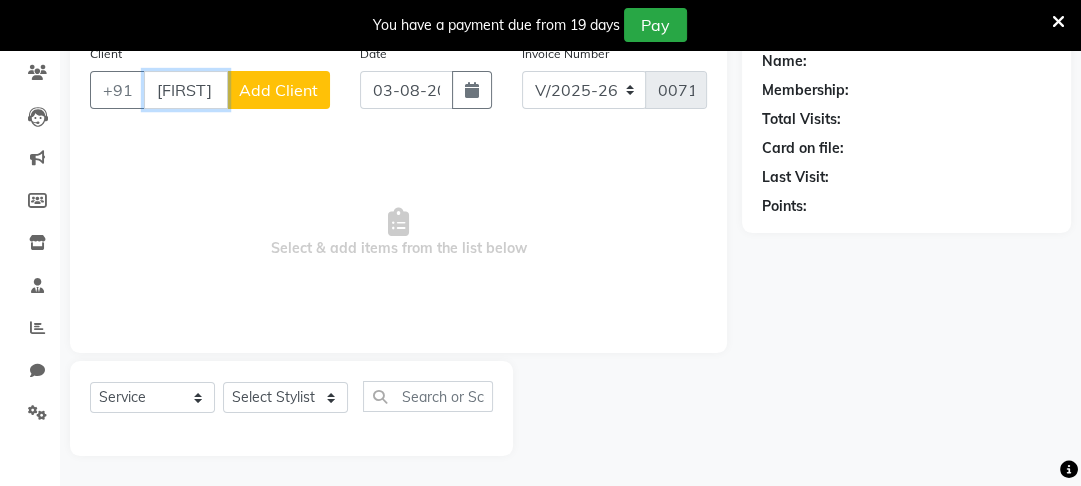 click on "[FIRST] [LAST]" at bounding box center (186, 90) 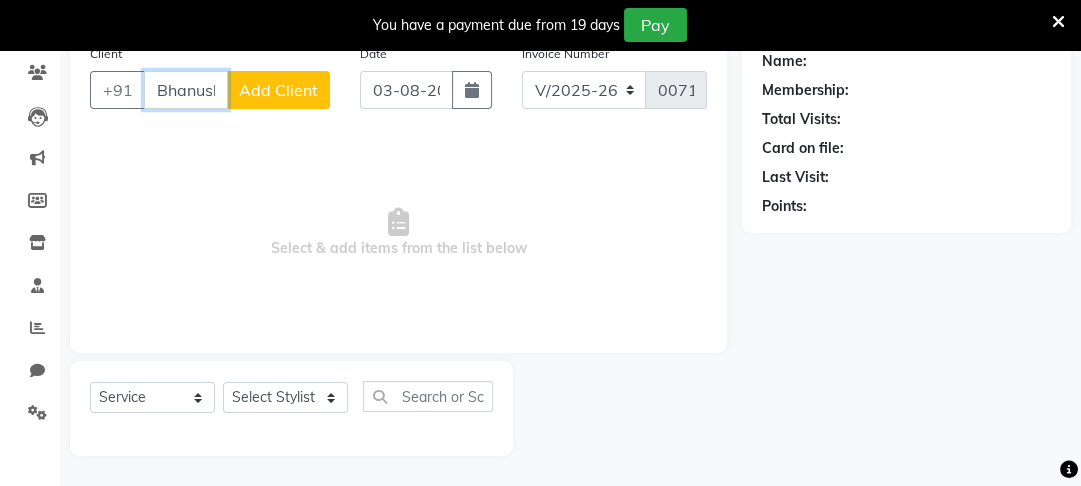 click on "Bhanushali" at bounding box center (186, 90) 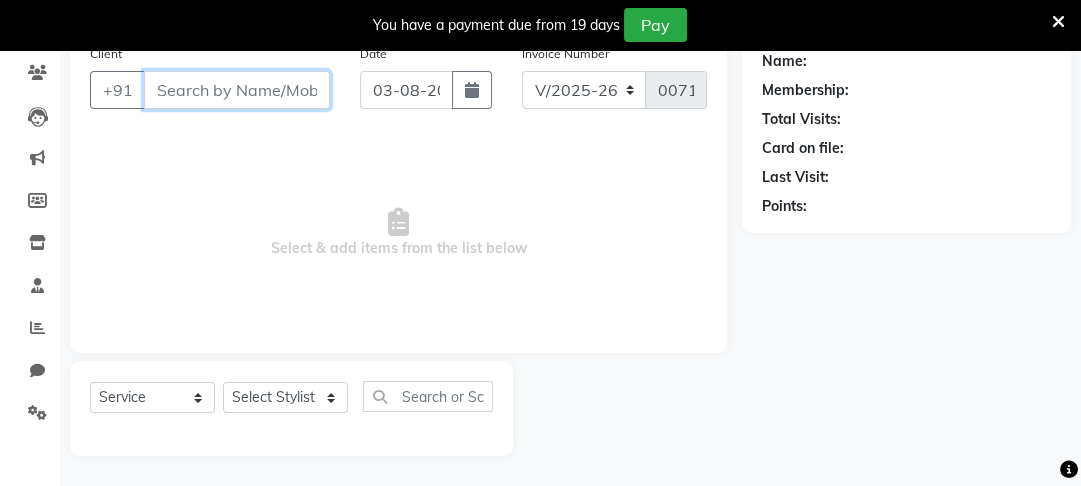 click on "Client" at bounding box center [237, 90] 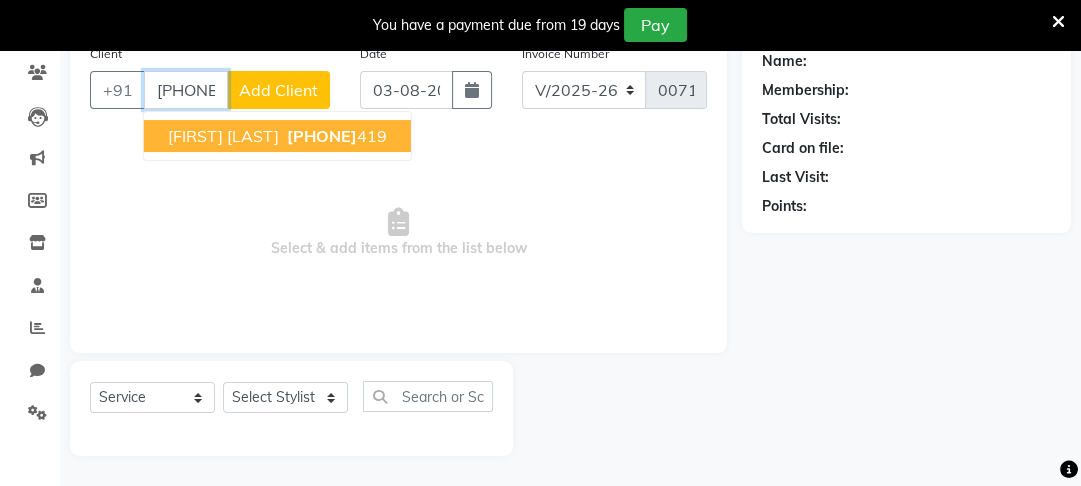 click on "[FIRST] [LAST]" at bounding box center [223, 136] 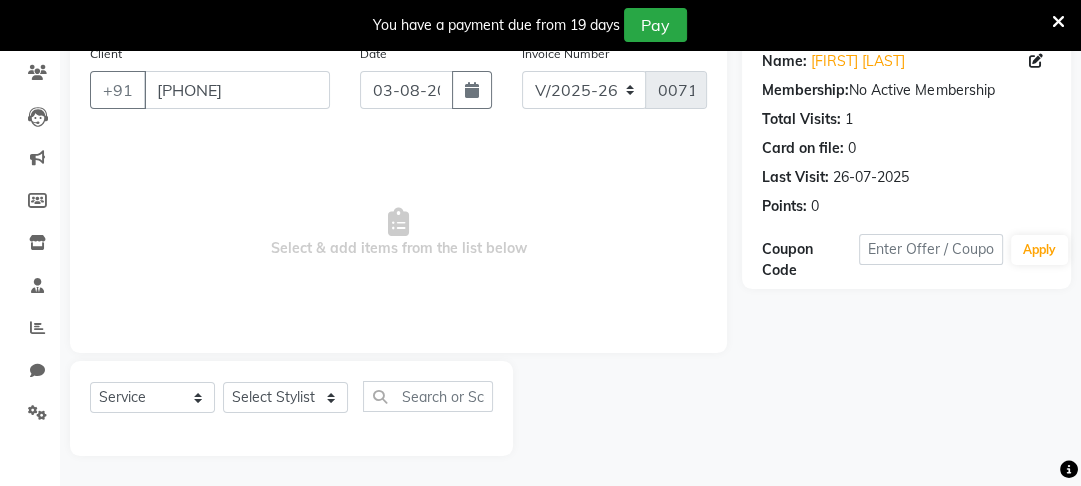 click 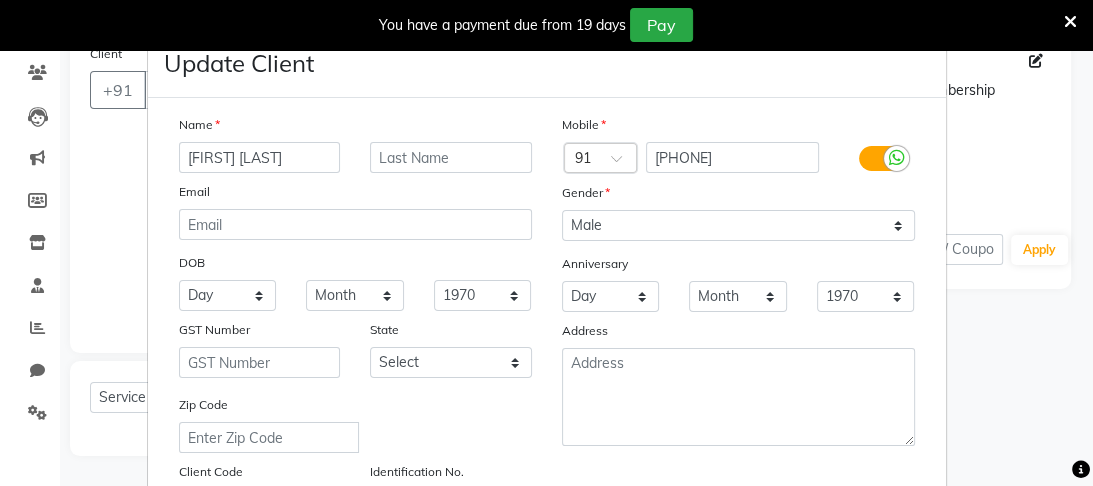 click on "[FIRST] [LAST]" at bounding box center (260, 157) 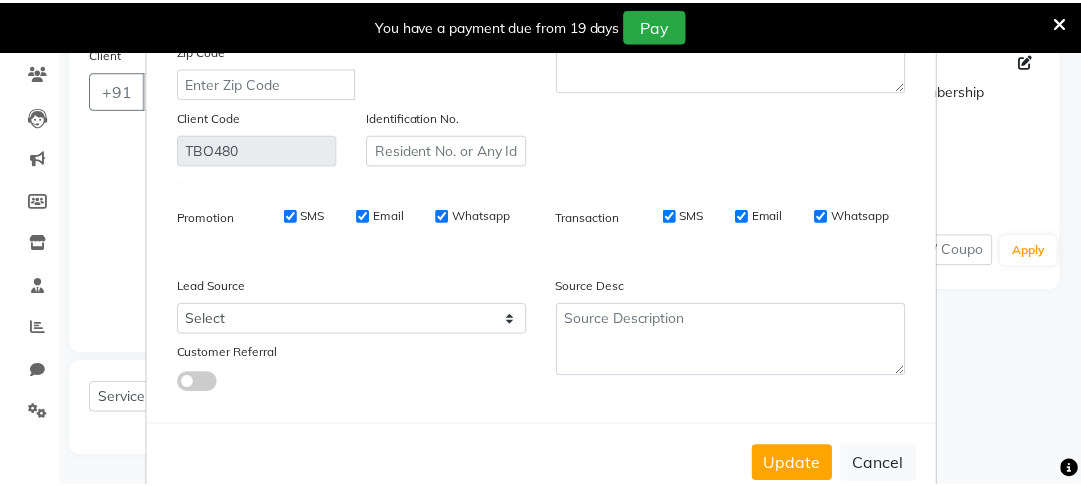 scroll, scrollTop: 412, scrollLeft: 0, axis: vertical 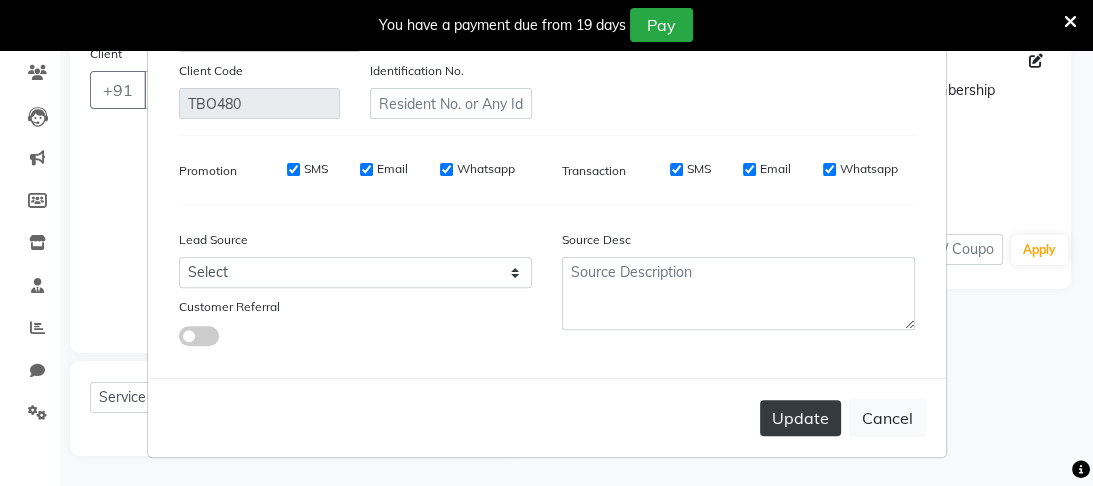 click on "Update" at bounding box center [800, 418] 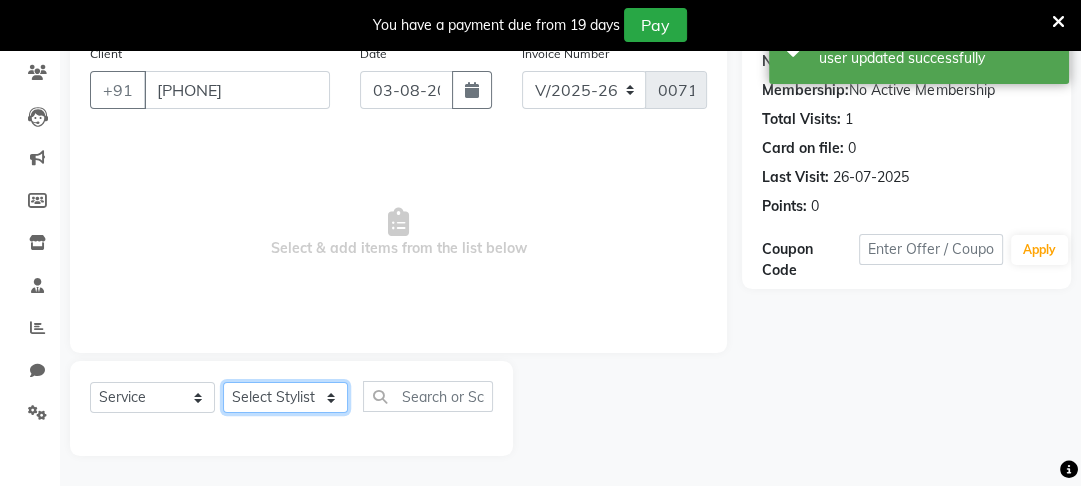 click on "Select Stylist Altaf Arti Fasil Monali namrata sonu Suhaib" 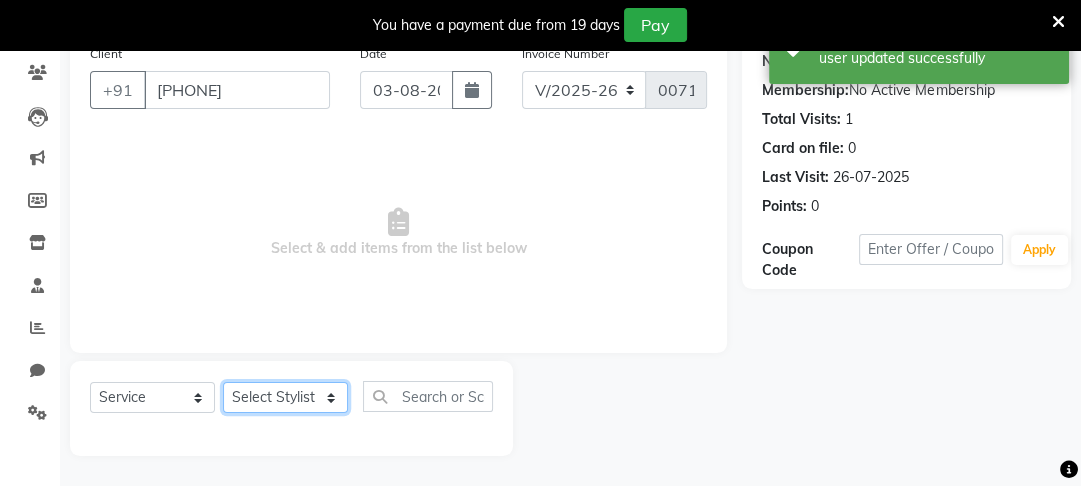 click on "Select Stylist Altaf Arti Fasil Monali namrata sonu Suhaib" 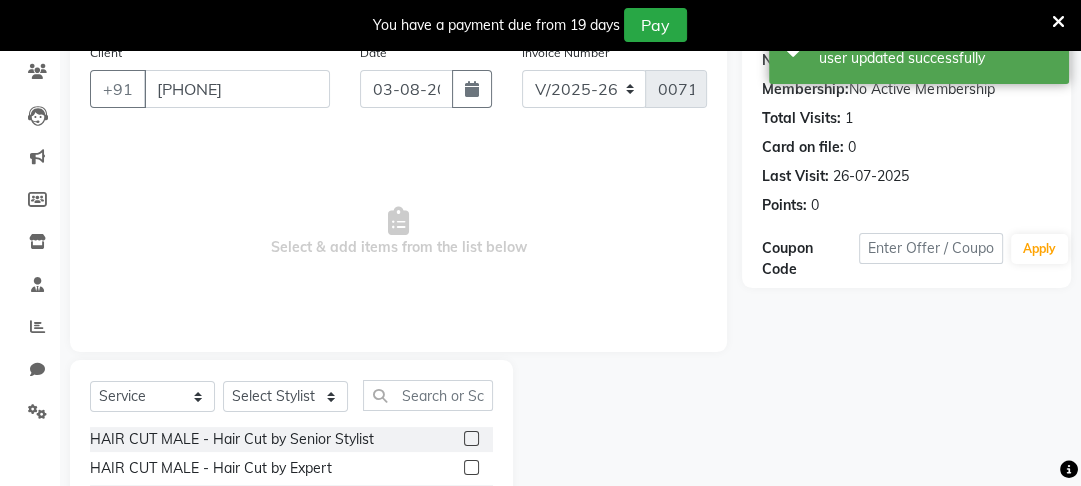 click 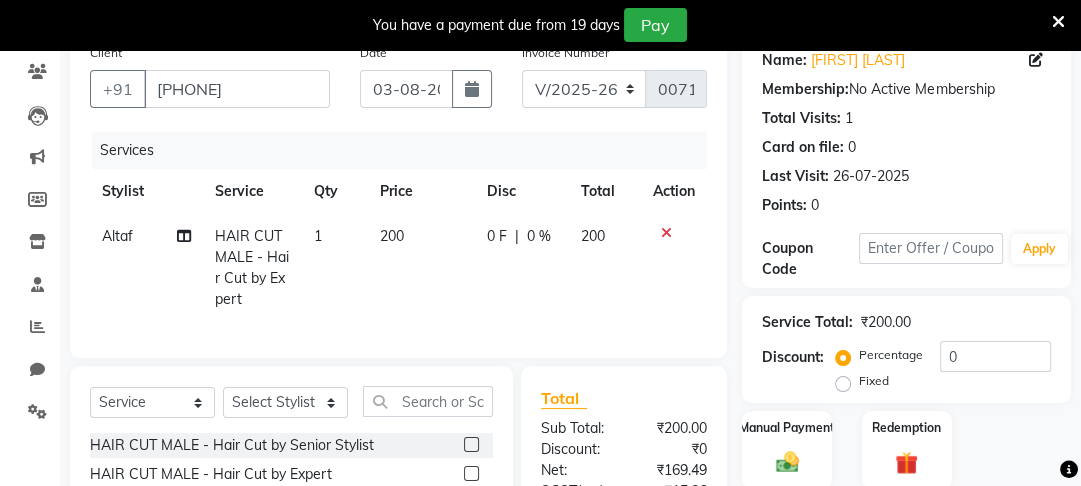 click on "200" 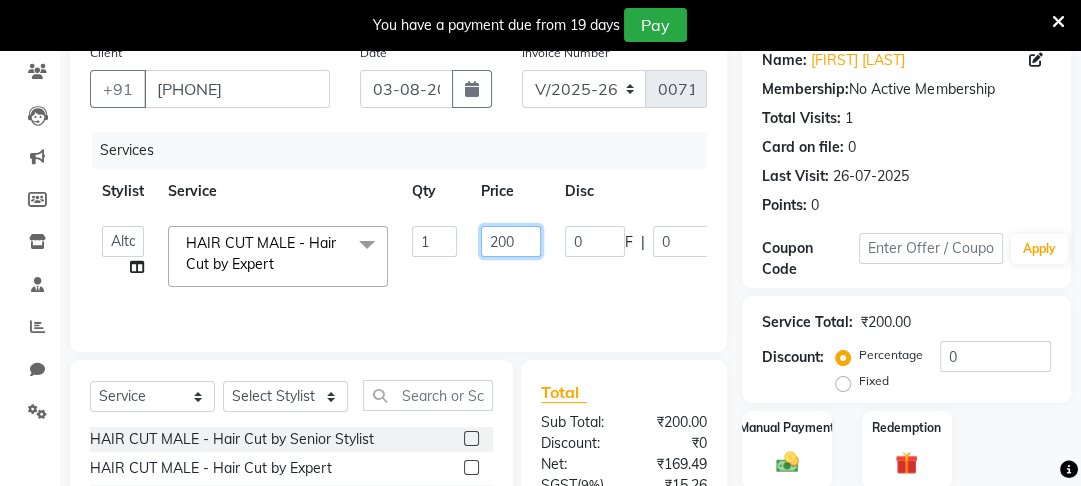 click on "200" 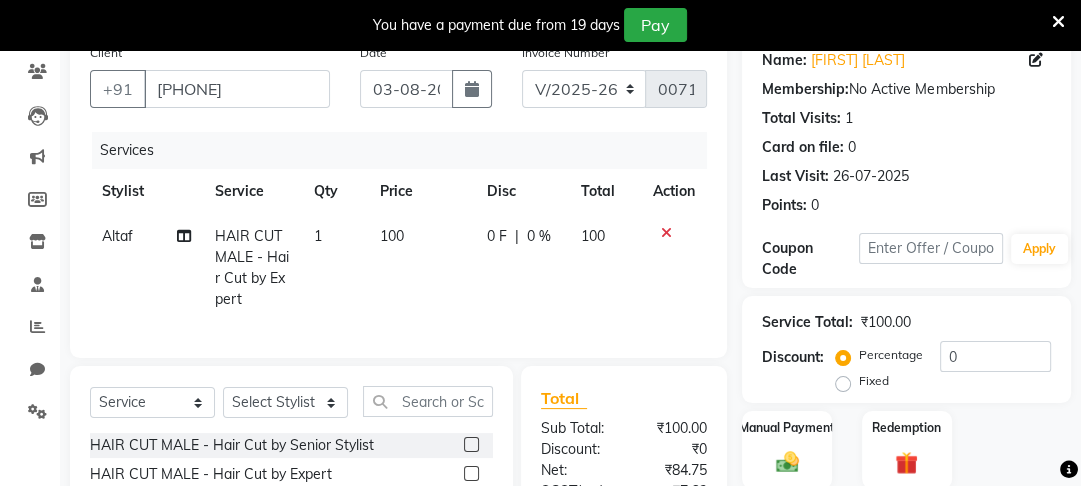 click on "0 F | 0 %" 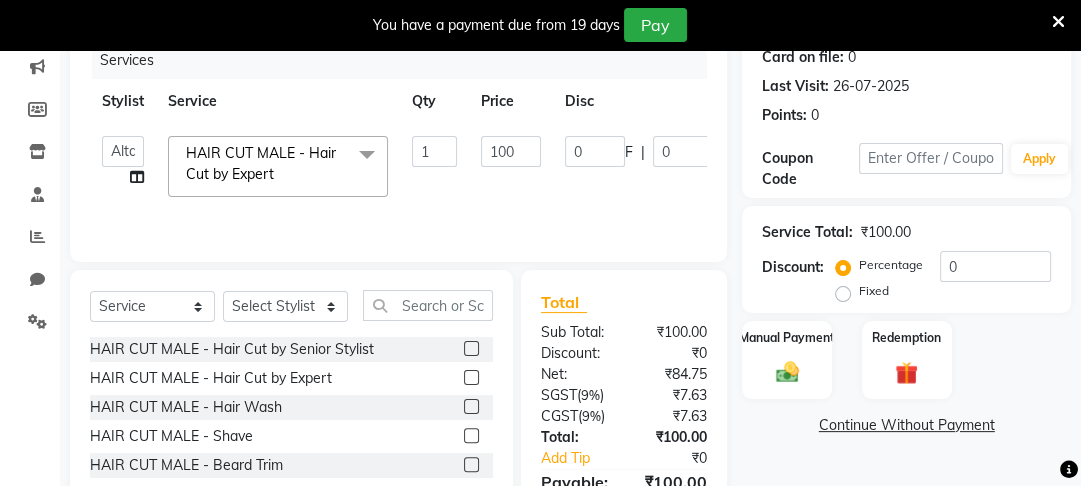 scroll, scrollTop: 263, scrollLeft: 0, axis: vertical 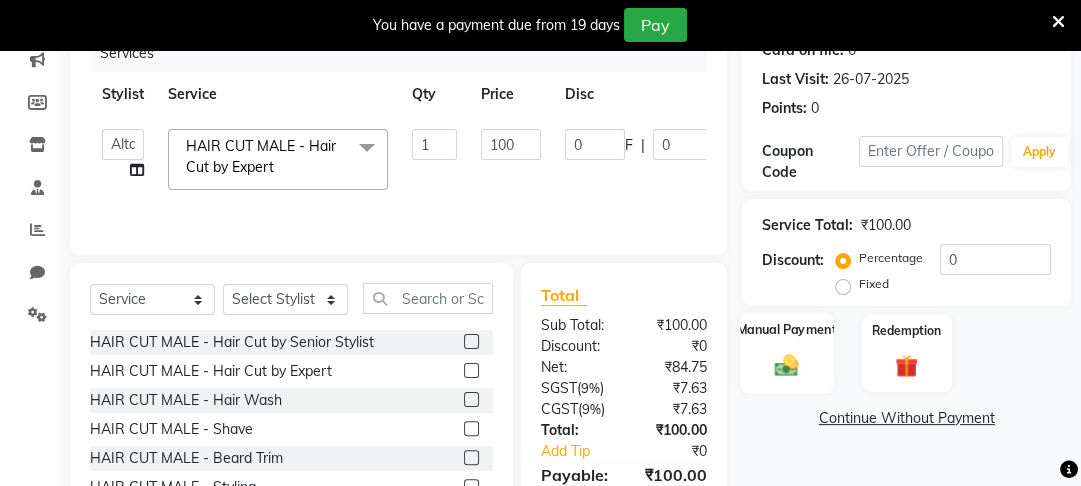 click 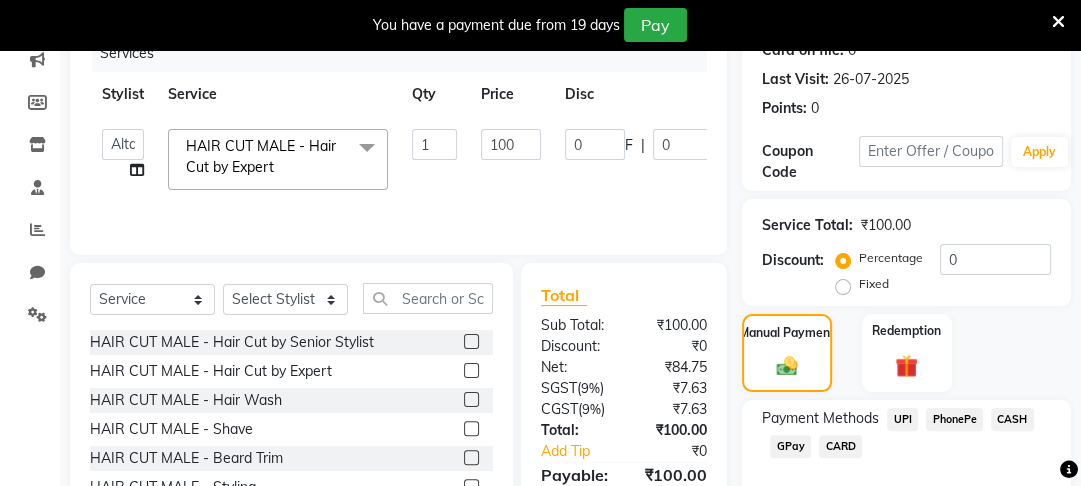 click on "CASH" 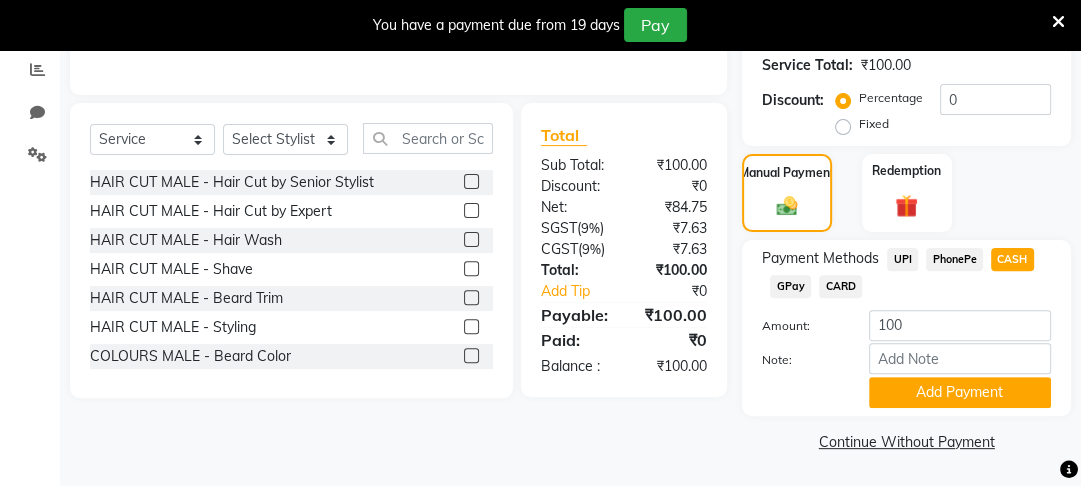 scroll, scrollTop: 426, scrollLeft: 0, axis: vertical 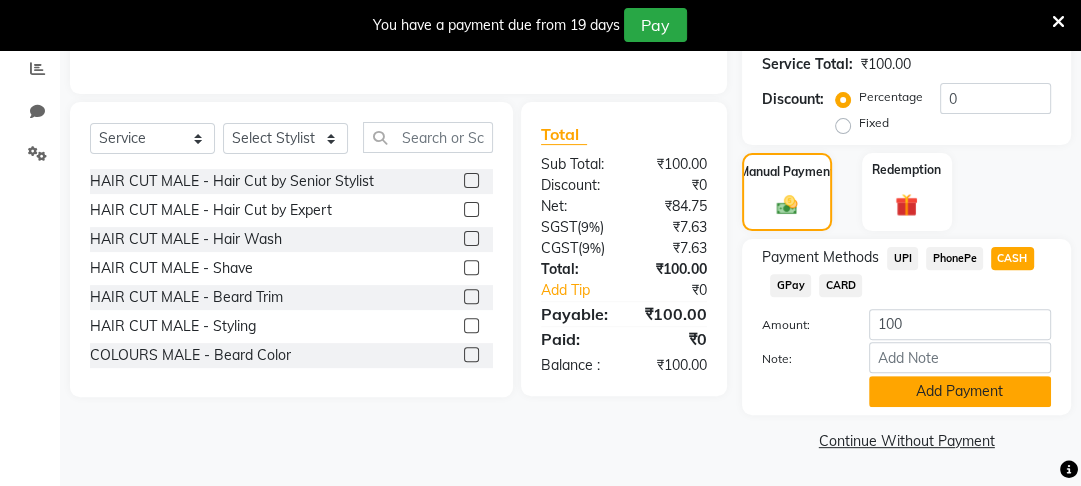 click on "Add Payment" 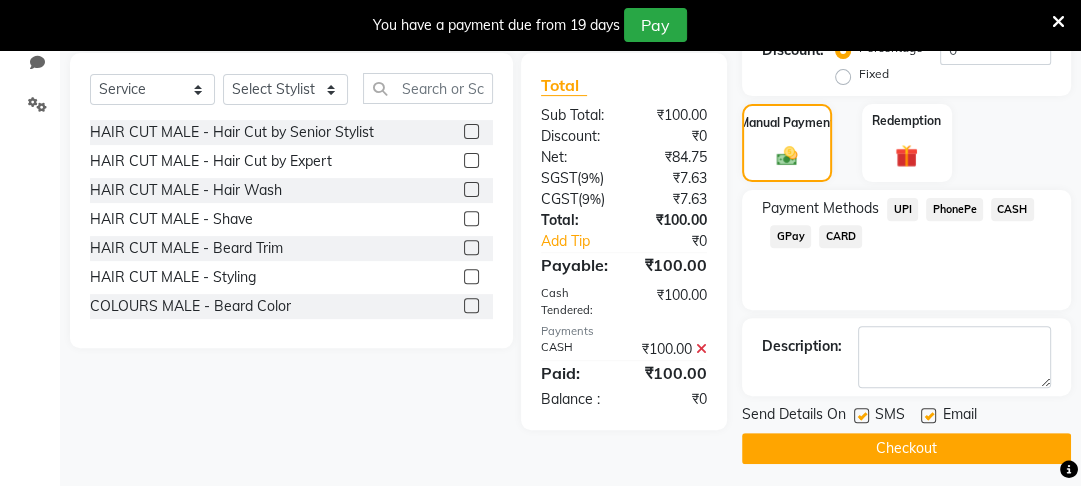 scroll, scrollTop: 480, scrollLeft: 0, axis: vertical 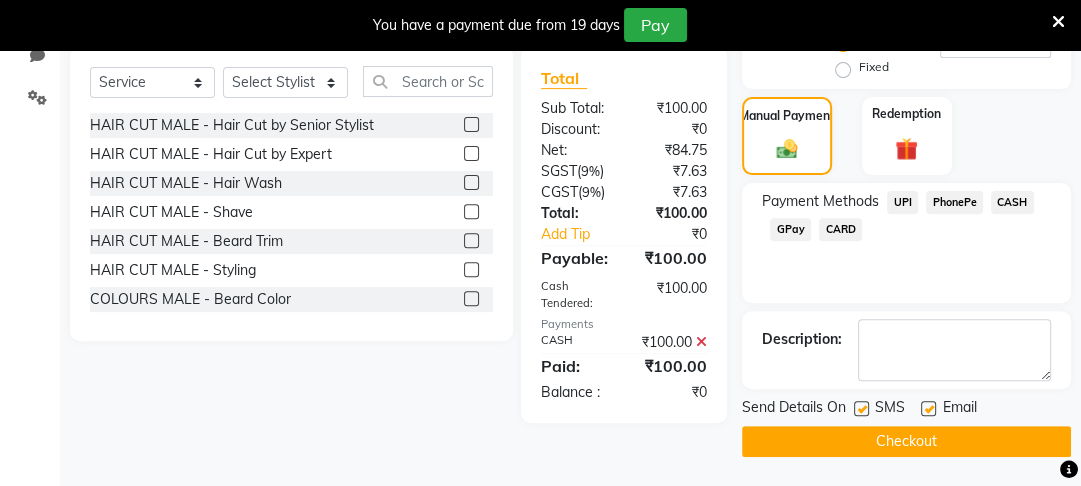 click on "Checkout" 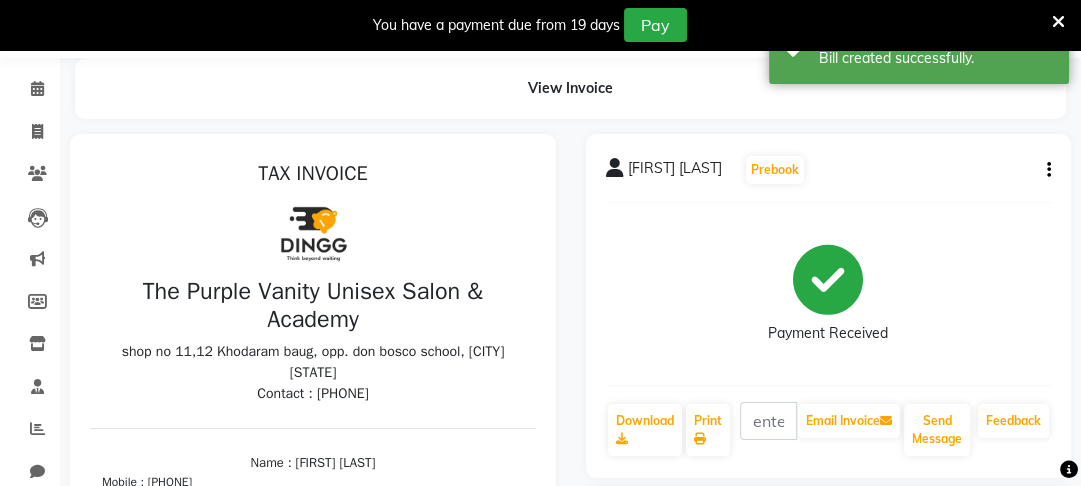 scroll, scrollTop: 0, scrollLeft: 0, axis: both 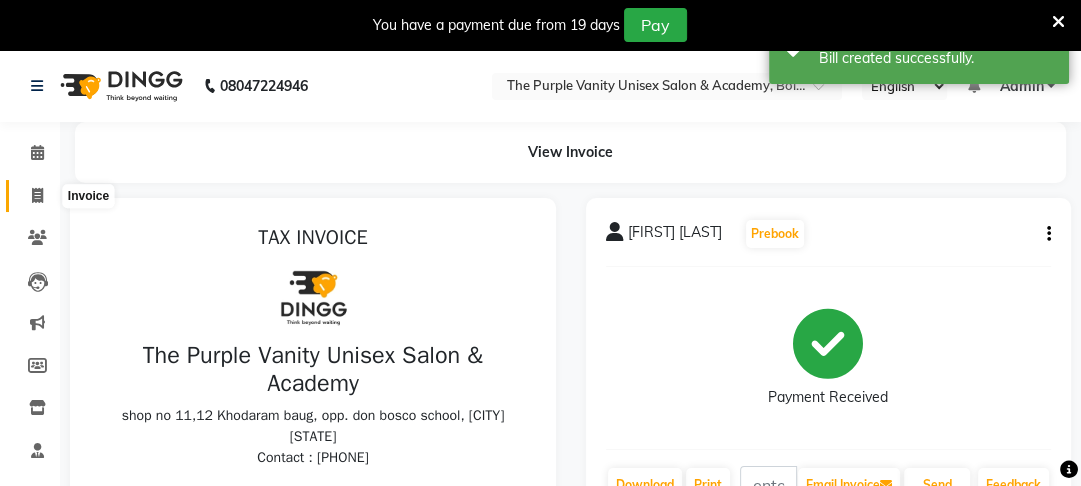 click 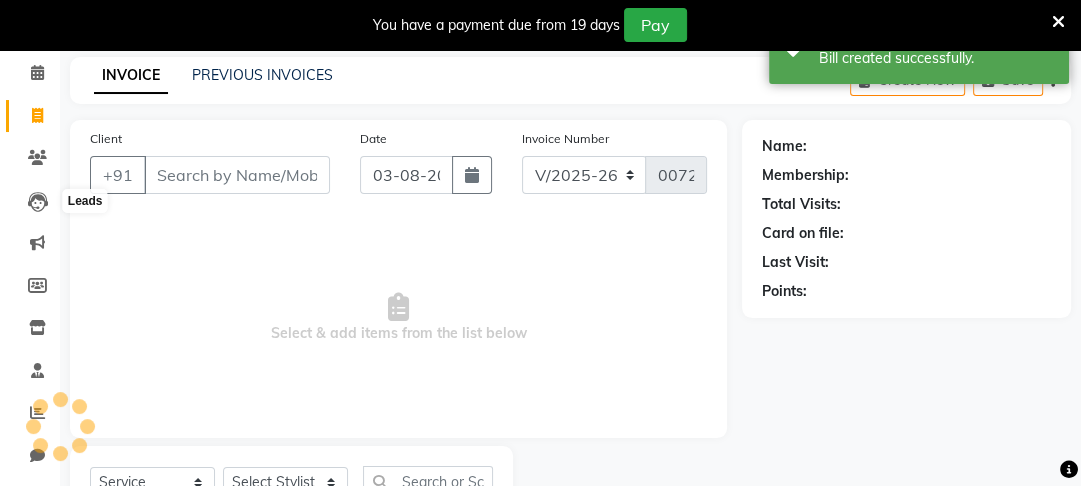 scroll, scrollTop: 166, scrollLeft: 0, axis: vertical 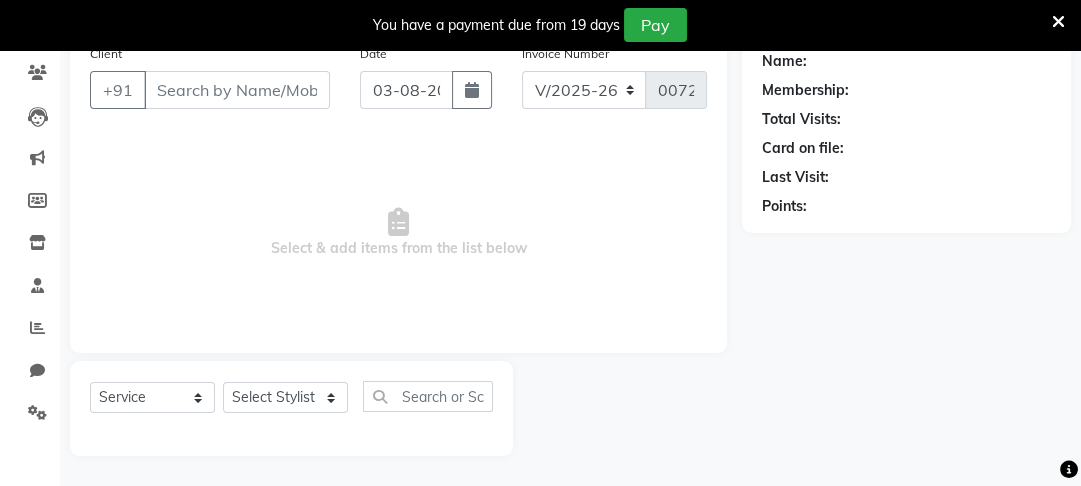 click on "Client" at bounding box center [237, 90] 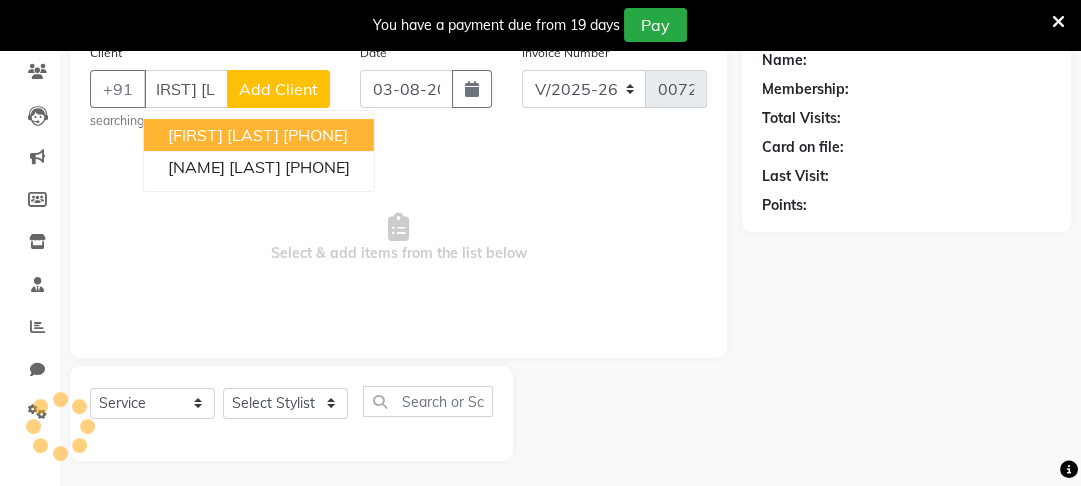 scroll, scrollTop: 0, scrollLeft: 24, axis: horizontal 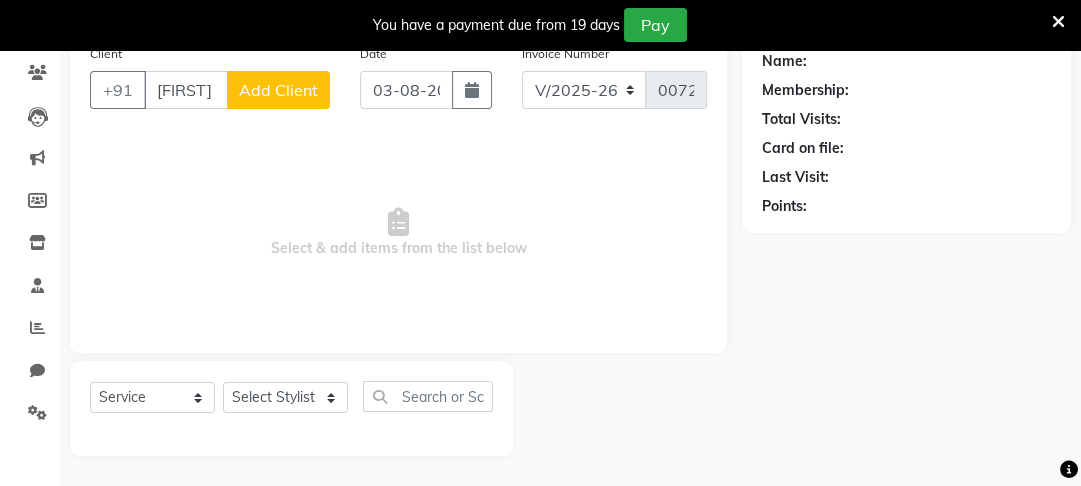 click on "Add Client" 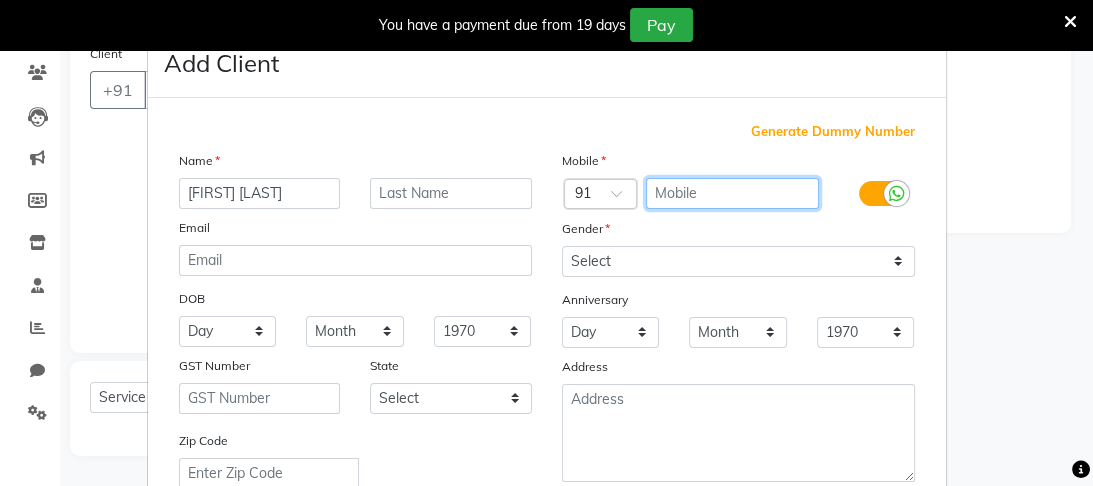 click at bounding box center [732, 193] 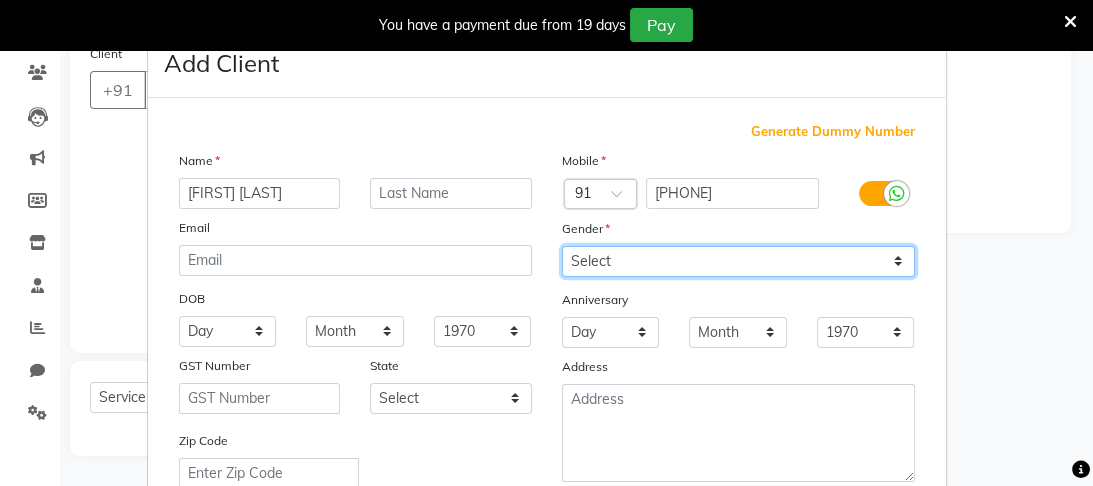 click on "Select Male Female Other Prefer Not To Say" at bounding box center (738, 261) 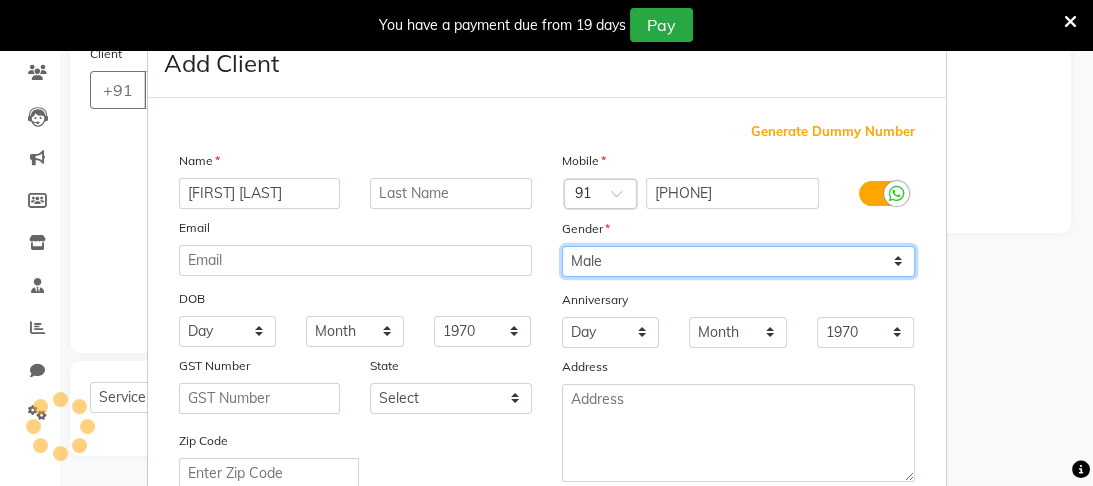click on "Select Male Female Other Prefer Not To Say" at bounding box center [738, 261] 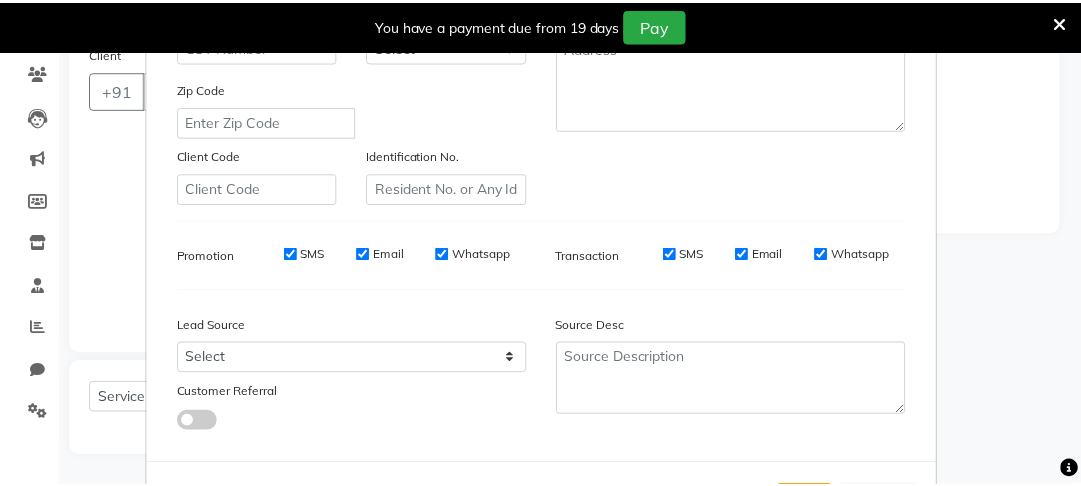 scroll, scrollTop: 447, scrollLeft: 0, axis: vertical 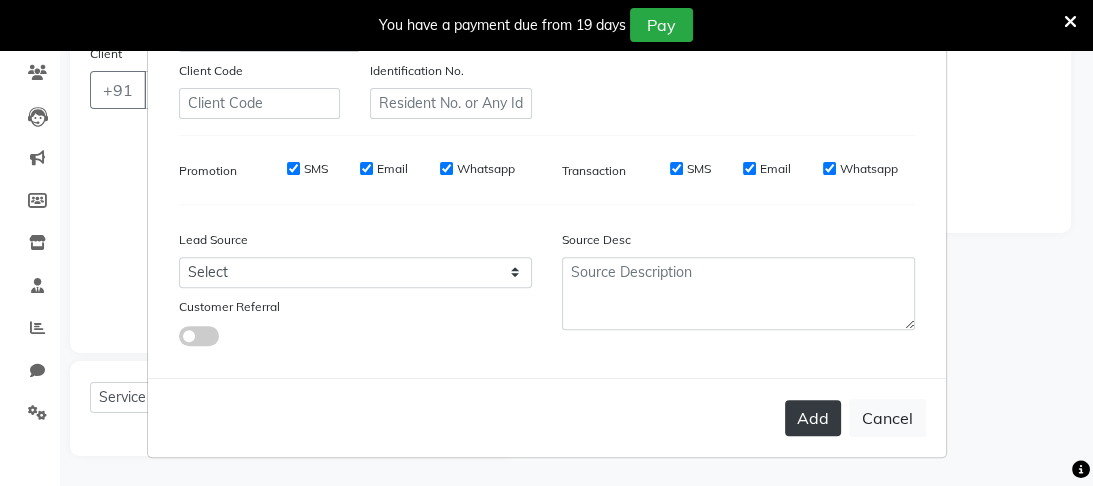 click on "Add" at bounding box center [813, 418] 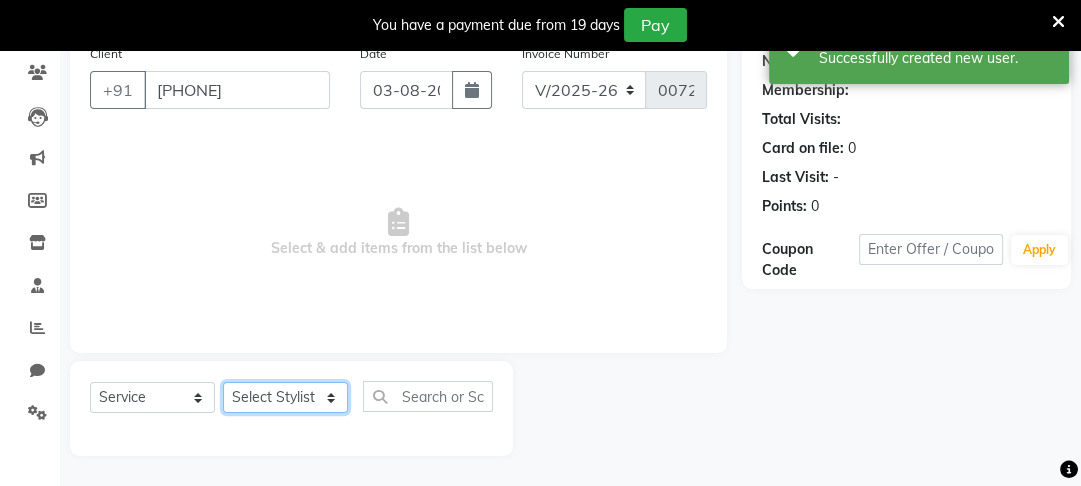 click on "Select Stylist Altaf Arti Fasil Monali namrata sonu Suhaib" 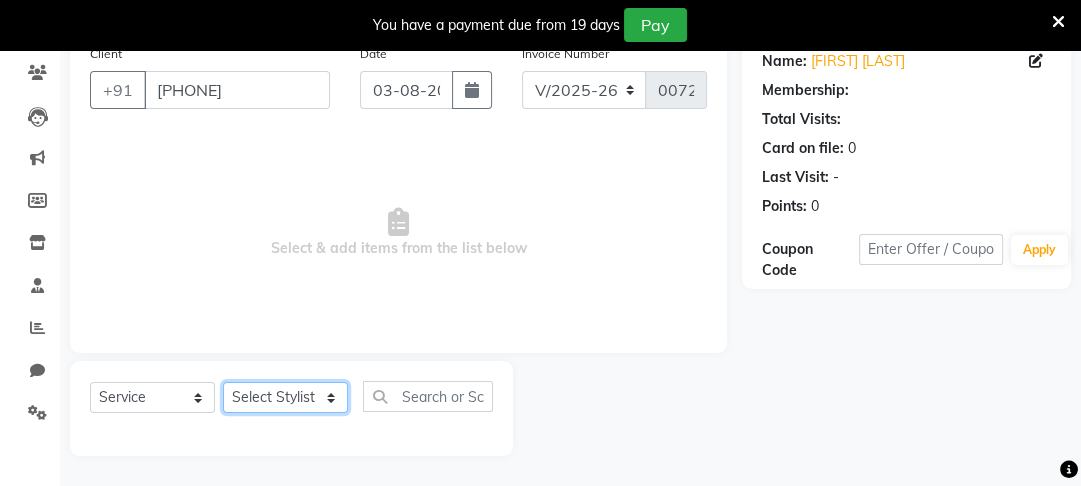 click on "Select Stylist Altaf Arti Fasil Monali namrata sonu Suhaib" 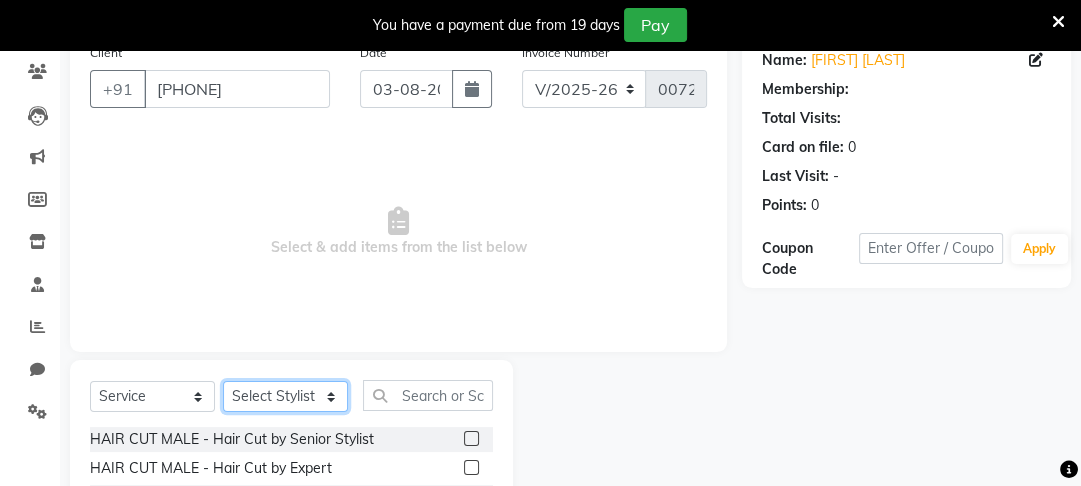 click on "Select Stylist Altaf Arti Fasil Monali namrata sonu Suhaib" 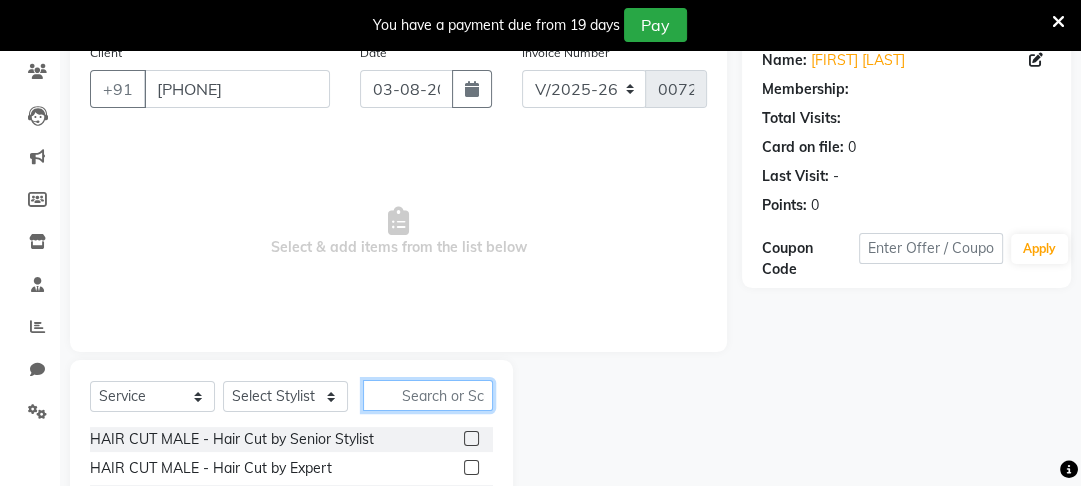 click 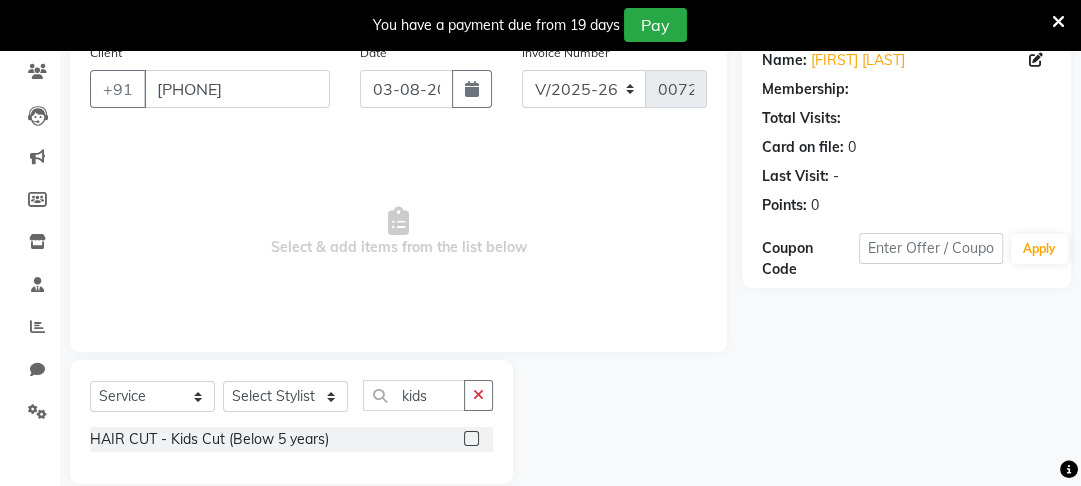 click 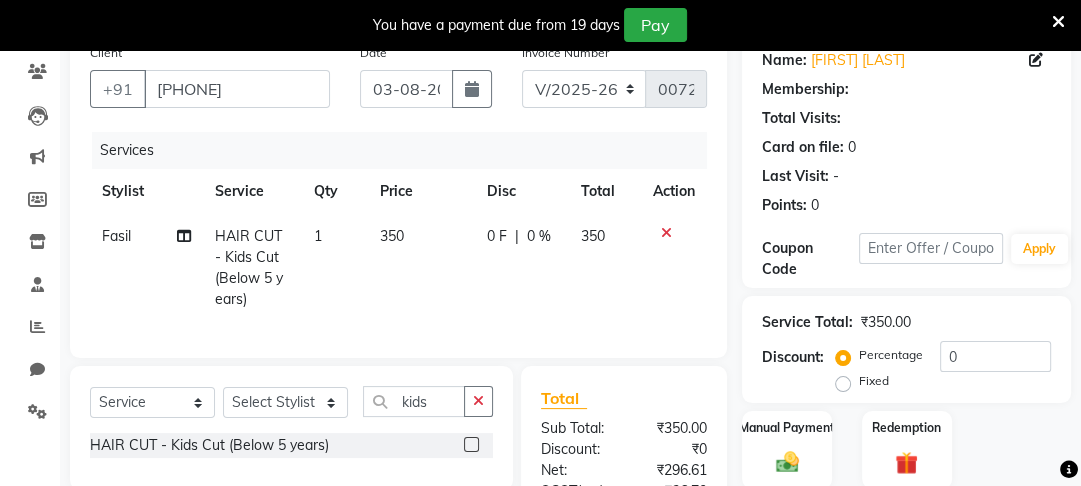 click on "350" 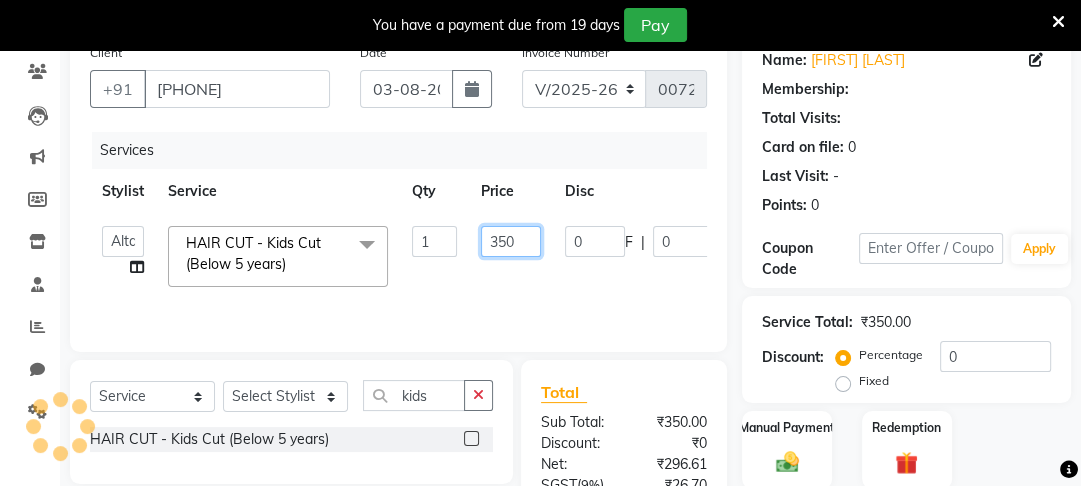 click on "350" 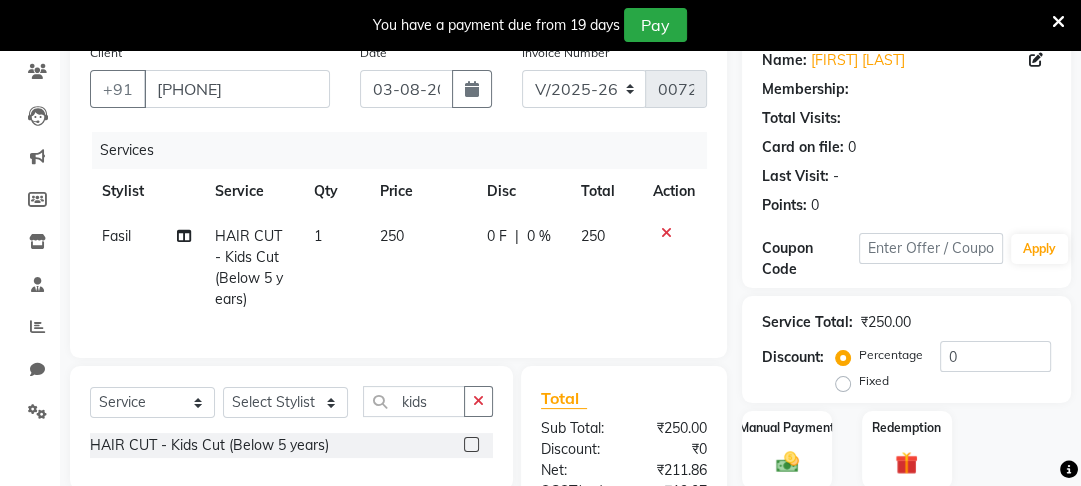 click on "[FIRST] HAIR CUT - Kids Cut (Below 5 years) 1 250 0 F | 0 % 250" 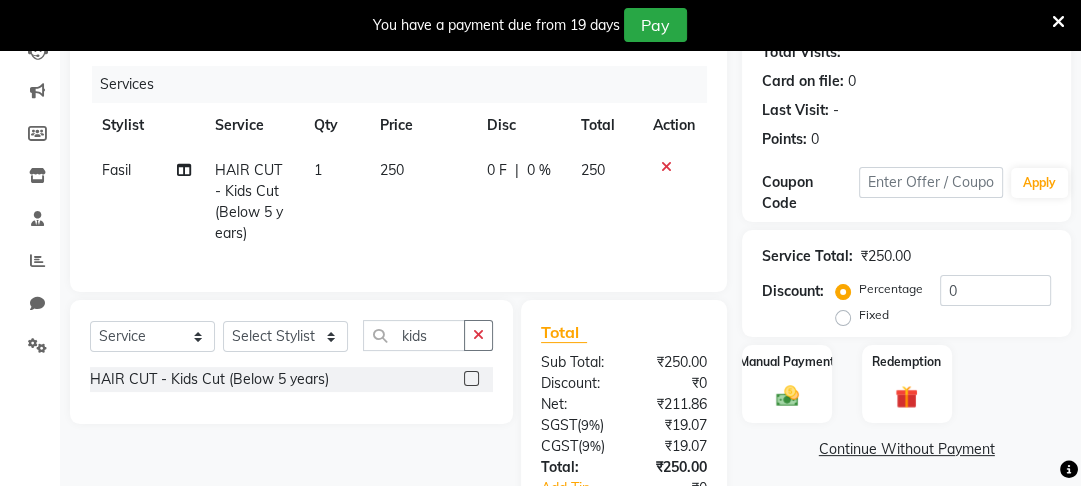 scroll, scrollTop: 342, scrollLeft: 0, axis: vertical 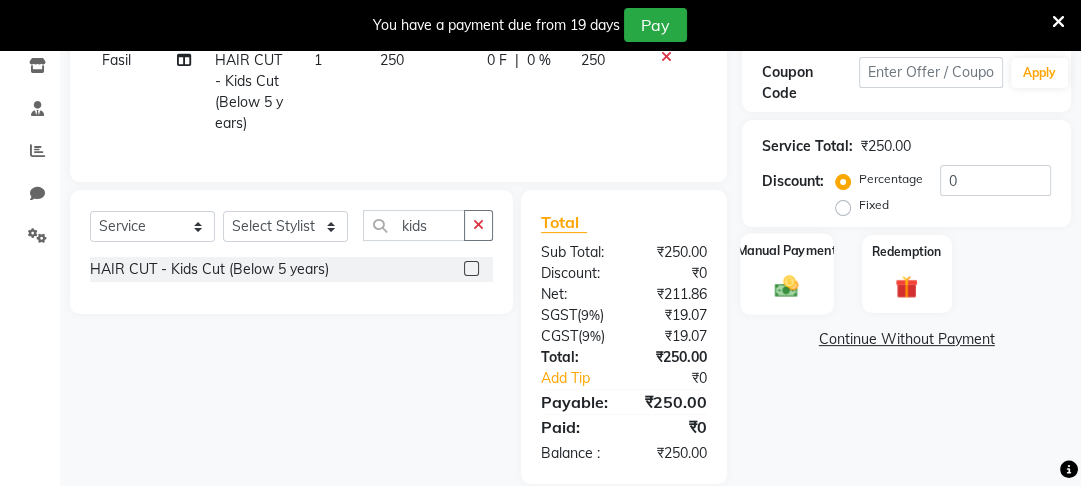 click on "Manual Payment" 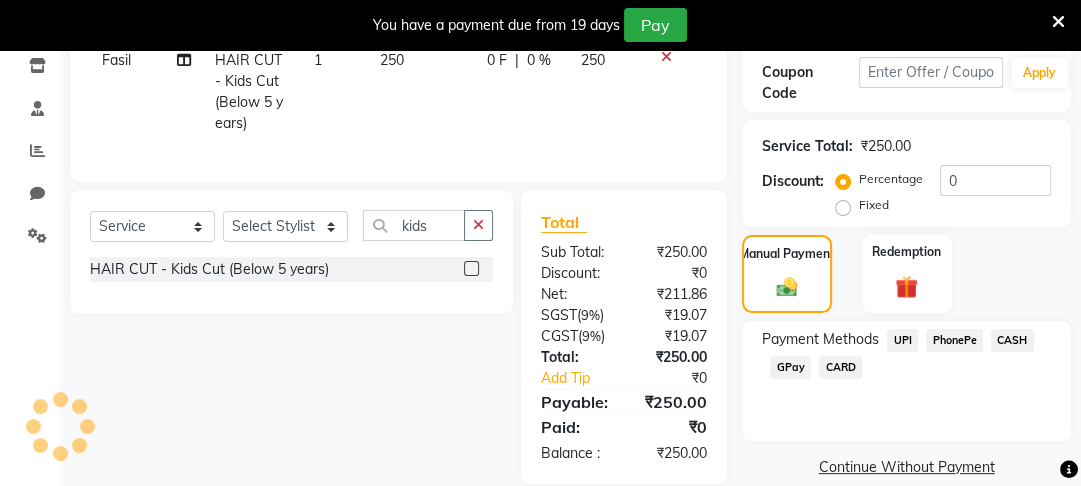 click on "PhonePe" 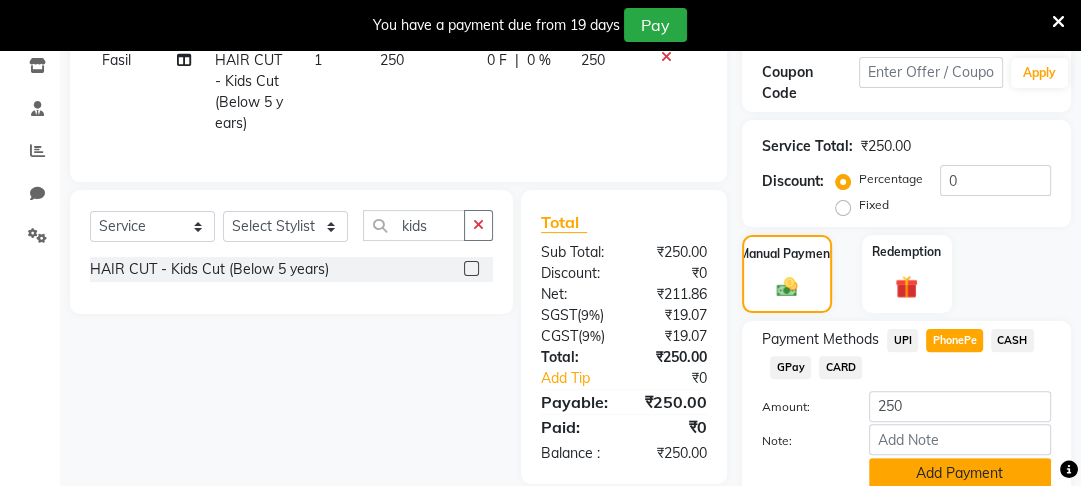 click on "Add Payment" 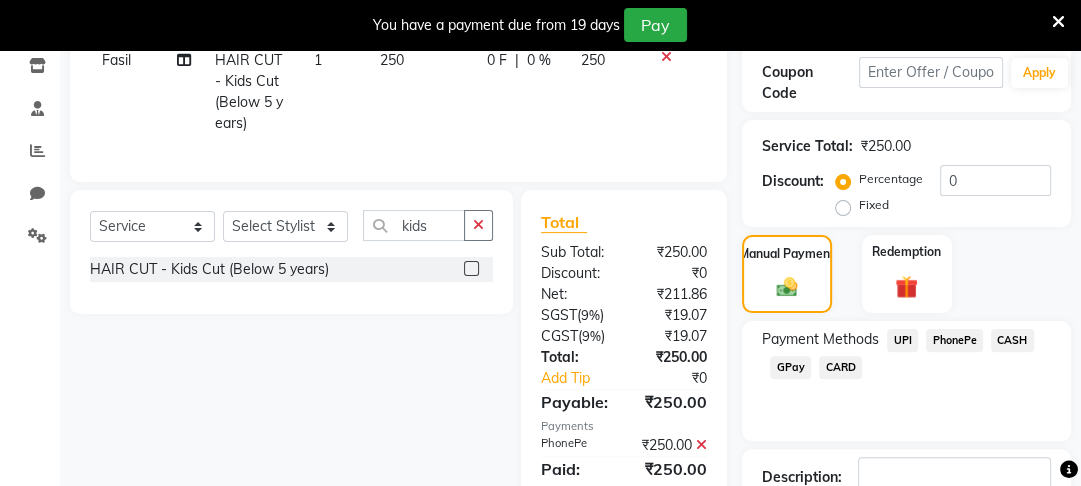 scroll, scrollTop: 480, scrollLeft: 0, axis: vertical 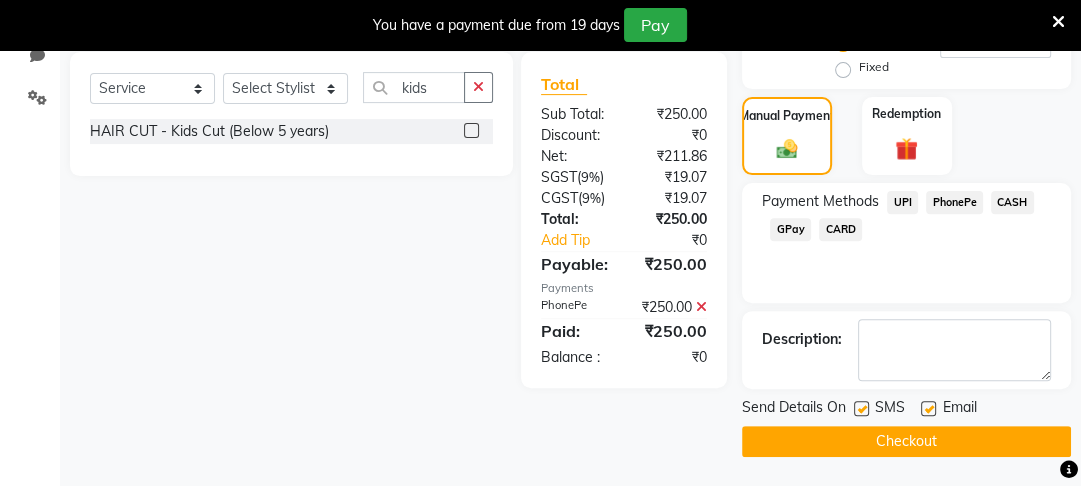 click on "Checkout" 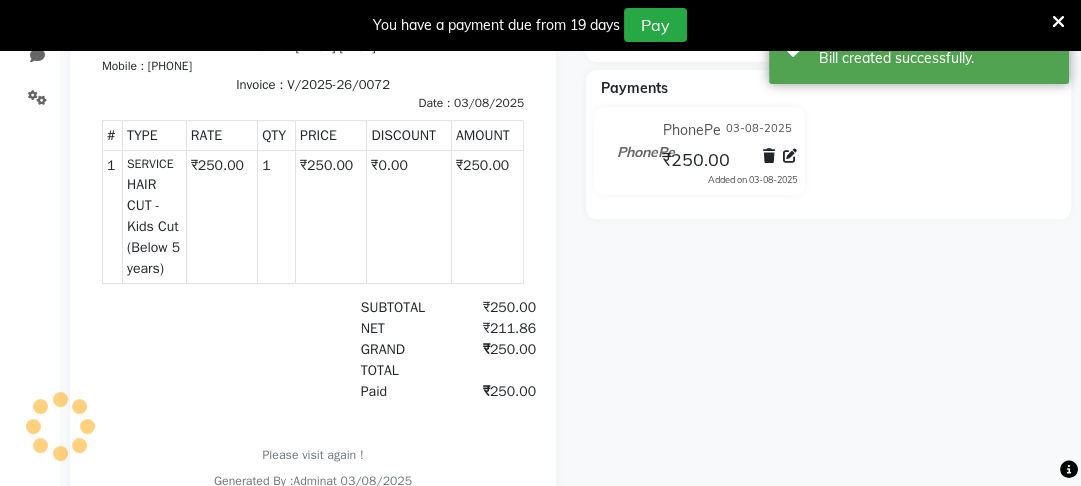 scroll, scrollTop: 0, scrollLeft: 0, axis: both 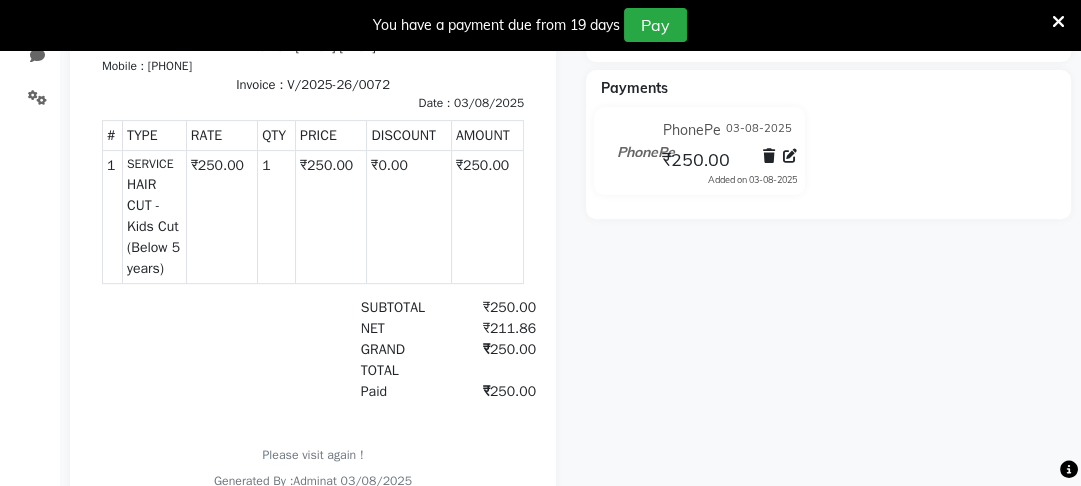 click at bounding box center (1058, 22) 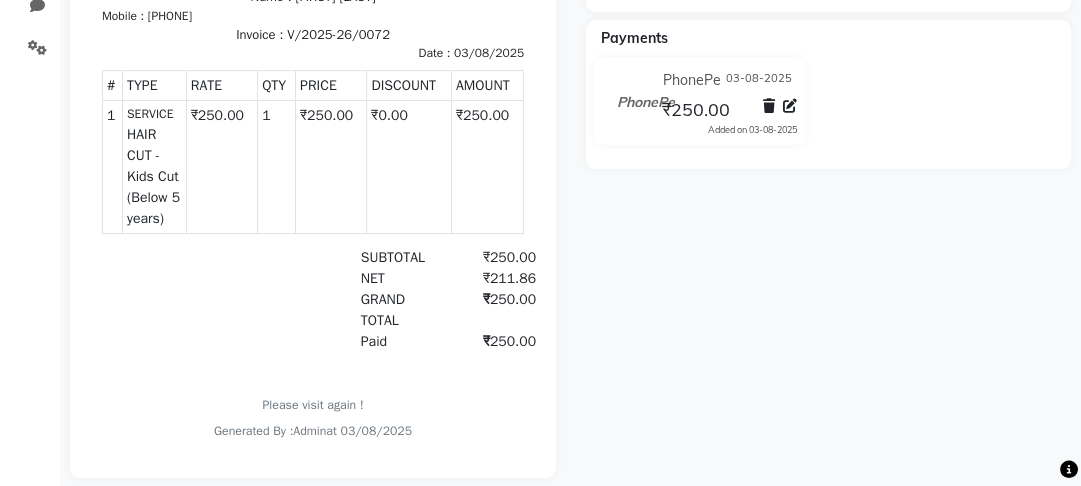 drag, startPoint x: 874, startPoint y: 233, endPoint x: 865, endPoint y: 55, distance: 178.22739 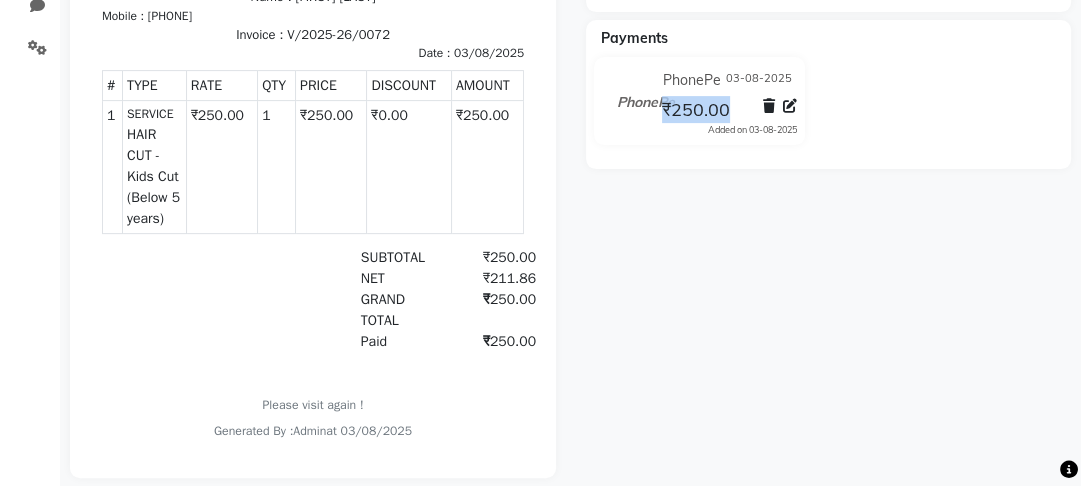 click on "[FIRST] [LAST] Prebook Payment Received Download Print Email Invoice Send Message Feedback Payments PhonePe 03-08-2025 ₹250.00 Added on 03-08-2025" 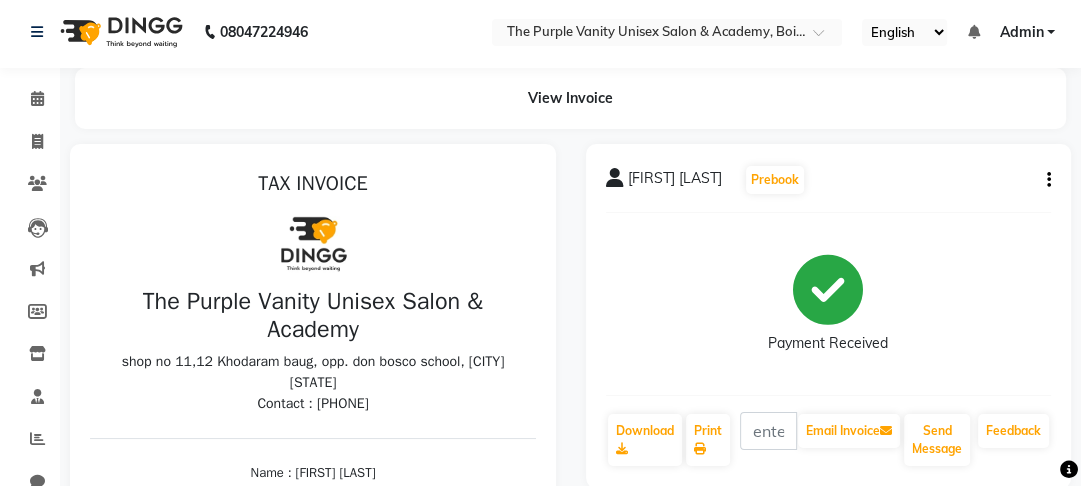 scroll, scrollTop: 0, scrollLeft: 0, axis: both 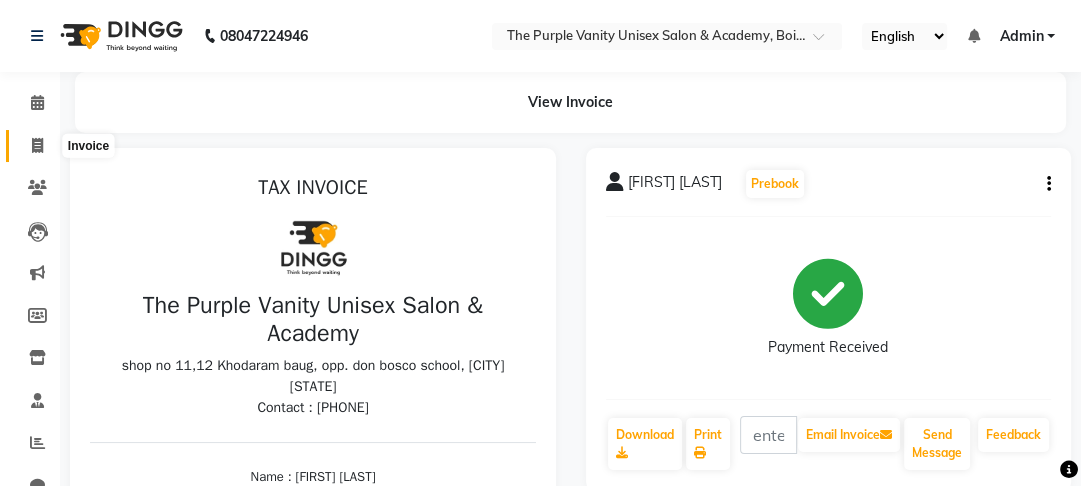 click 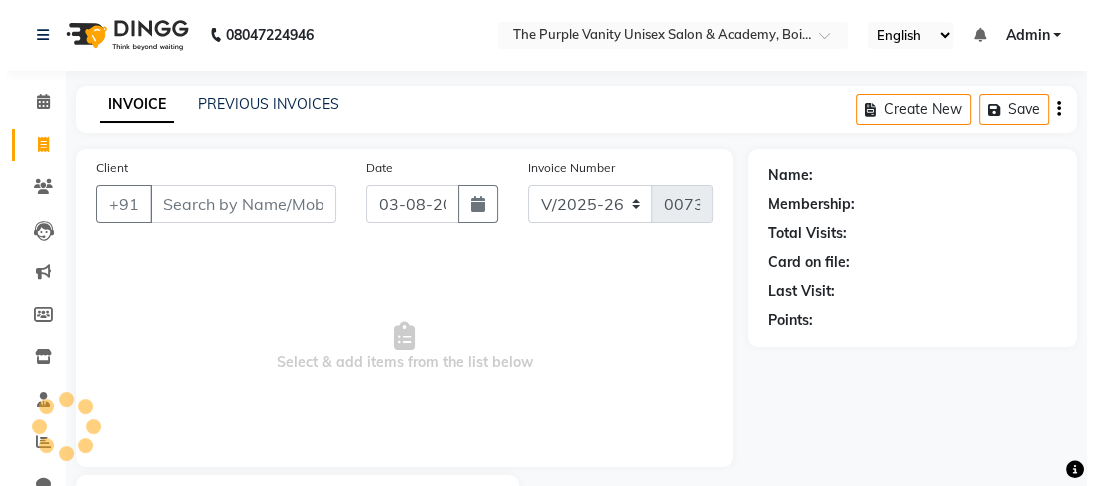 scroll, scrollTop: 116, scrollLeft: 0, axis: vertical 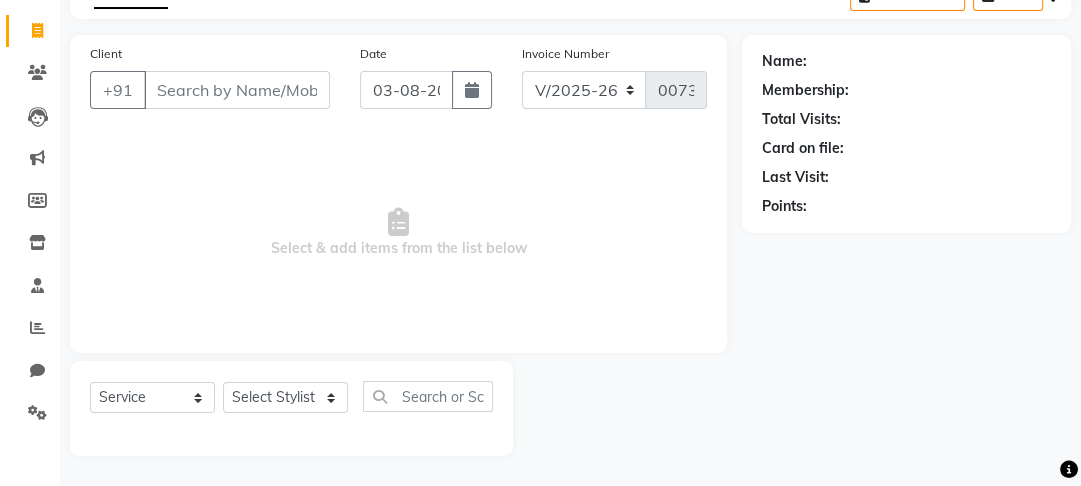 click on "Client" at bounding box center (237, 90) 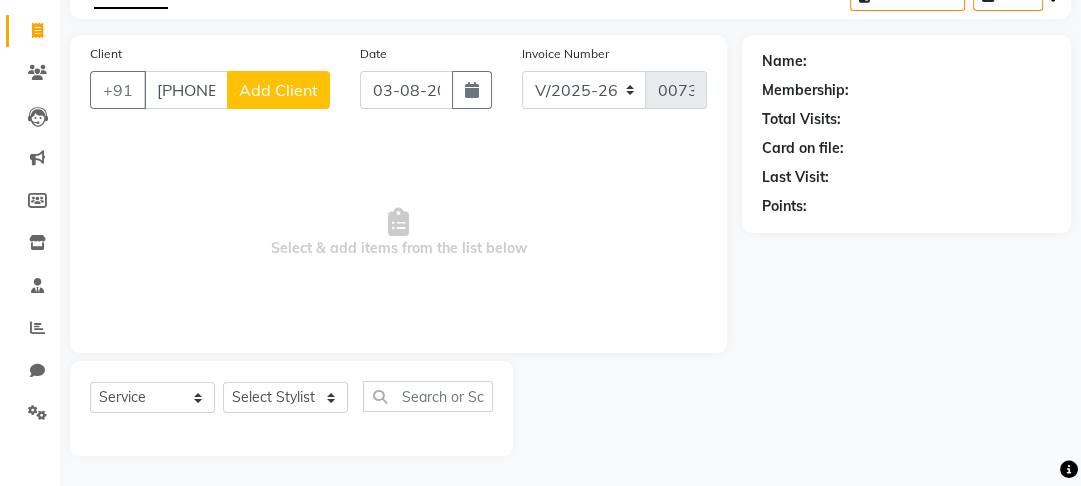 click on "Add Client" 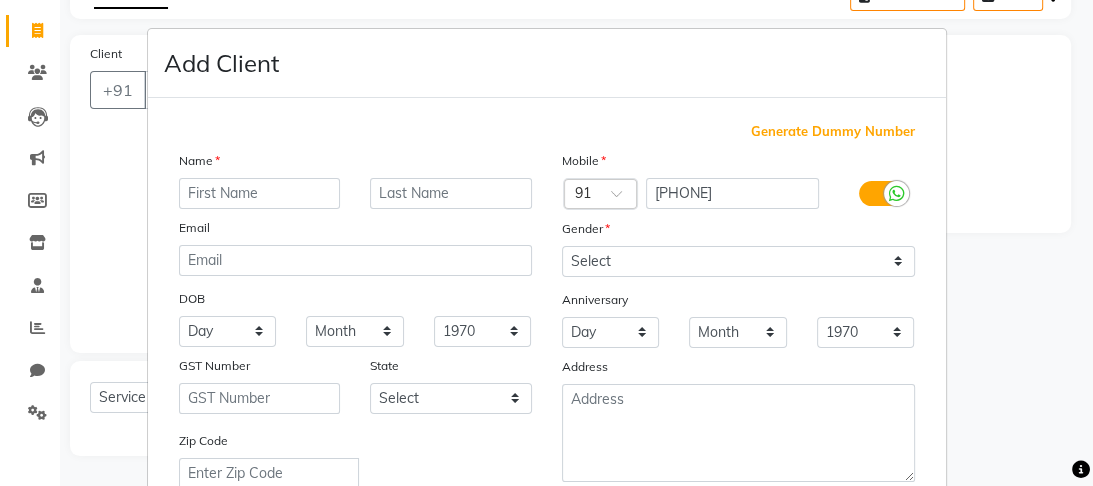 click at bounding box center [260, 193] 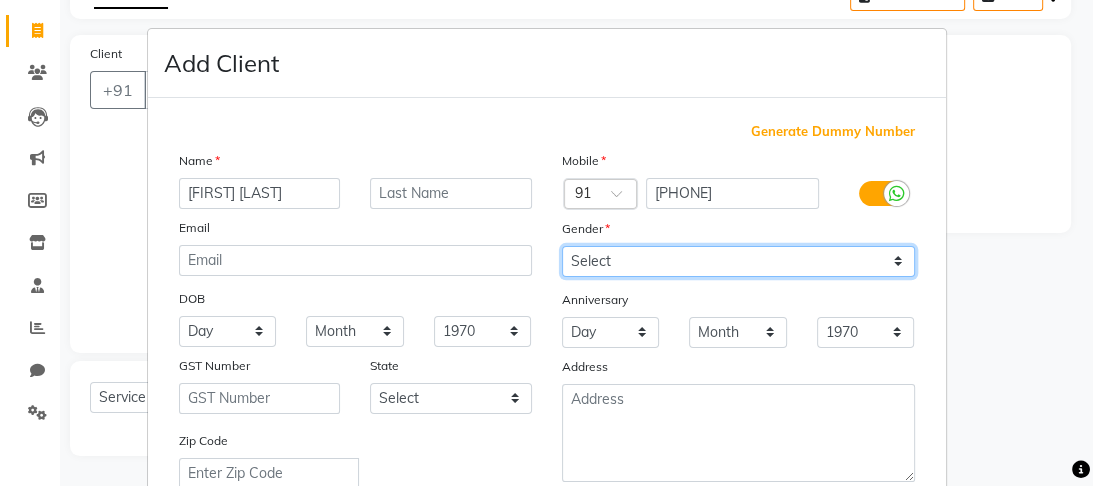 click on "Select Male Female Other Prefer Not To Say" at bounding box center [738, 261] 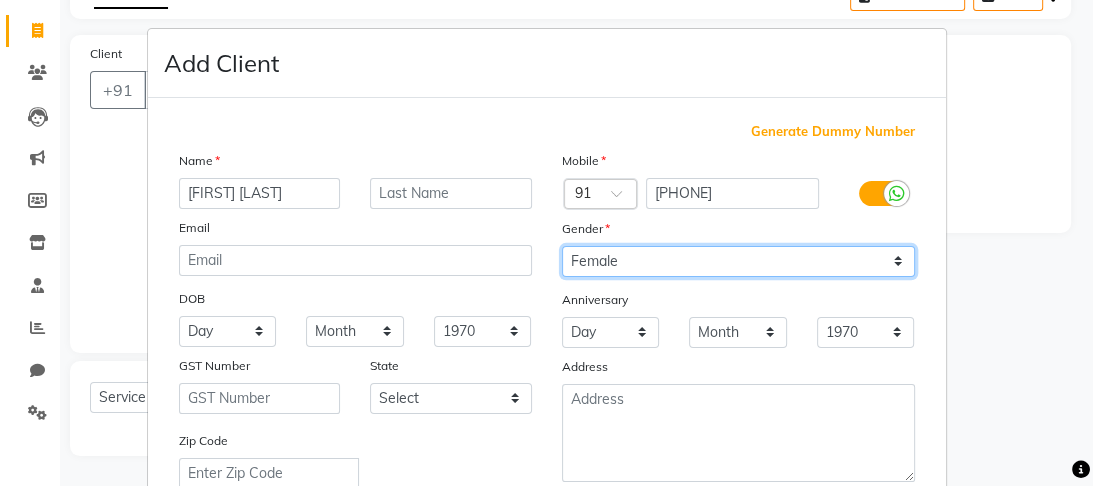 click on "Select Male Female Other Prefer Not To Say" at bounding box center [738, 261] 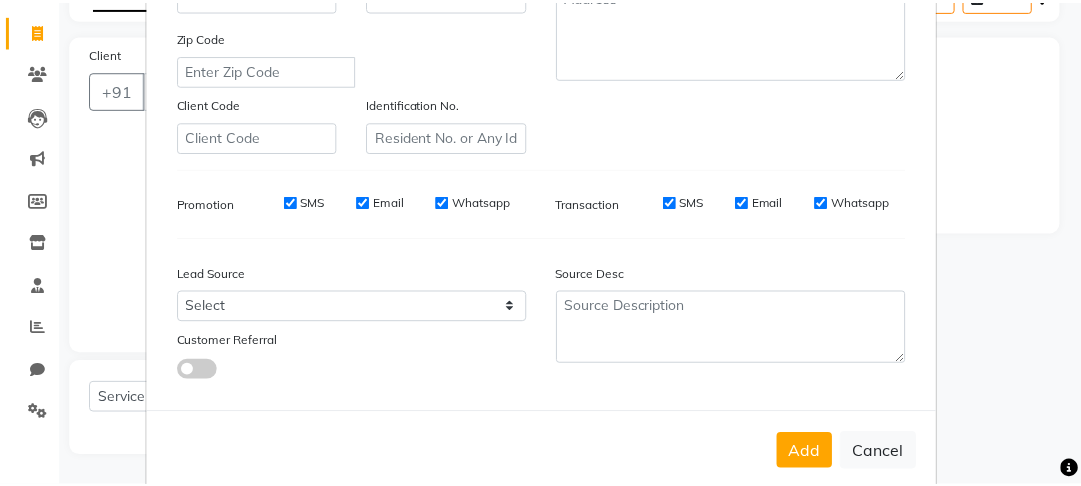scroll, scrollTop: 445, scrollLeft: 0, axis: vertical 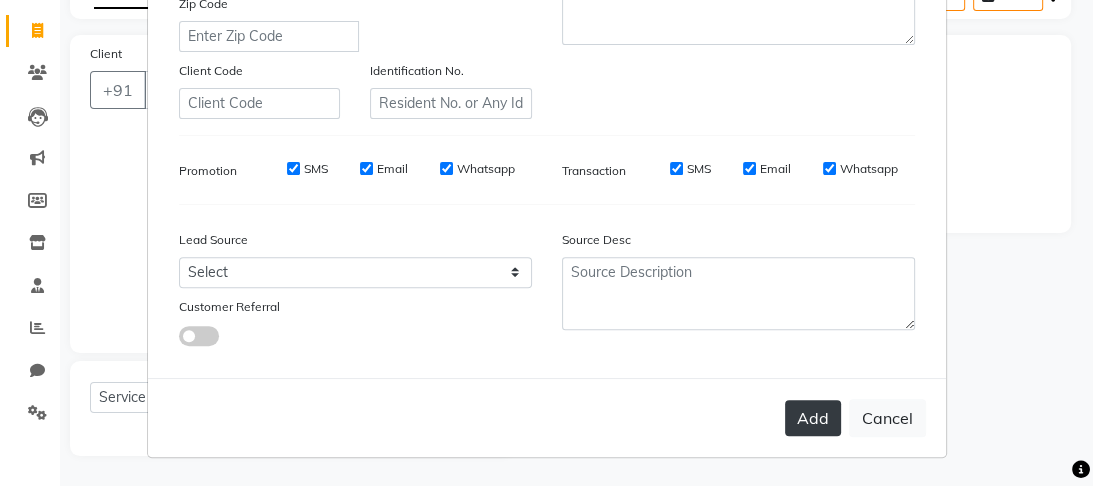 click on "Add" at bounding box center (813, 418) 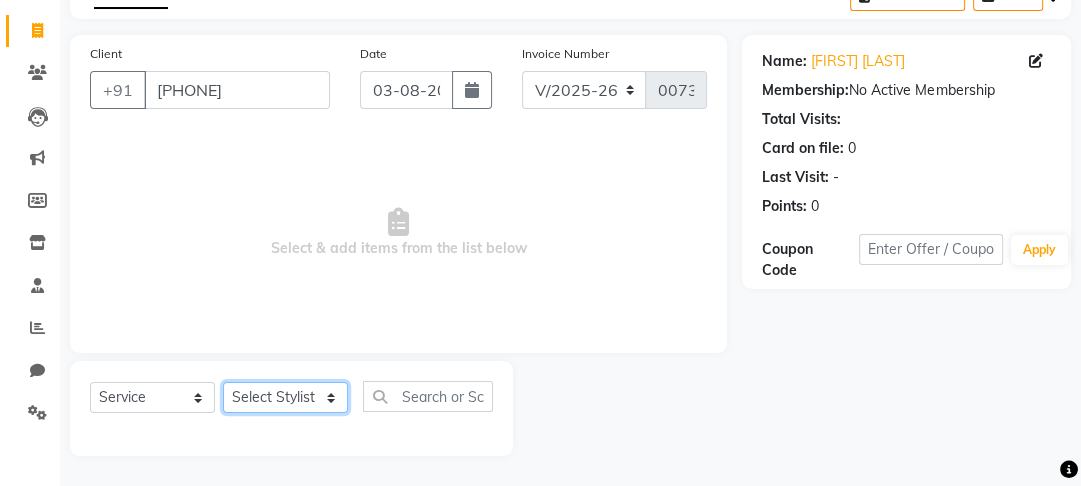 click on "Select Stylist Altaf Arti Fasil Monali namrata sonu Suhaib" 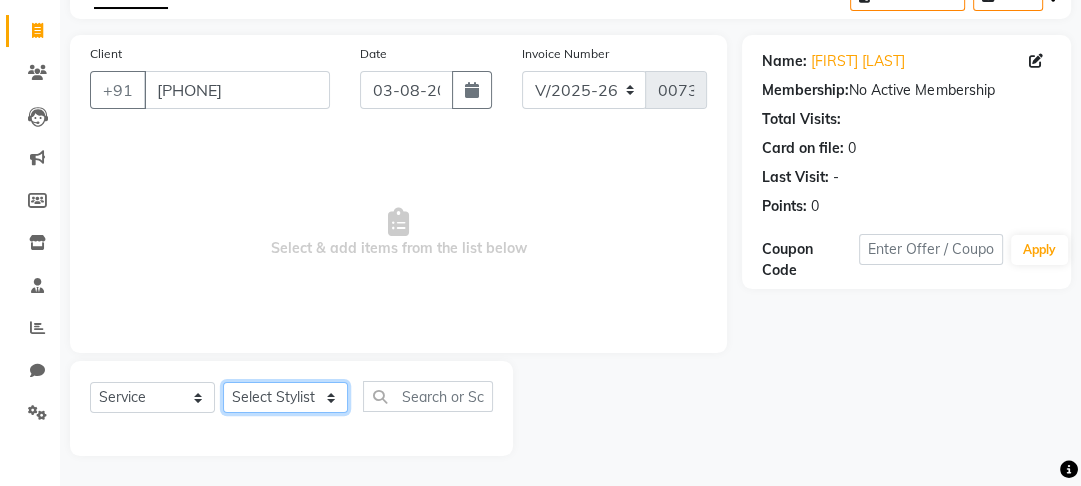 click on "Select Stylist Altaf Arti Fasil Monali namrata sonu Suhaib" 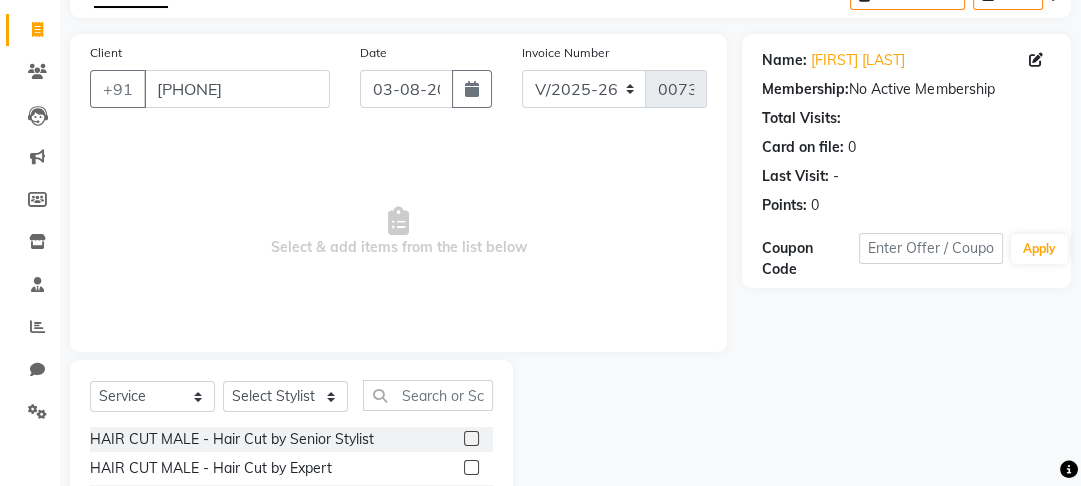 click 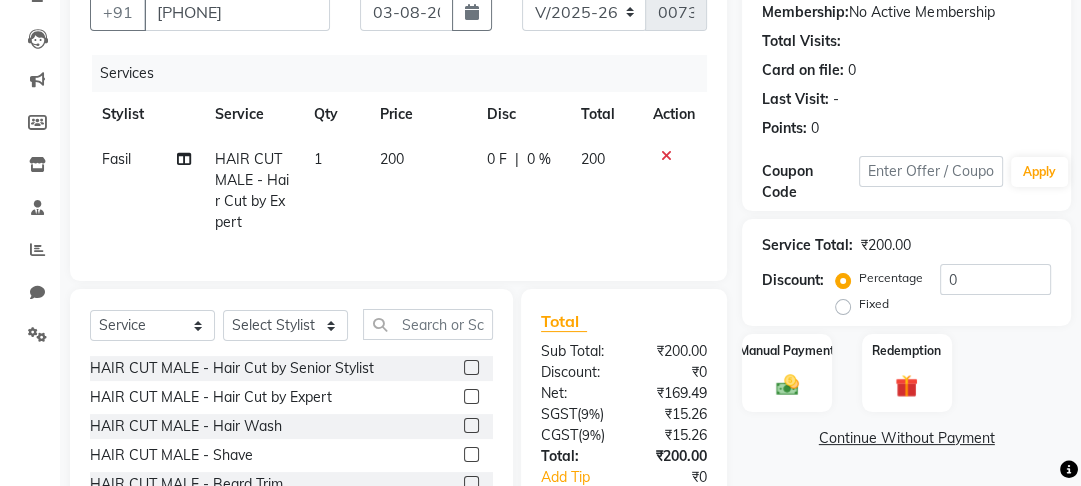 scroll, scrollTop: 200, scrollLeft: 0, axis: vertical 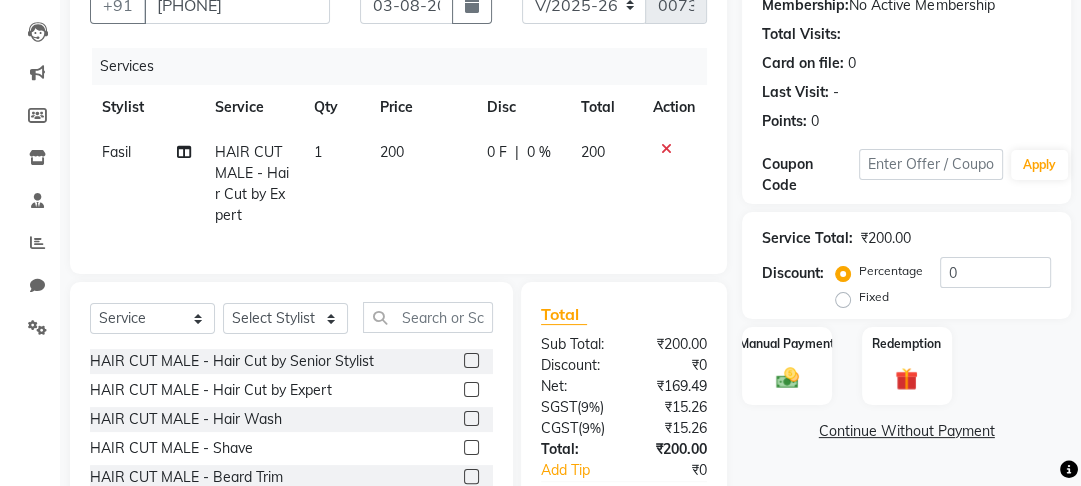 click on "Total Sub Total: ₹200.00 Discount: ₹0 Net: ₹169.49 SGST  ( 9% ) ₹15.26 CGST  ( 9% ) ₹15.26 Total: ₹200.00 Add Tip ₹0 Payable: ₹200.00 Paid: ₹0 Balance   : ₹200.00" 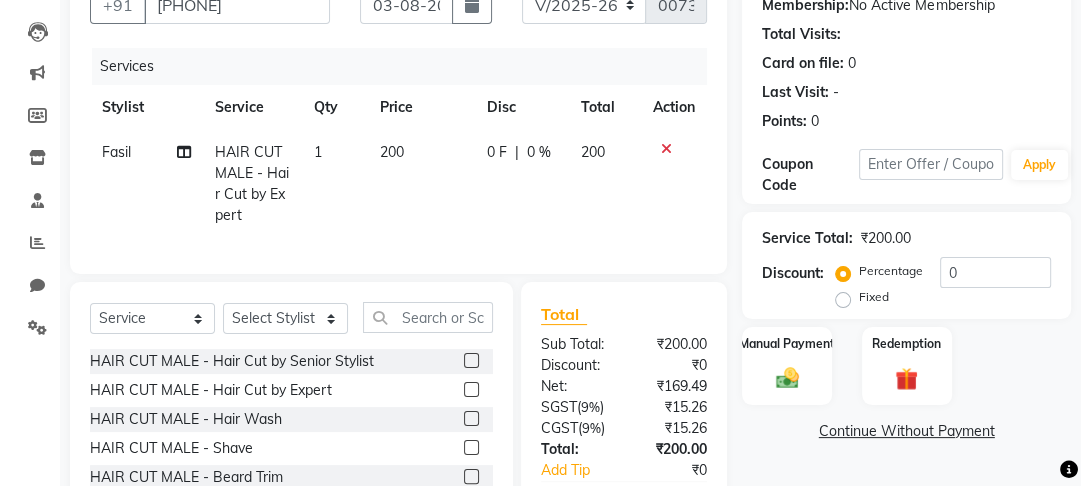 click 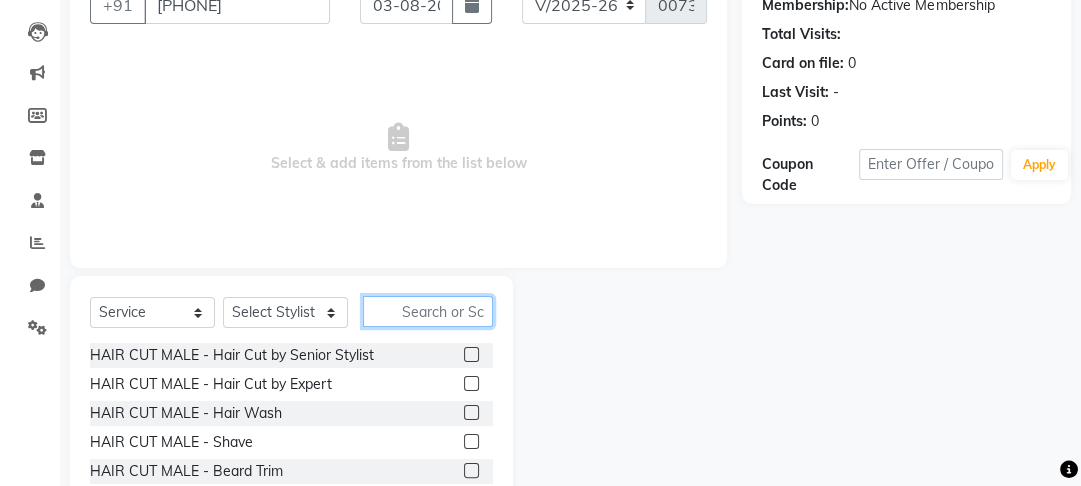 click 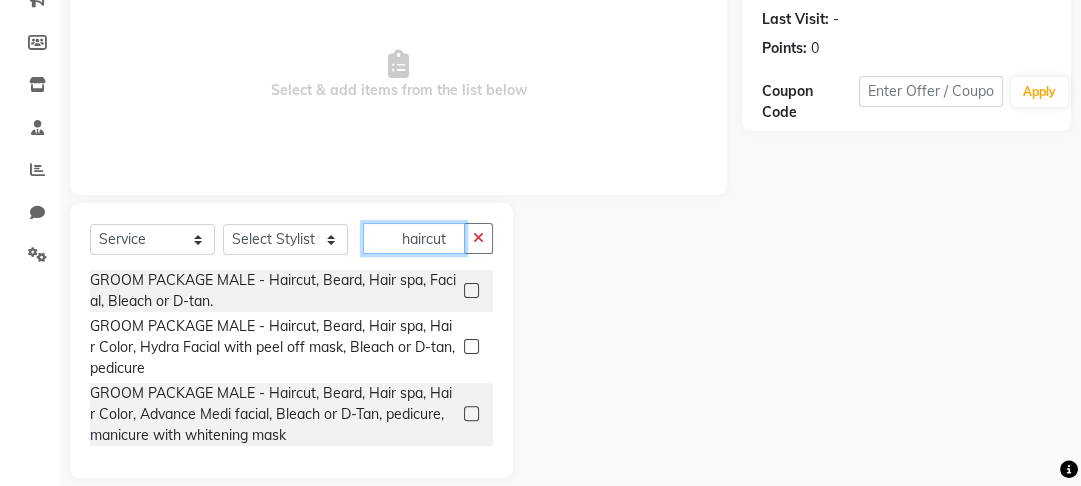 scroll, scrollTop: 296, scrollLeft: 0, axis: vertical 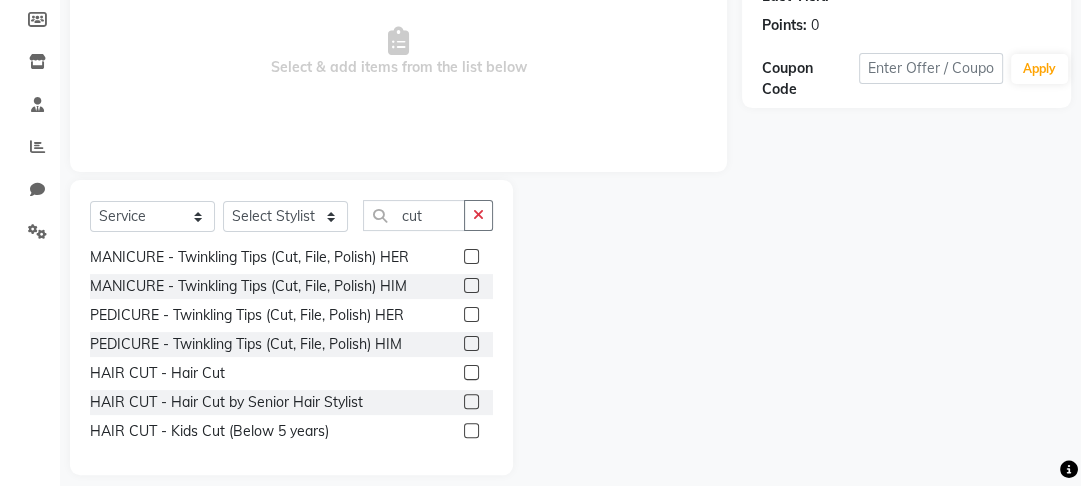click 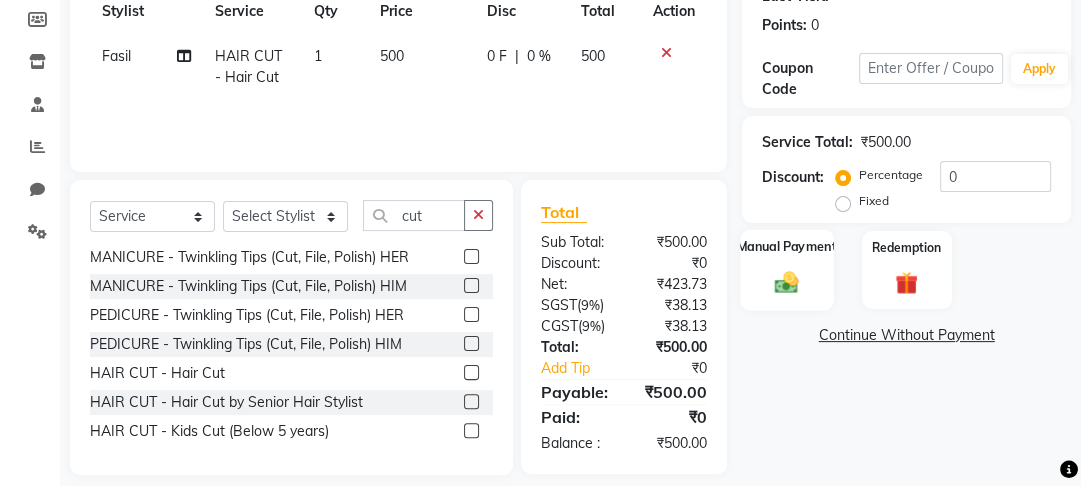 click 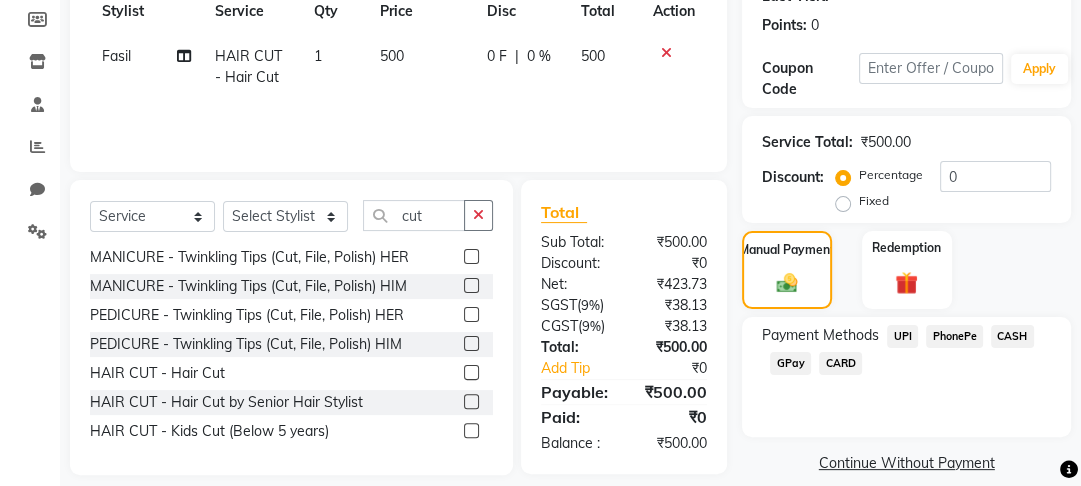 click on "PhonePe" 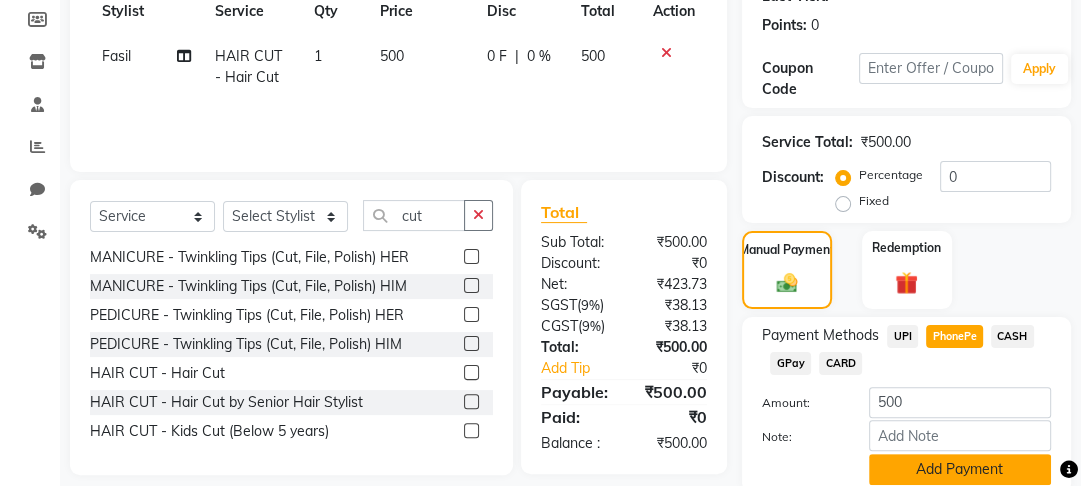click on "Add Payment" 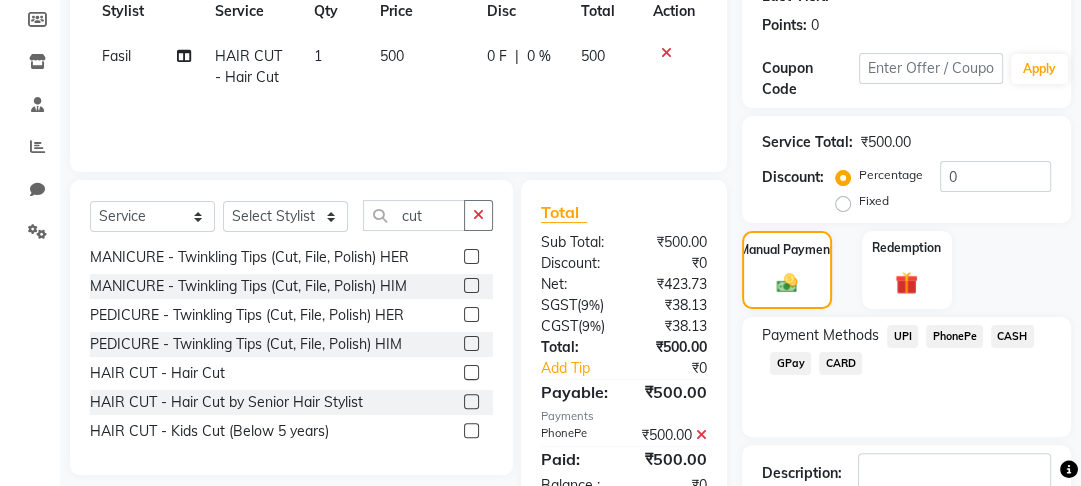 click on "PhonePe" 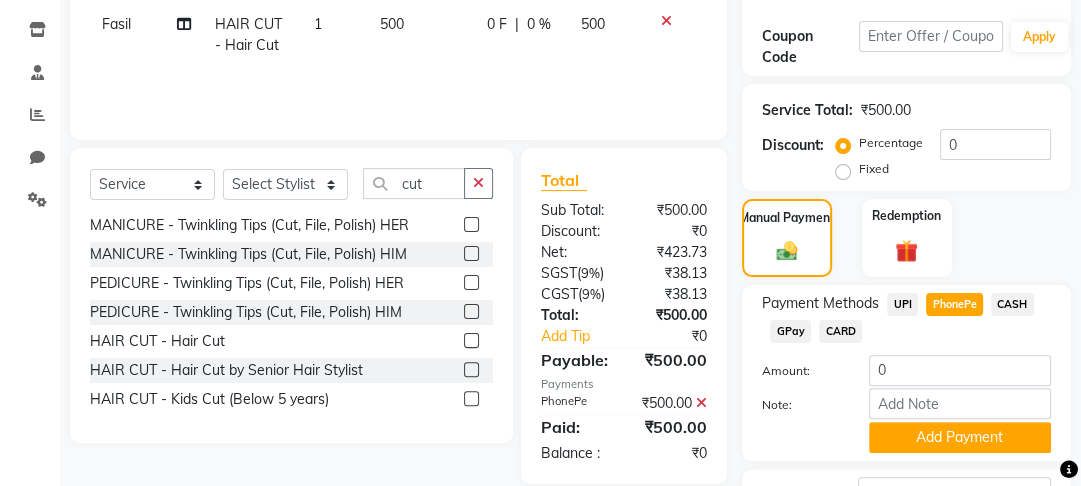 scroll, scrollTop: 488, scrollLeft: 0, axis: vertical 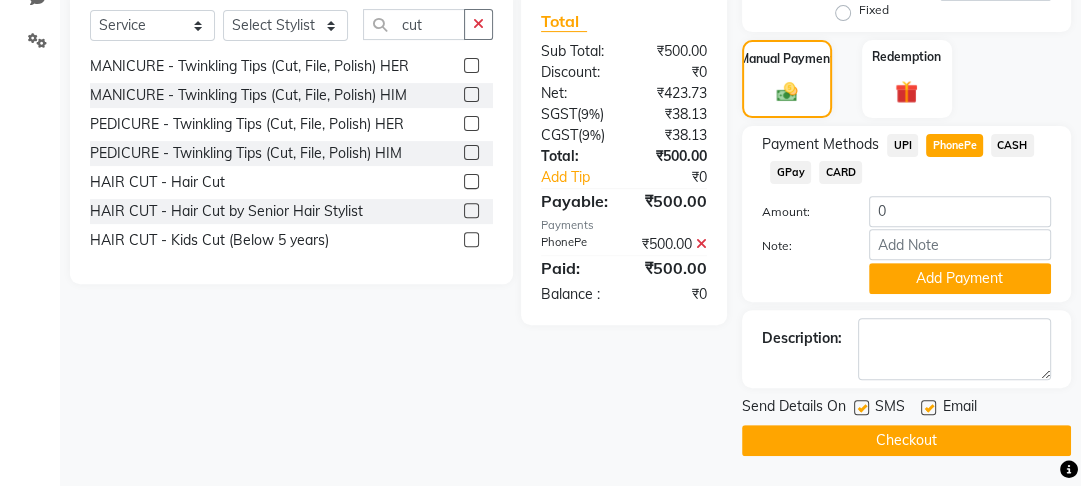 click on "Checkout" 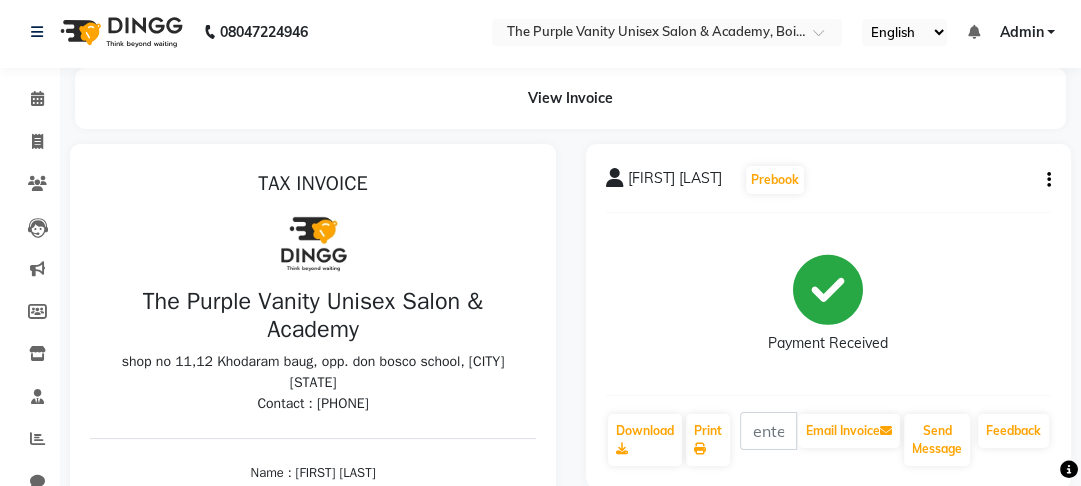 scroll, scrollTop: 0, scrollLeft: 0, axis: both 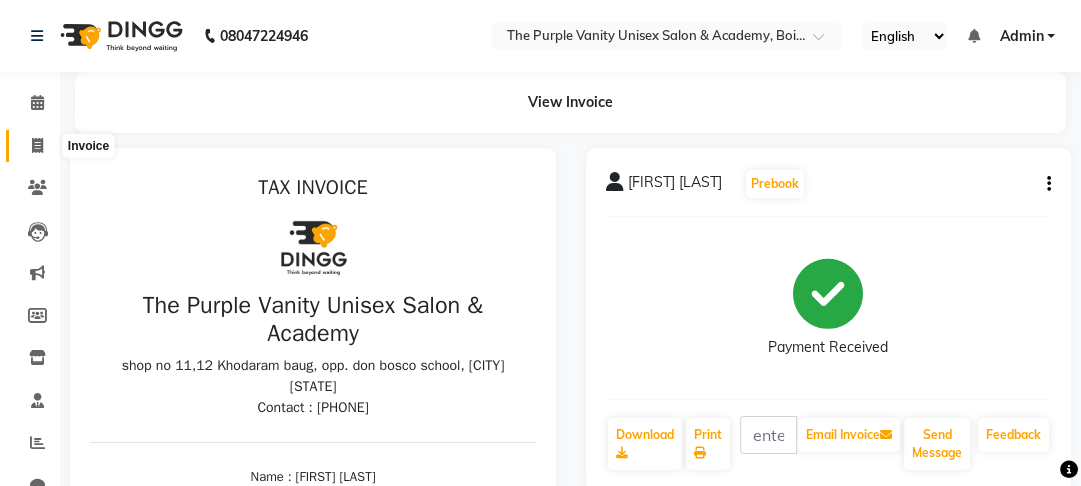 click 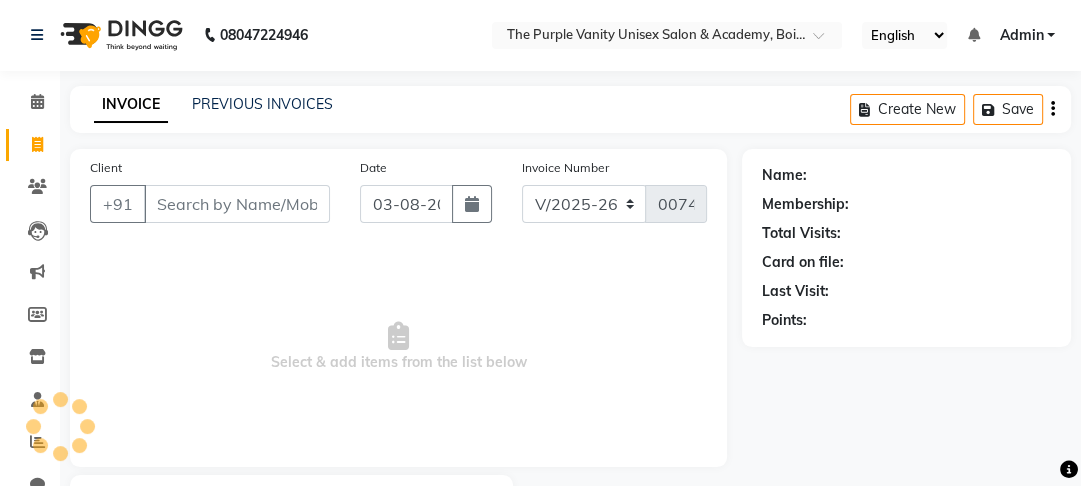 scroll, scrollTop: 116, scrollLeft: 0, axis: vertical 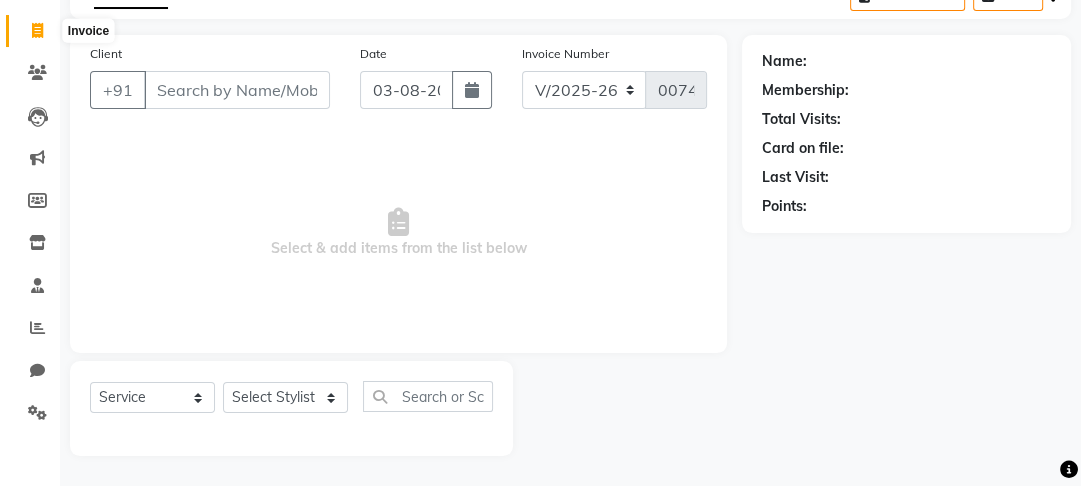 click 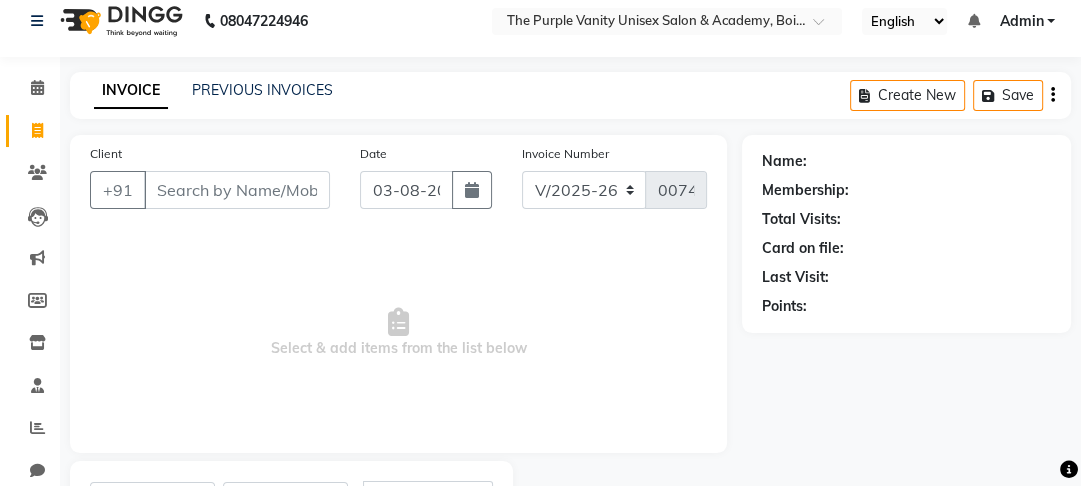 scroll, scrollTop: 16, scrollLeft: 0, axis: vertical 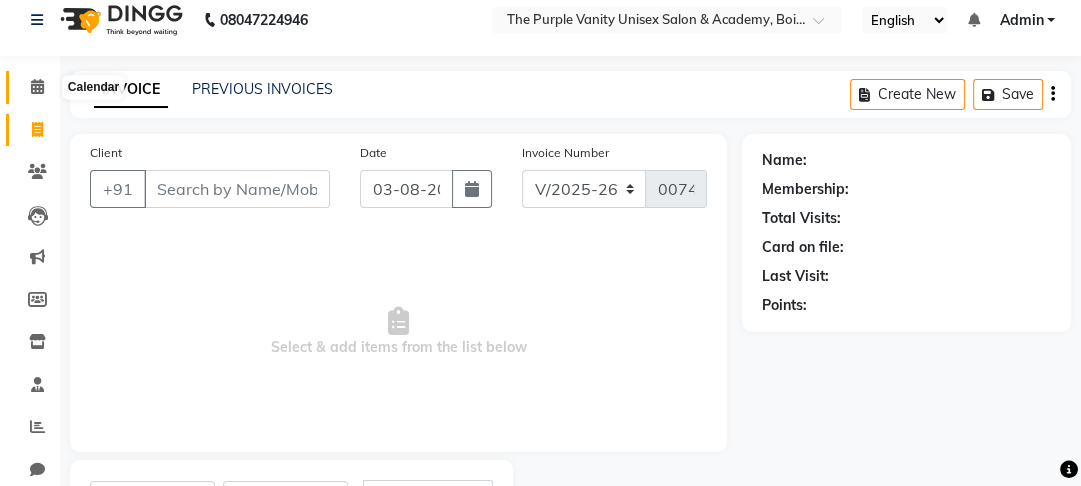 click 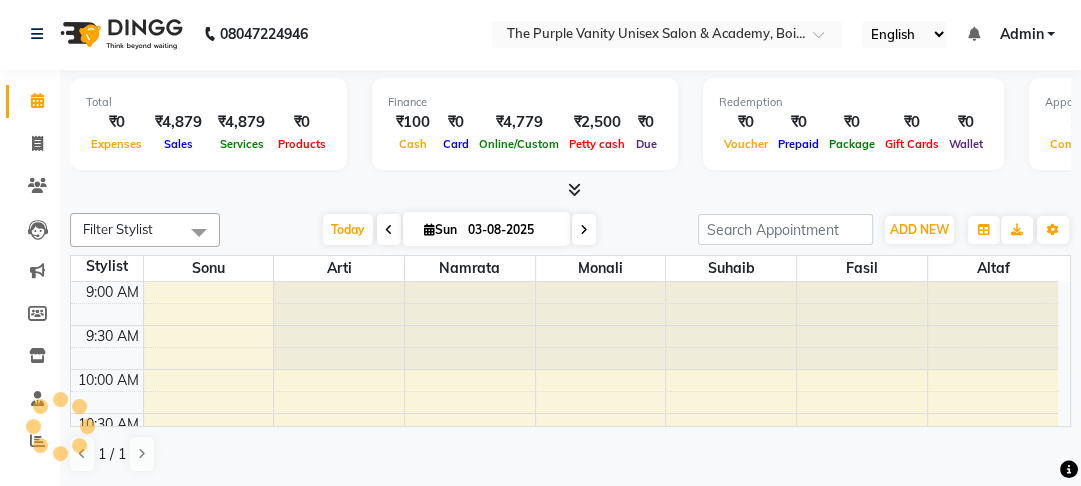 scroll, scrollTop: 0, scrollLeft: 0, axis: both 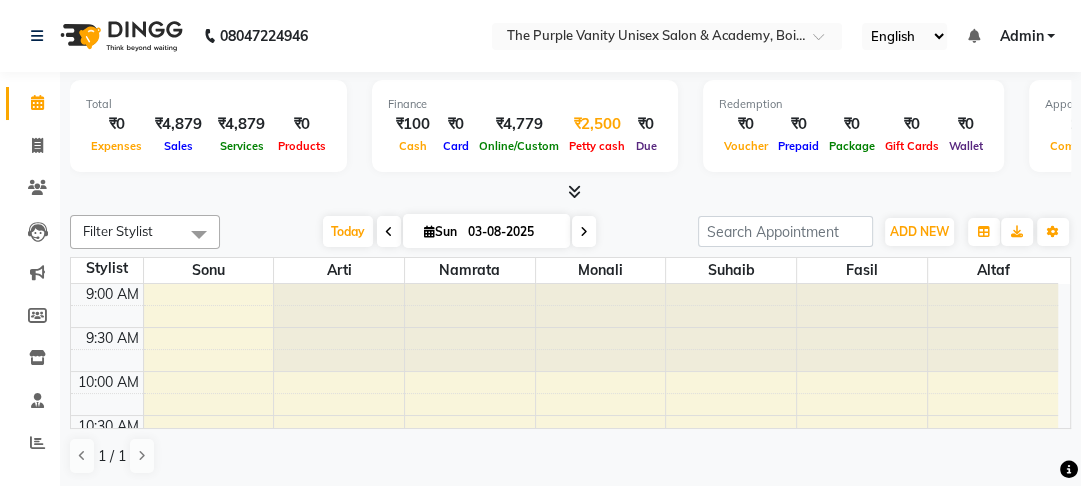 click on "Petty cash" at bounding box center (597, 145) 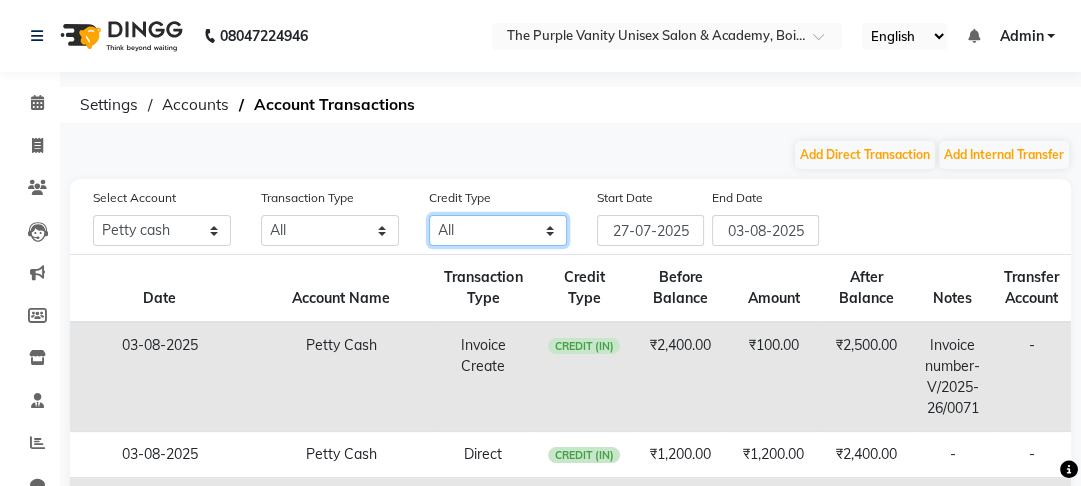 click on "All Credit (IN) Debit (OUT)" 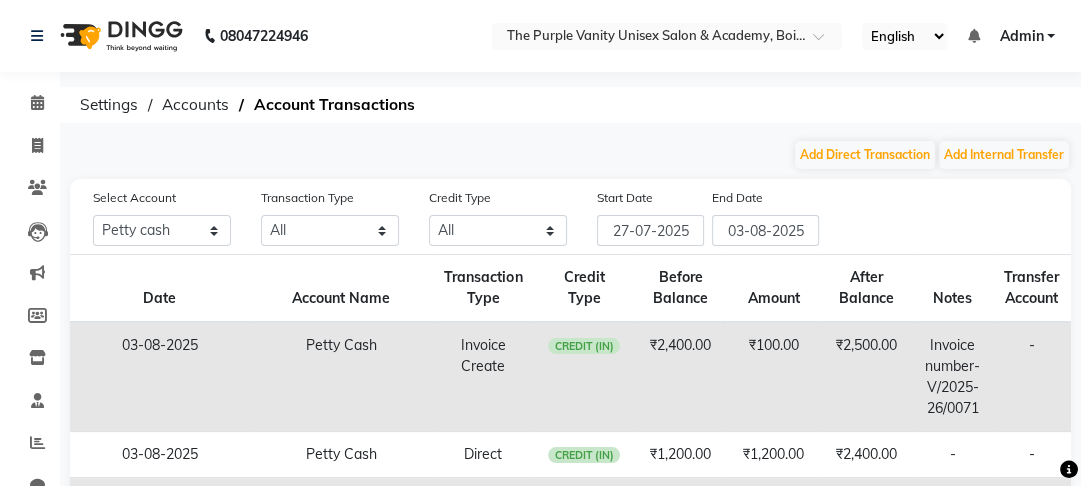 click on "Add Direct Transaction Add Internal Transfer Select Account All Petty cash Default account Transaction Type All Direct Internal Transfer Expense Invoice Daily Register Credit Type All Credit (IN) Debit (OUT) Start Date 27-07-2025 End Date 03-08-2025 Date Account Name Transaction Type Credit Type Before Balance Amount After Balance Notes Transfer Account 03-08-2025 Petty Cash Invoice Create CREDIT (IN) ₹2,400.00 ₹100.00 ₹2,500.00 Invoice number- V/2025-26/0071 - 03-08-2025 Petty Cash Direct CREDIT (IN) ₹1,200.00 ₹1,200.00 ₹2,400.00 - - 02-08-2025 Petty Cash Invoice Create CREDIT (IN) ₹500.00 ₹700.00 ₹1,200.00 Invoice number- V/2025-26/0059 - 02-08-2025 Petty Cash Invoice Edit DEBIT (OUT) ₹650.00 ₹150.00 ₹500.00 Invoice number- V/2025-26/0056 - 02-08-2025 Petty Cash Invoice Create CREDIT (IN) ₹500.00 ₹150.00 ₹650.00 Invoice number- V/2025-26/0056 - 31-07-2025 Petty Cash Invoice Create CREDIT (IN) ₹0 ₹500.00 ₹500.00 Invoice number- V/2025-26/0052 - ₹0" 